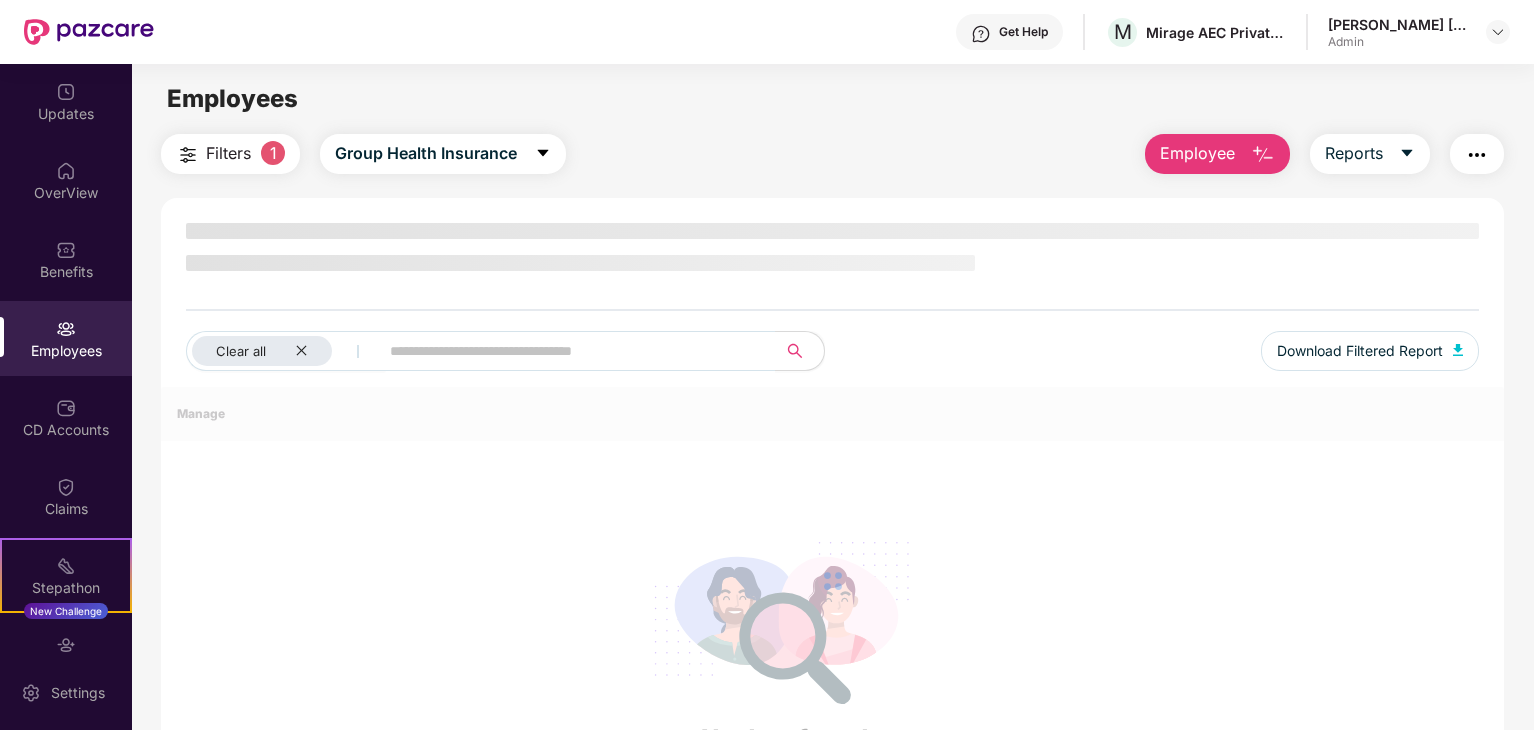 scroll, scrollTop: 0, scrollLeft: 0, axis: both 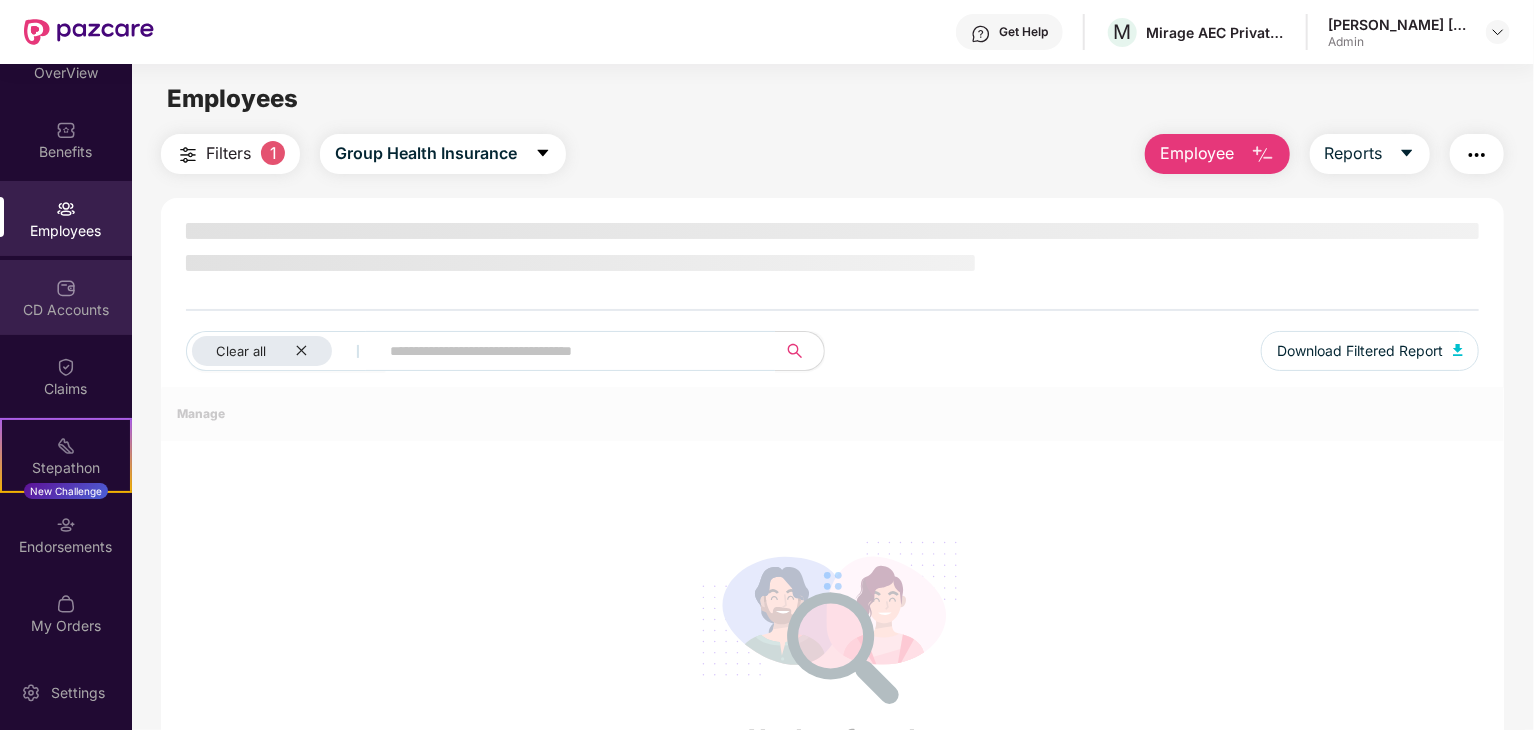 click on "CD Accounts" at bounding box center (66, 297) 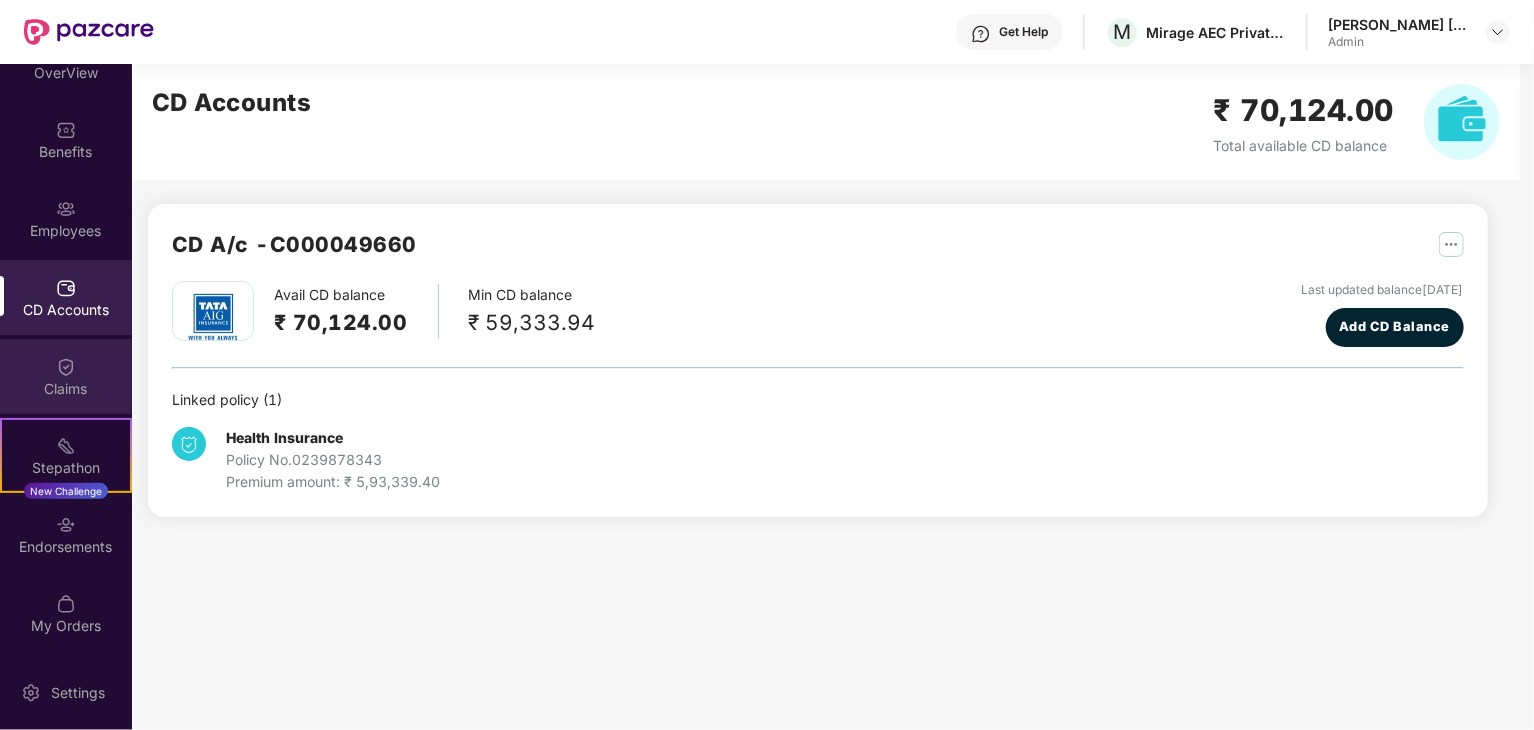 click on "Claims" at bounding box center [66, 376] 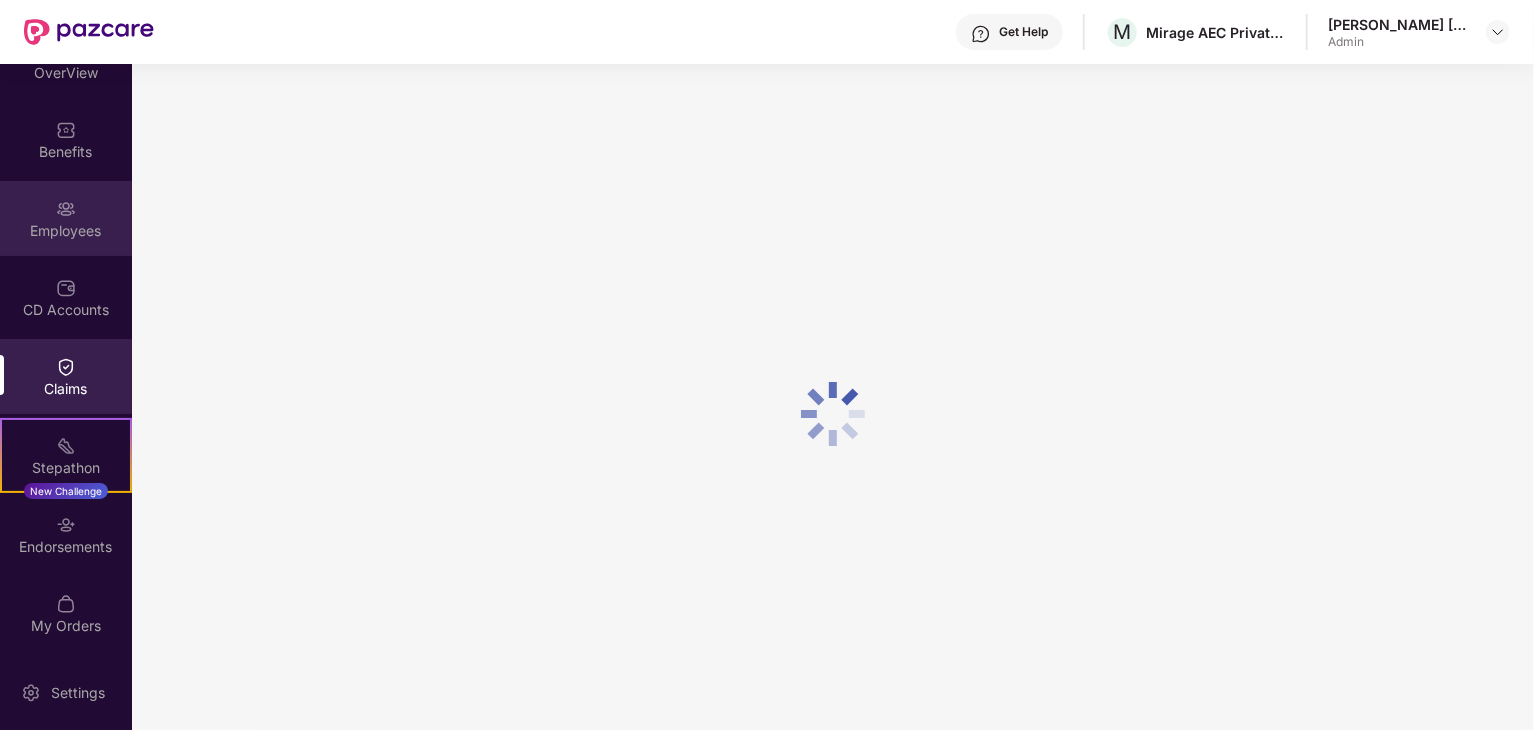 click on "Employees" at bounding box center [66, 231] 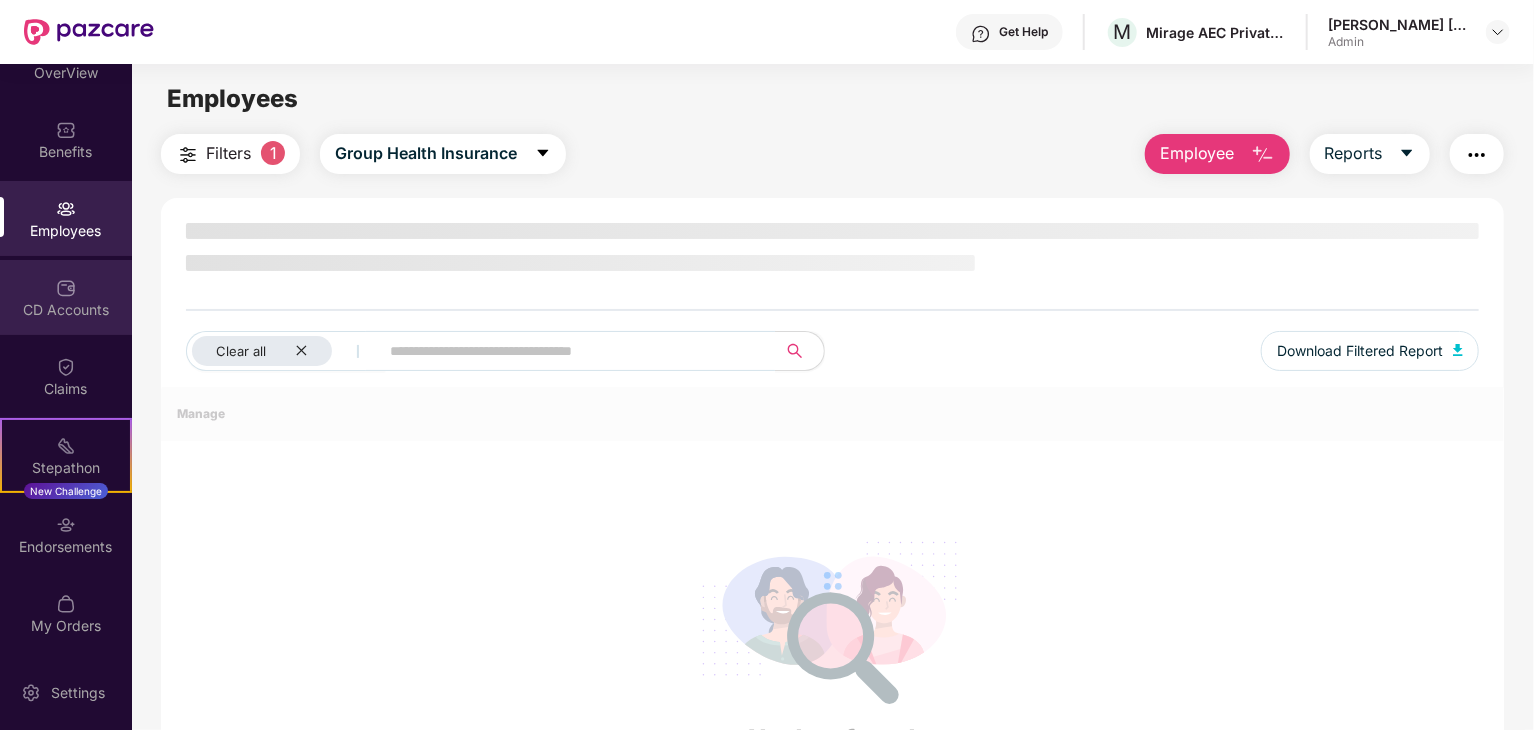 click on "CD Accounts" at bounding box center (66, 297) 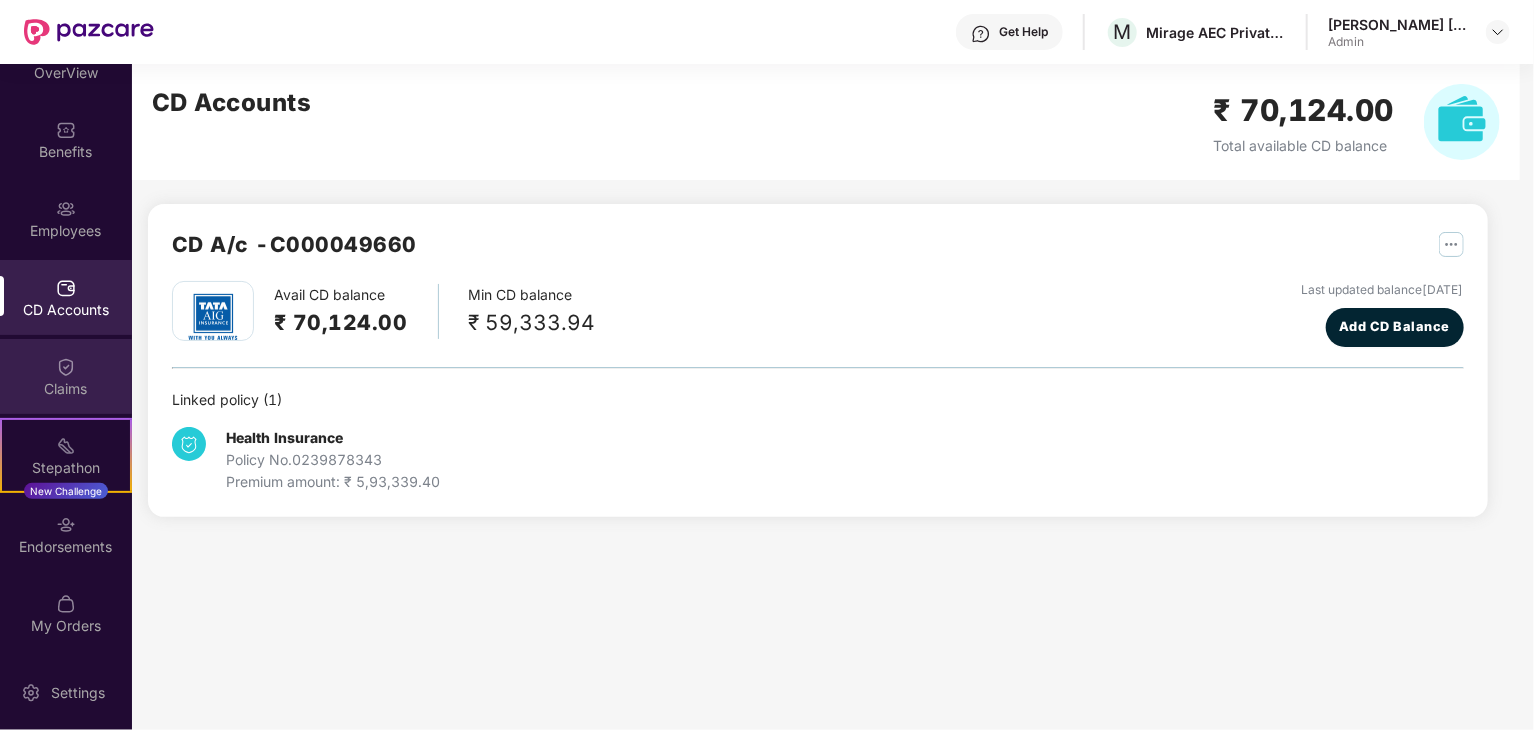 click on "Claims" at bounding box center (66, 389) 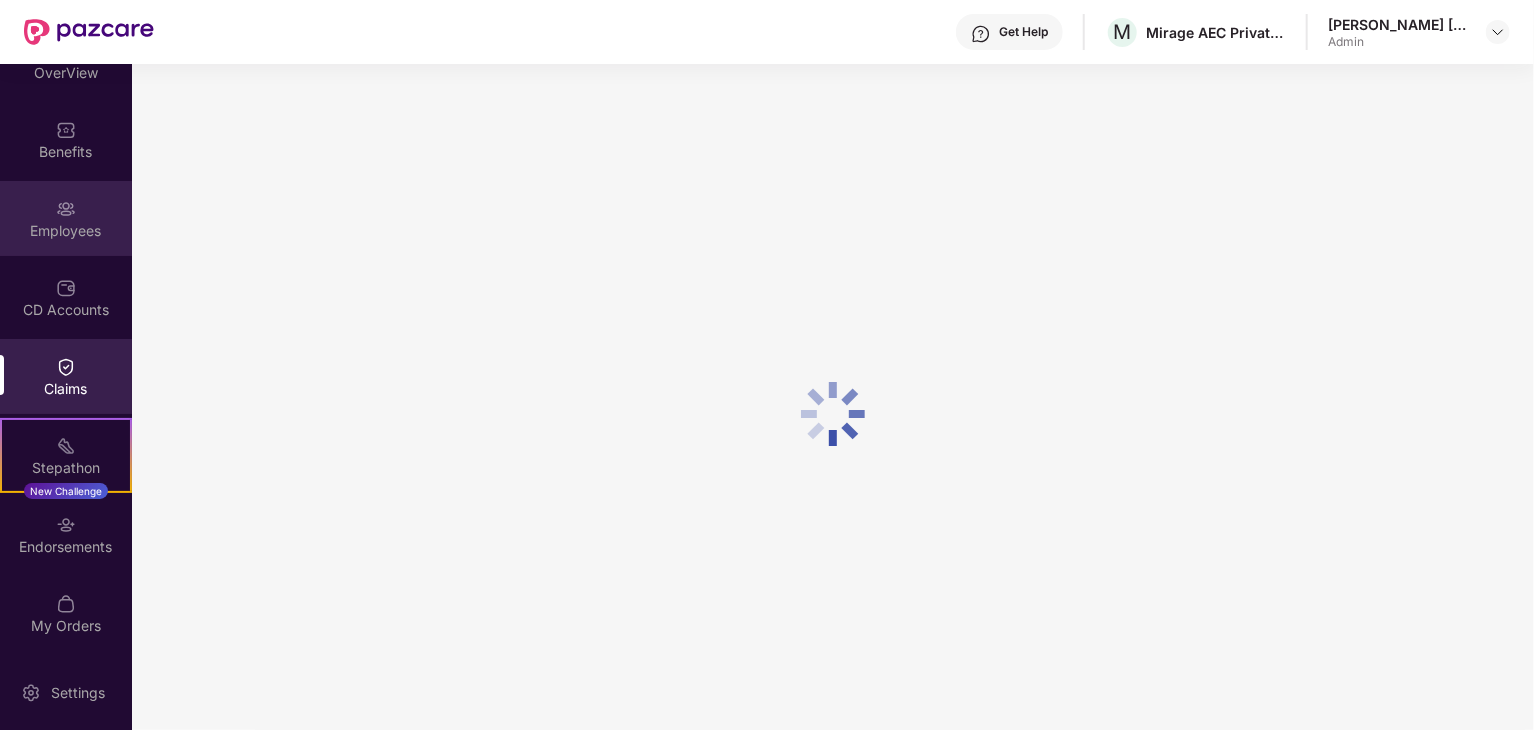 click on "Employees" at bounding box center [66, 218] 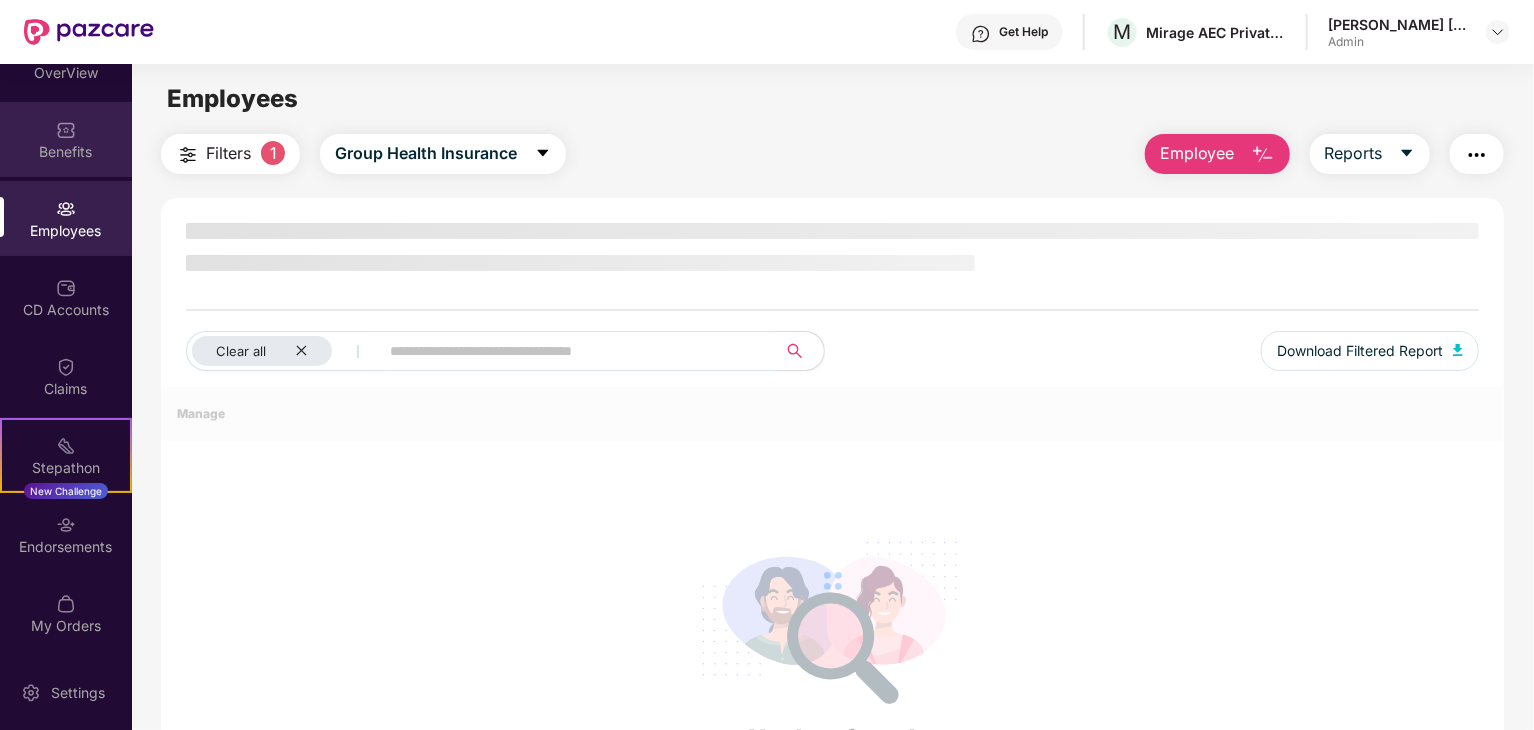 click at bounding box center (66, 130) 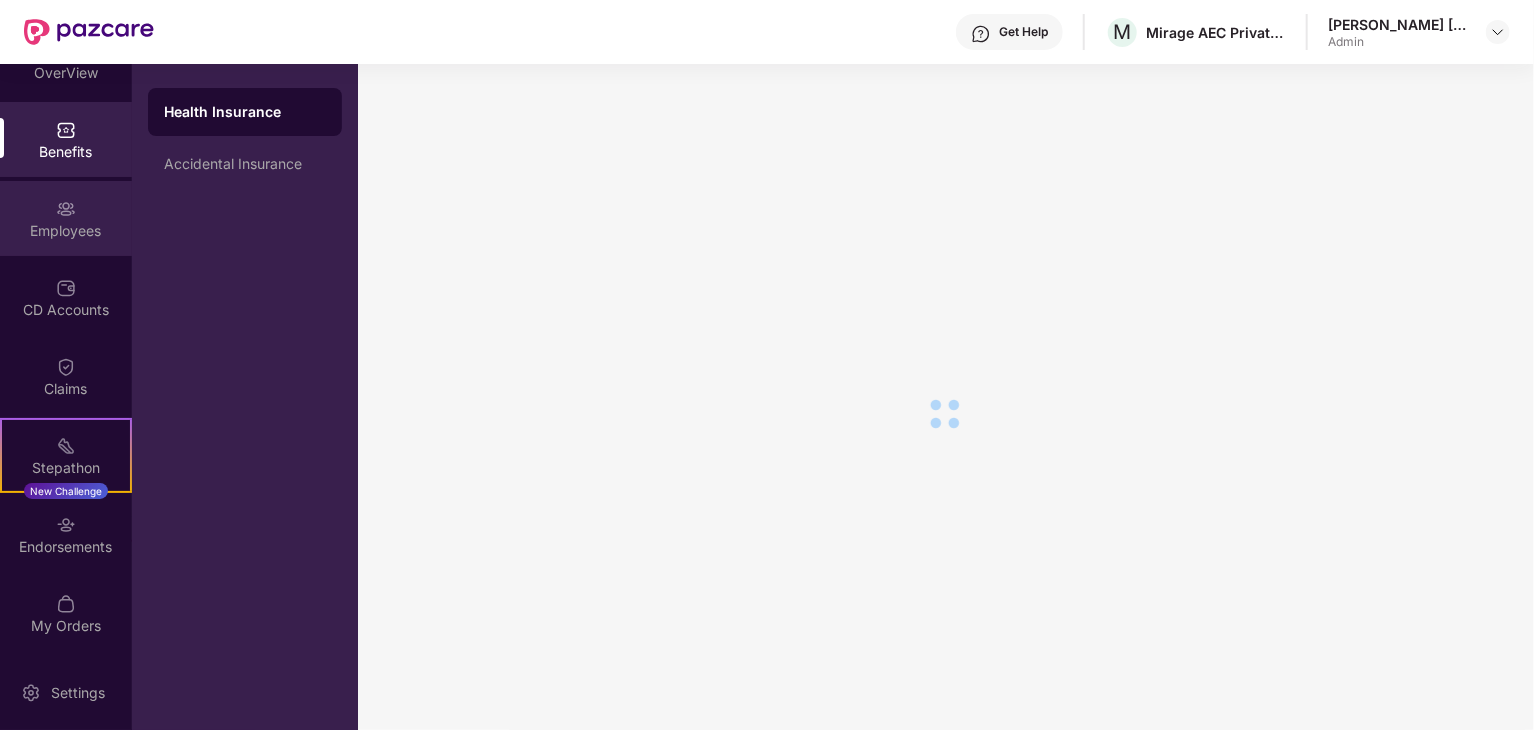 click on "Employees" at bounding box center (66, 231) 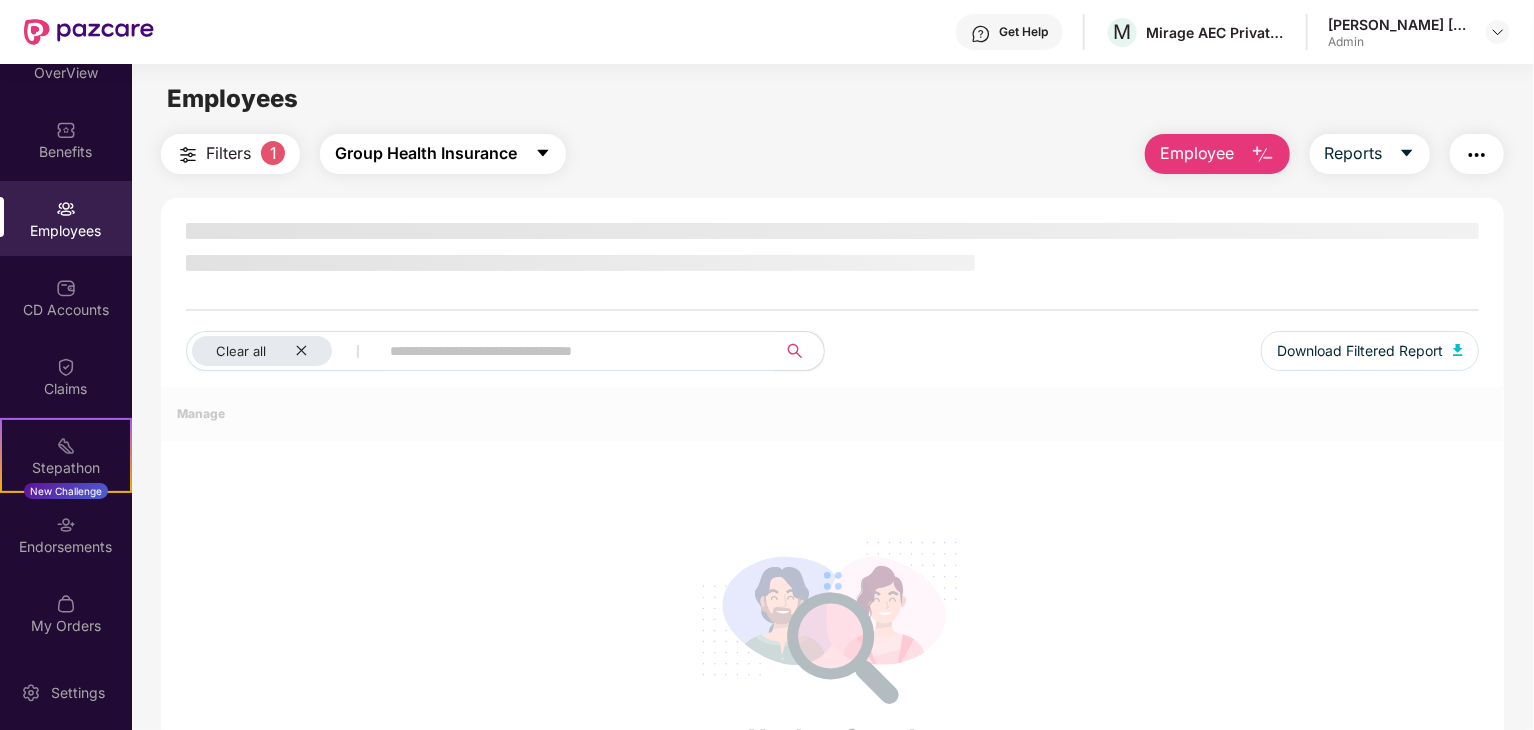 click on "Group Health Insurance" at bounding box center [426, 153] 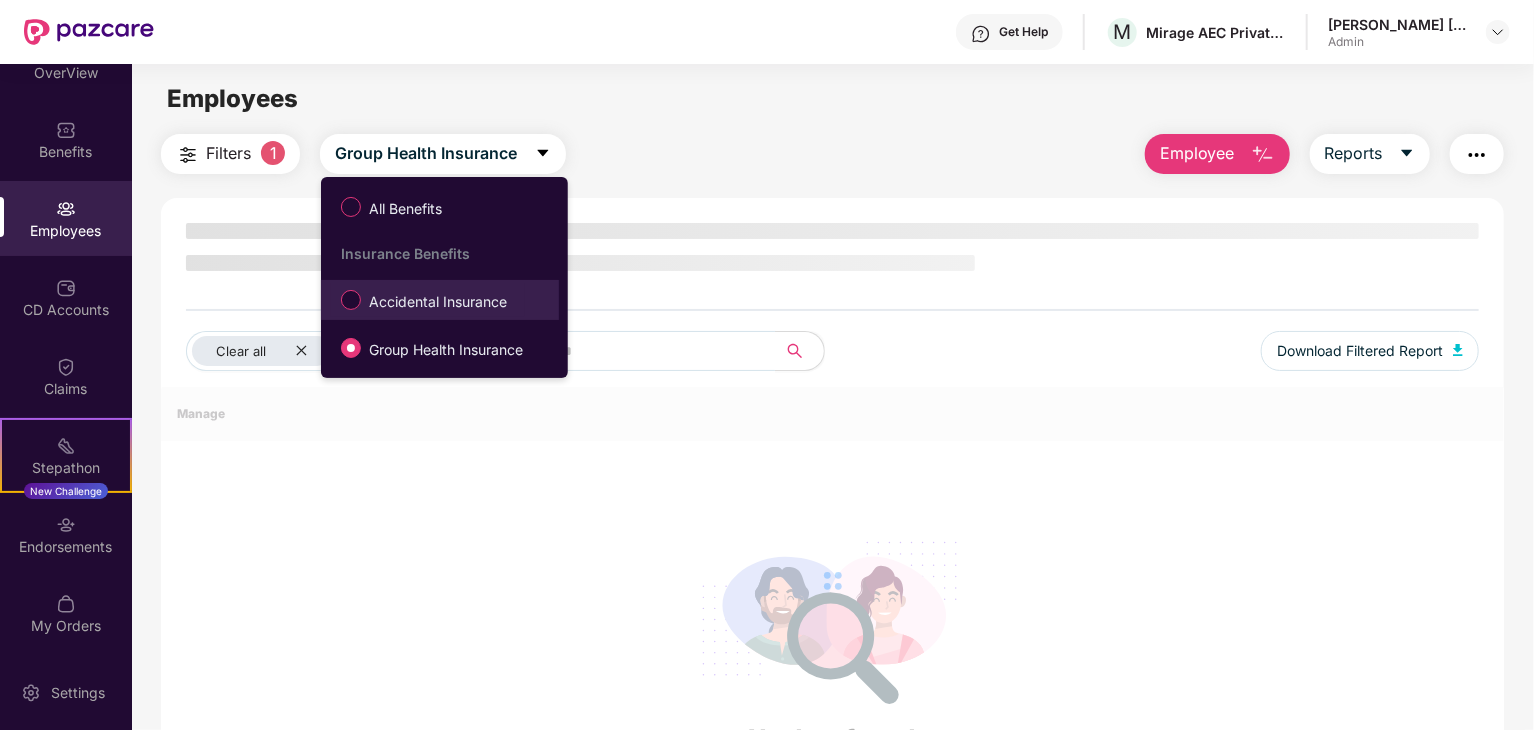 click on "Accidental Insurance" at bounding box center (438, 302) 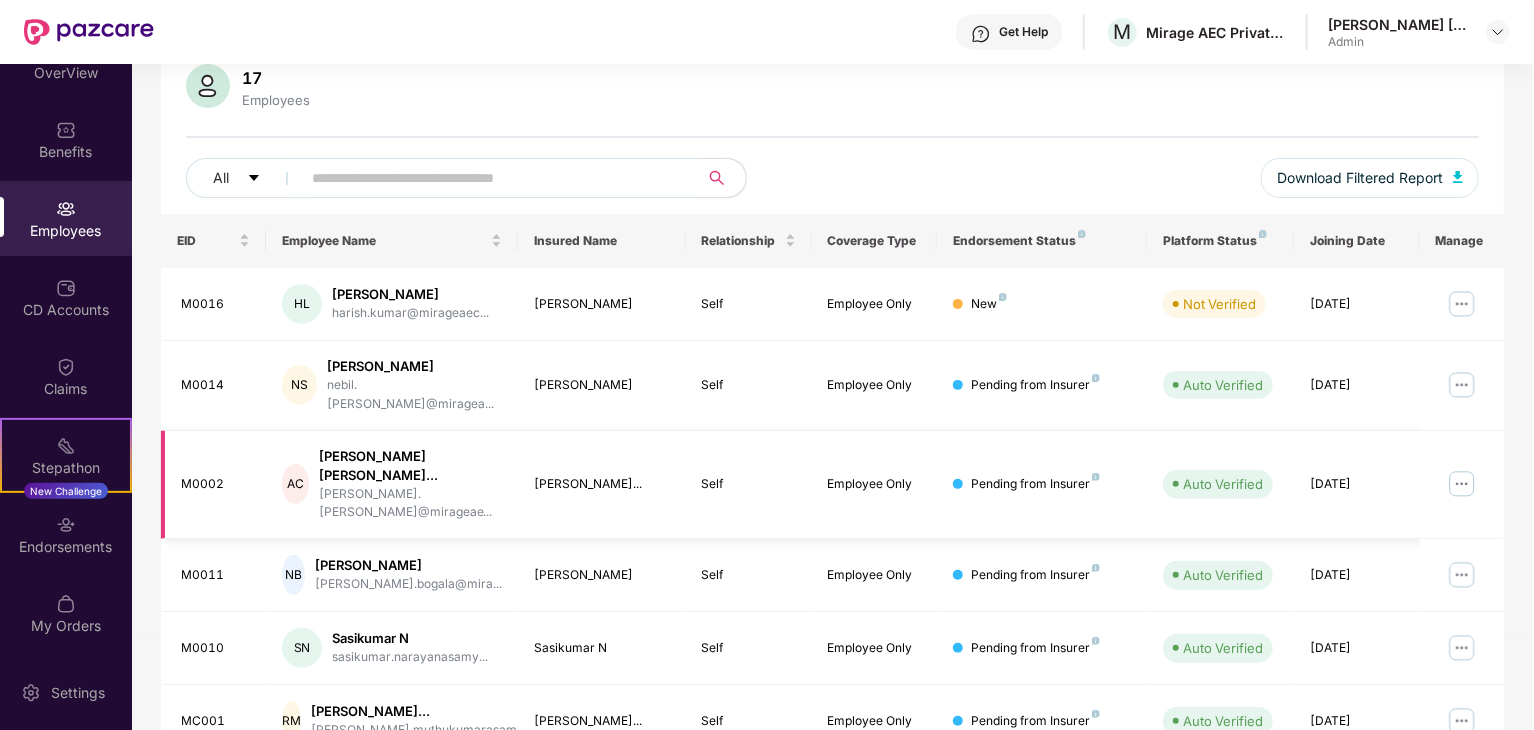 scroll, scrollTop: 513, scrollLeft: 0, axis: vertical 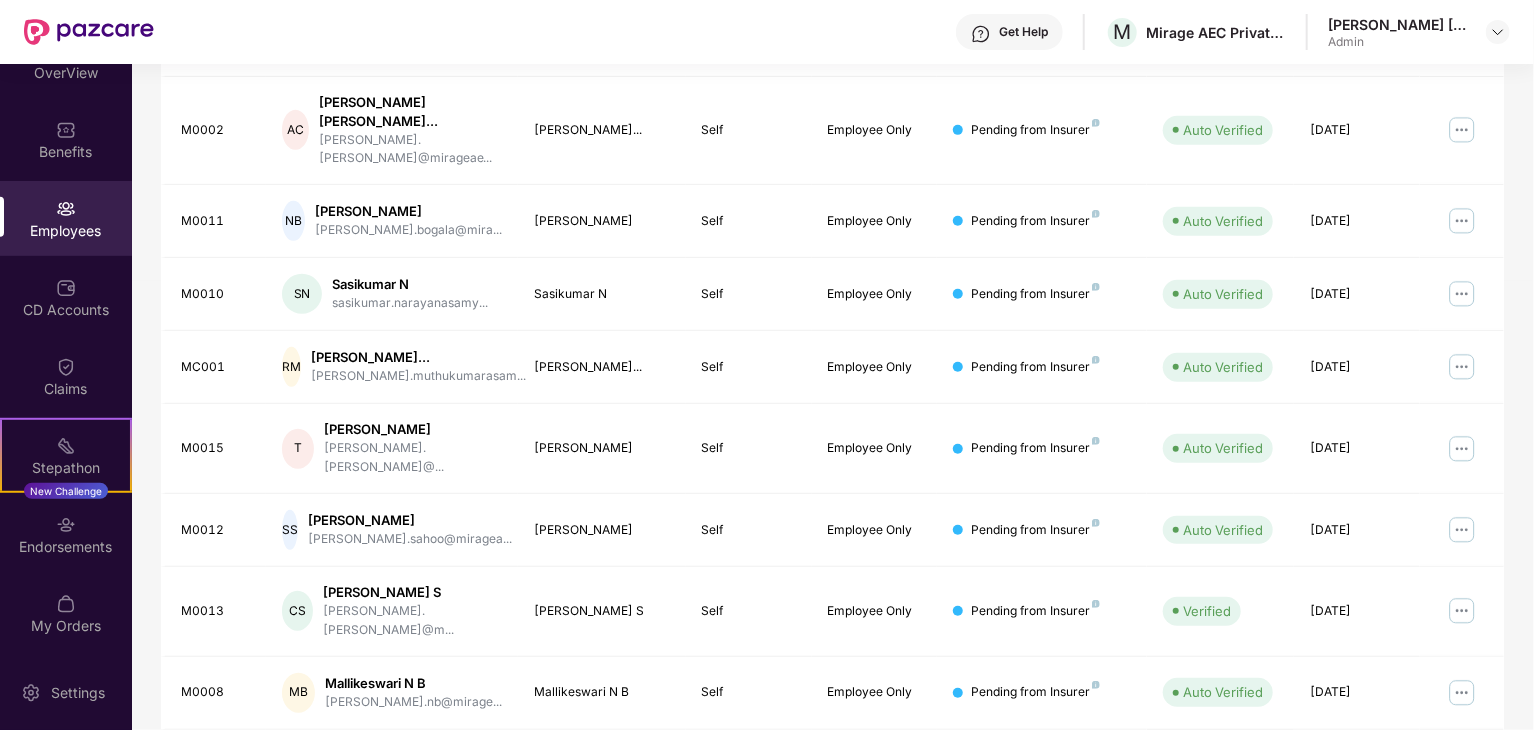 click on "2" at bounding box center [1456, 765] 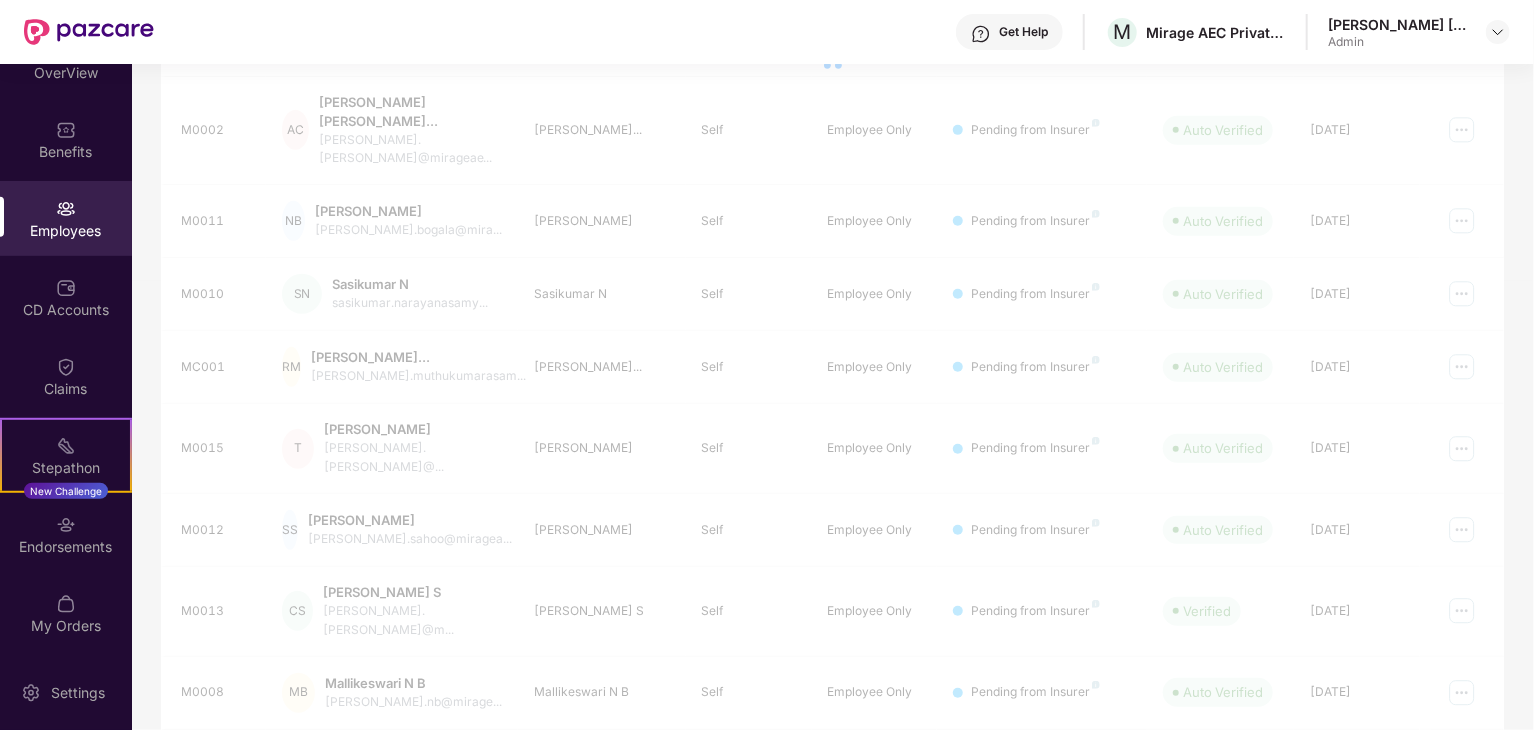 scroll, scrollTop: 295, scrollLeft: 0, axis: vertical 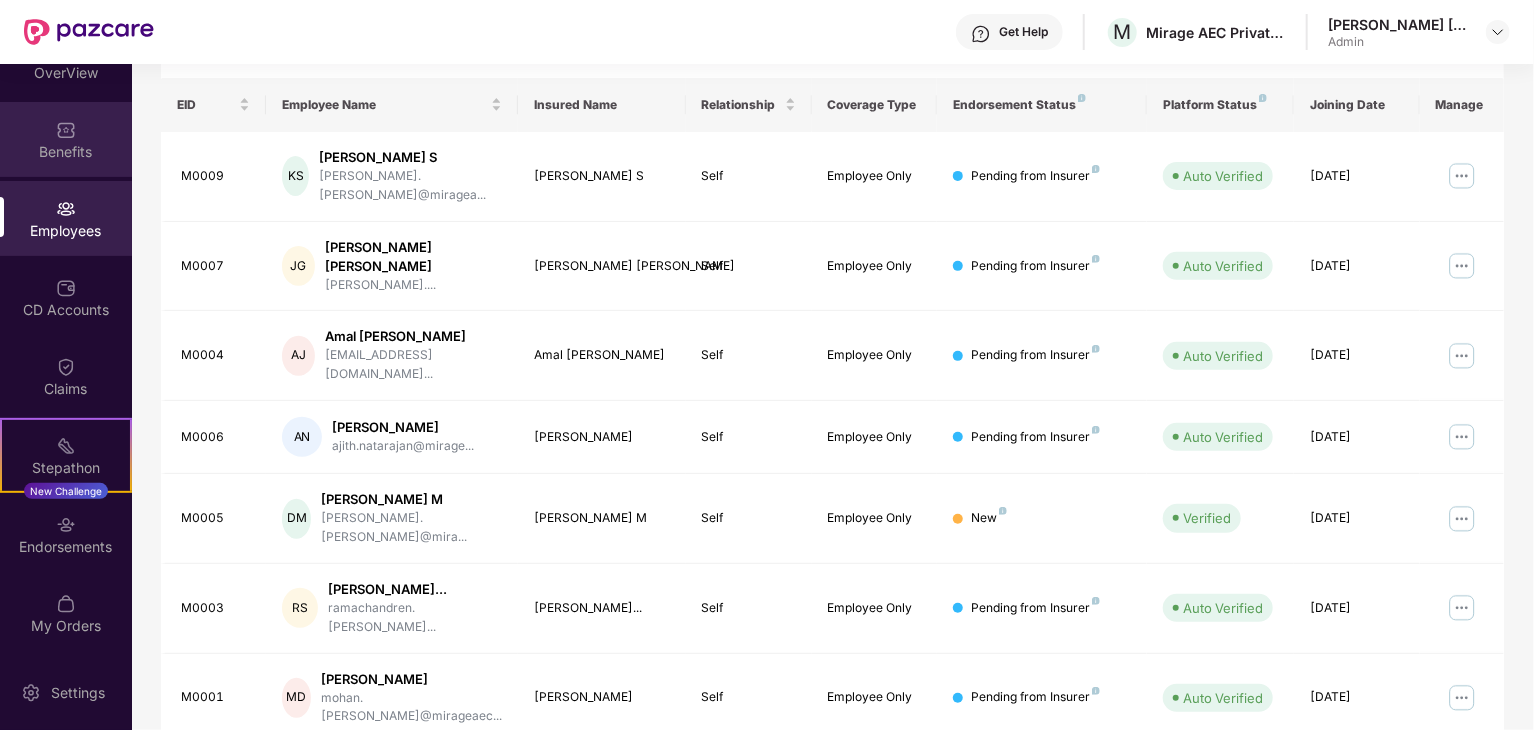 click on "Benefits" at bounding box center [66, 152] 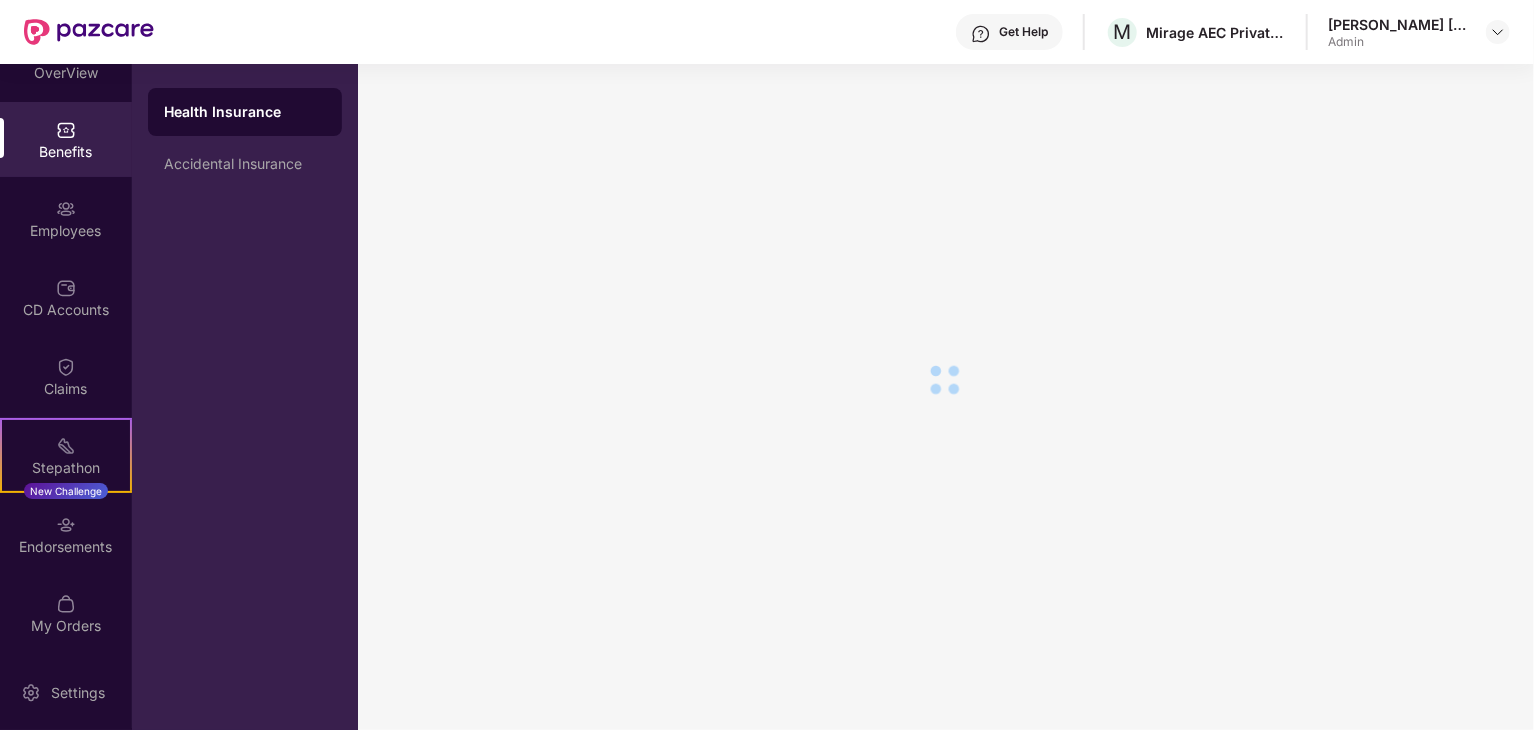 scroll, scrollTop: 34, scrollLeft: 0, axis: vertical 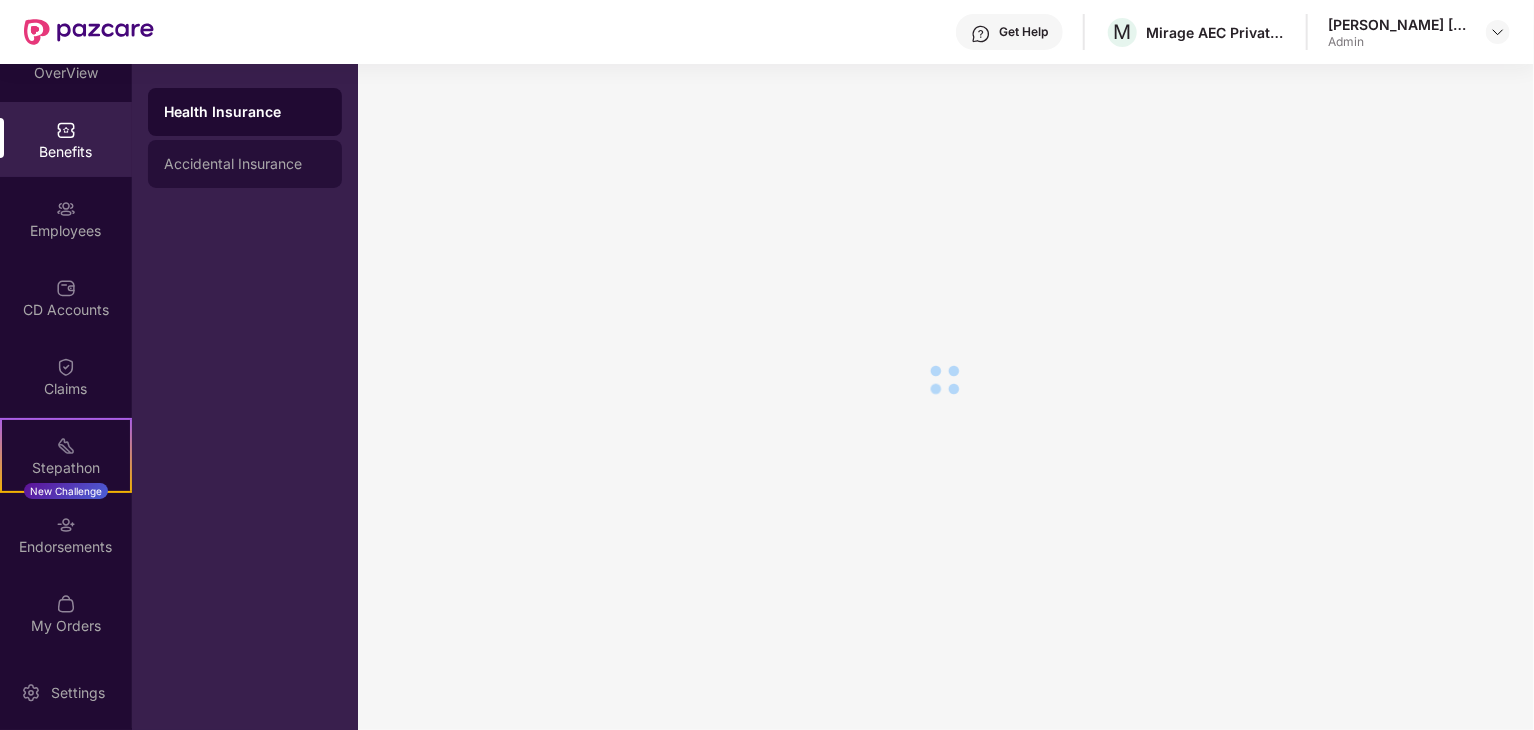 click on "Accidental Insurance" at bounding box center [245, 164] 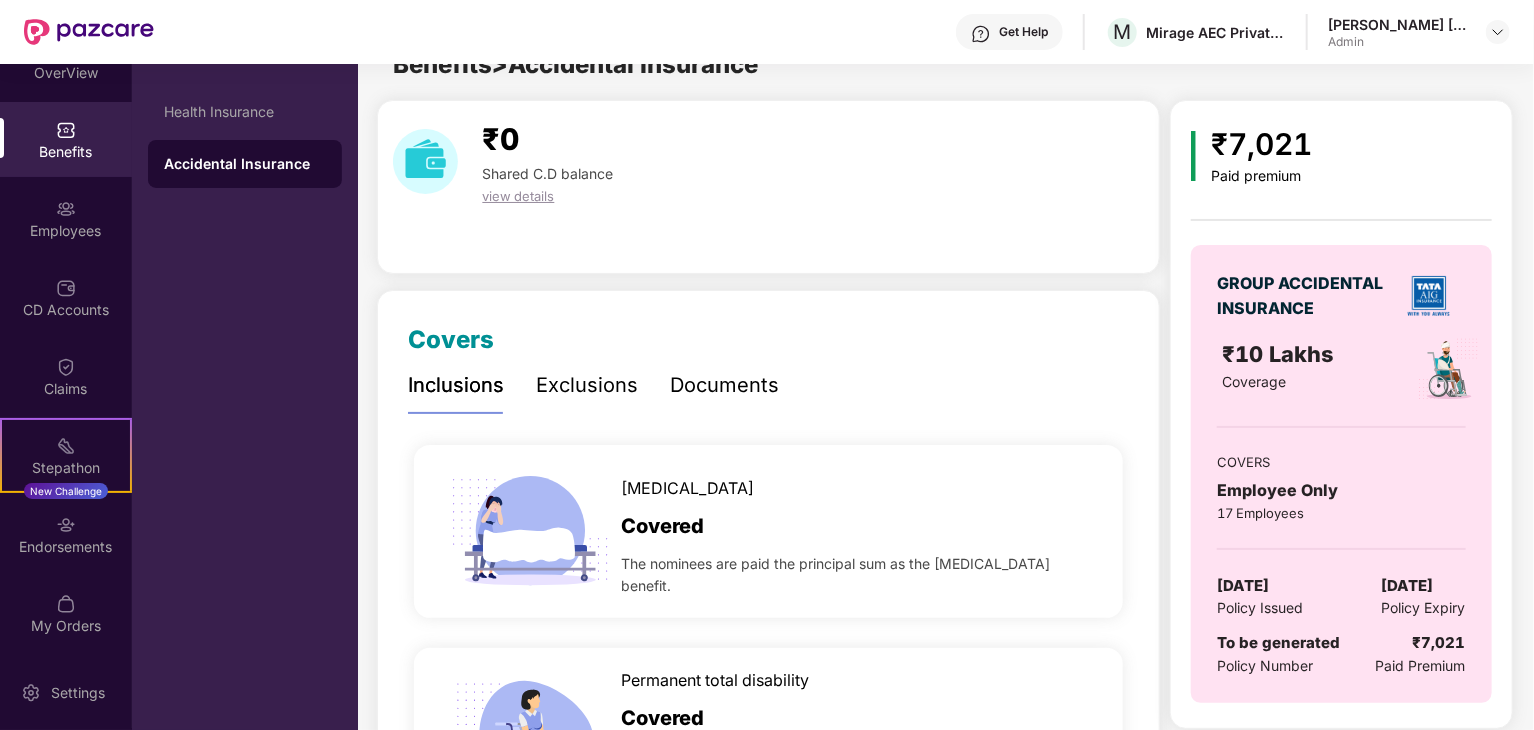 scroll, scrollTop: 295, scrollLeft: 0, axis: vertical 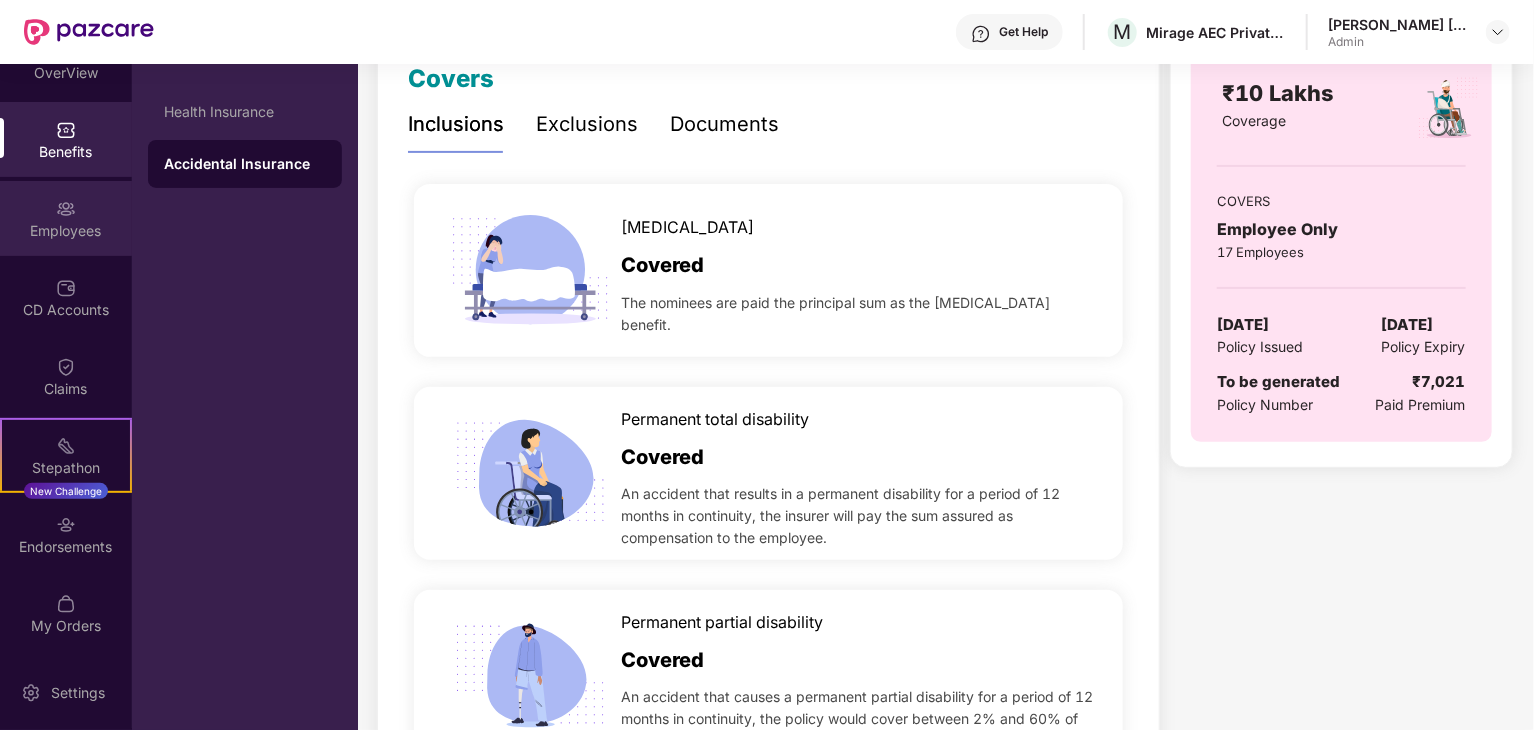 click on "Employees" at bounding box center (66, 231) 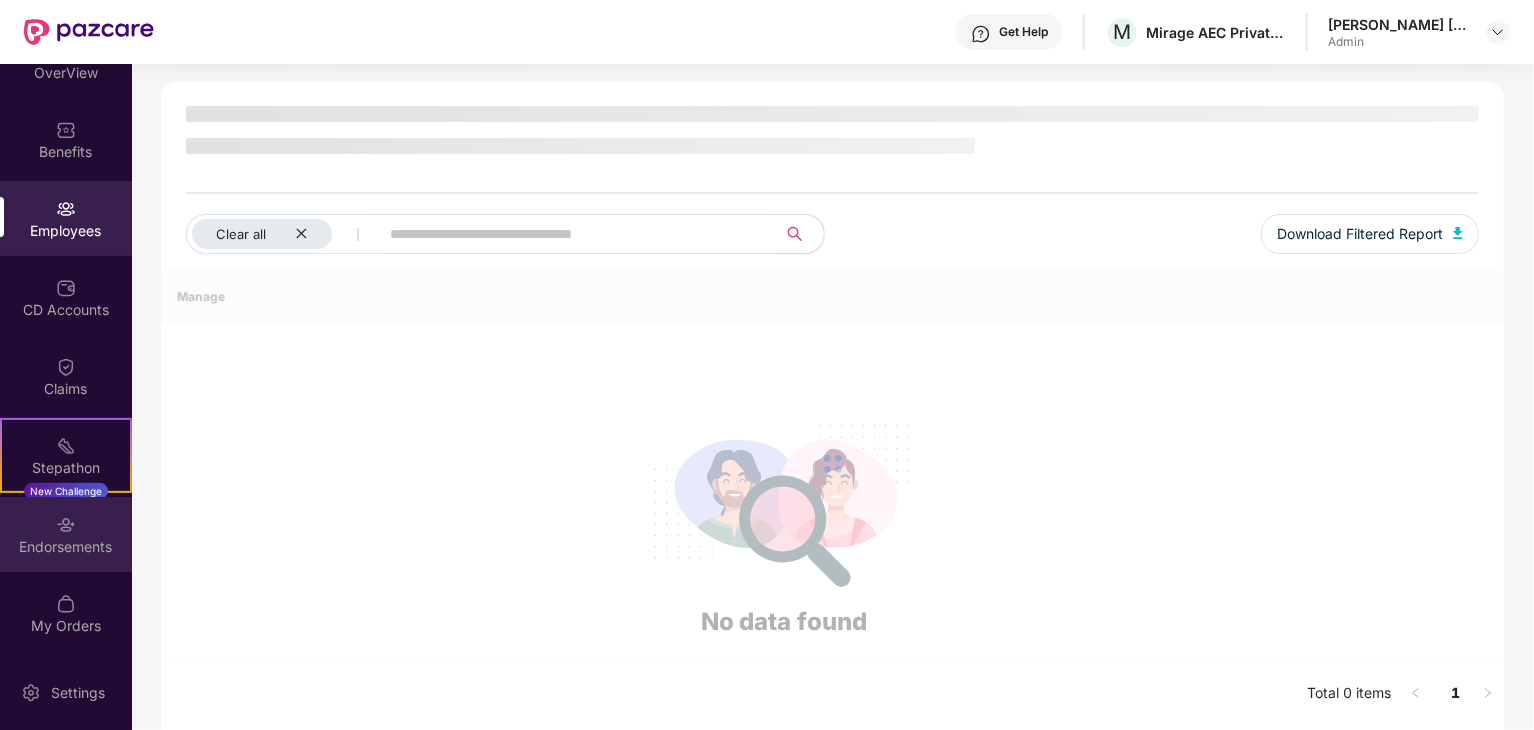 scroll, scrollTop: 116, scrollLeft: 0, axis: vertical 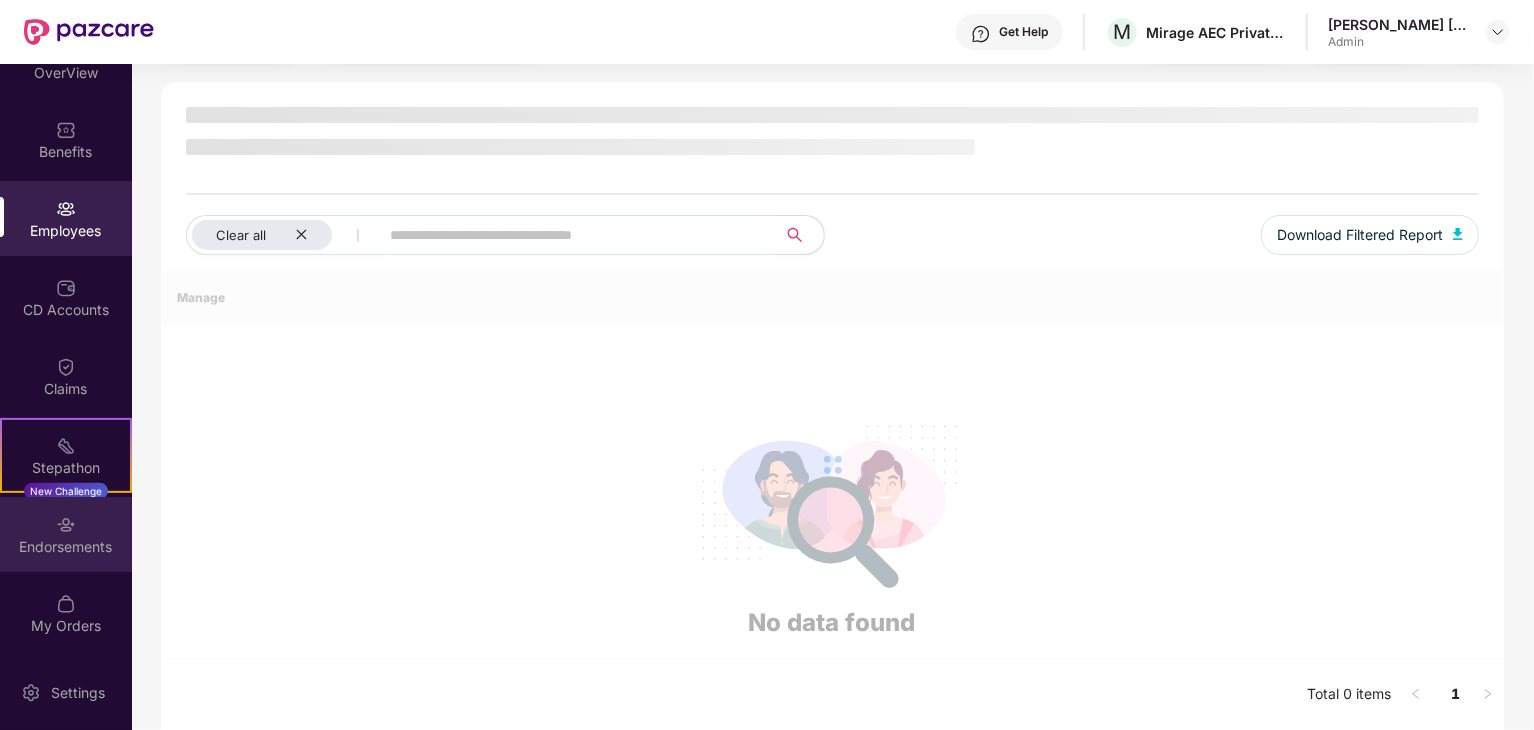 click on "Endorsements" at bounding box center [66, 547] 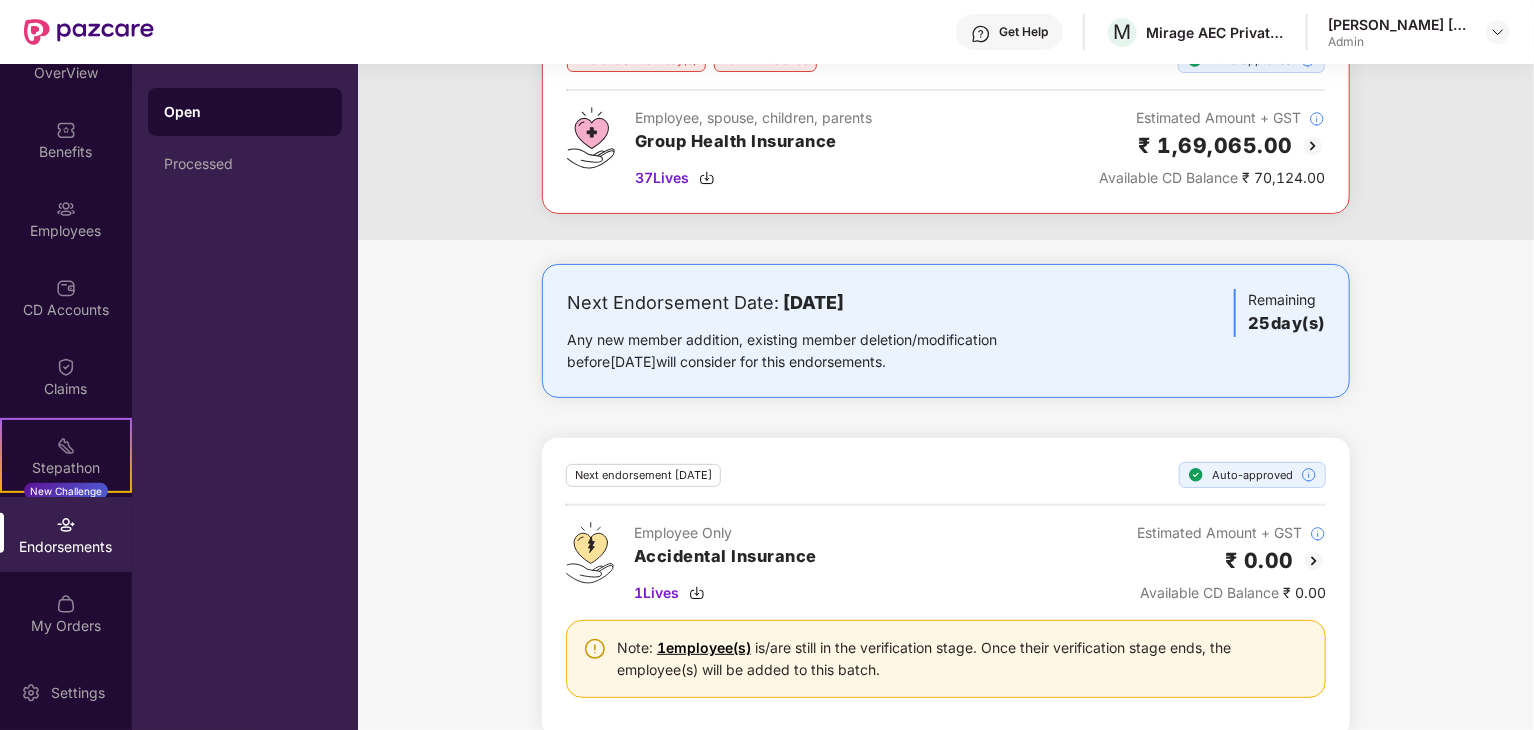 scroll, scrollTop: 168, scrollLeft: 0, axis: vertical 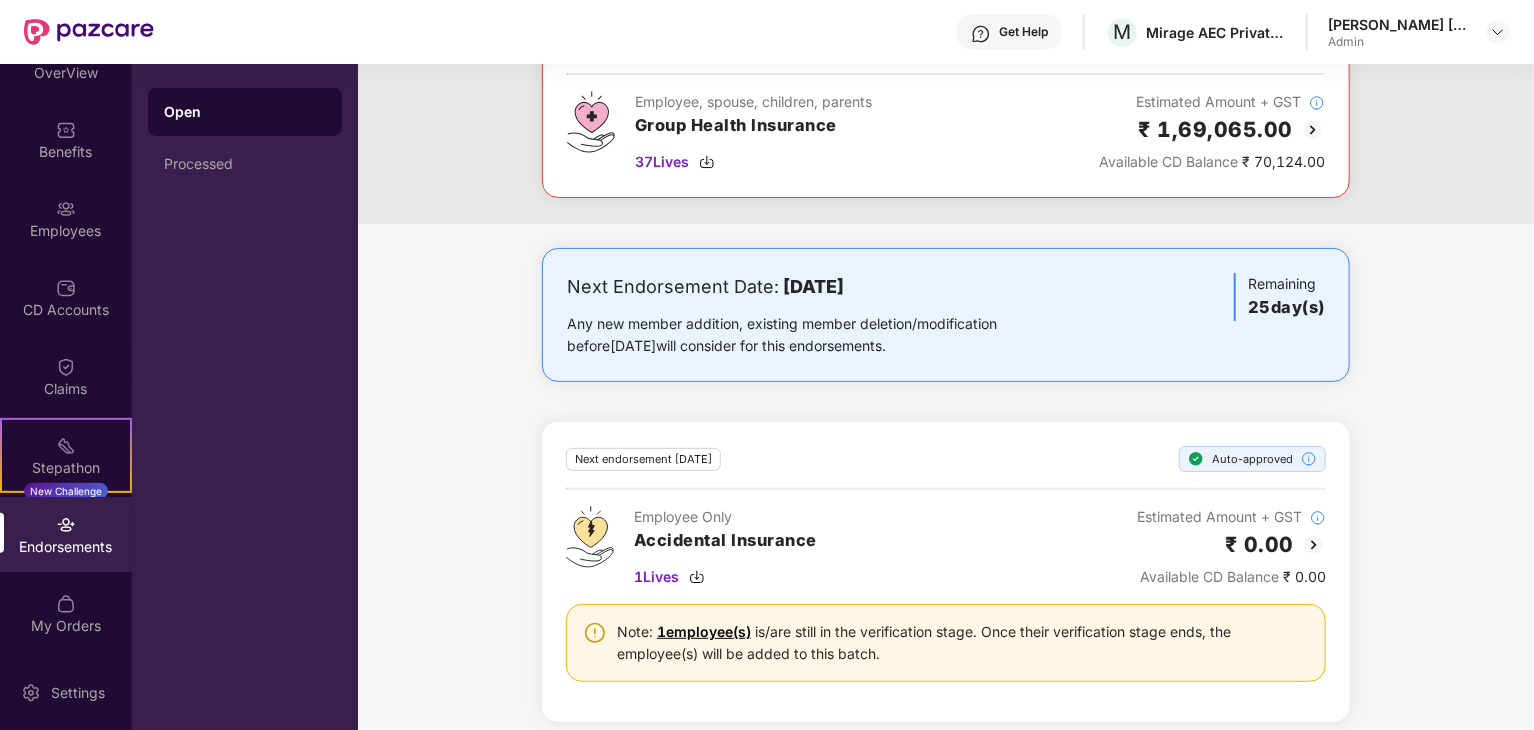click at bounding box center (1313, 130) 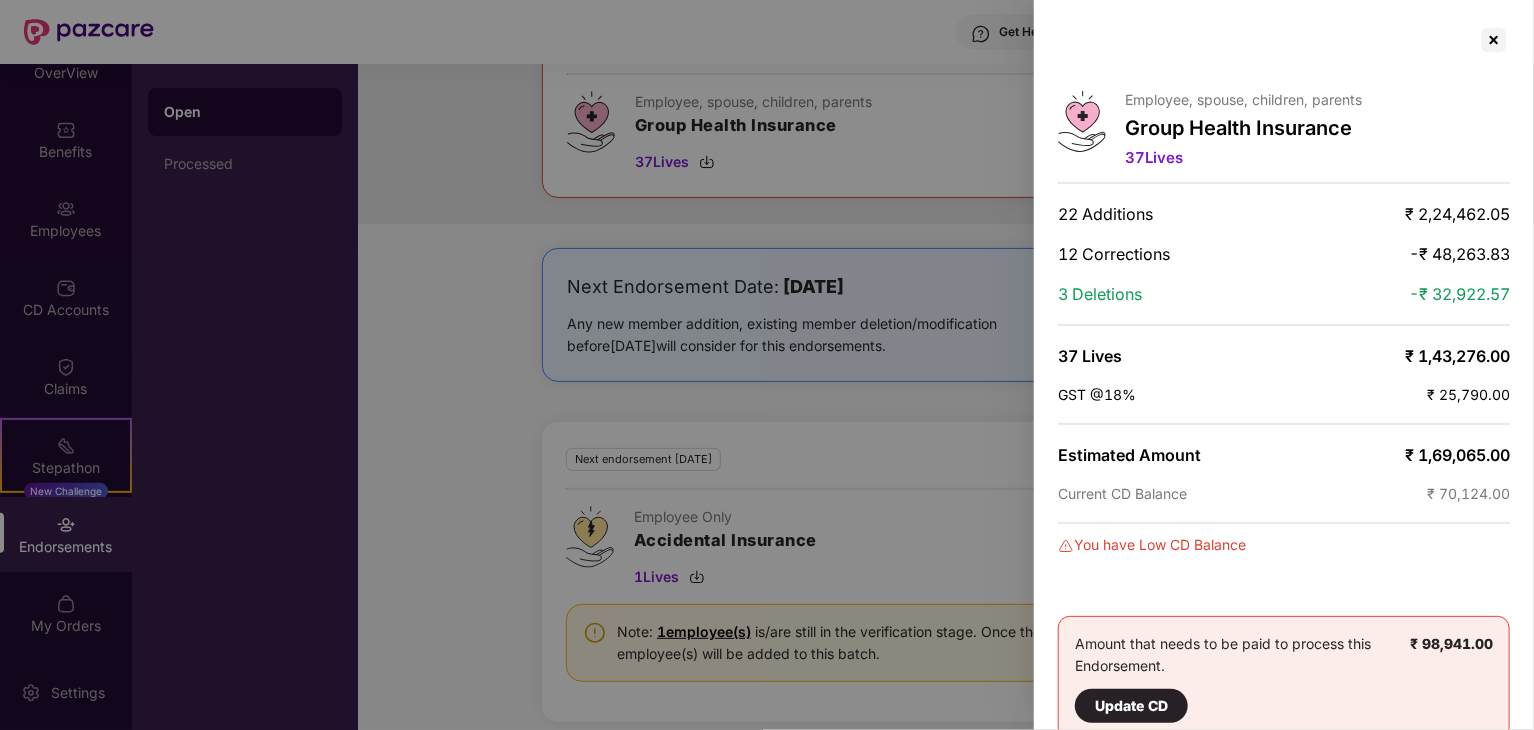click on "Update CD" at bounding box center [1131, 706] 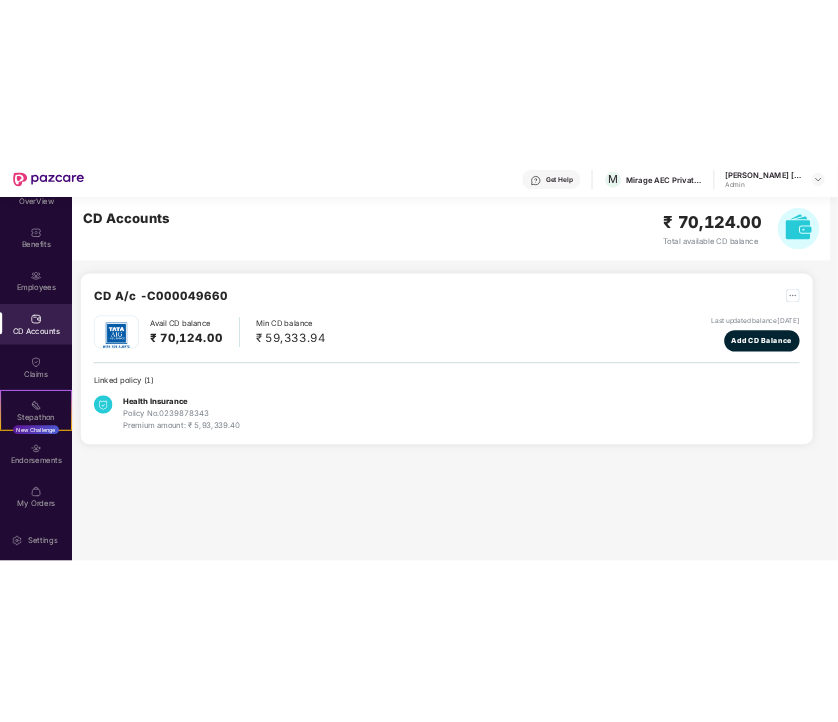 scroll, scrollTop: 0, scrollLeft: 0, axis: both 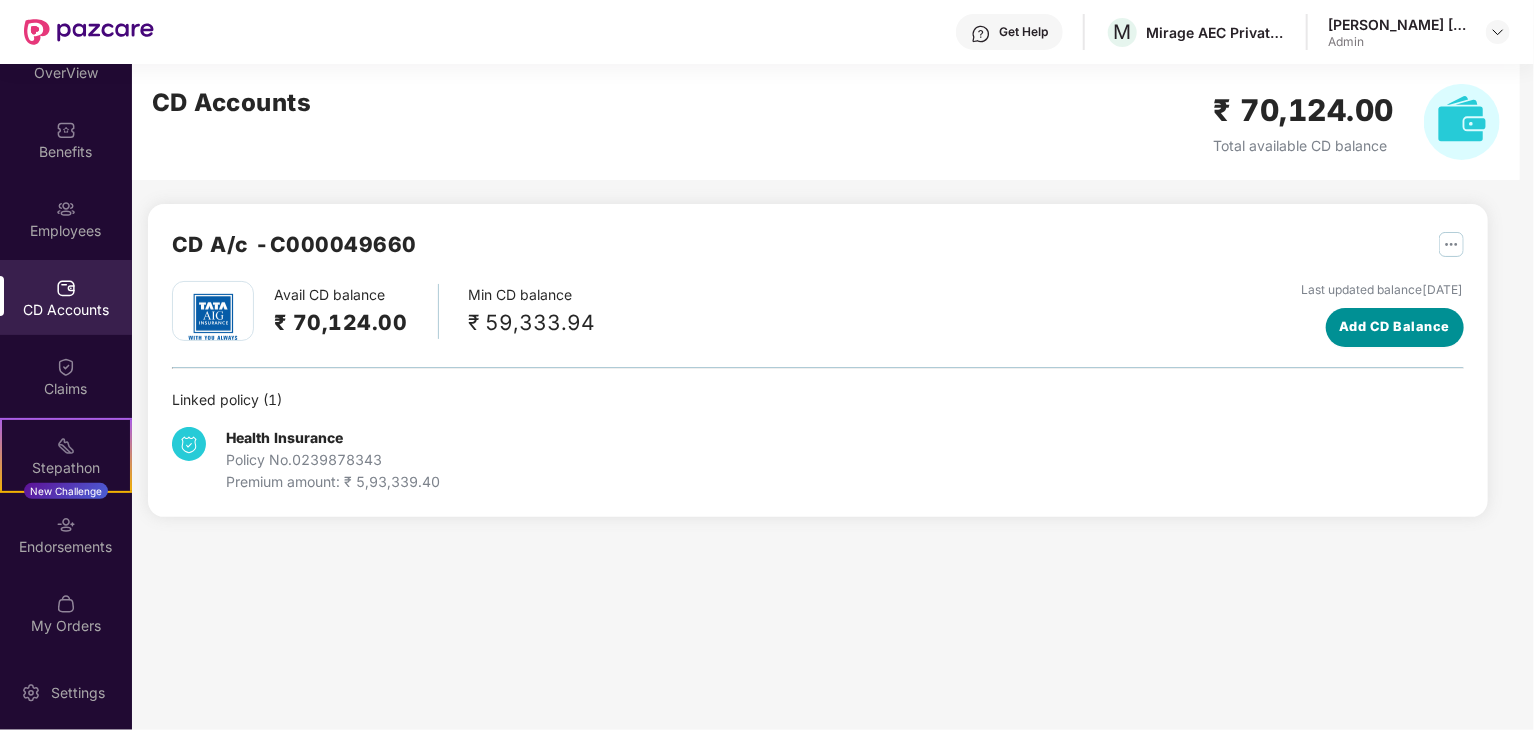 click on "Add CD Balance" at bounding box center [1395, 327] 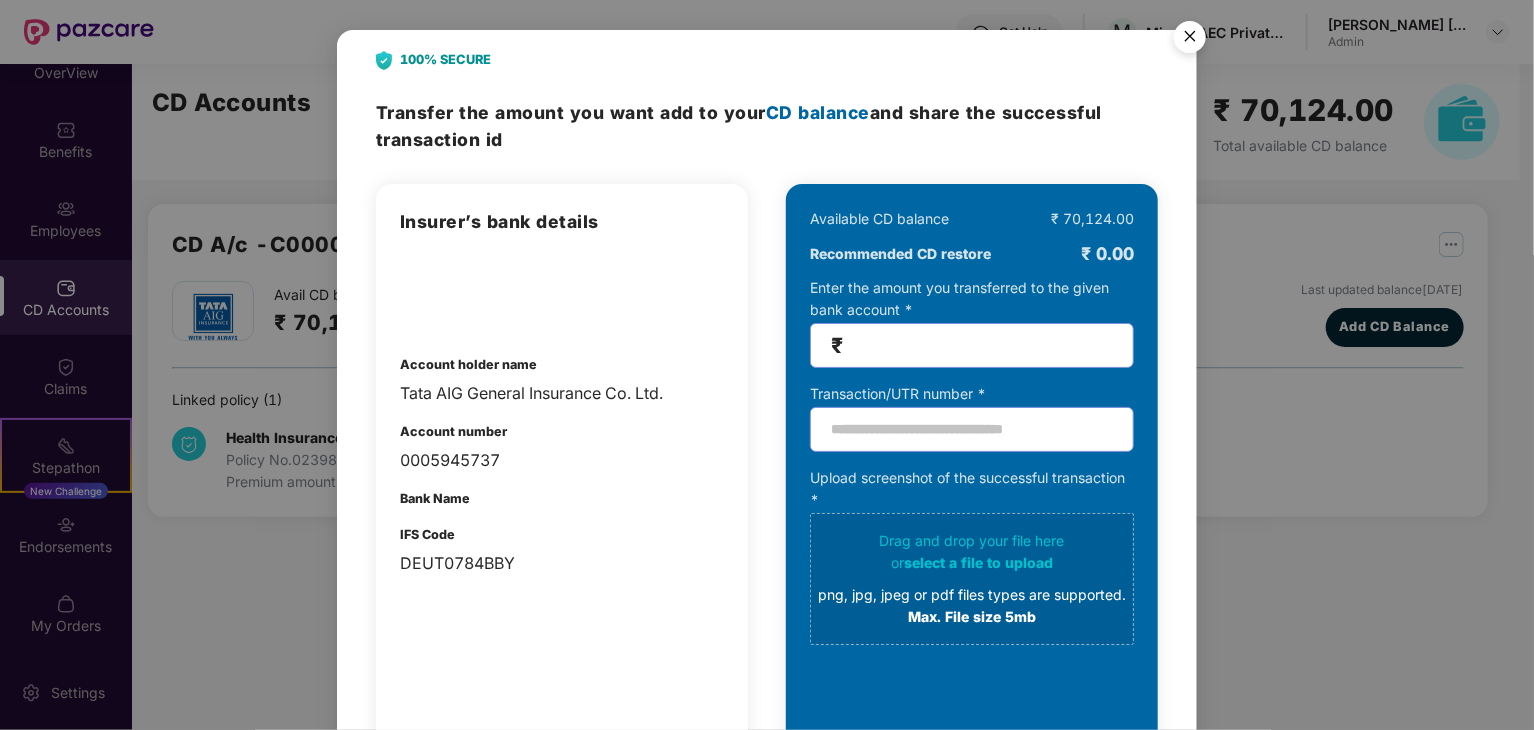 click on "₹" at bounding box center [972, 345] 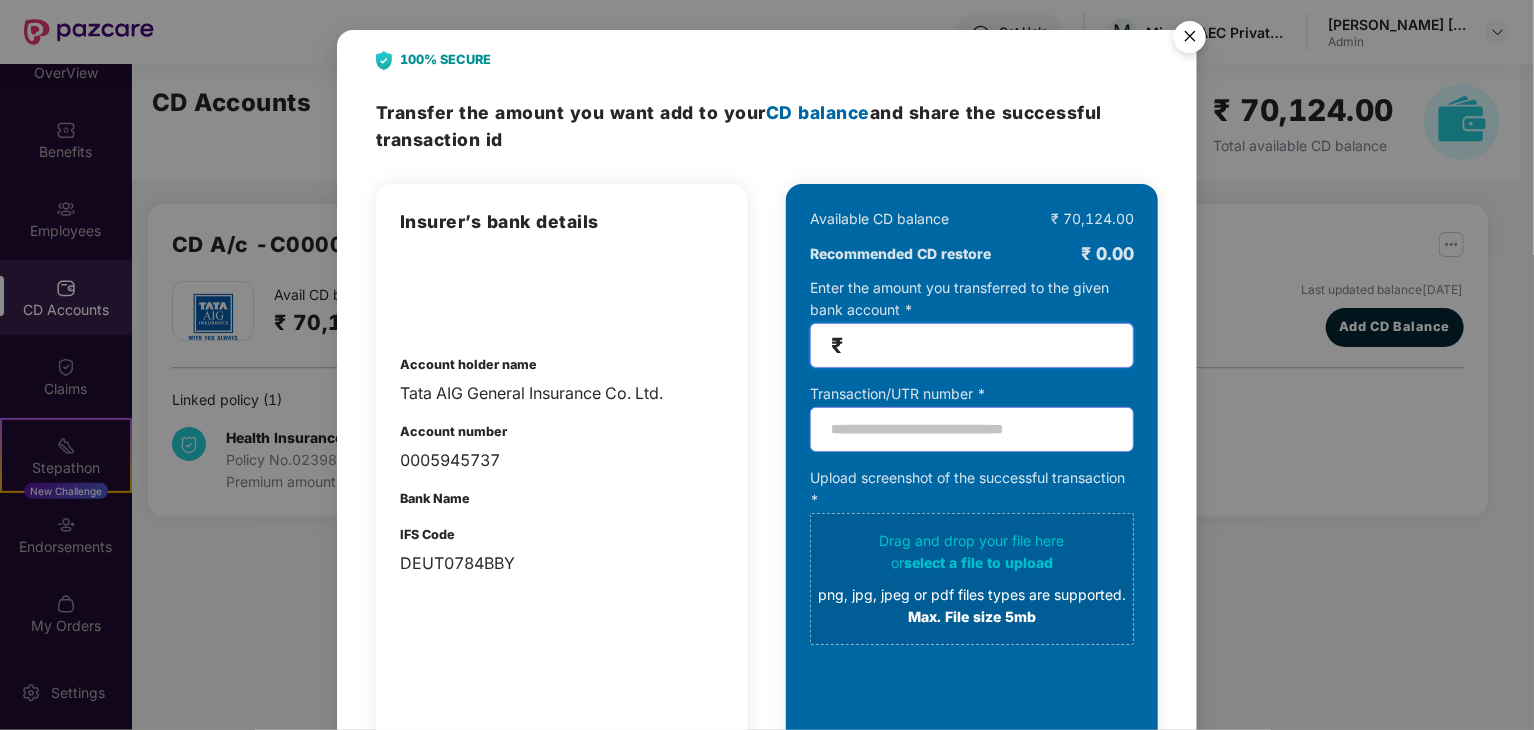 type on "*****" 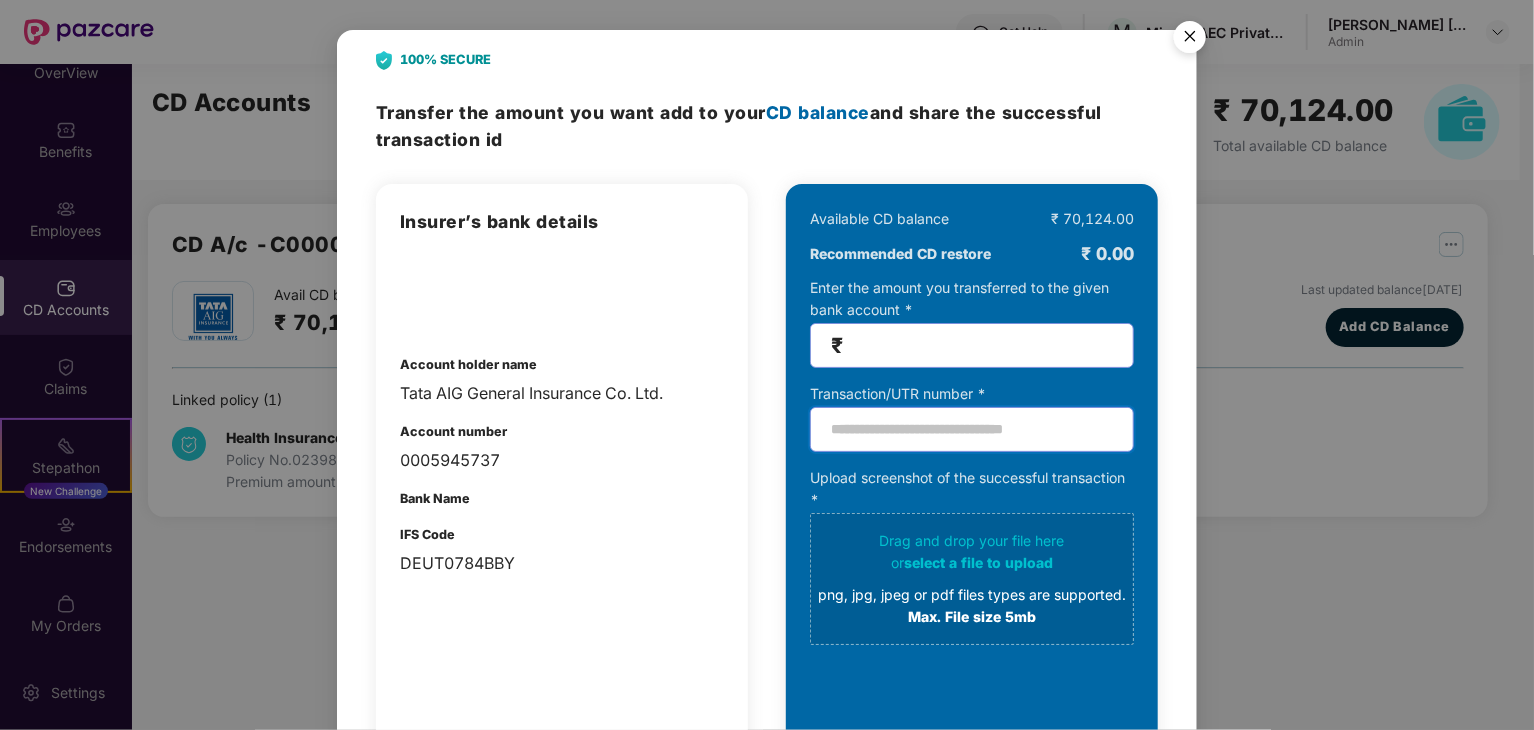 click at bounding box center (972, 429) 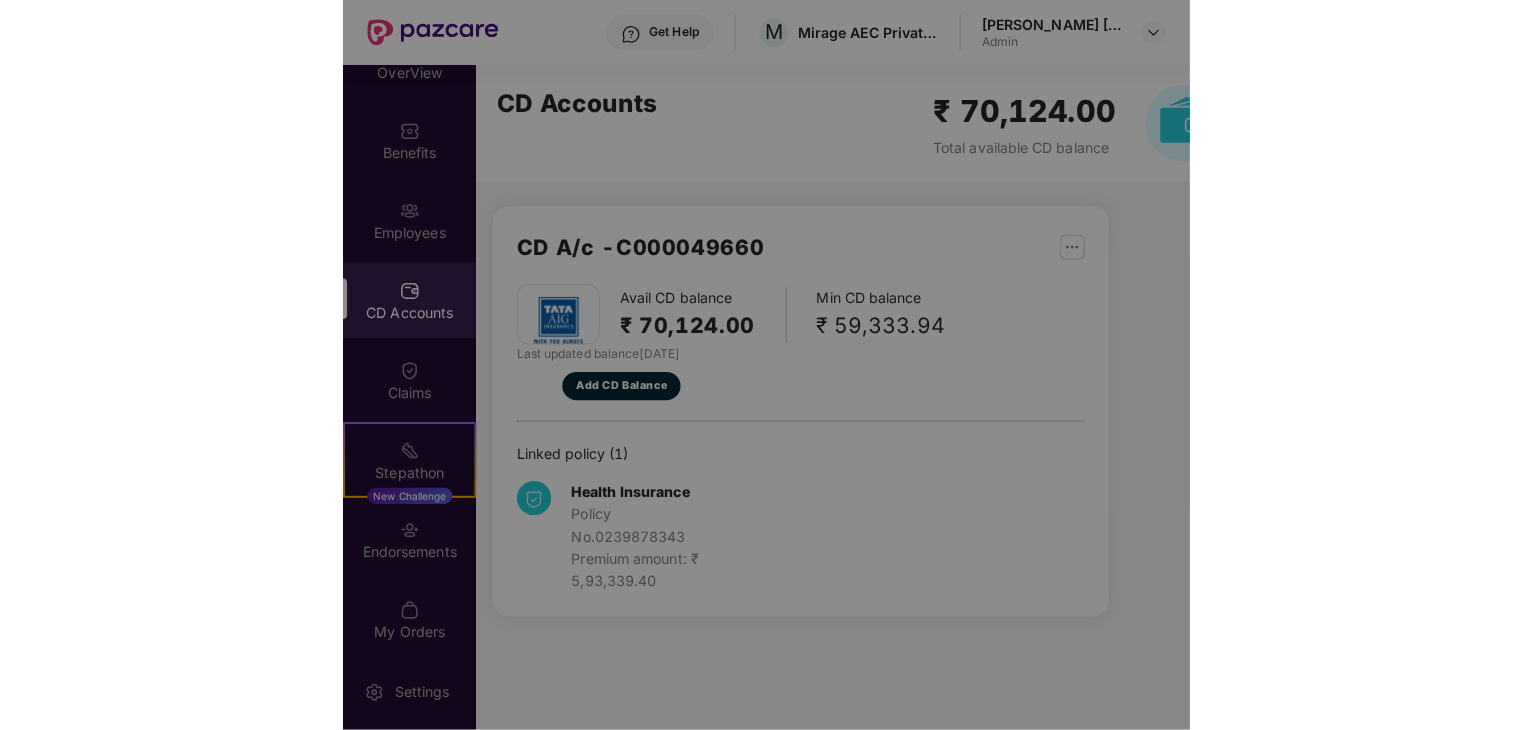 scroll, scrollTop: 187, scrollLeft: 0, axis: vertical 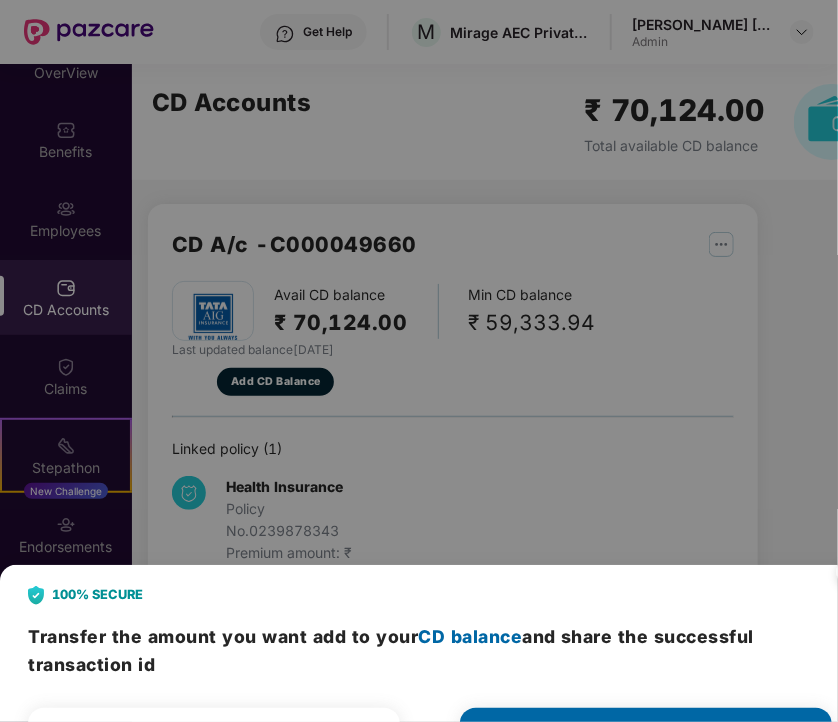 click on "100% SECURE Transfer the amount   you want add to your  CD balance  and share the successful transaction id Insurer’s bank details Account holder name Tata AIG General Insurance Co. Ltd. Account number 0005945737 Bank Name IFS Code DEUT0784BBY Available CD balance ₹ 70,124.00 Recommended CD restore ₹ 0.00 Enter the amount you transferred to the given bank account * ₹ *****  Transaction/UTR number * Upload screenshot of the successful transaction * Drag and drop your file here or  select a file to upload png, jpg, jpeg or pdf files types are supported. Max. File size 5mb Submit  Cancel OK" at bounding box center (419, 361) 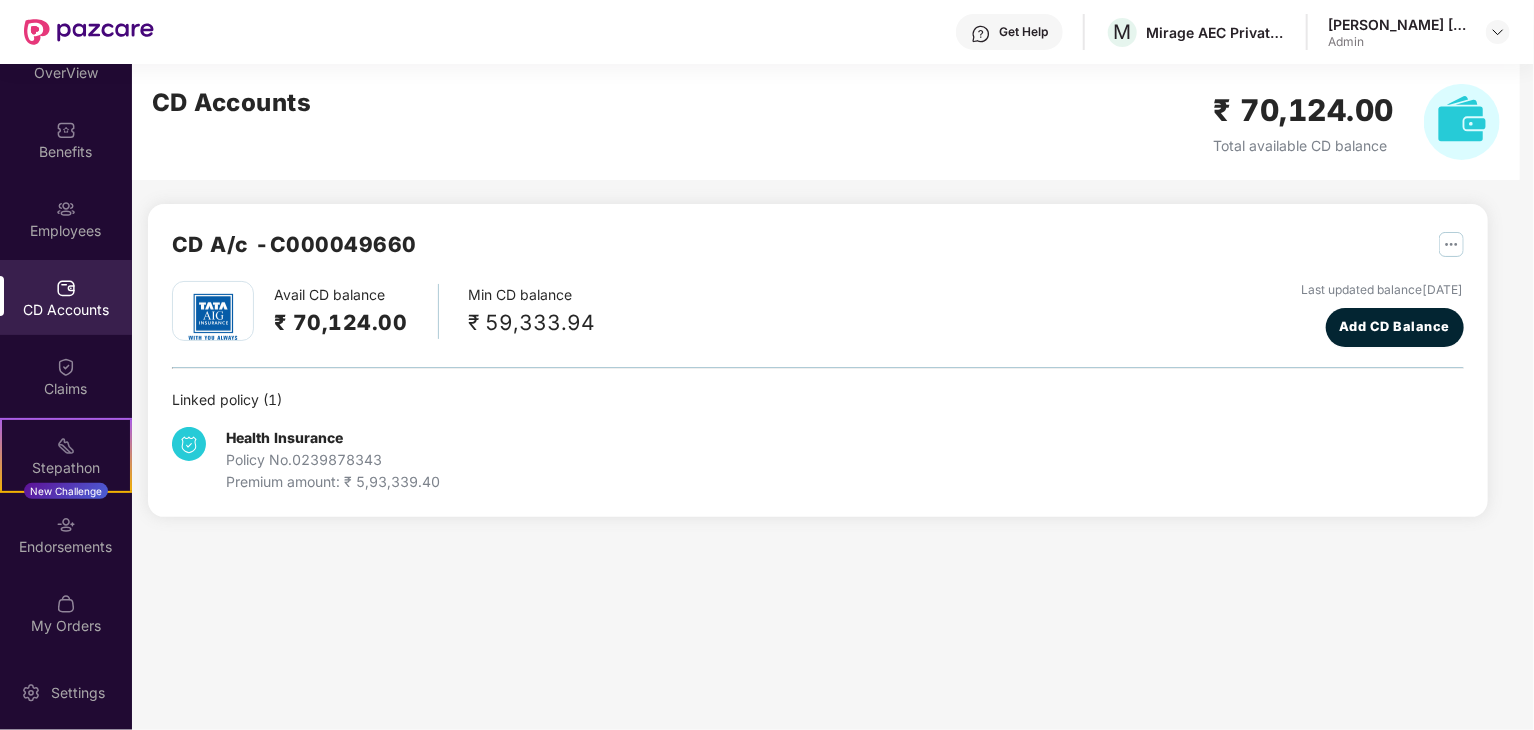 click on "Health Insurance Policy No.  0239878343 Premium amount: ₹ 5,93,339.40" at bounding box center [818, 452] 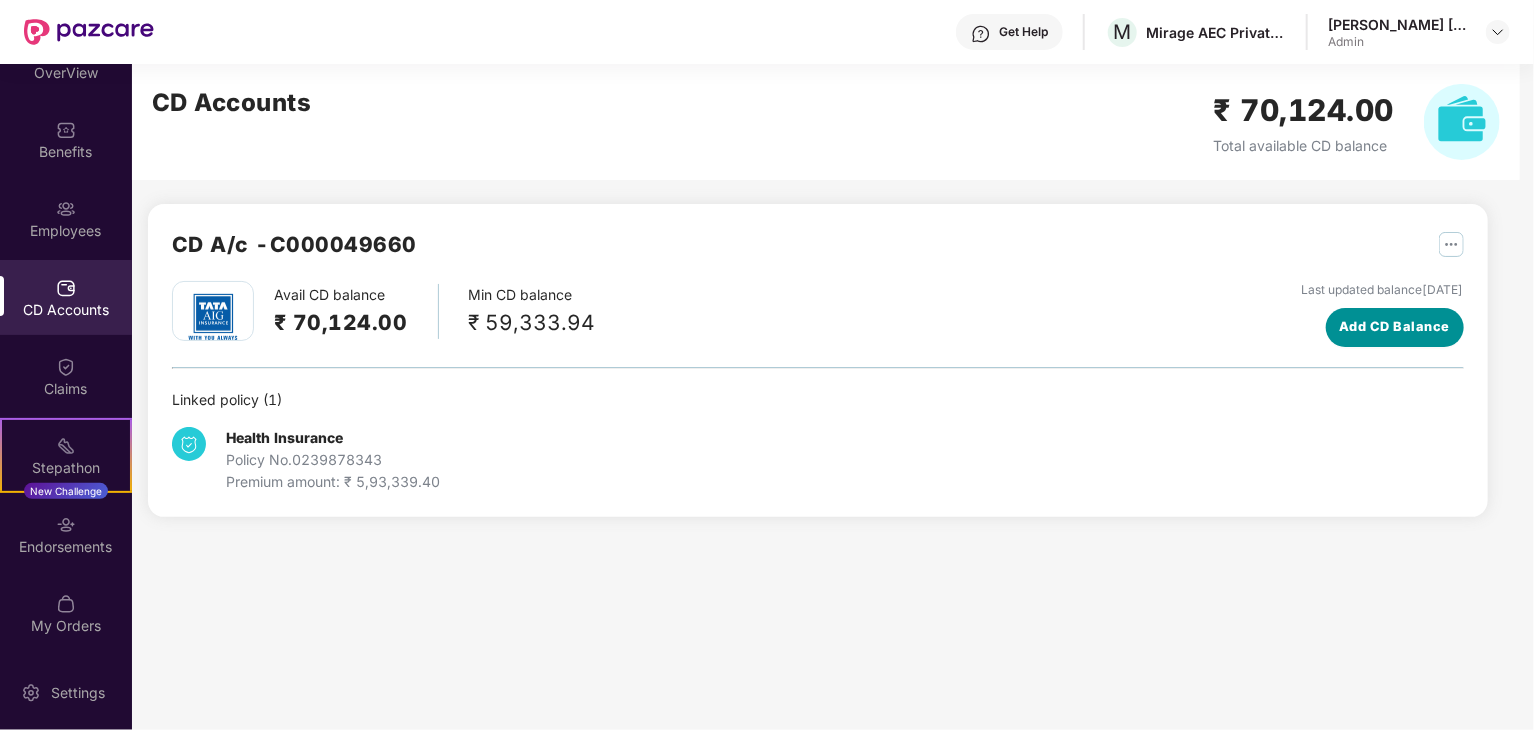 click on "Add CD Balance" at bounding box center [1394, 327] 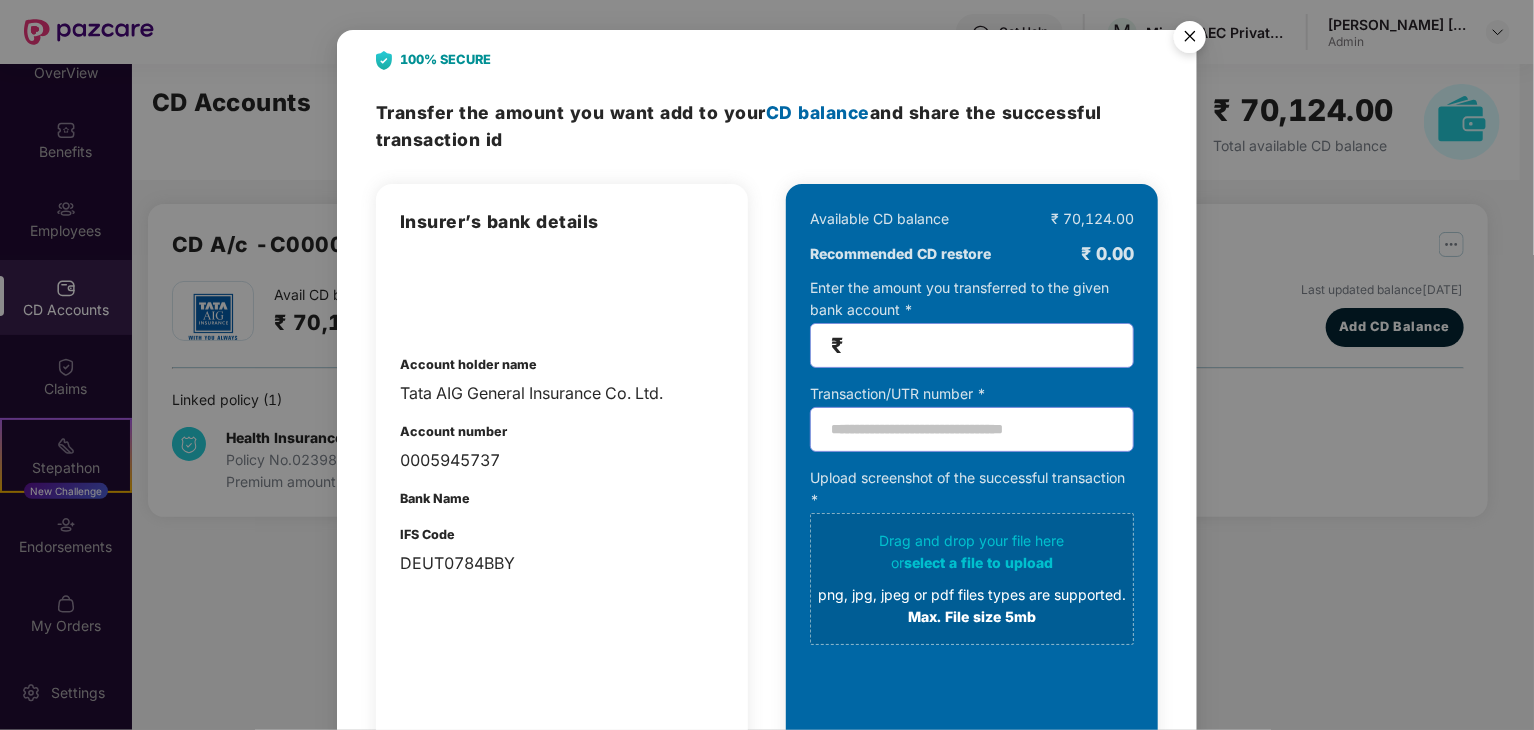 click on "100% SECURE Transfer the amount   you want add to your  CD balance  and share the successful transaction id Insurer’s bank details Account holder name Tata AIG General Insurance Co. Ltd. Account number 0005945737 Bank Name IFS Code DEUT0784BBY Available CD balance ₹ 70,124.00 Recommended CD restore ₹ 0.00 Enter the amount you transferred to the given bank account * ₹ *****  Transaction/UTR number * Upload screenshot of the successful transaction * Drag and drop your file here or  select a file to upload png, jpg, jpeg or pdf files types are supported. Max. File size 5mb Submit" at bounding box center (767, 446) 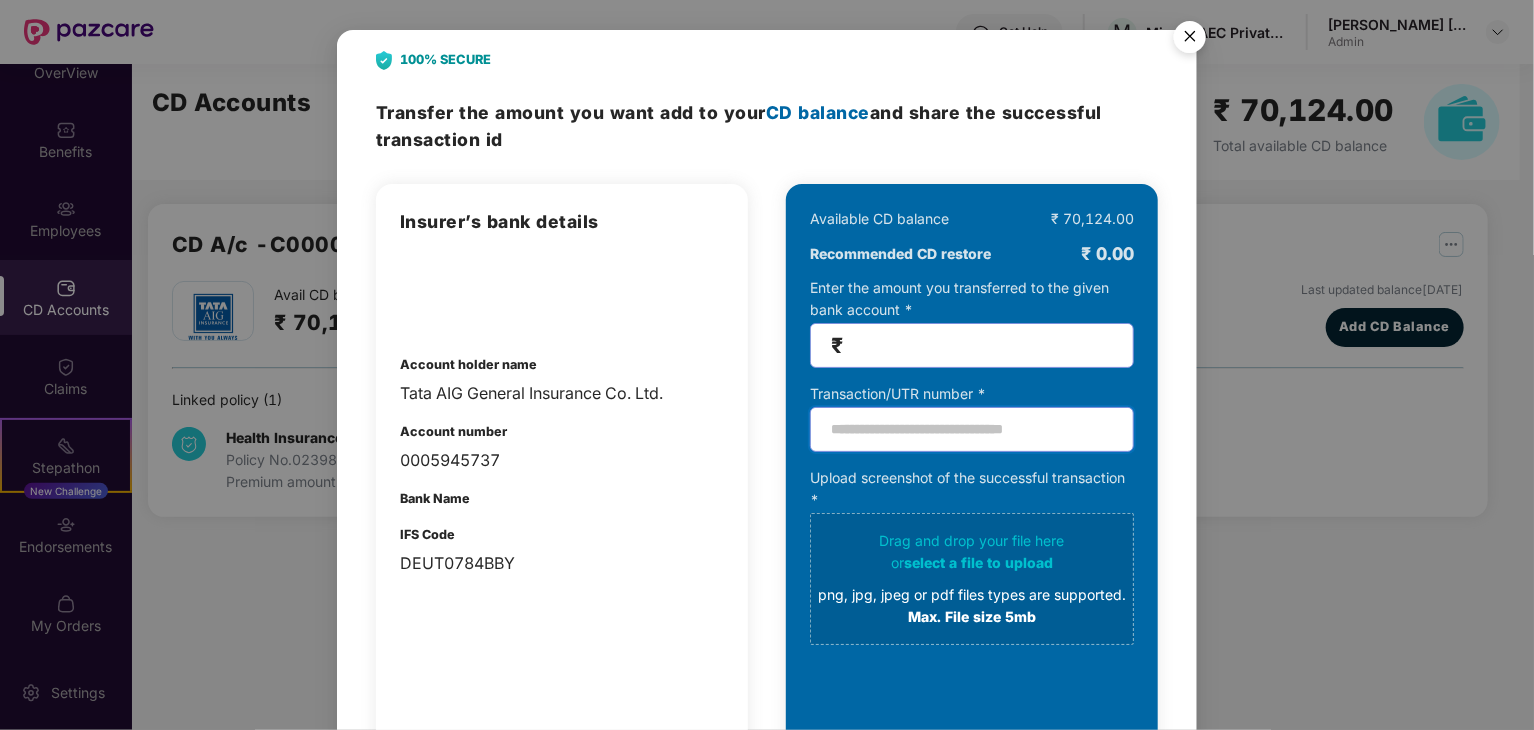 click at bounding box center [972, 429] 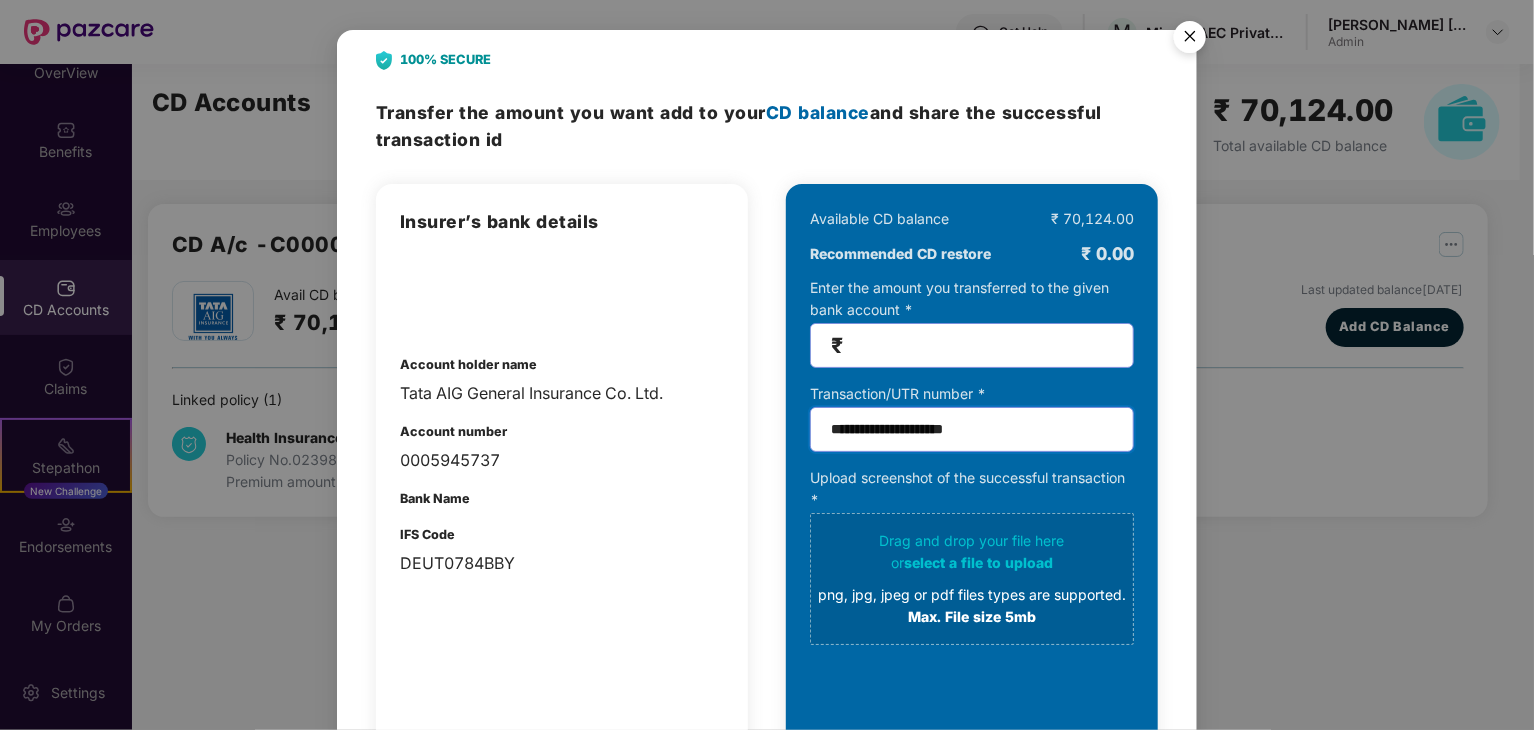 click on "**********" at bounding box center (972, 429) 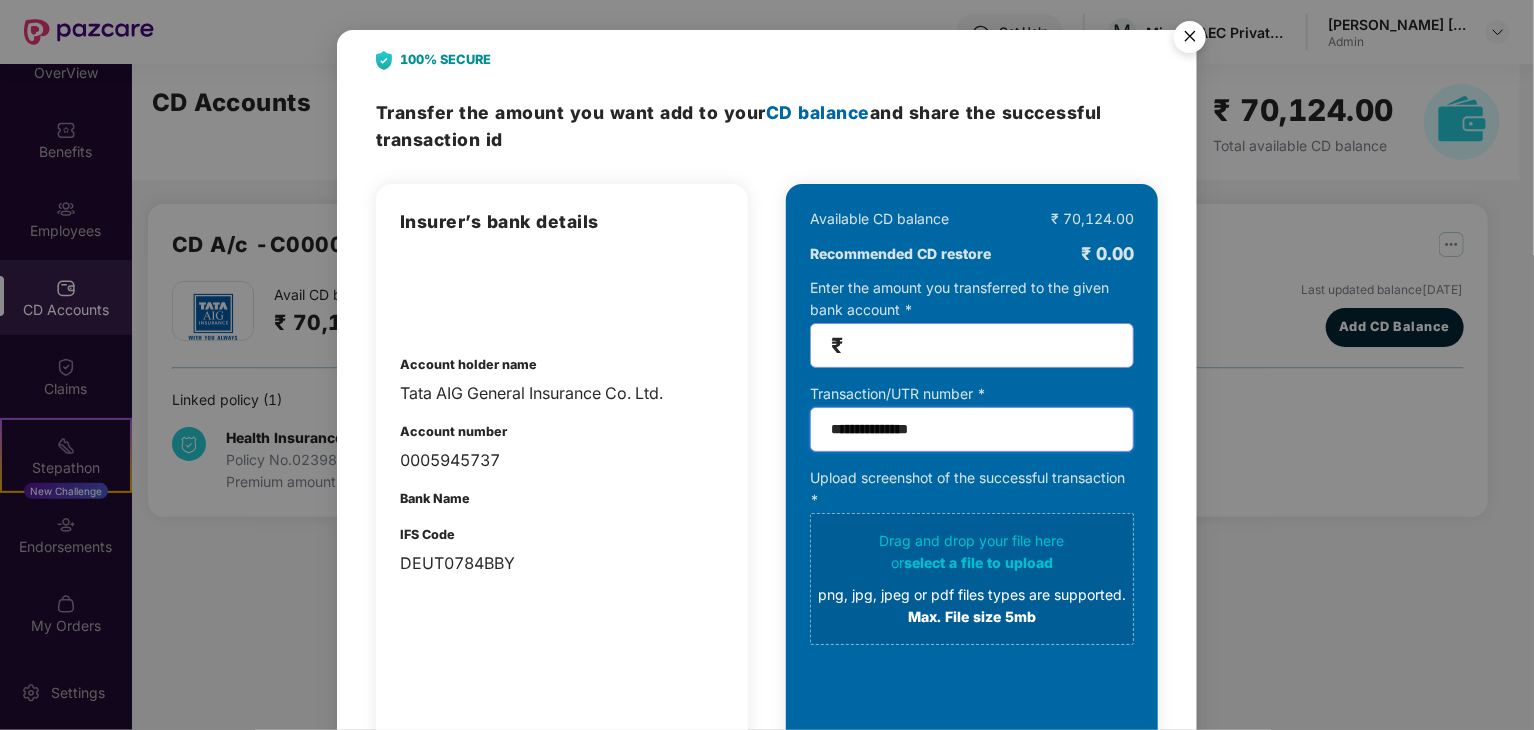click on "**********" at bounding box center [972, 429] 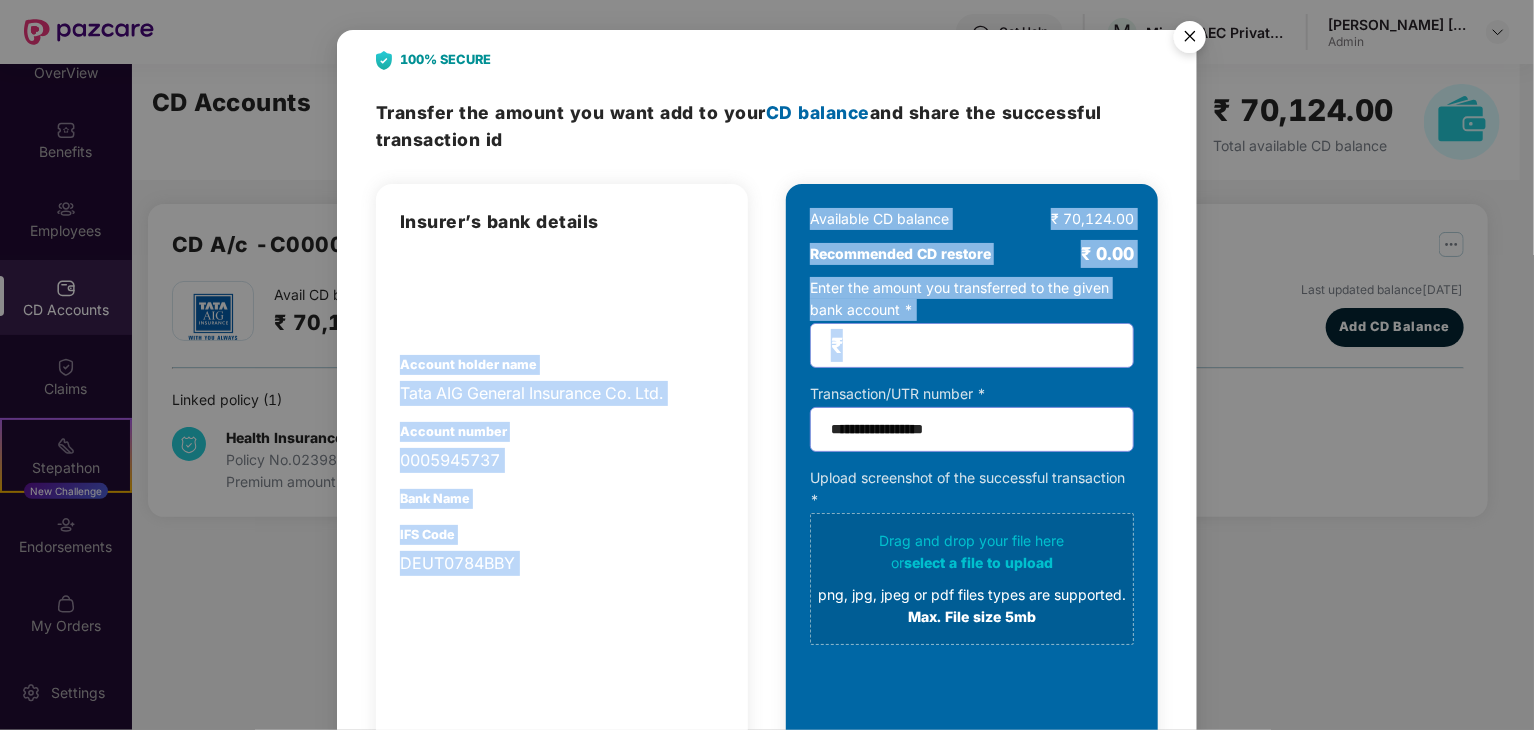 drag, startPoint x: 713, startPoint y: 315, endPoint x: 1079, endPoint y: 438, distance: 386.11526 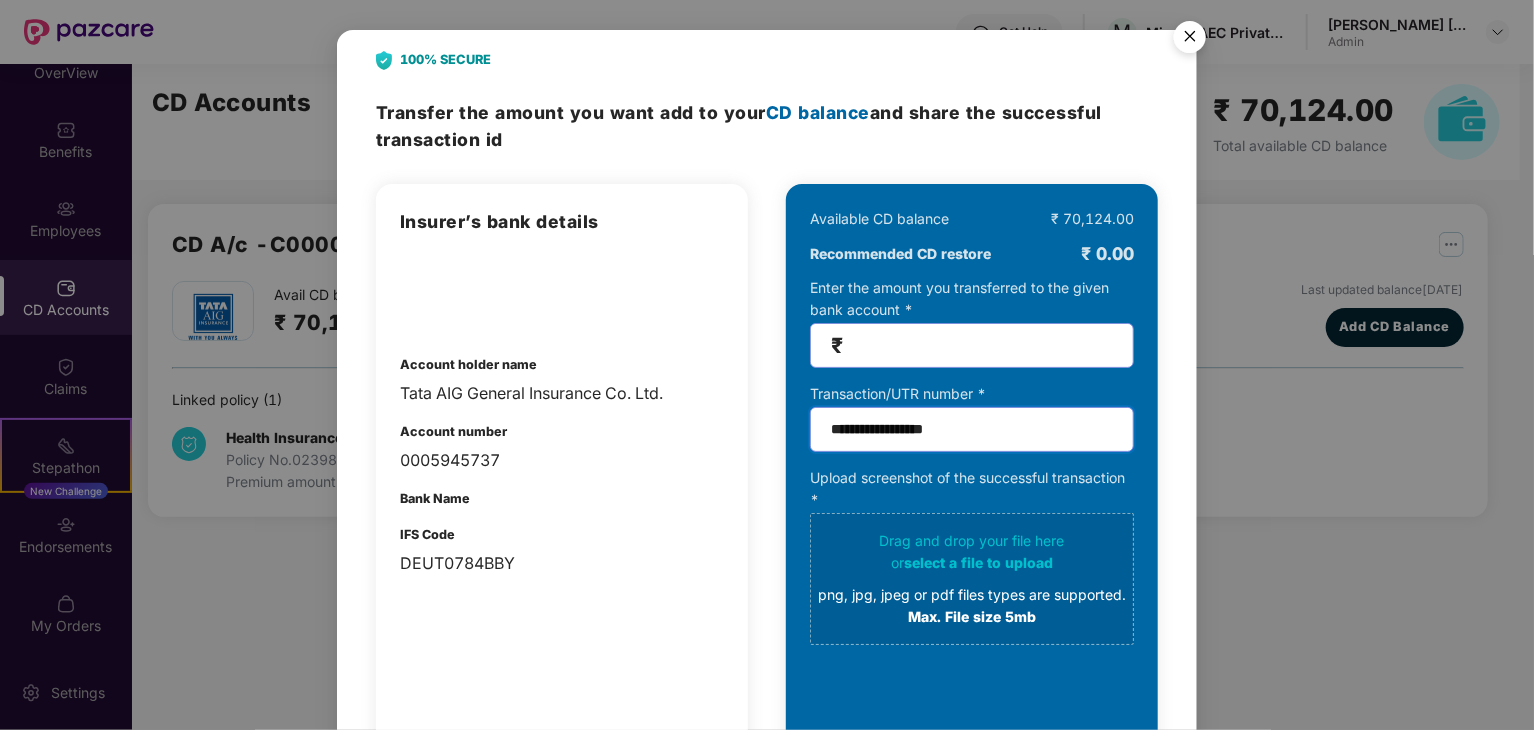 click on "**********" at bounding box center (972, 429) 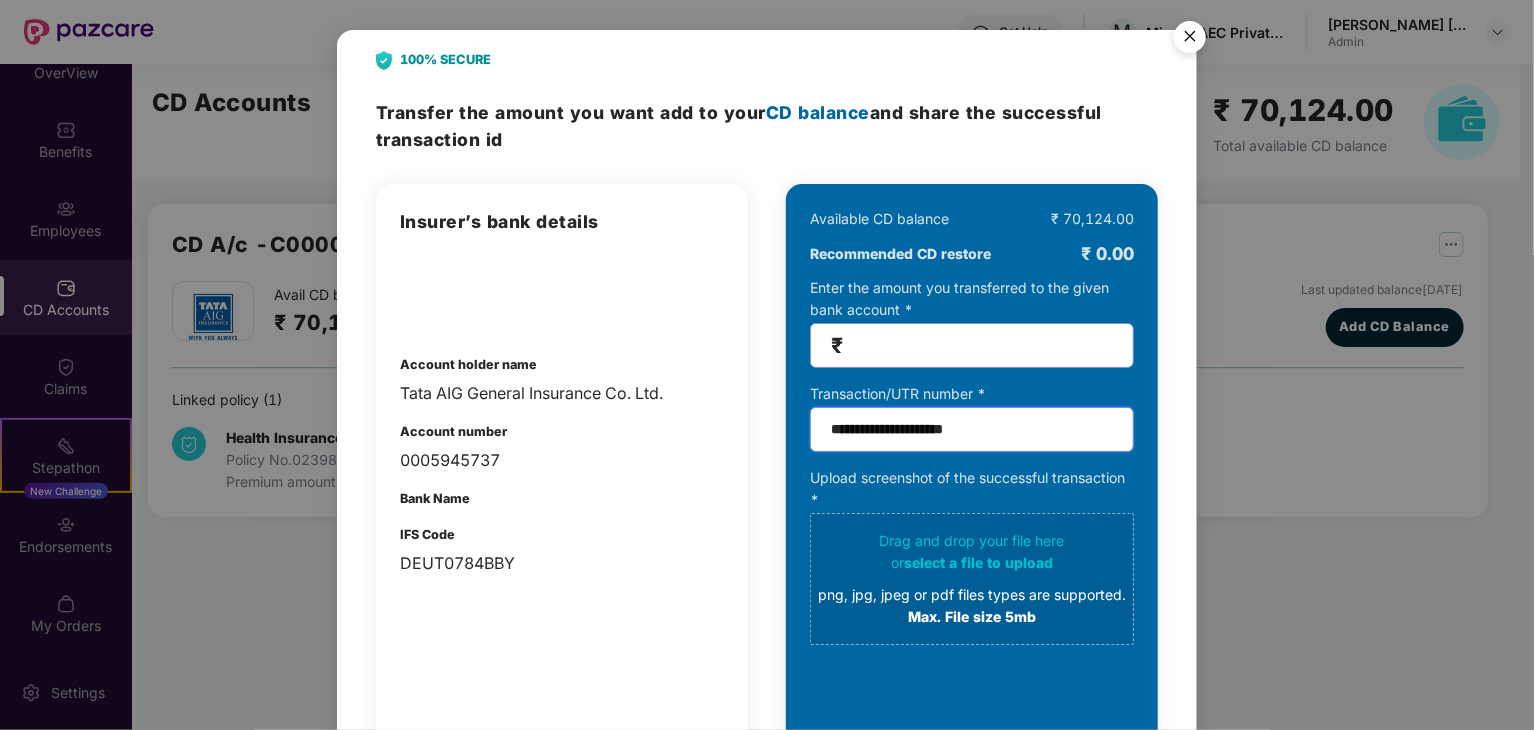 type on "**********" 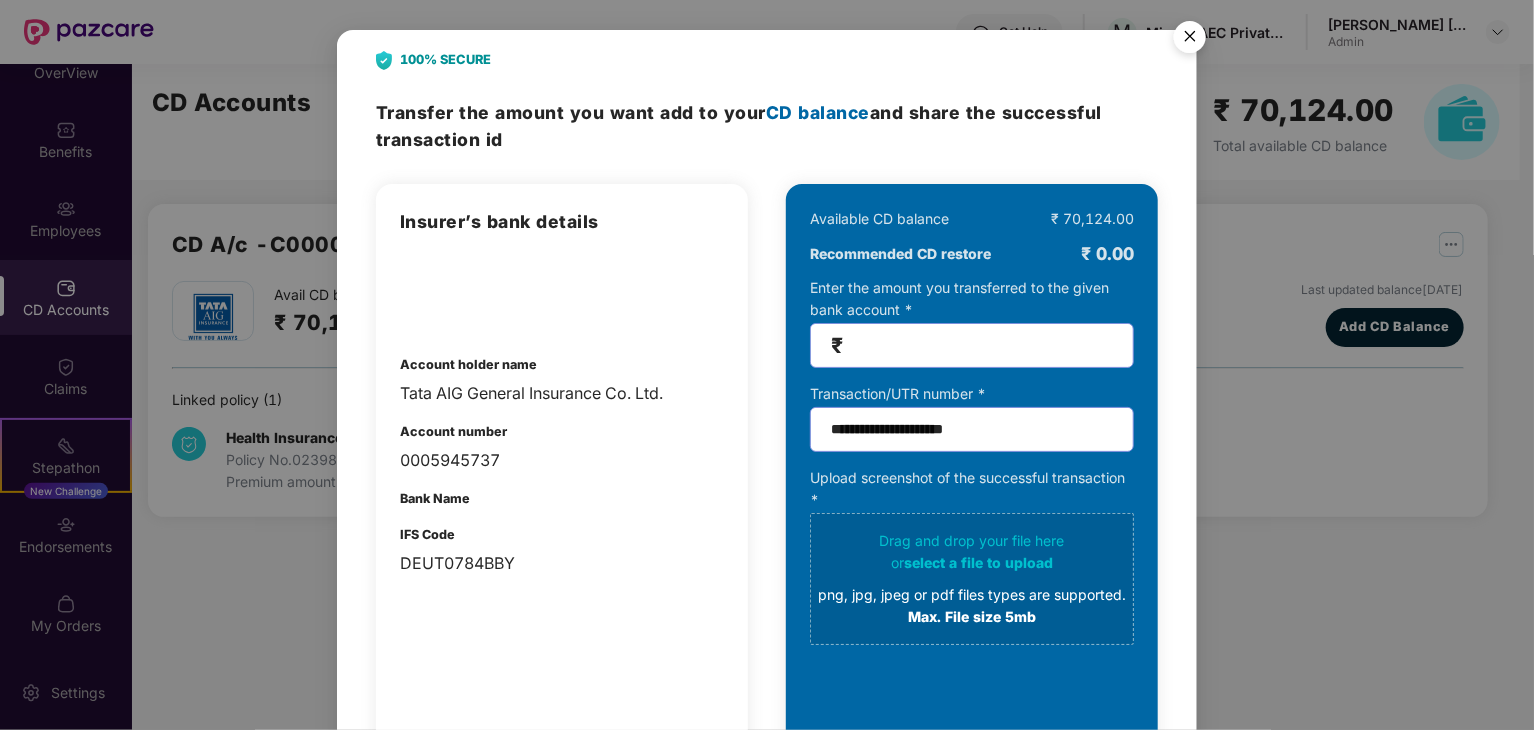 click on "Insurer’s bank details Account holder name Tata AIG General Insurance Co. Ltd. Account number 0005945737 Bank Name IFS Code DEUT0784BBY" at bounding box center [562, 392] 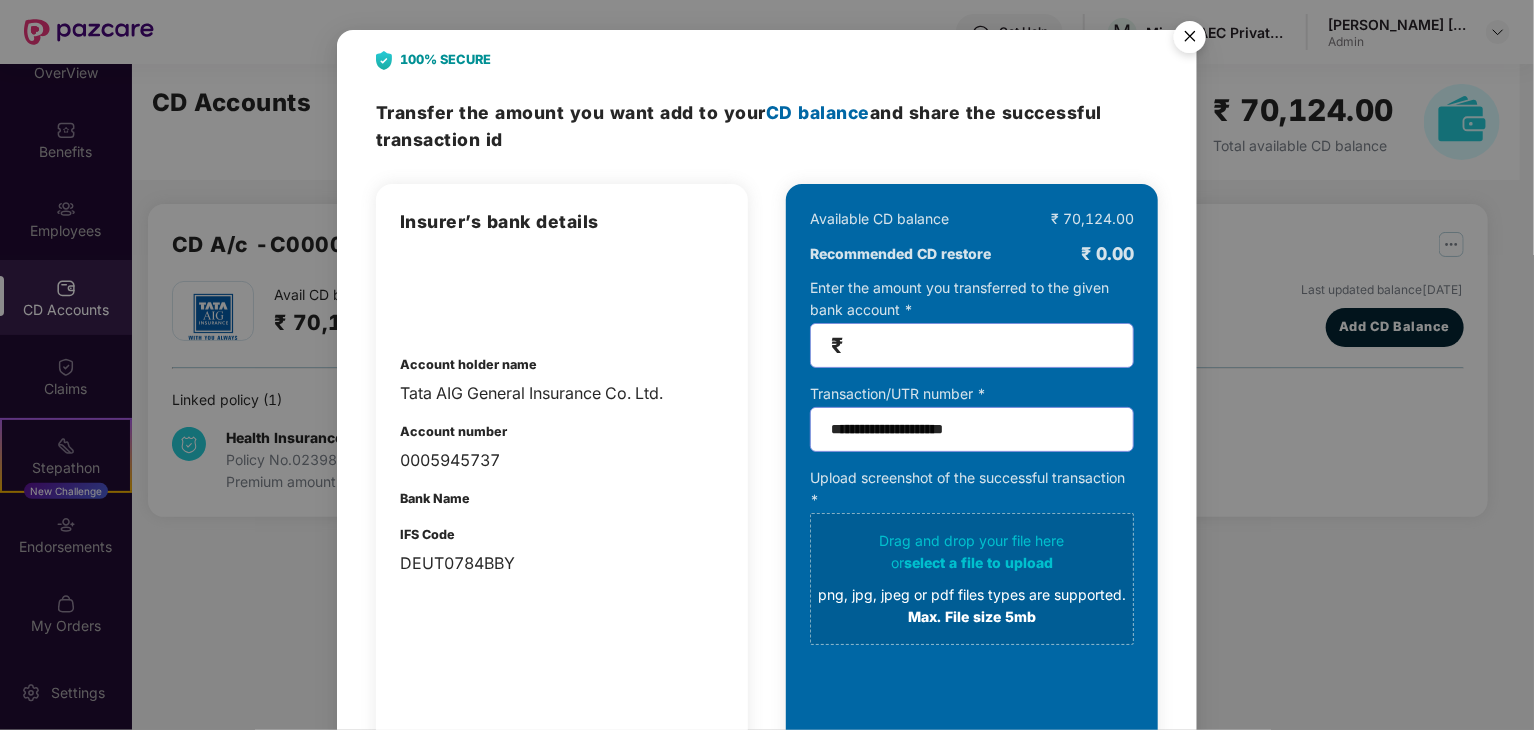 click on "select a file to upload" at bounding box center (978, 562) 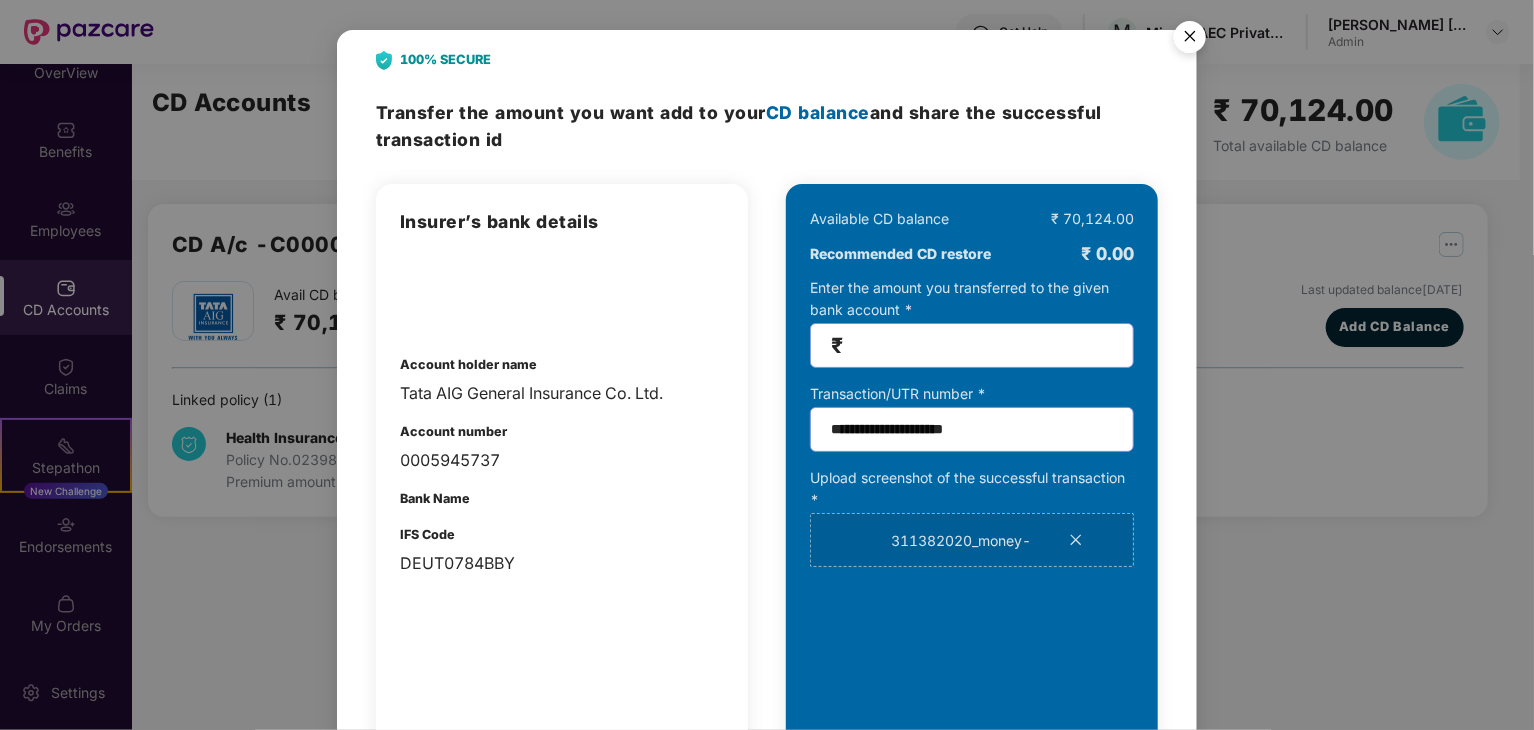 scroll, scrollTop: 143, scrollLeft: 0, axis: vertical 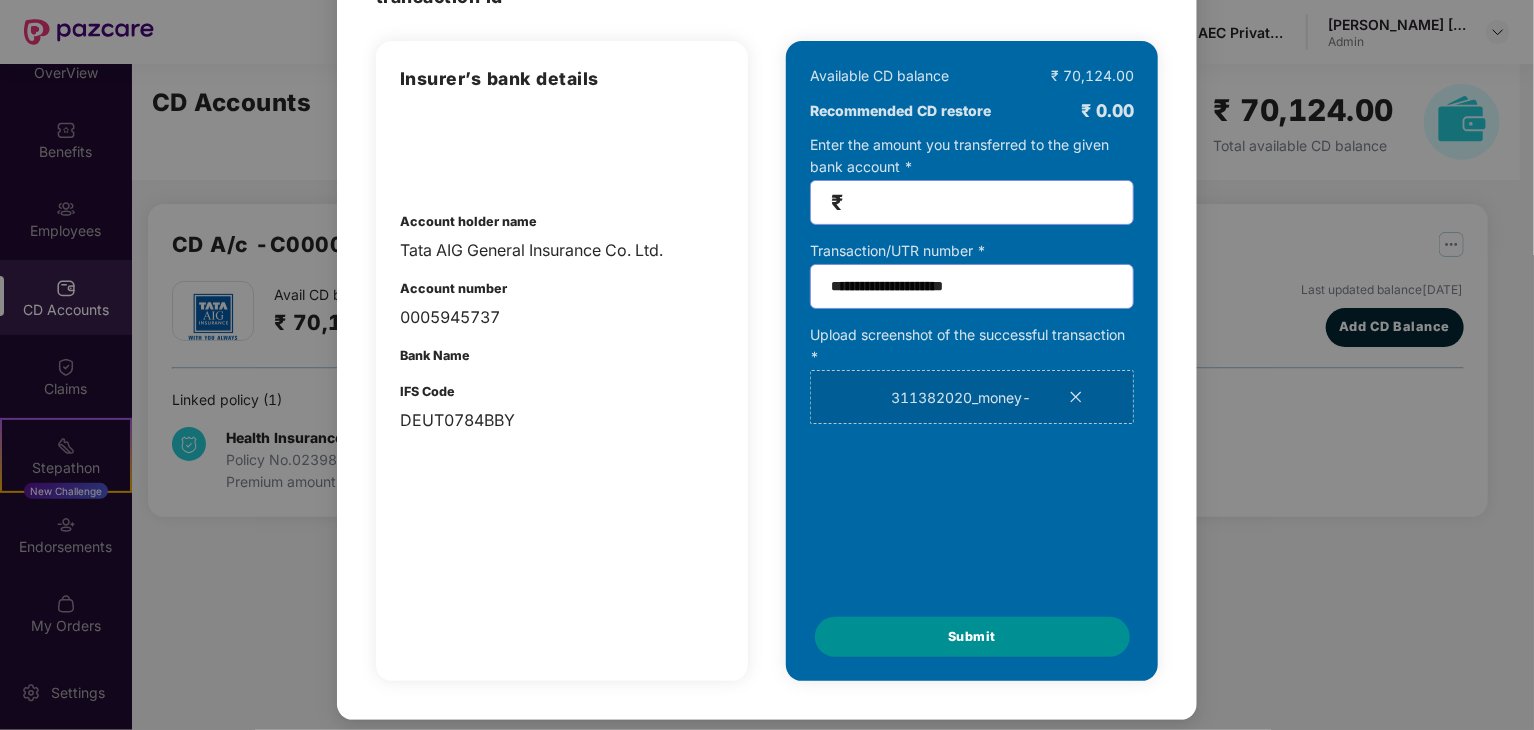 click on "Submit" at bounding box center (972, 637) 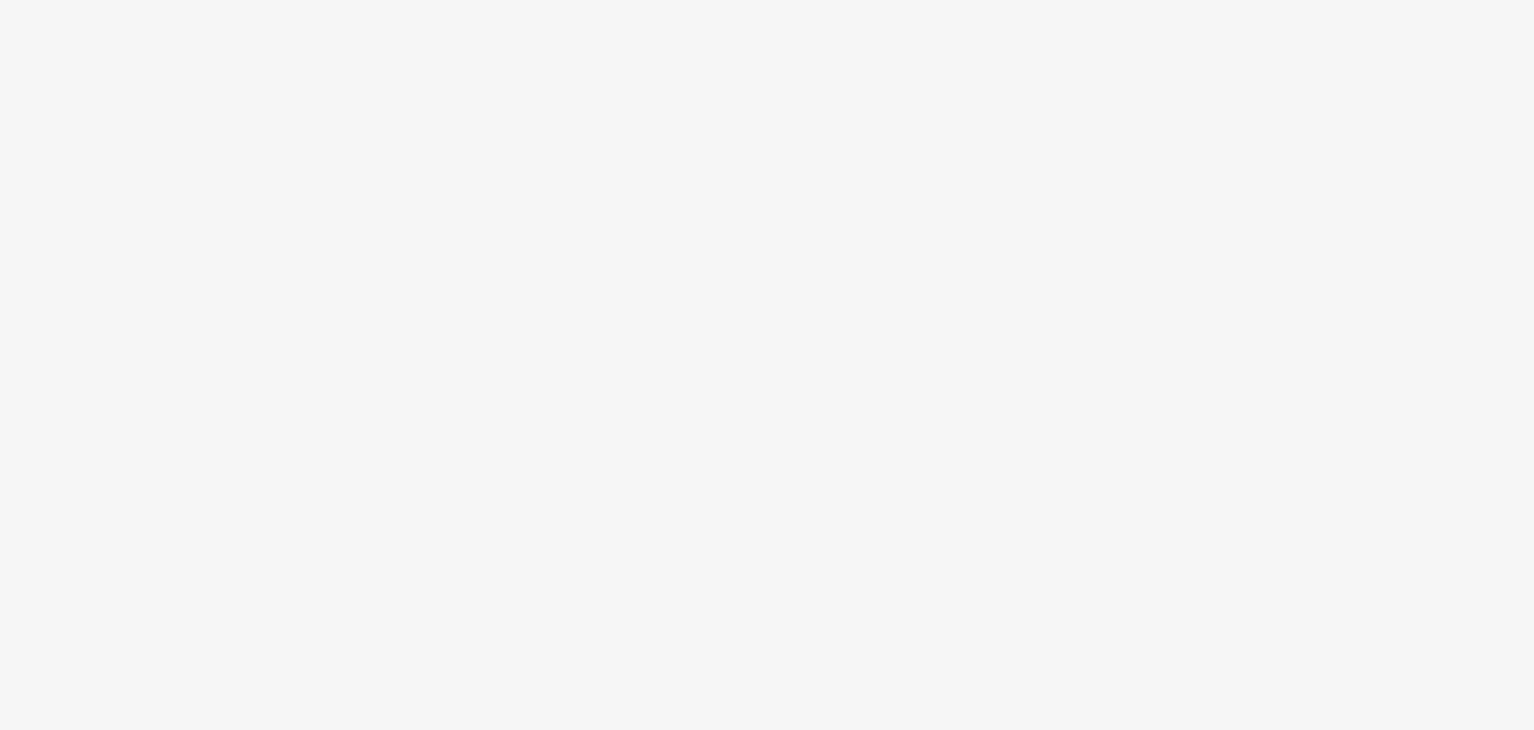 scroll, scrollTop: 0, scrollLeft: 0, axis: both 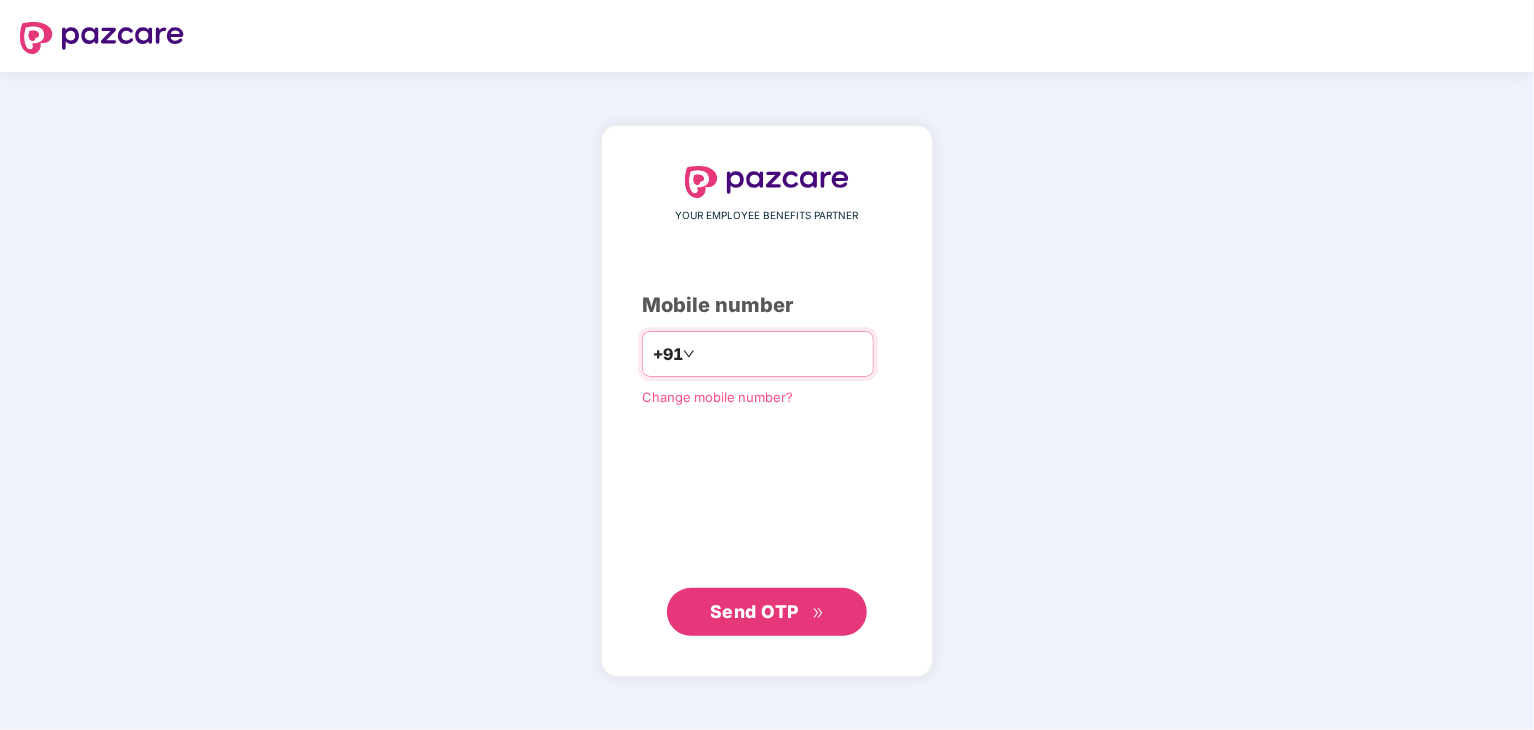 click at bounding box center [781, 354] 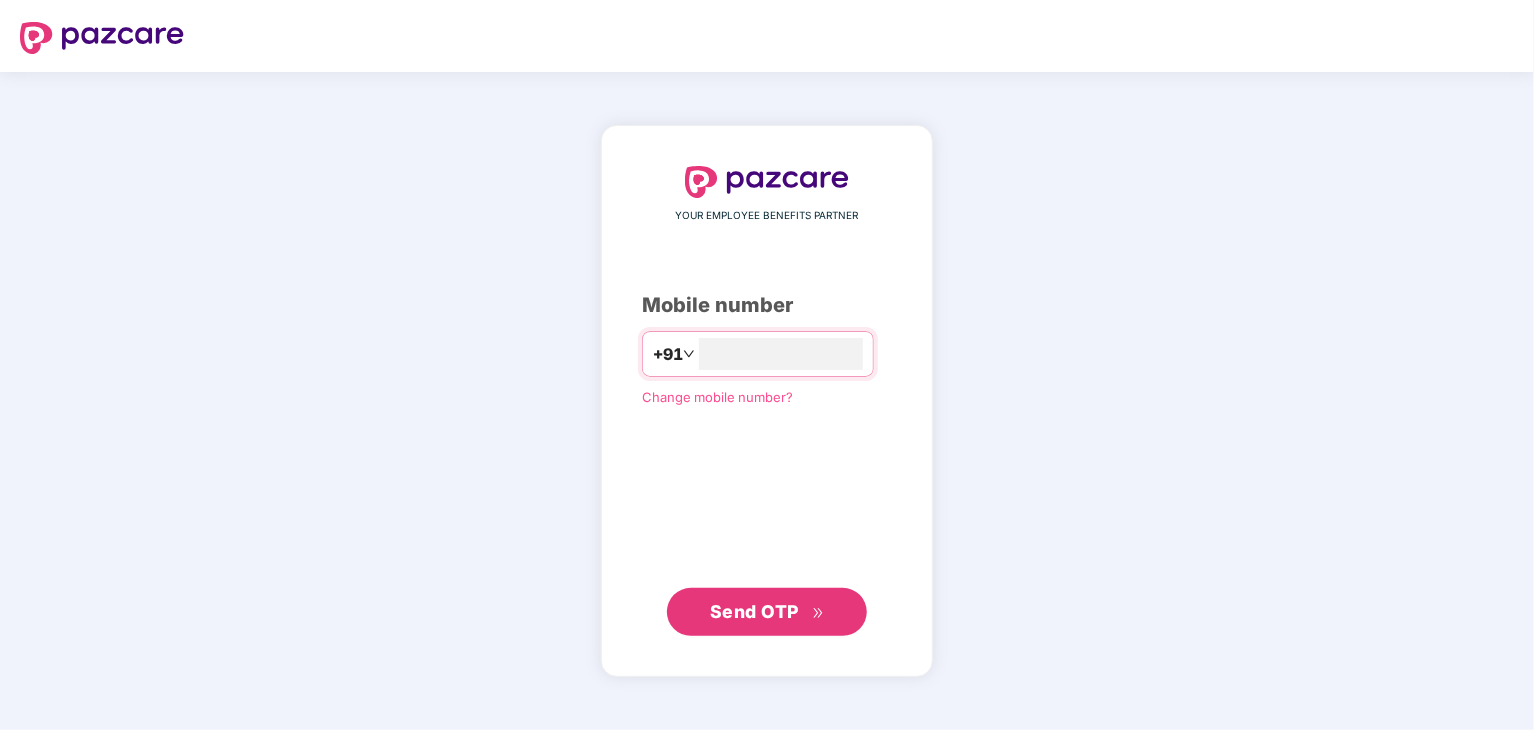 type on "**********" 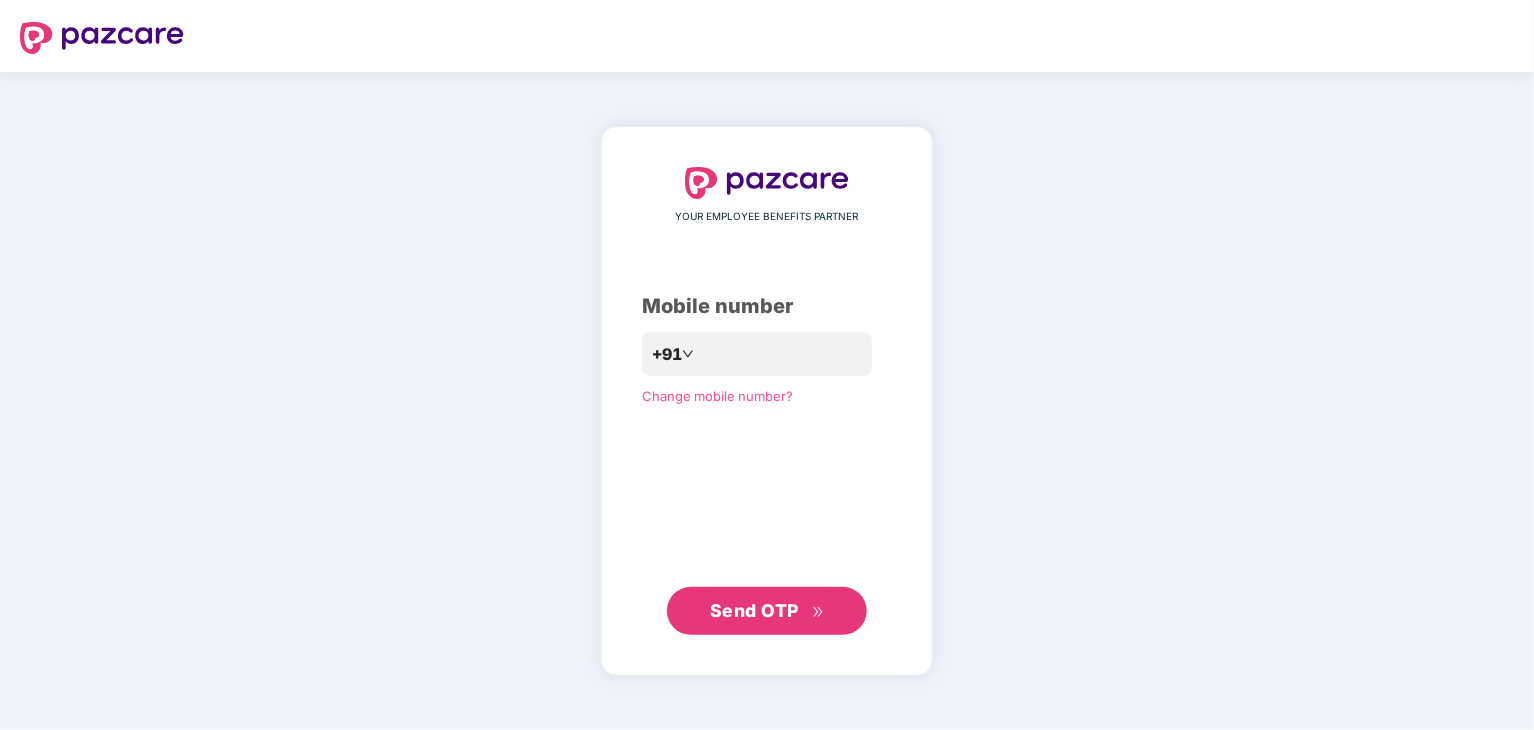 click on "Send OTP" at bounding box center (767, 611) 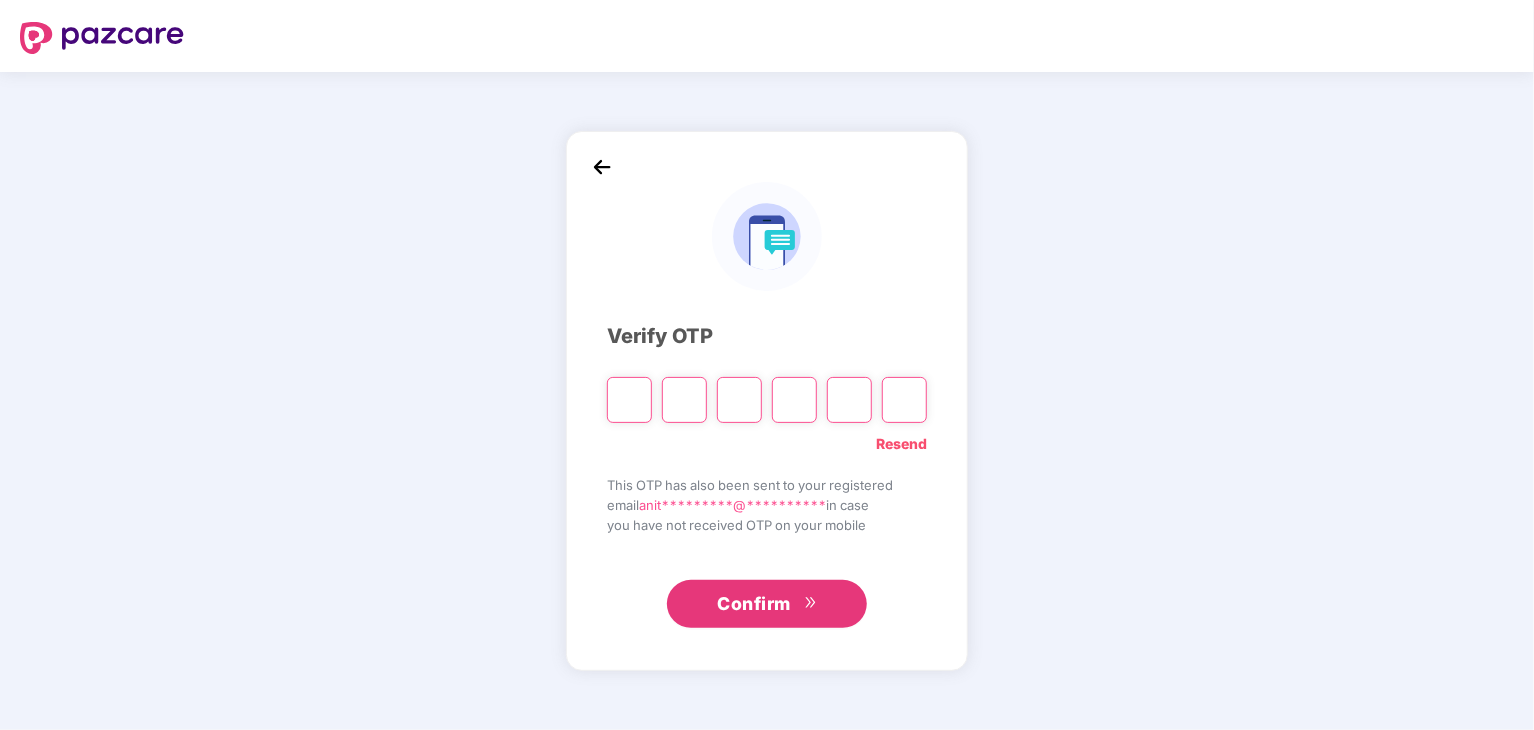 type on "*" 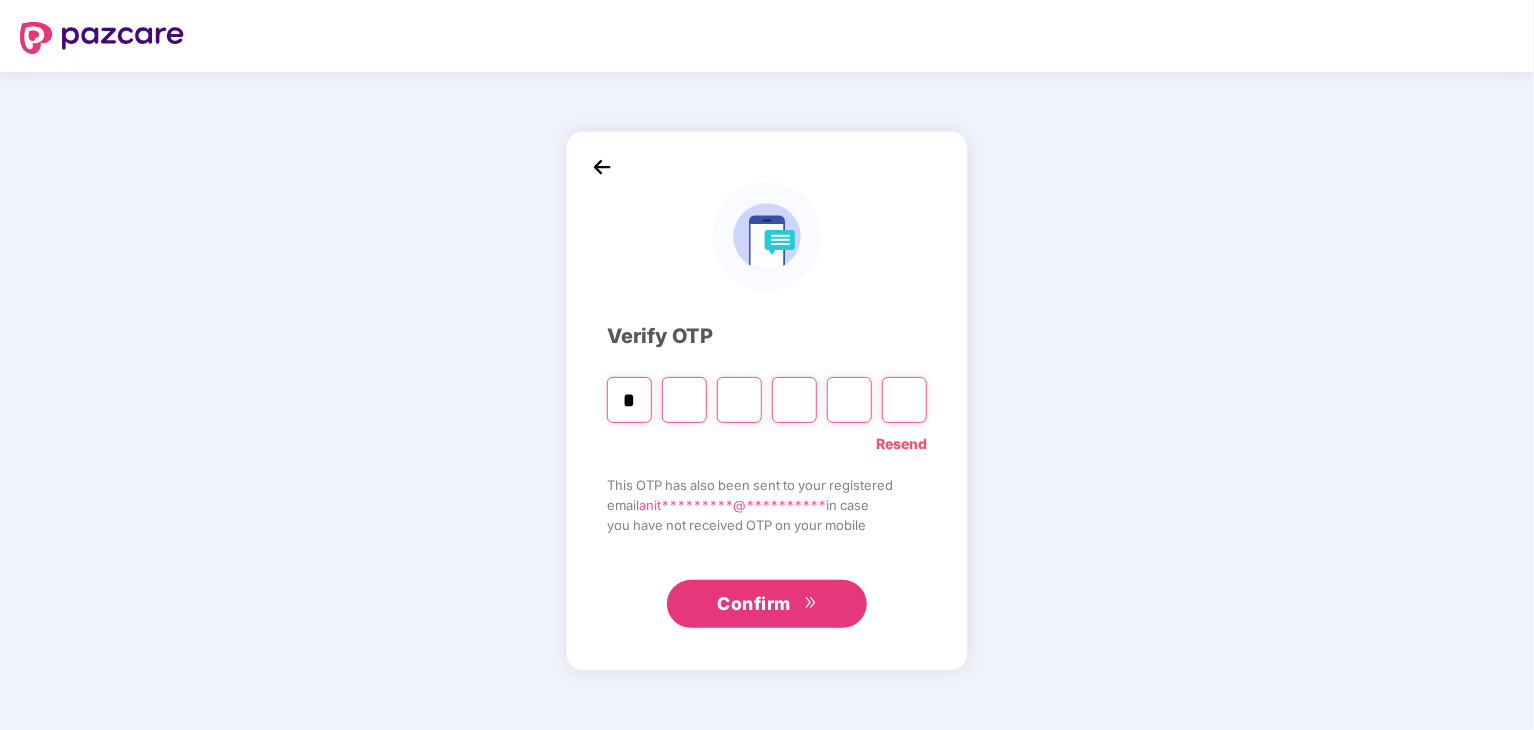 type on "*" 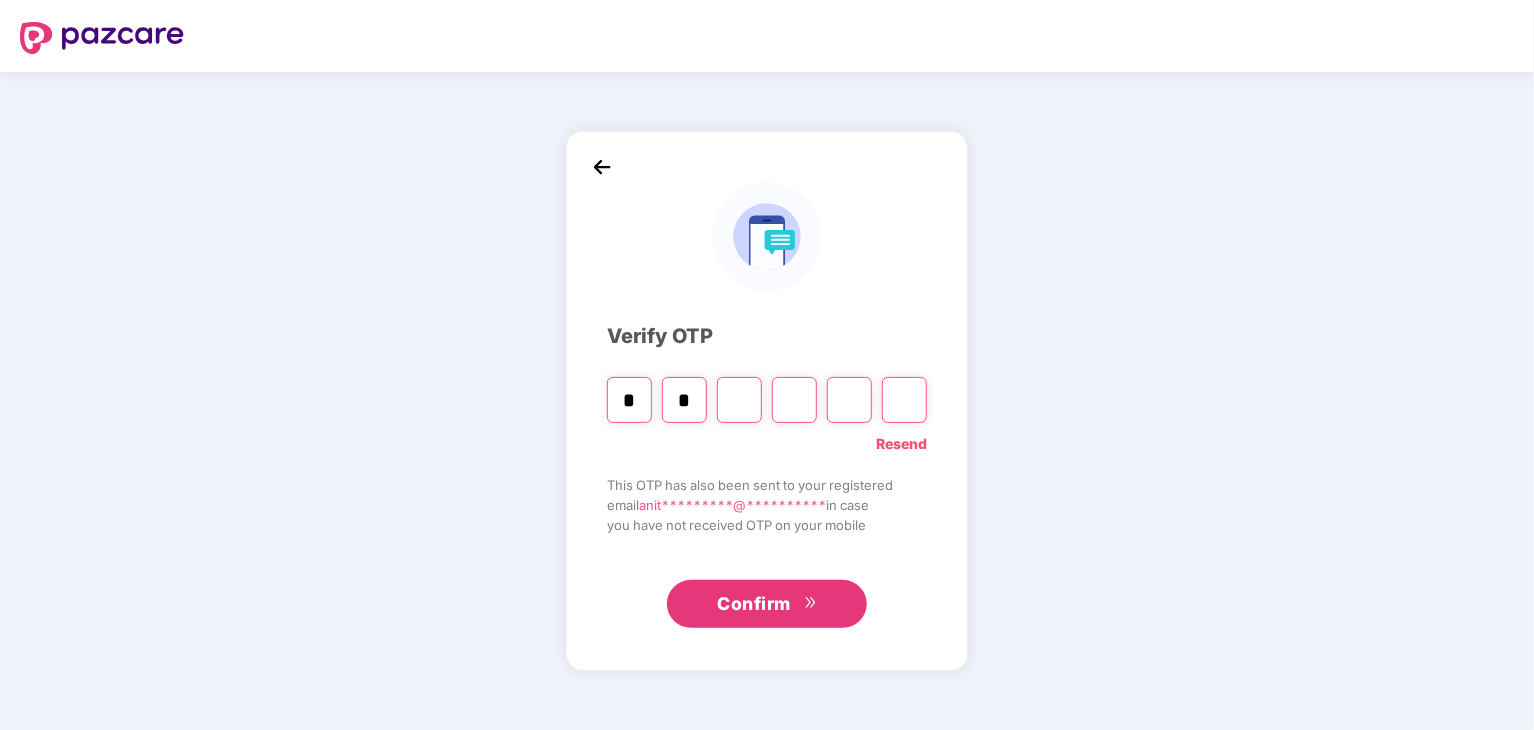 type on "*" 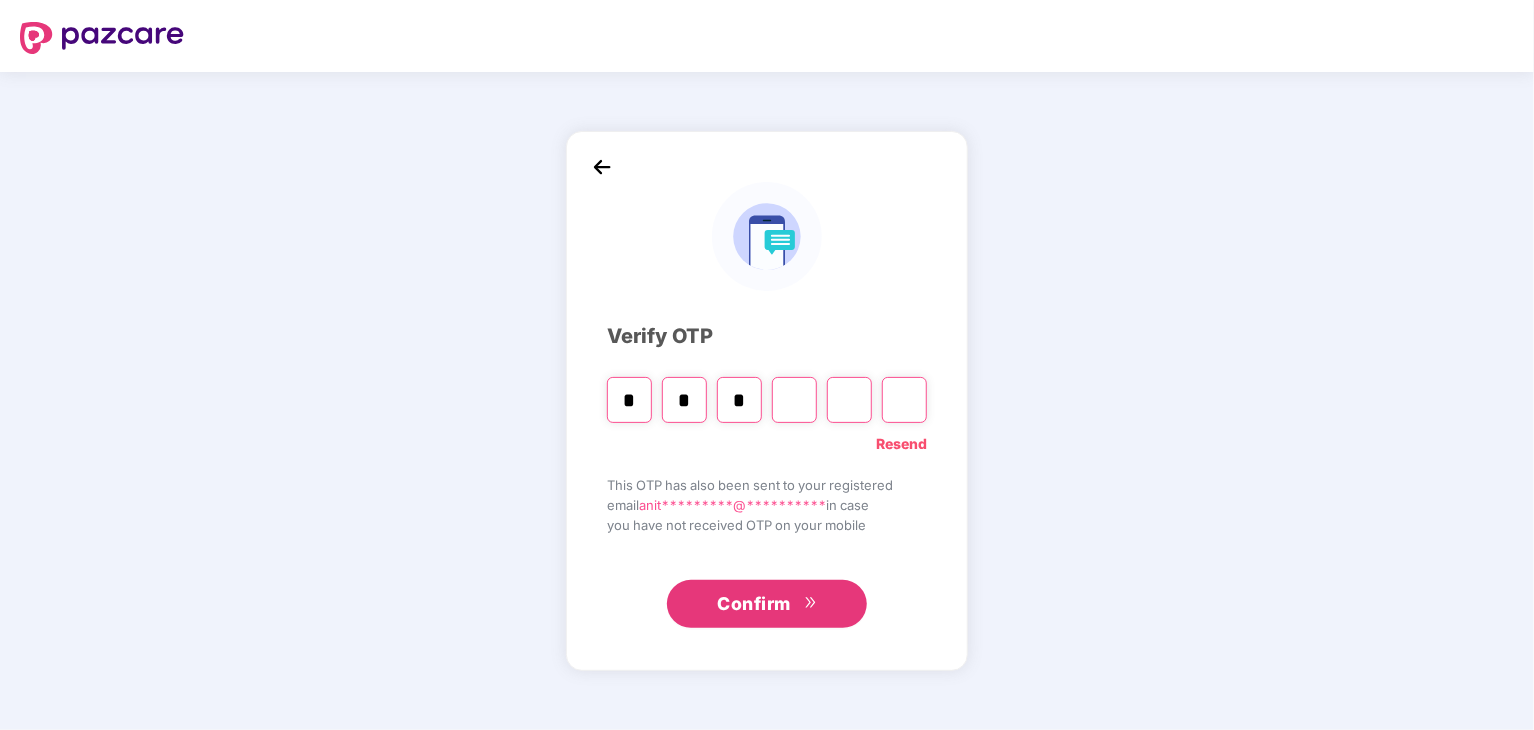 type on "*" 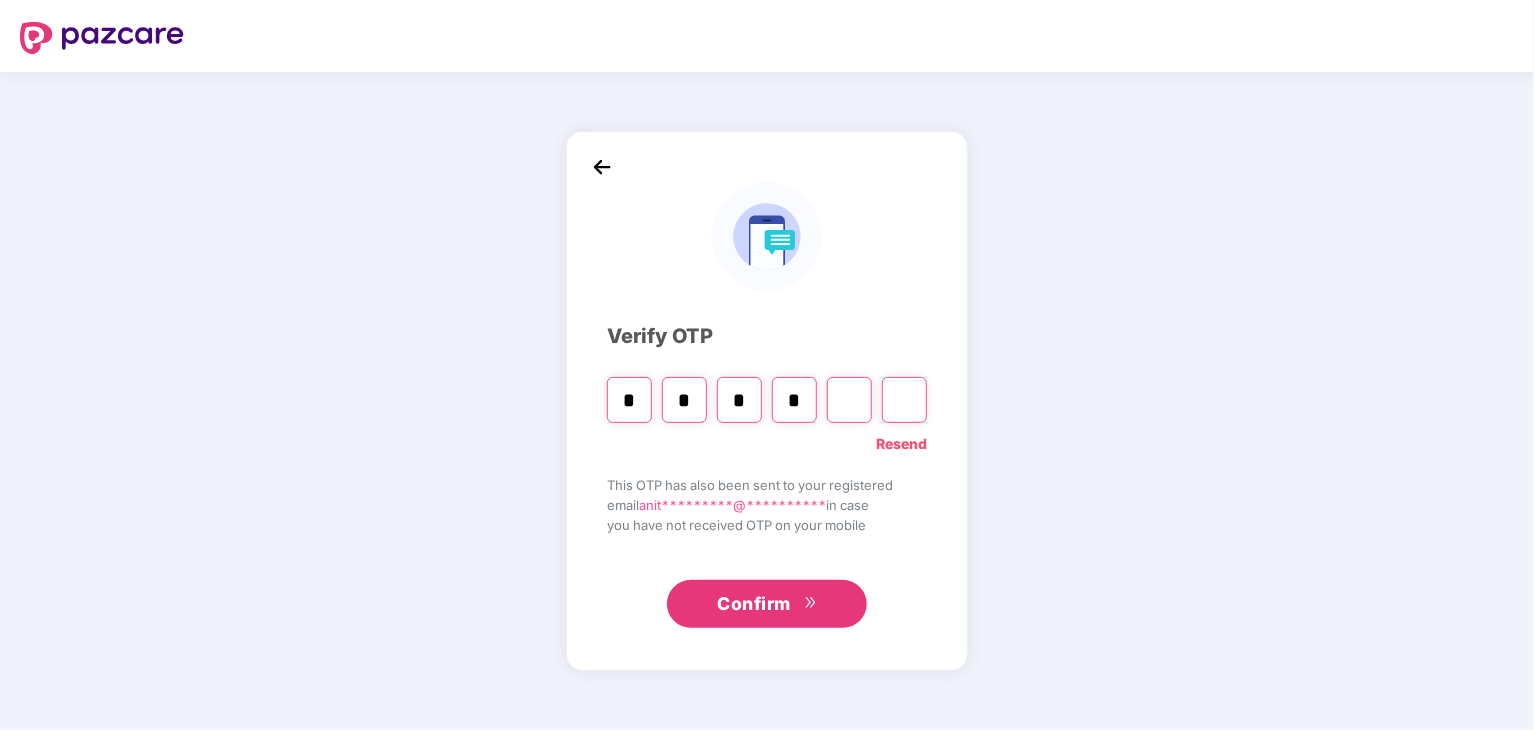 type on "*" 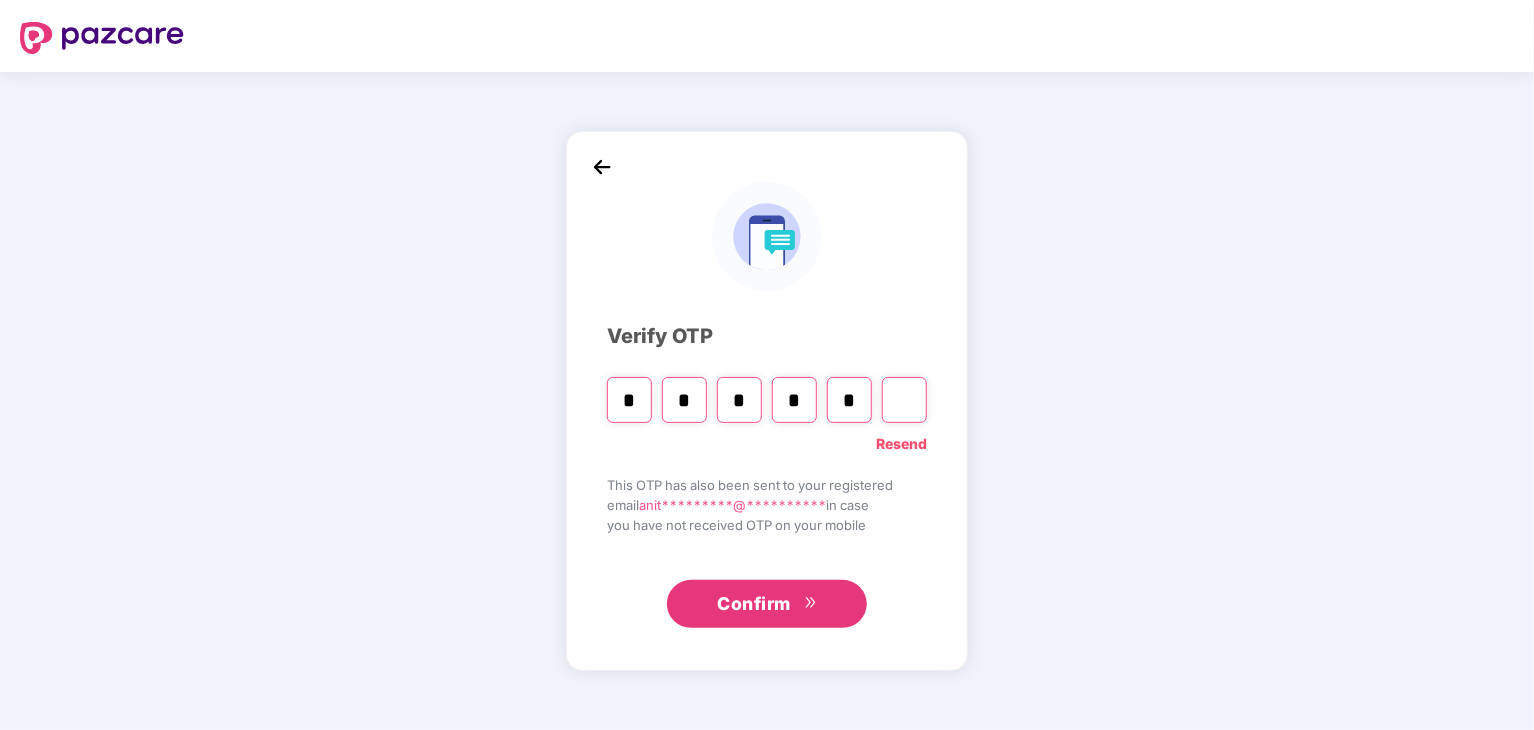 type 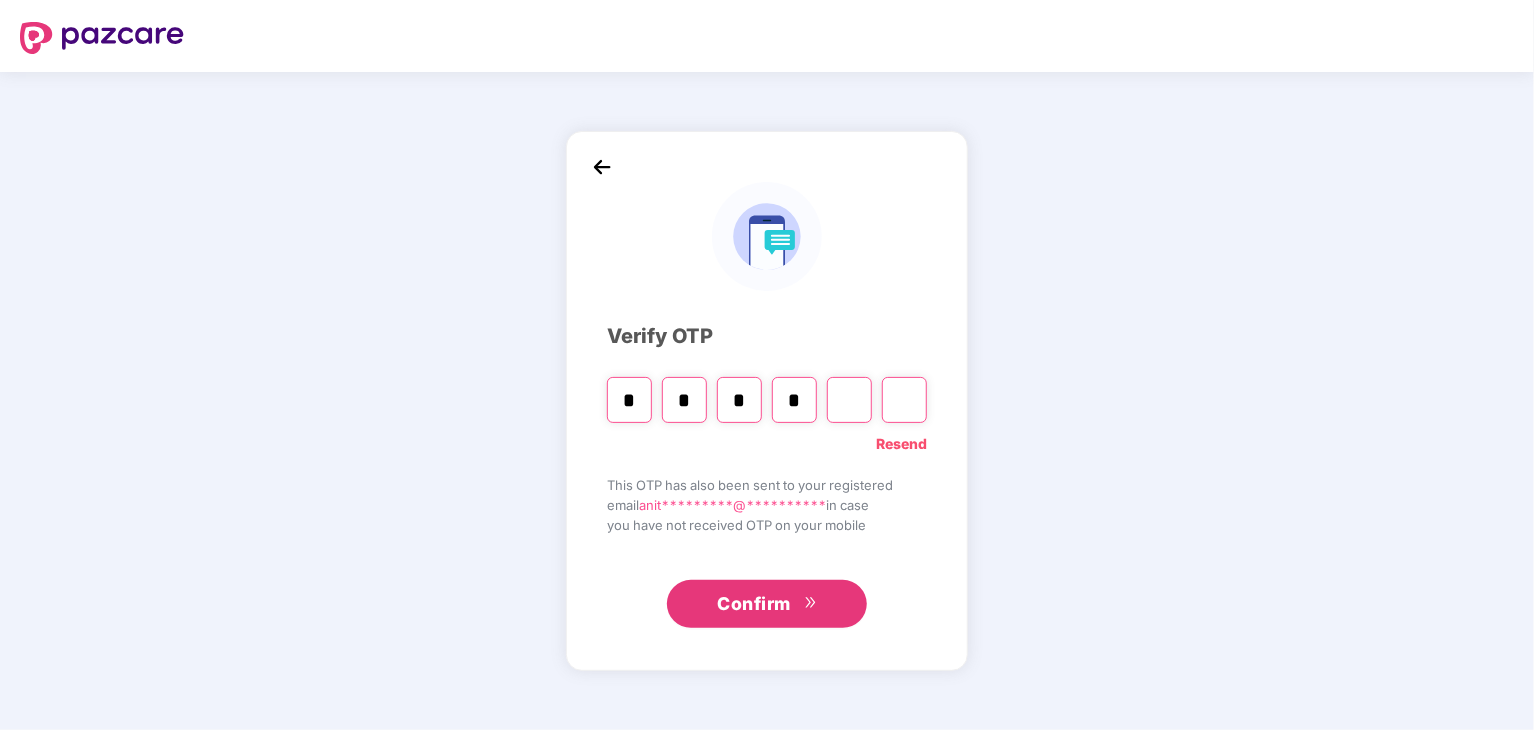 type 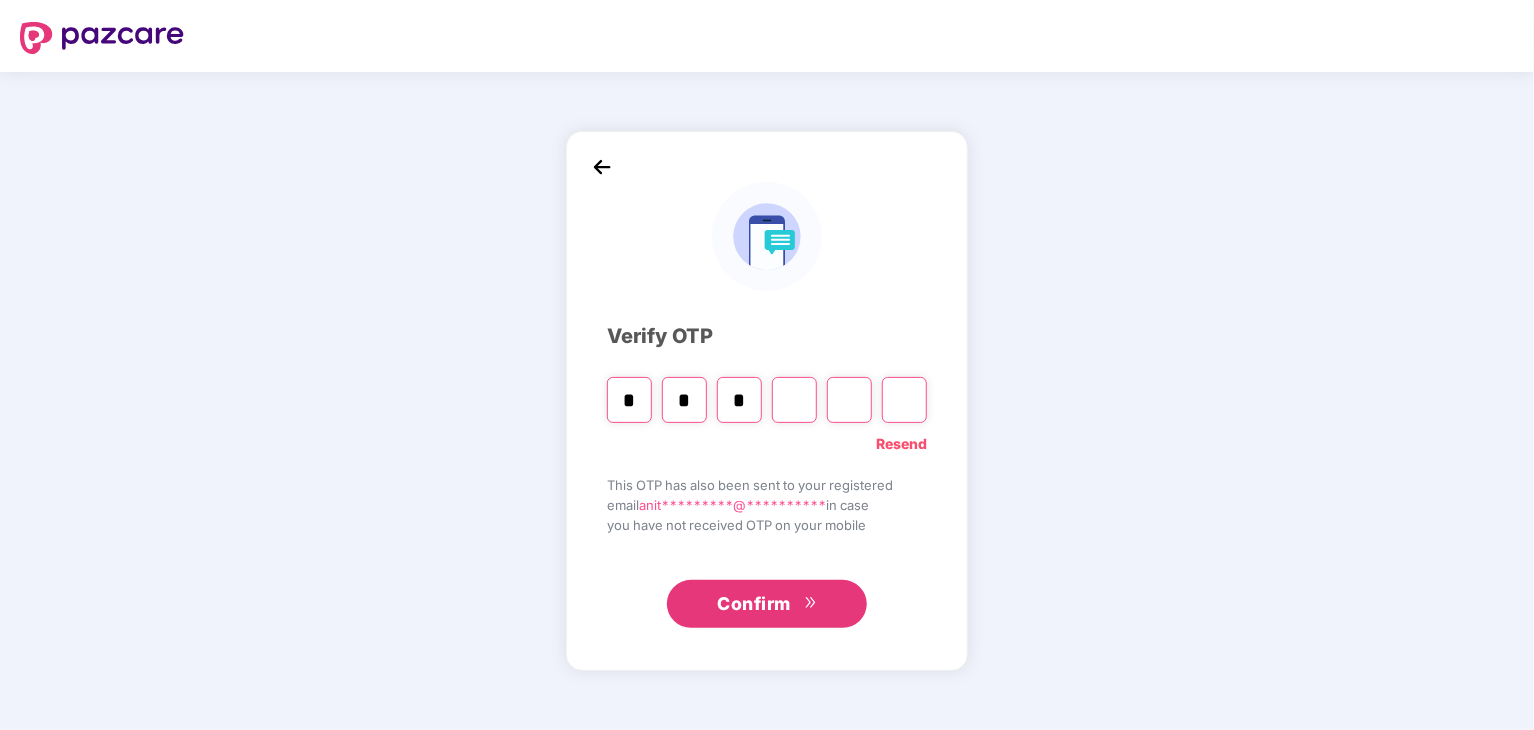 type 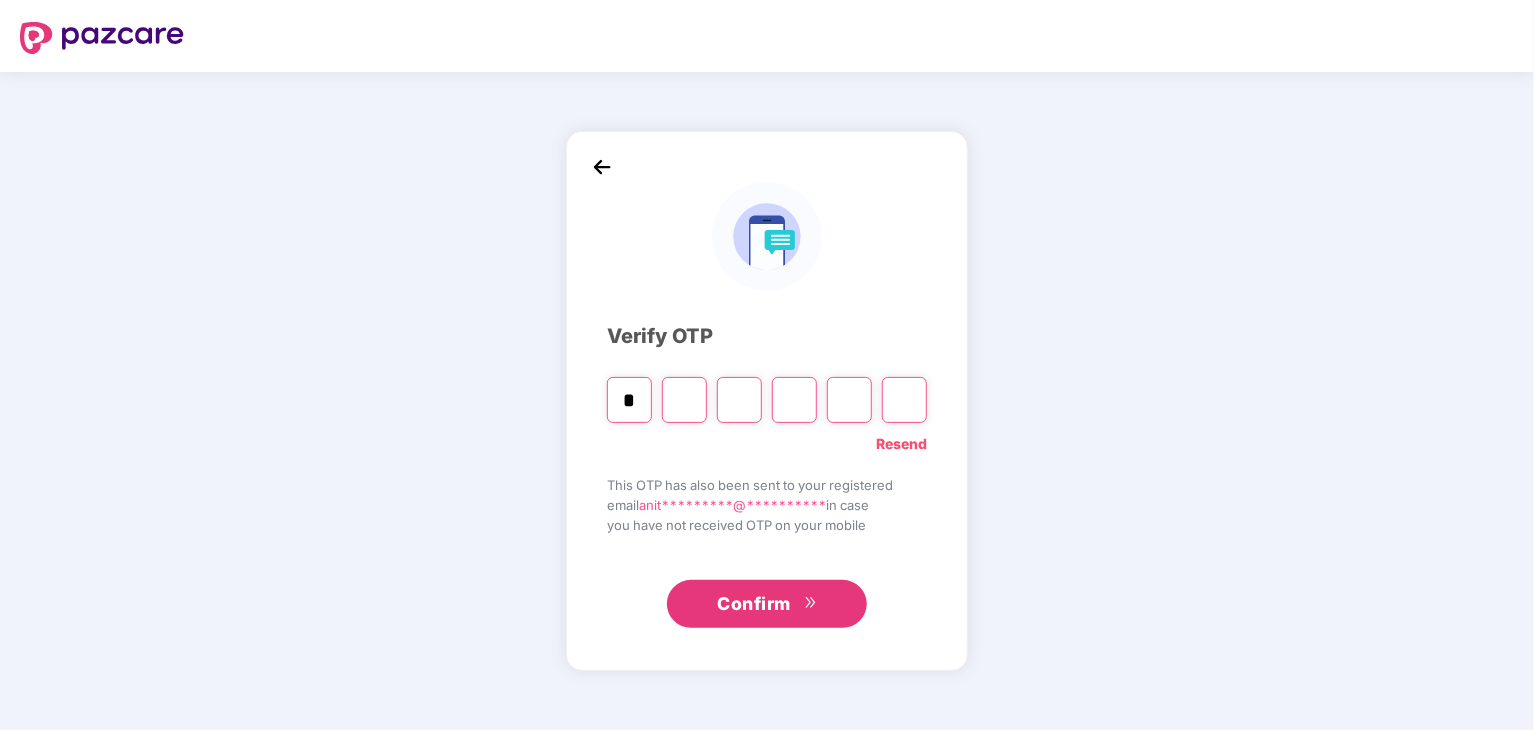 type on "*" 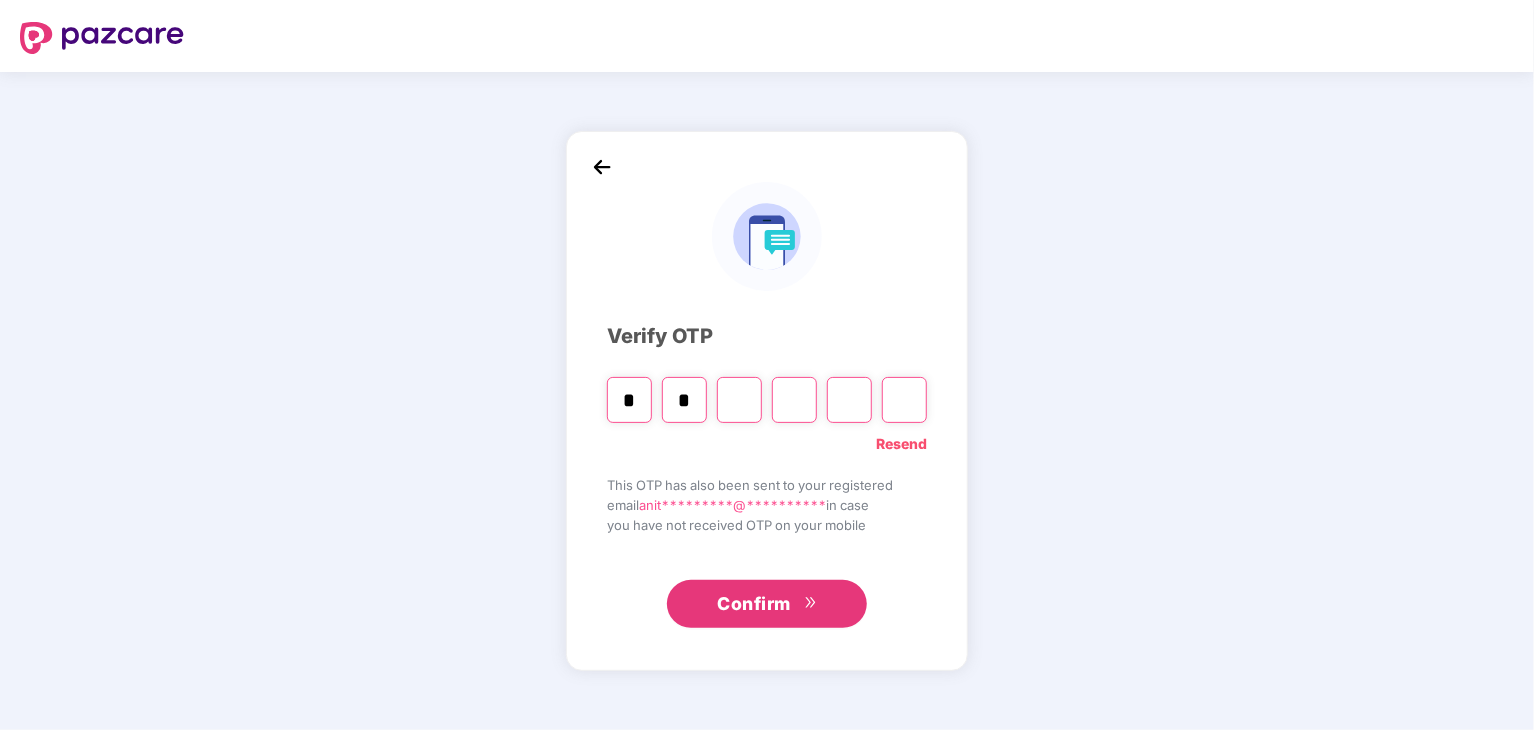 type on "*" 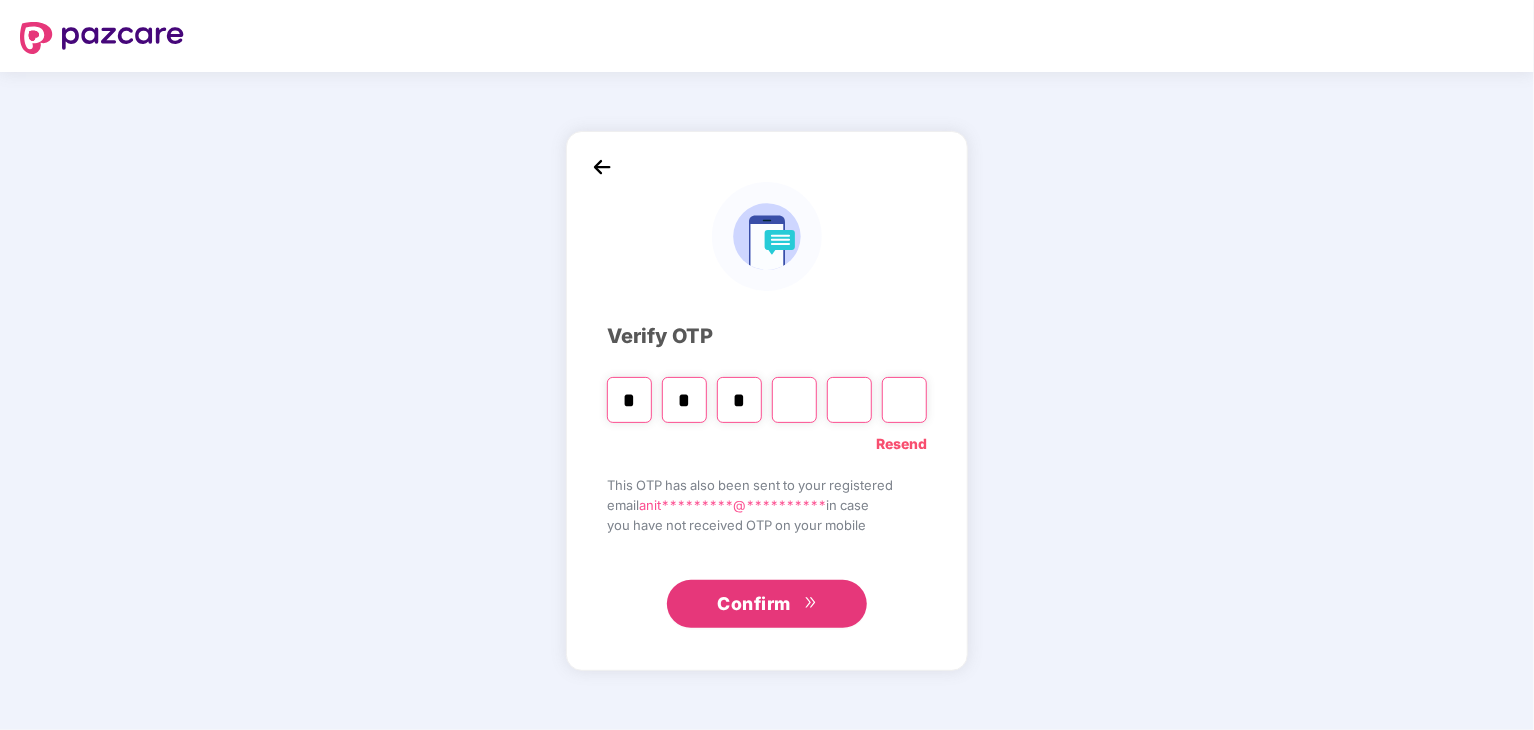 type on "*" 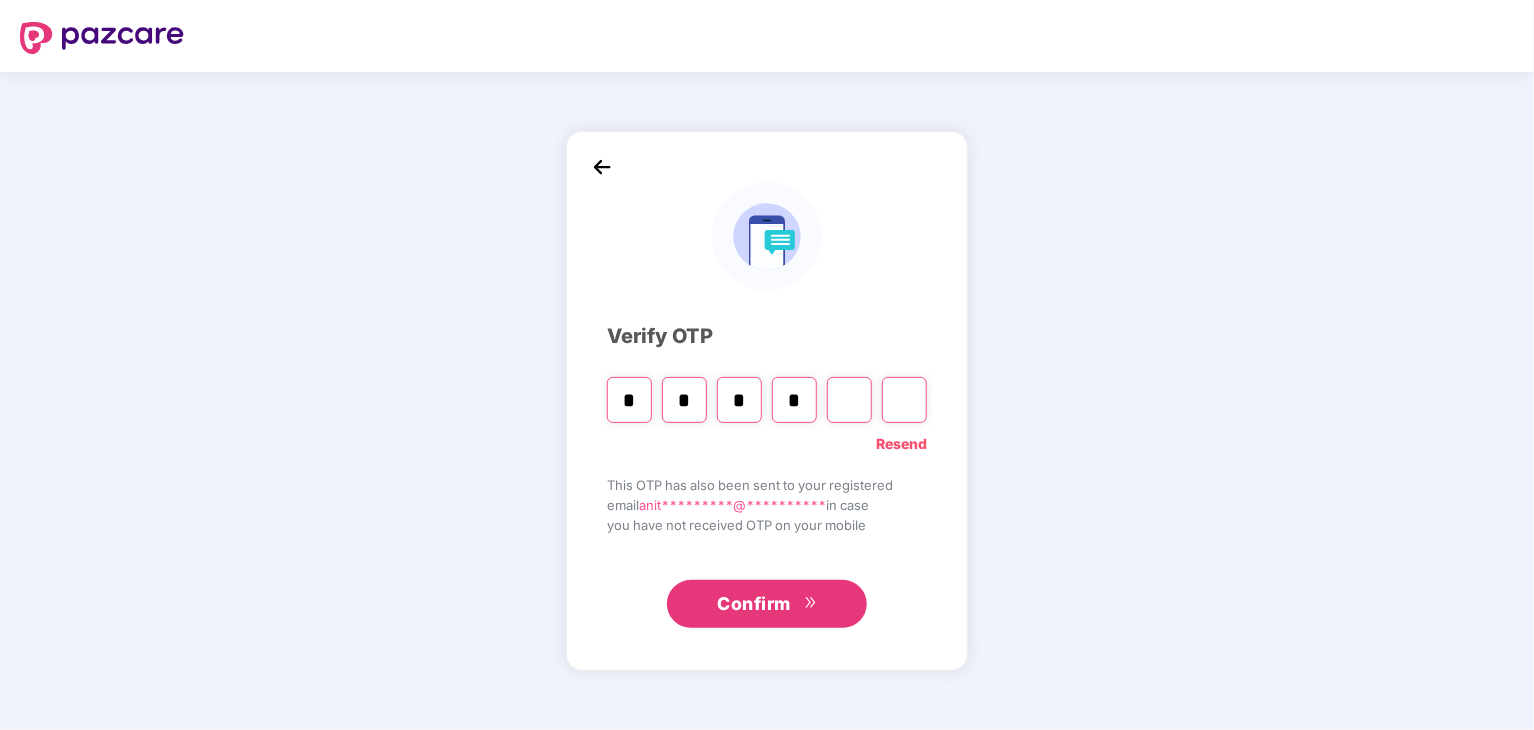 type on "*" 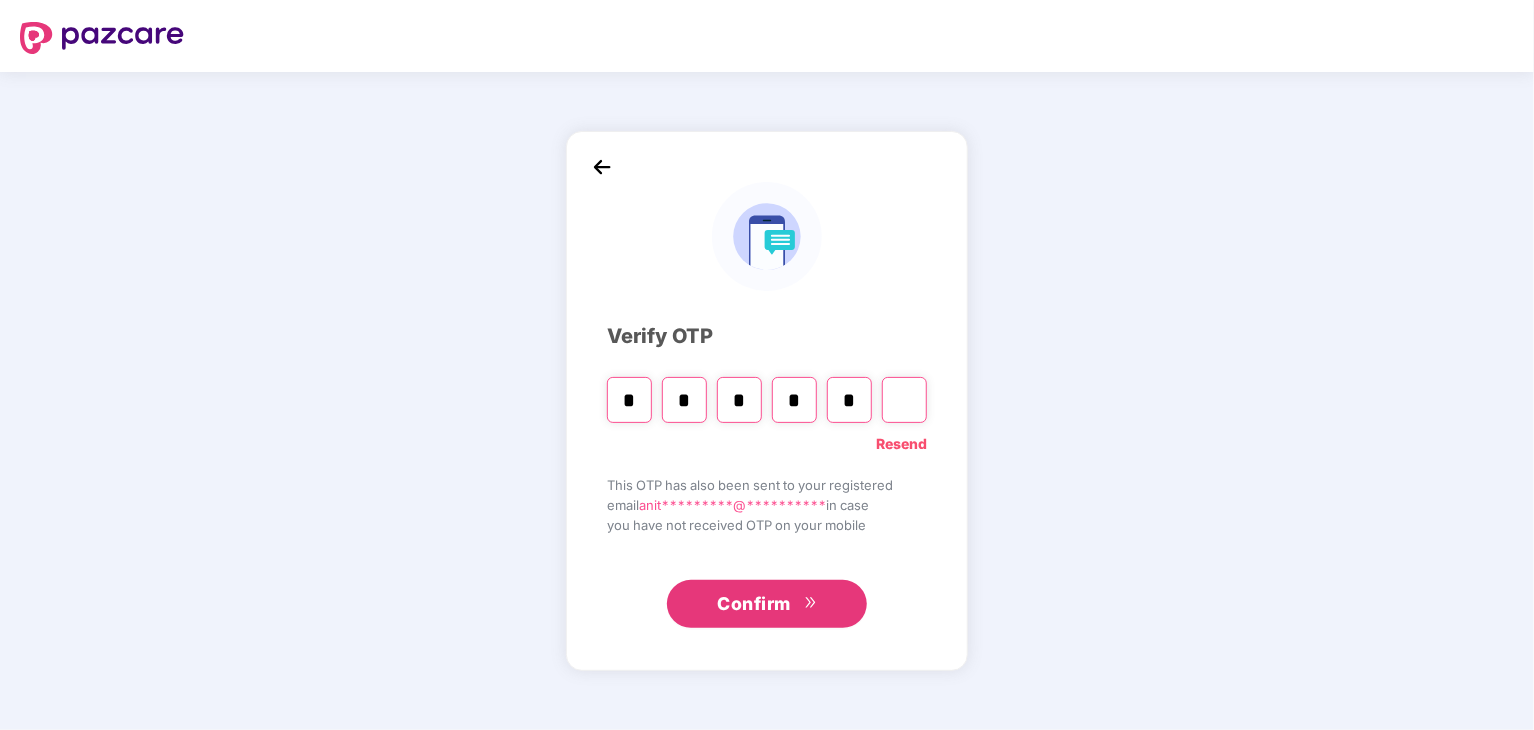 type on "*" 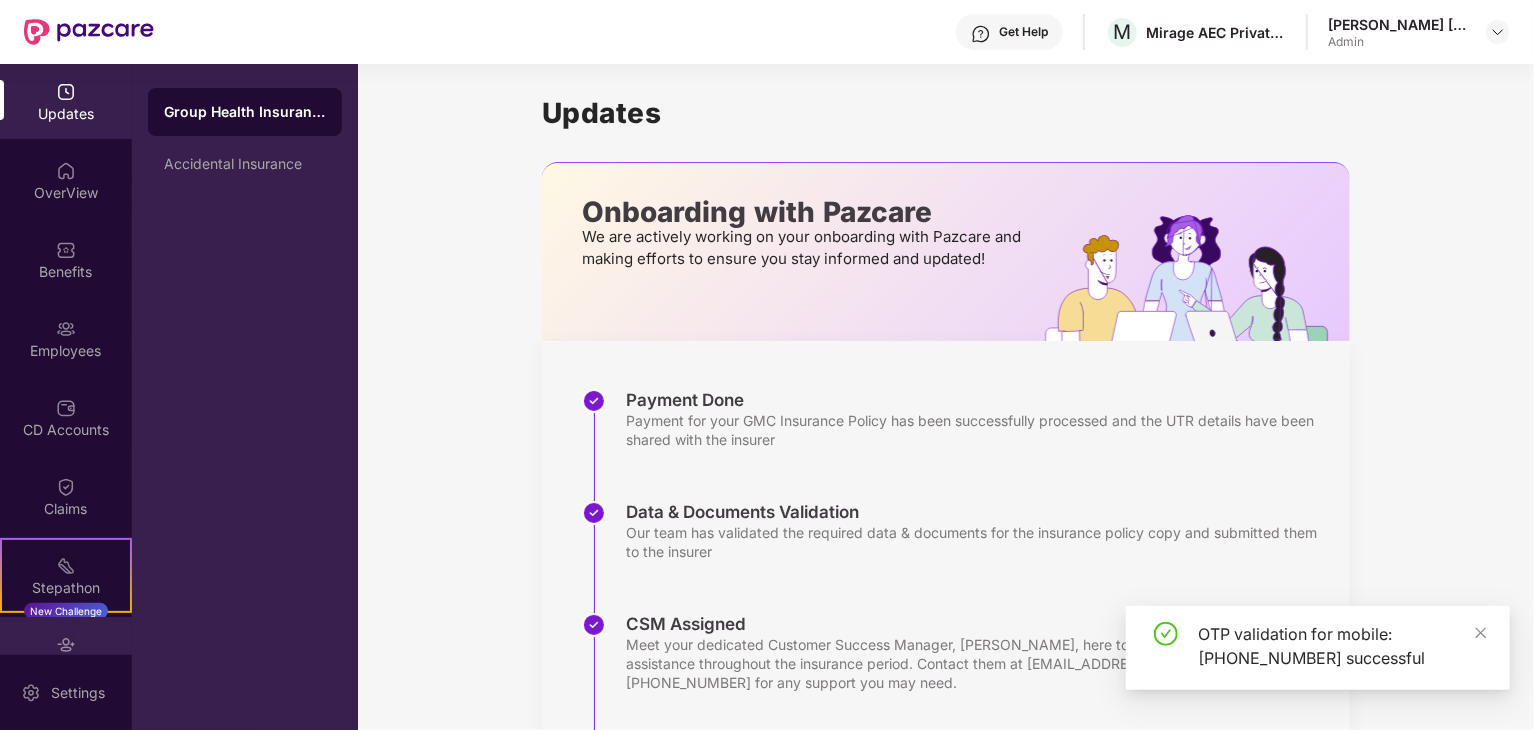 click at bounding box center [66, 645] 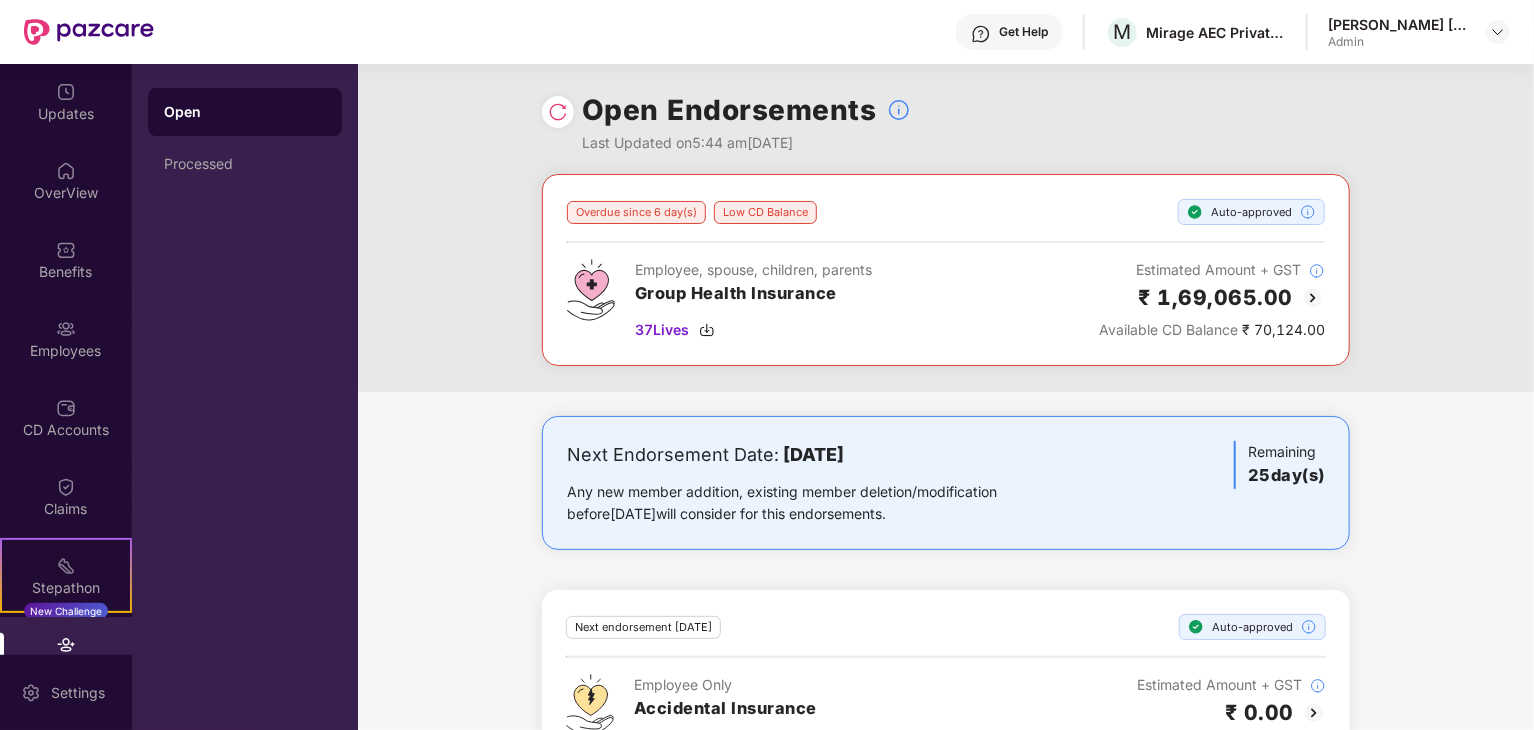 click at bounding box center (1313, 298) 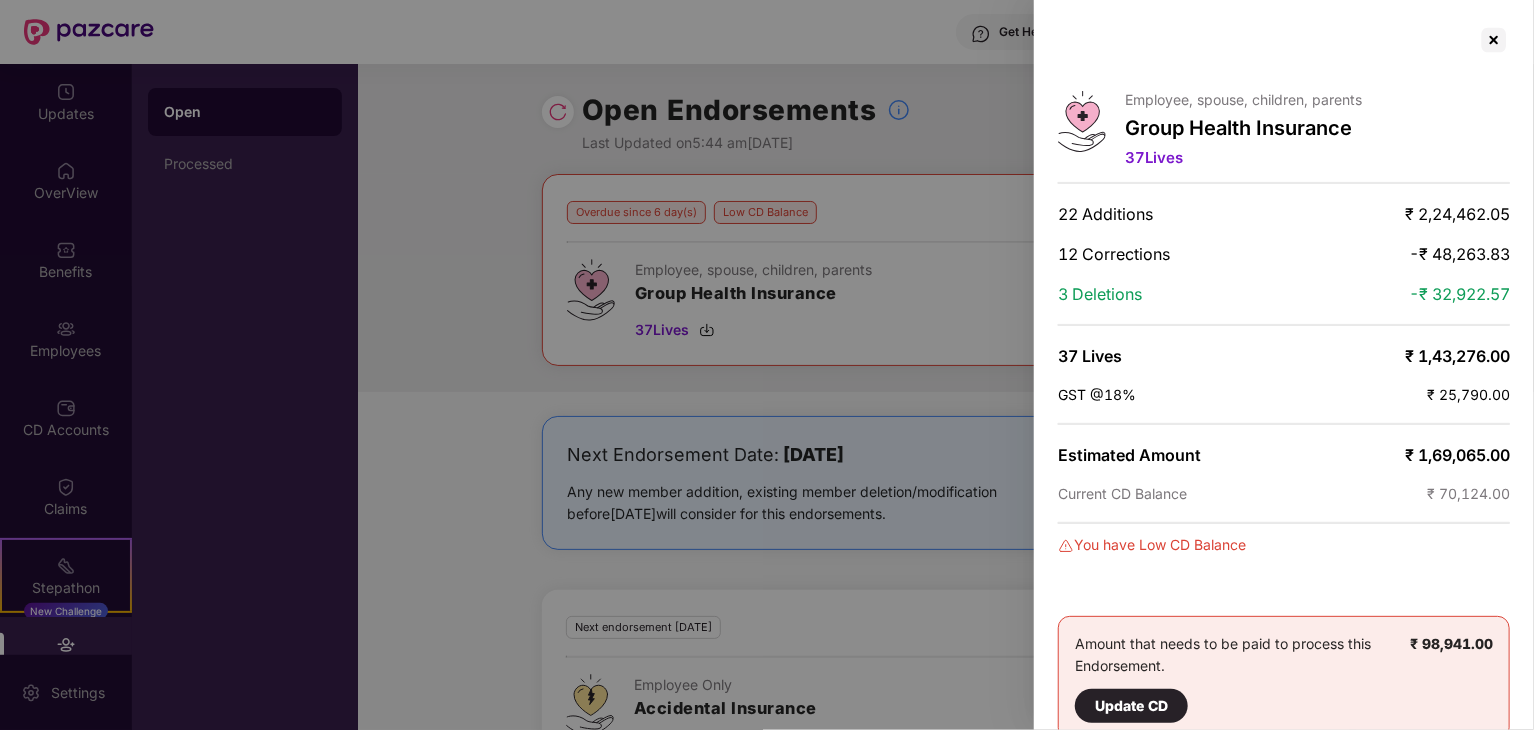 click on "Update CD" at bounding box center [1131, 706] 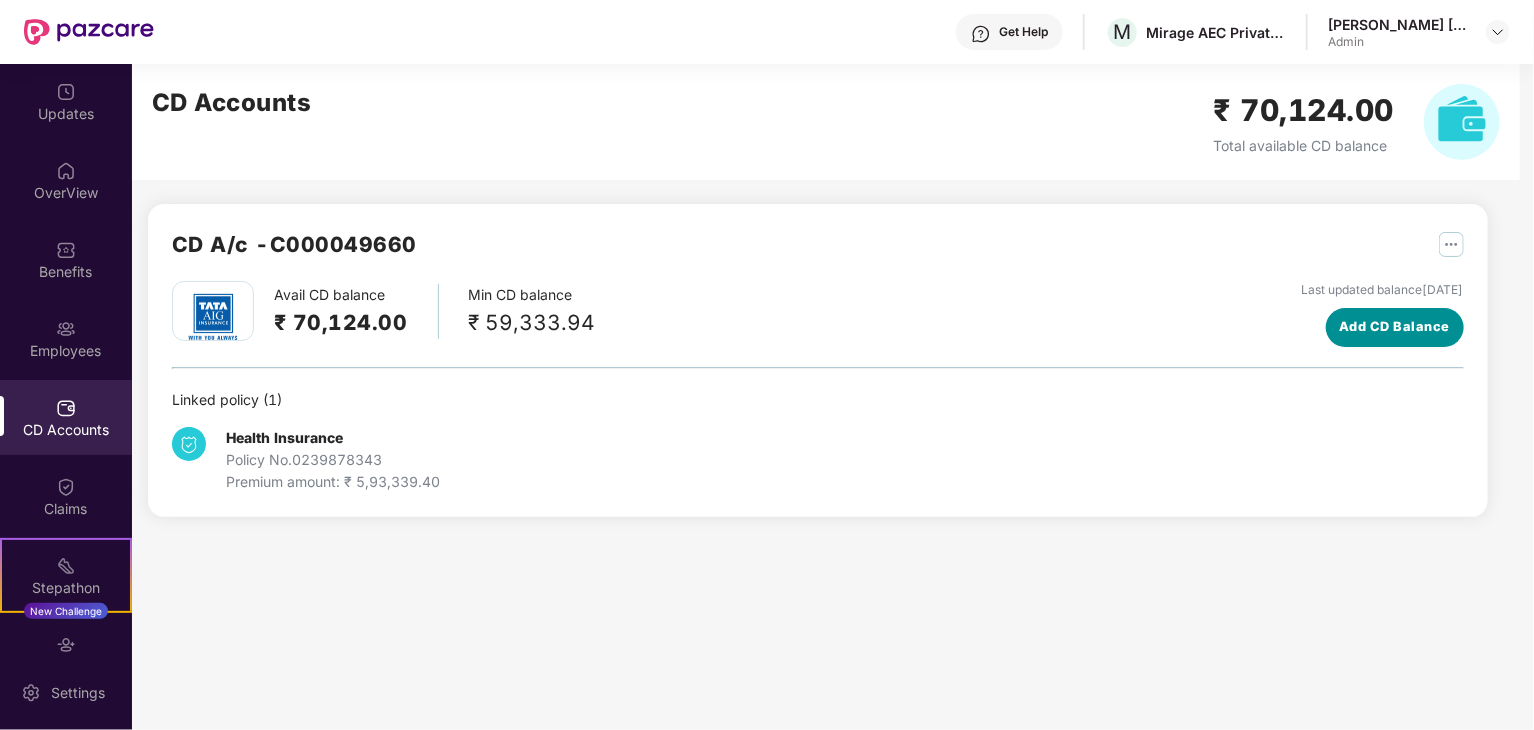 click on "Add CD Balance" at bounding box center (1394, 327) 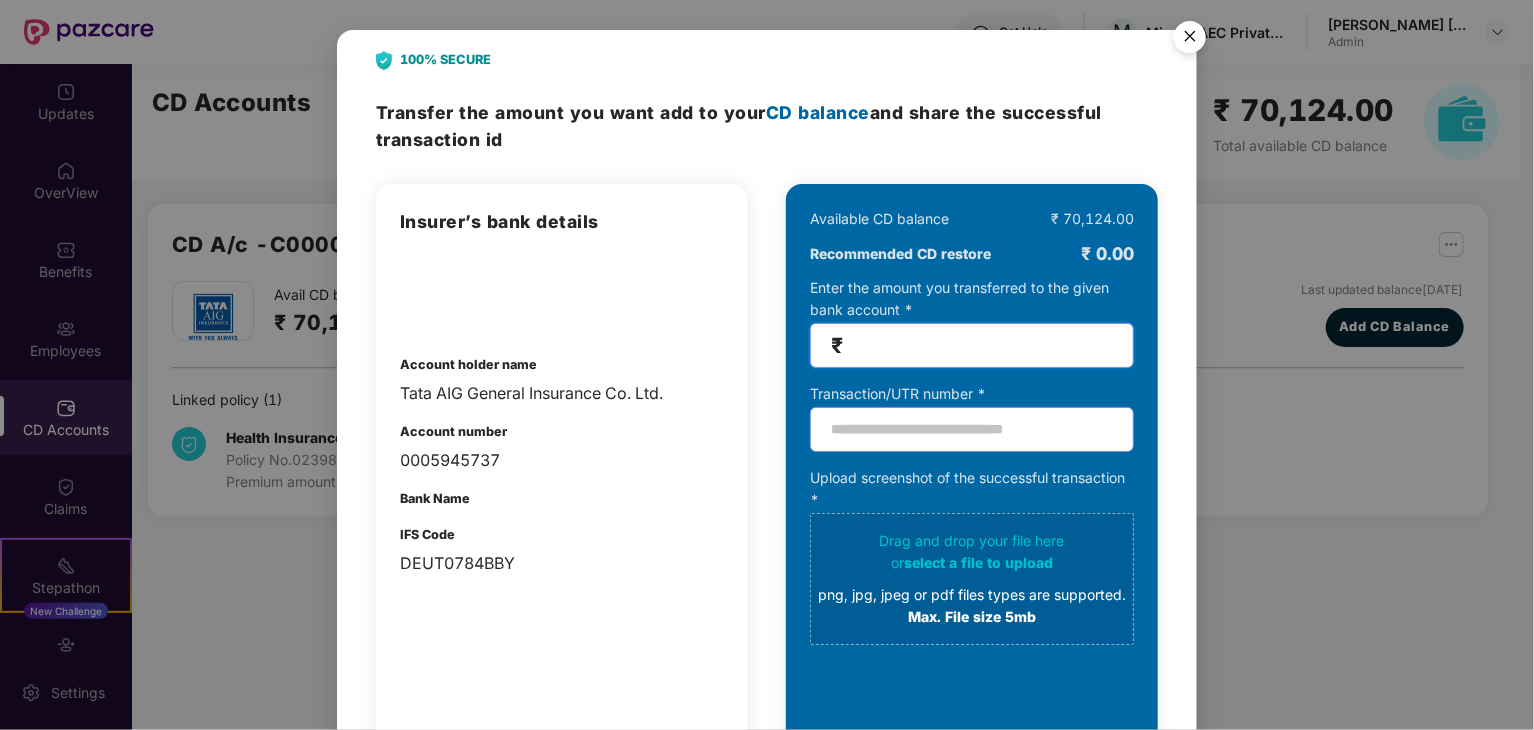 click at bounding box center [980, 345] 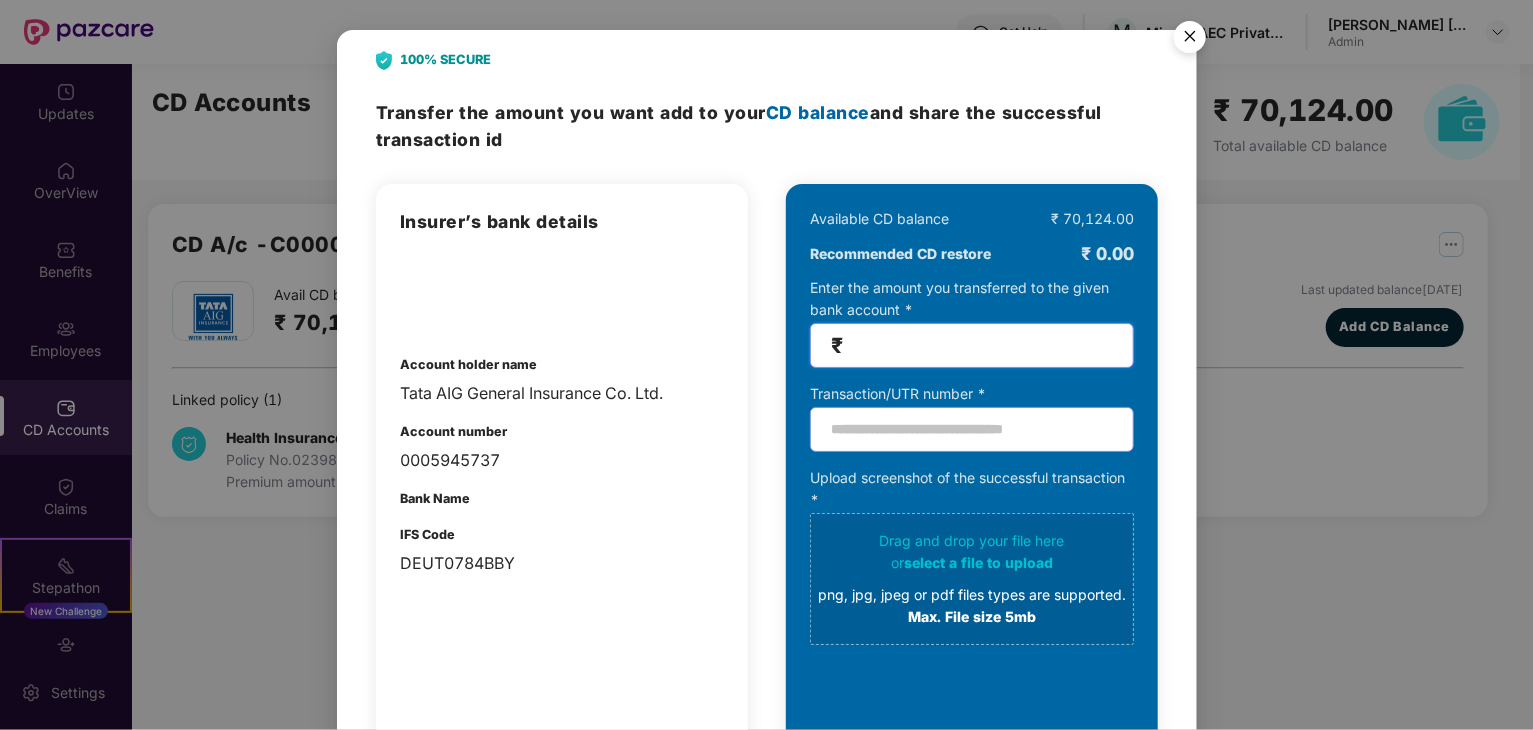 type on "*****" 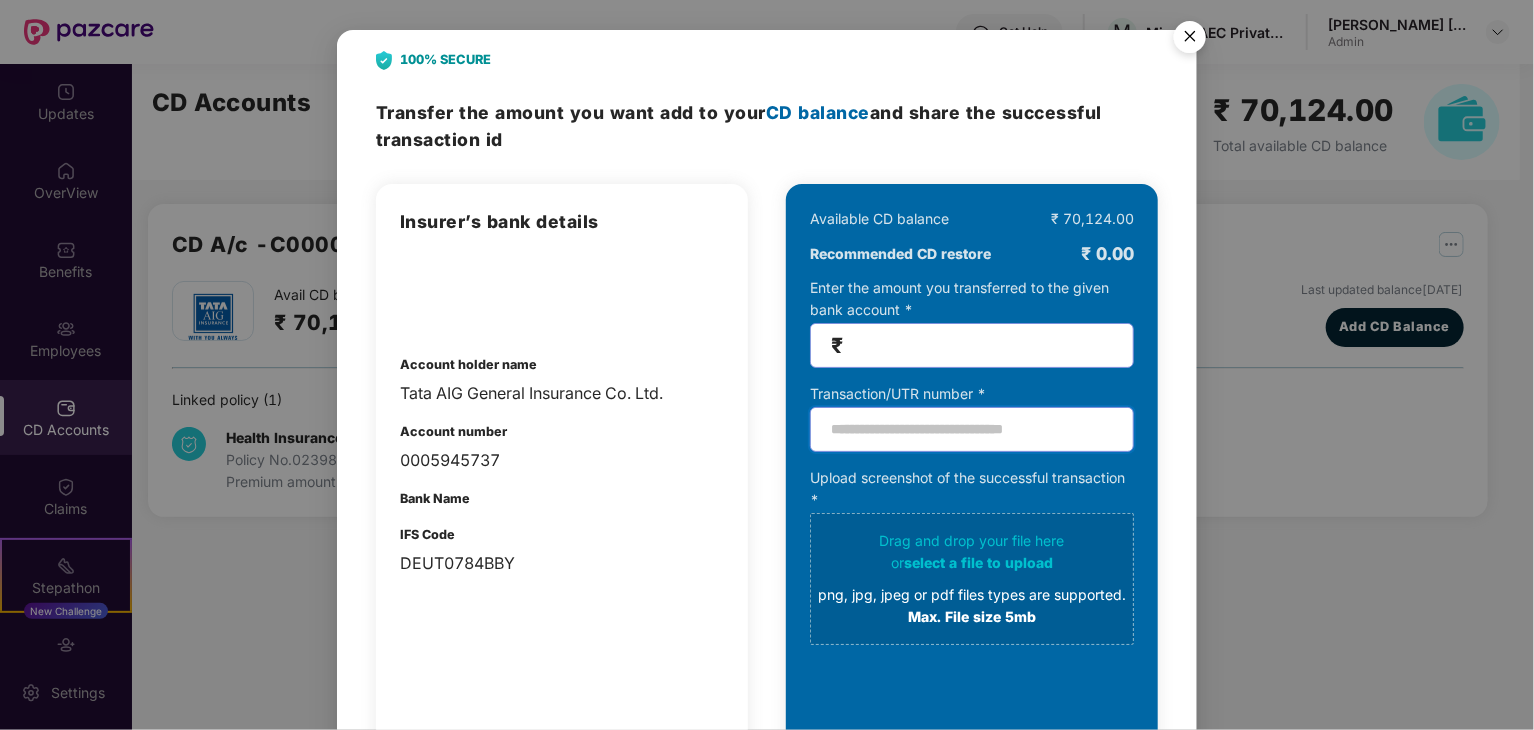 click at bounding box center [972, 429] 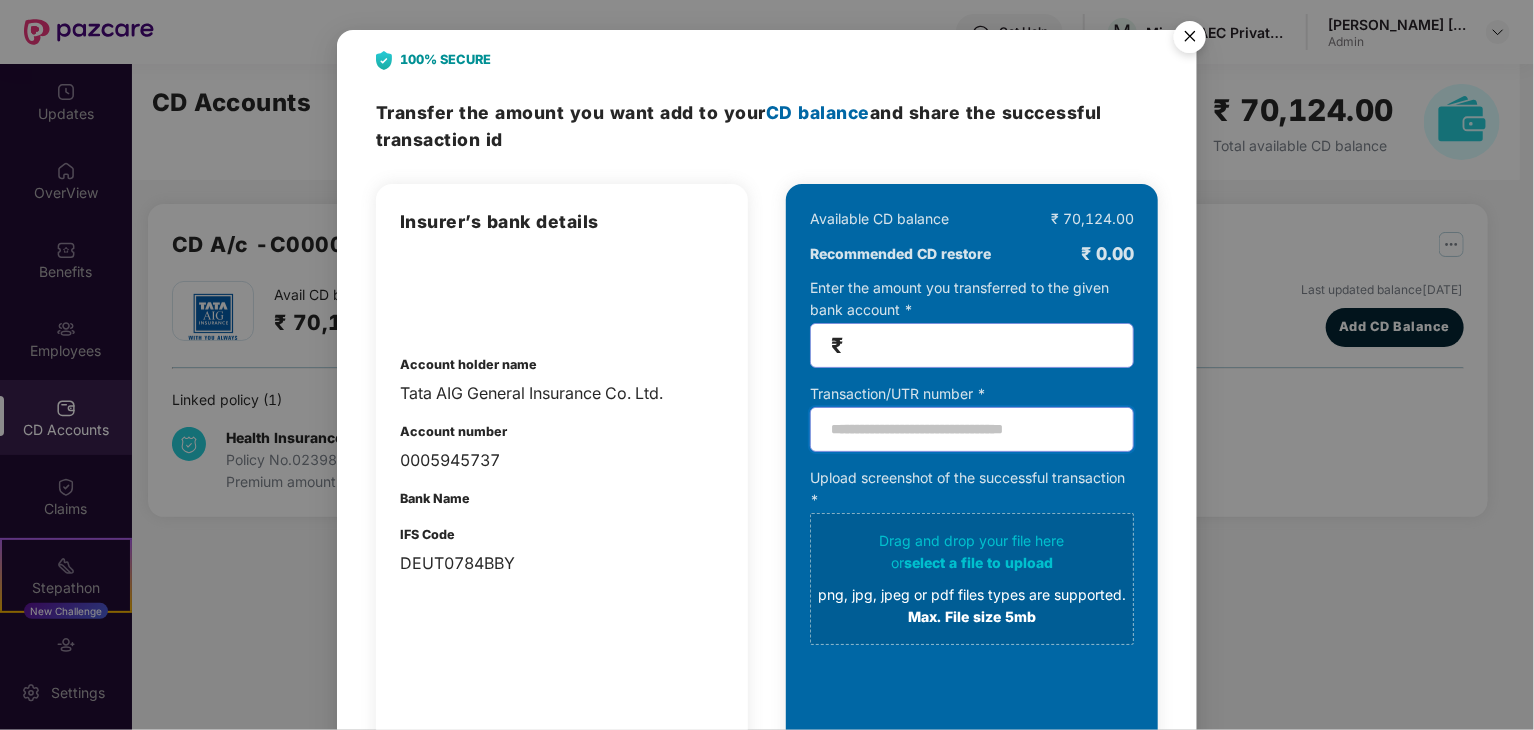 type on "**********" 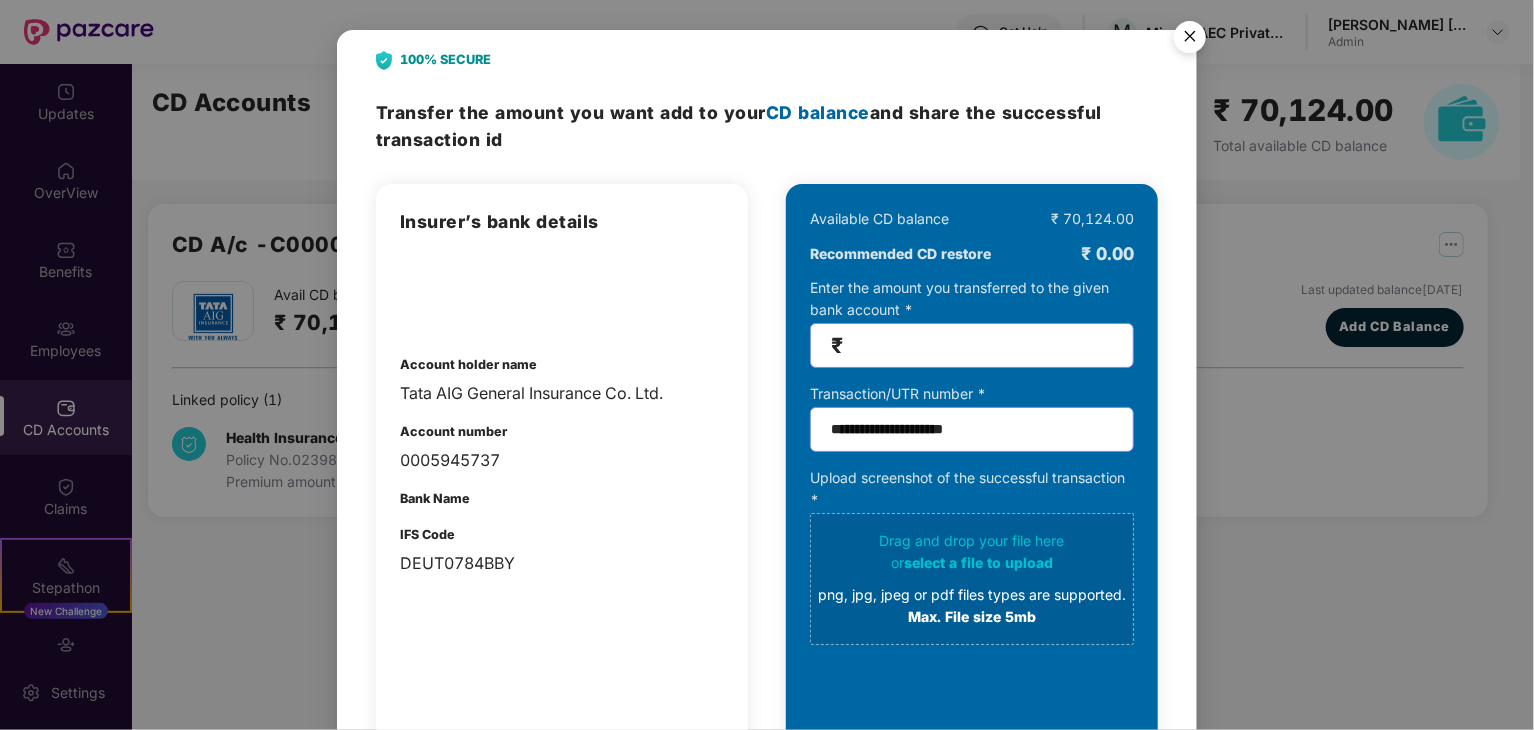 click on "png, jpg, jpeg or pdf files types are supported." at bounding box center (972, 595) 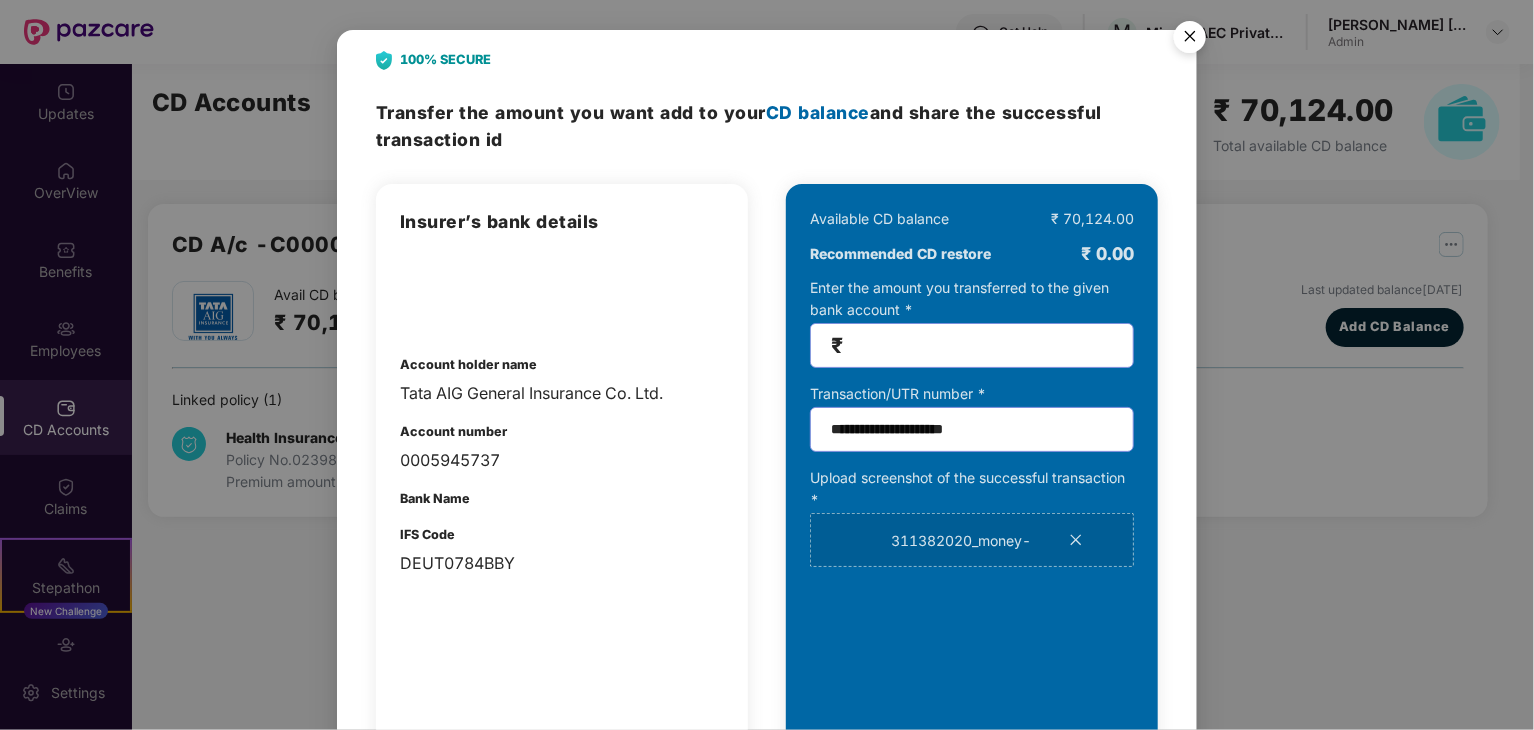 scroll, scrollTop: 143, scrollLeft: 0, axis: vertical 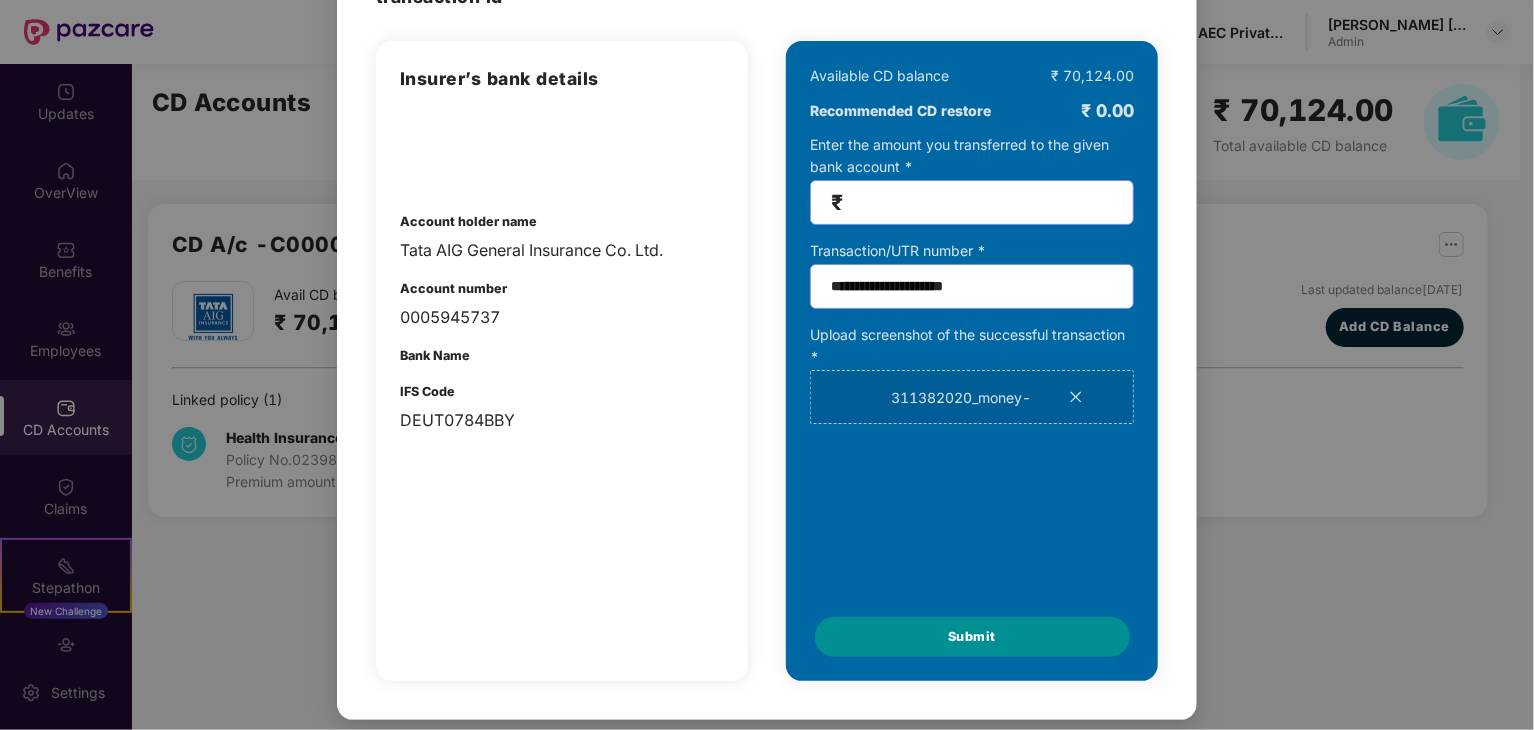 click on "Submit" at bounding box center (972, 637) 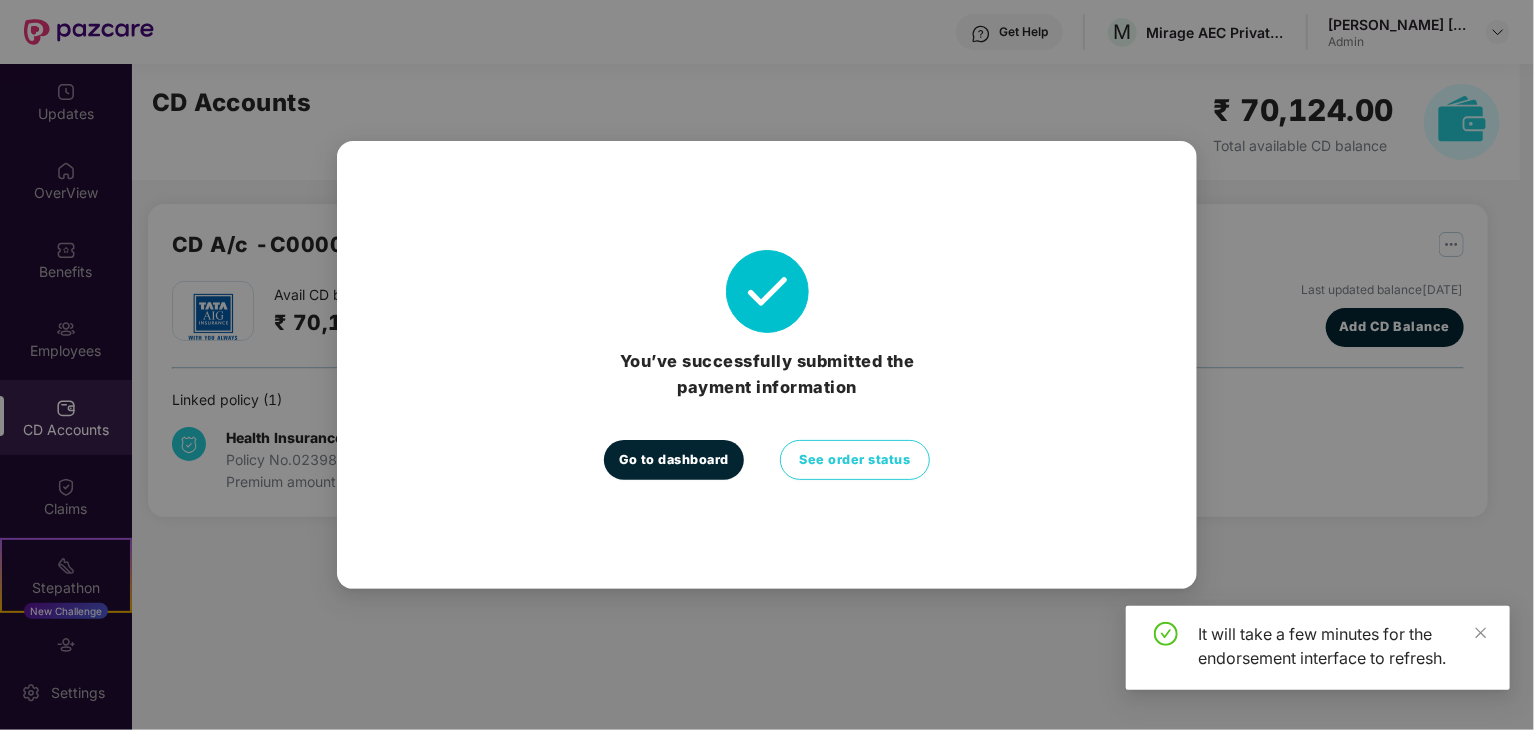 click on "Go to dashboard" at bounding box center (674, 460) 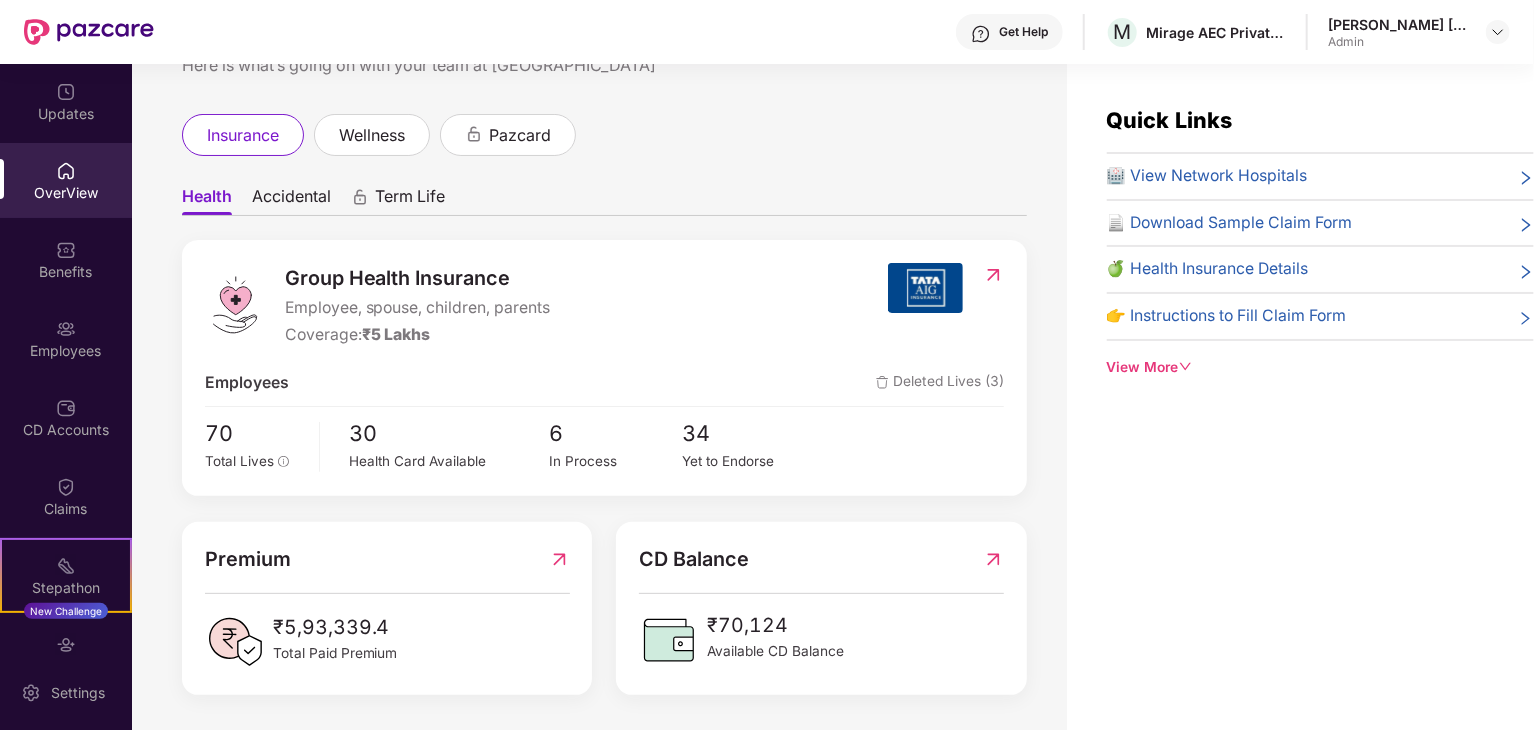 scroll, scrollTop: 0, scrollLeft: 0, axis: both 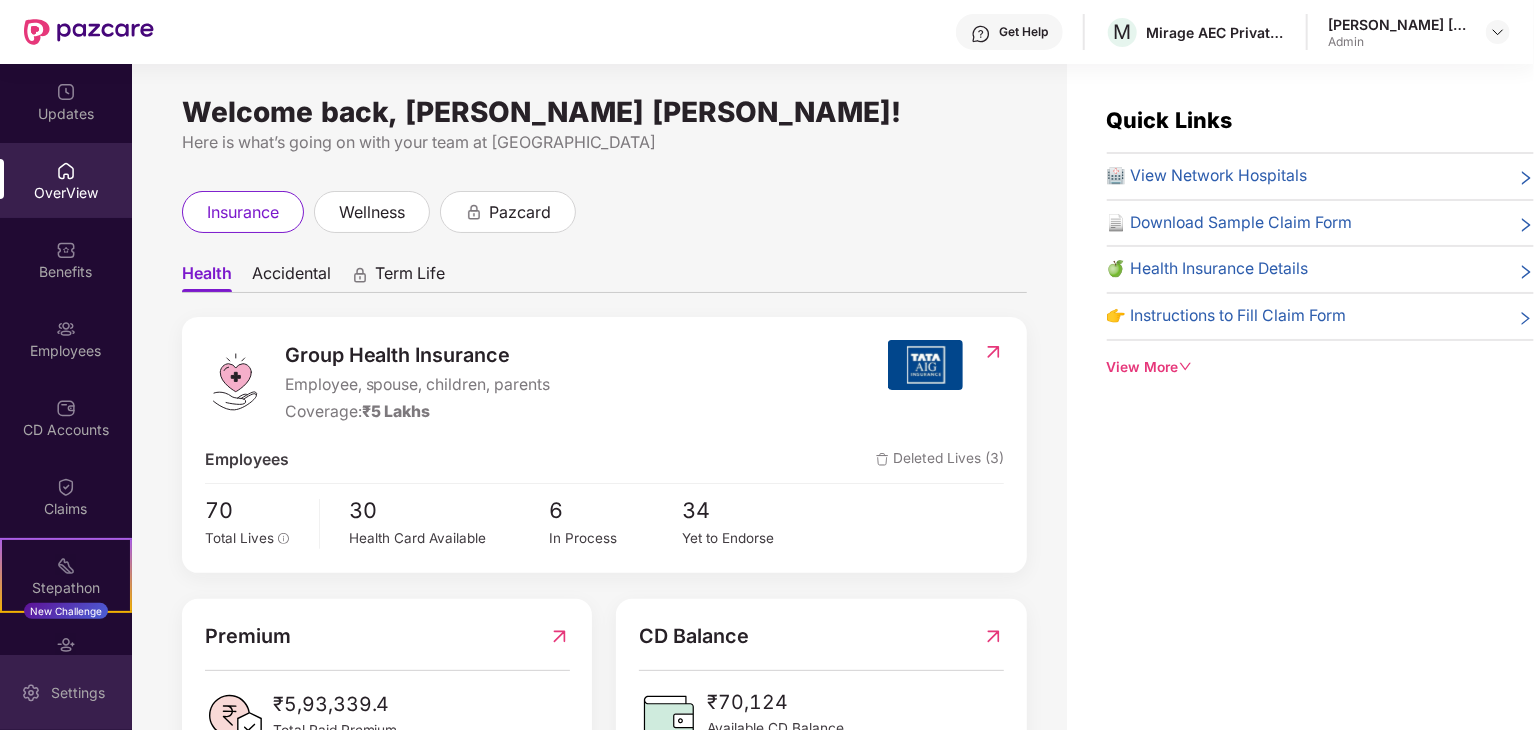 click on "Settings" at bounding box center [66, 692] 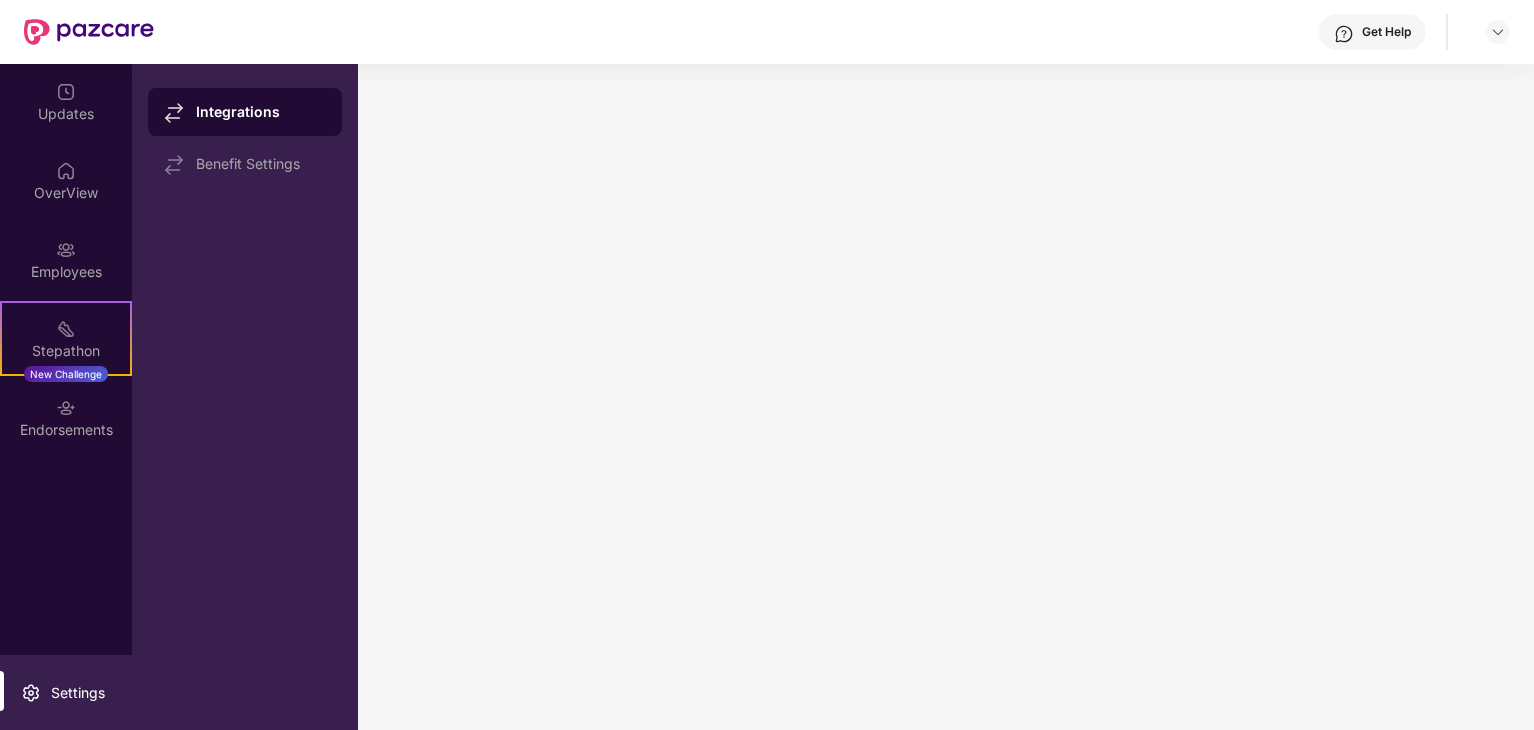 scroll, scrollTop: 0, scrollLeft: 0, axis: both 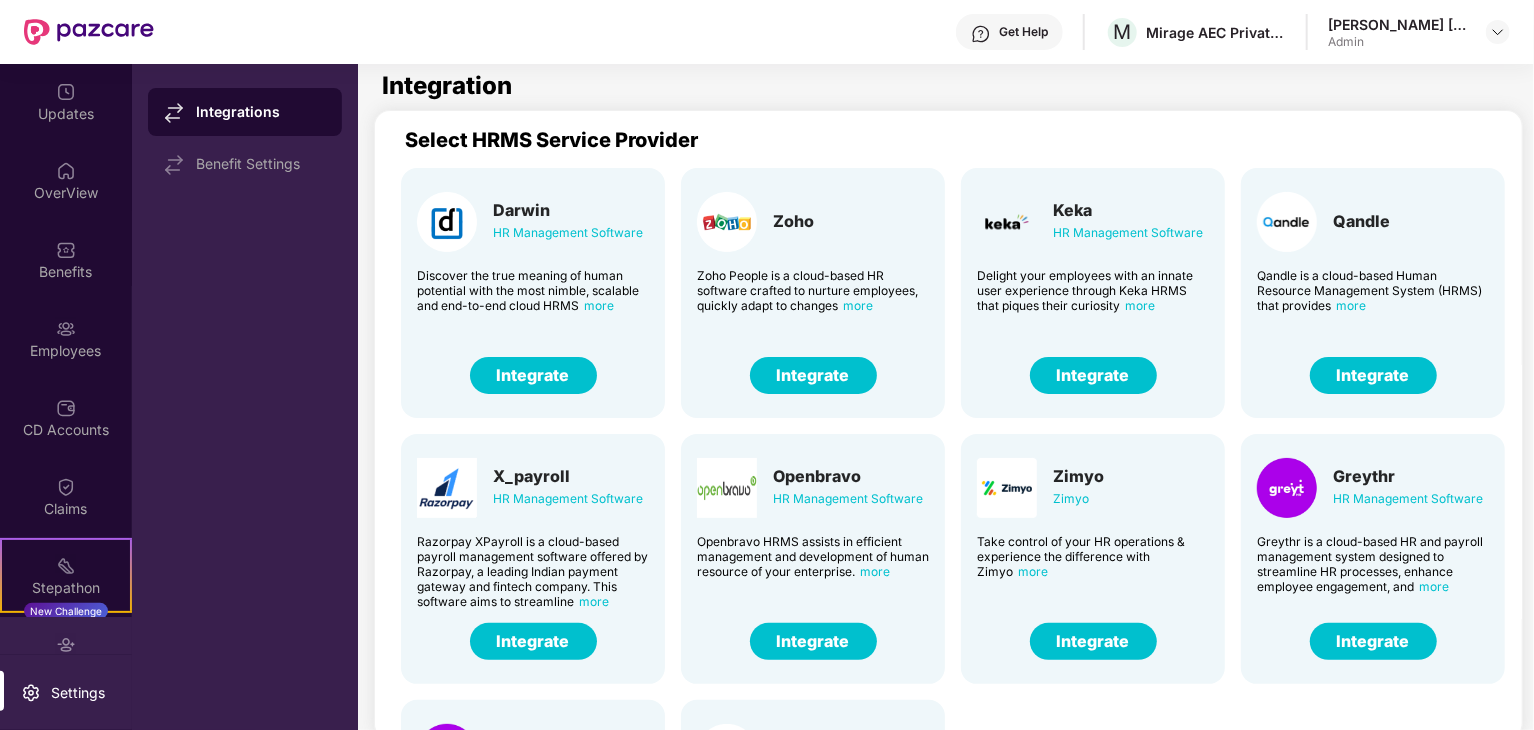 click at bounding box center (66, 645) 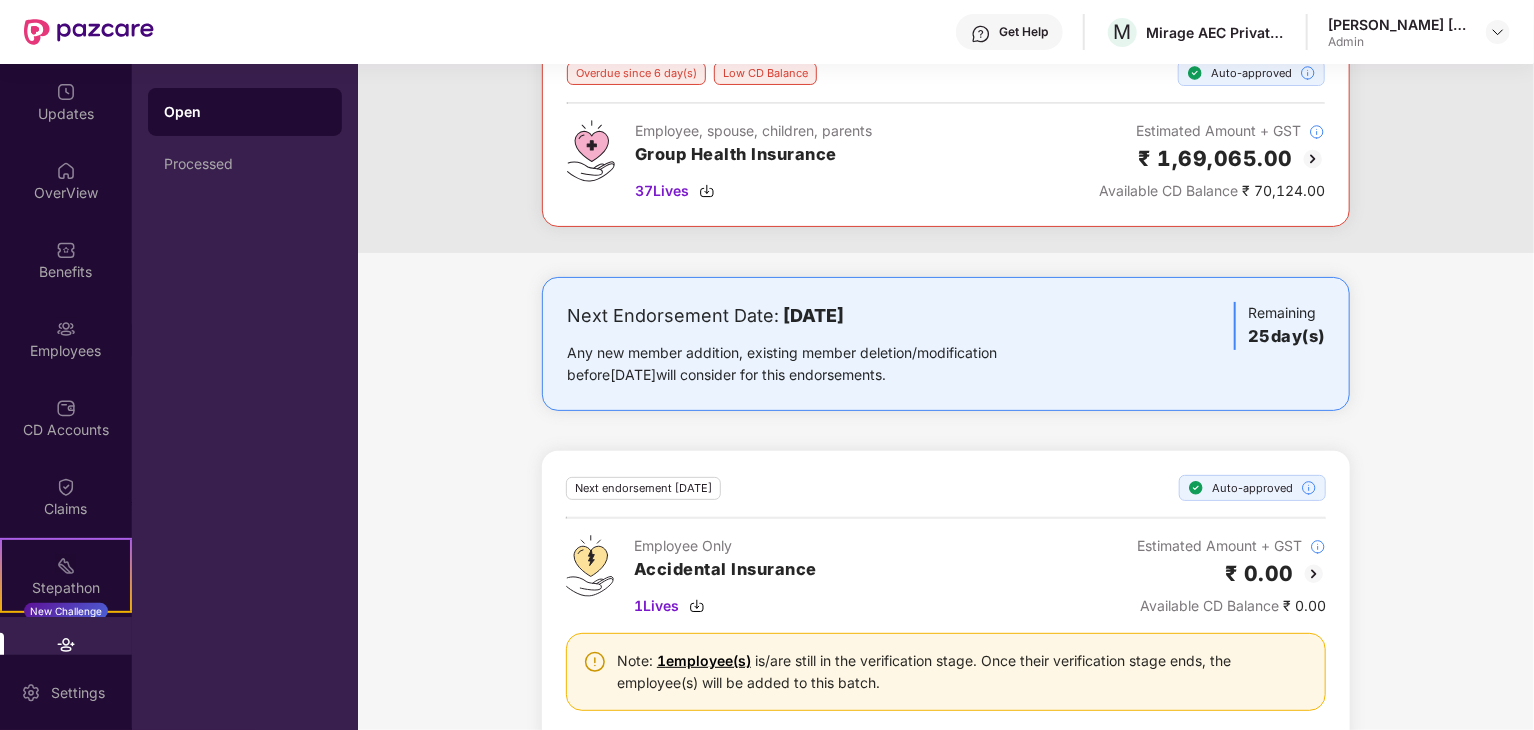 scroll, scrollTop: 0, scrollLeft: 0, axis: both 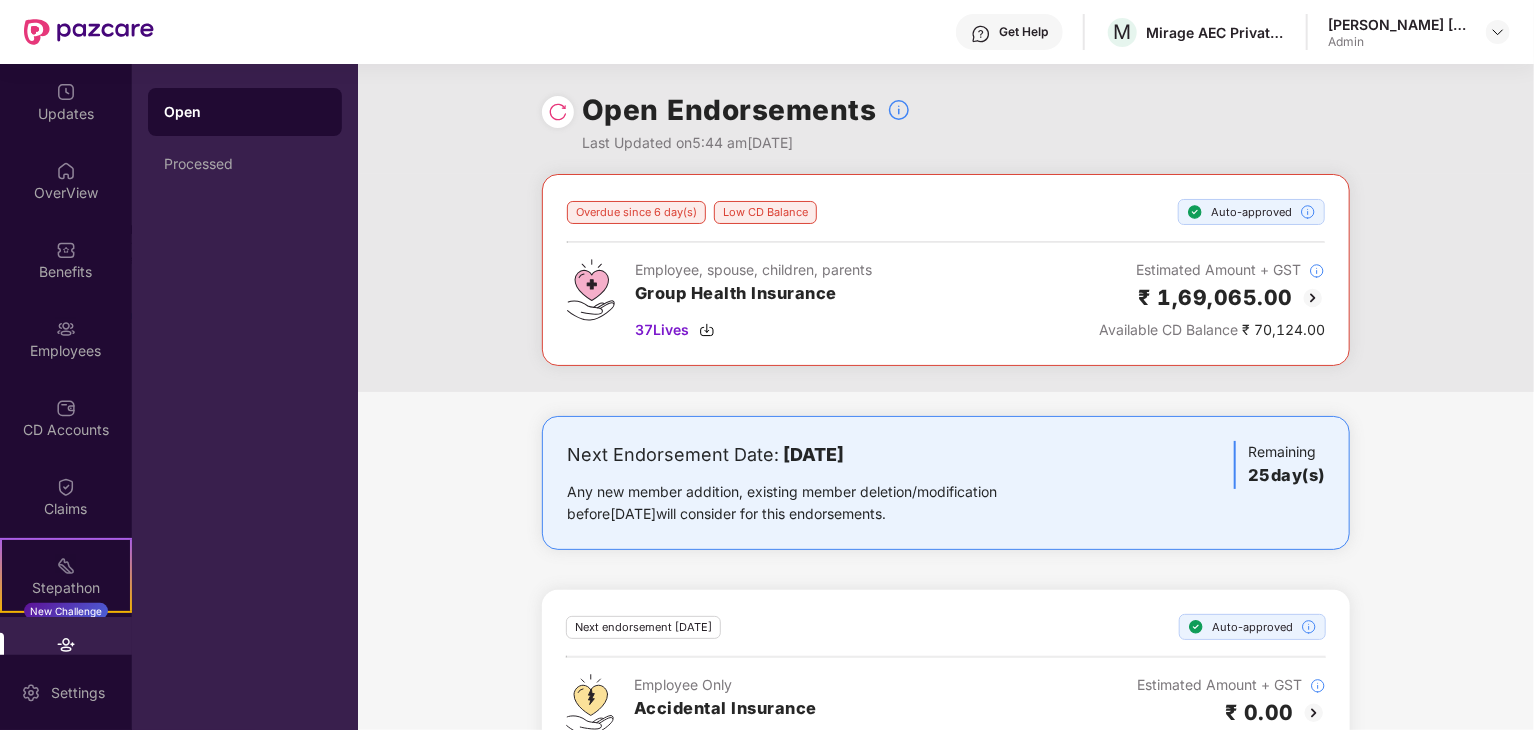 click on "Employee, spouse, children, parents Group Health Insurance   37  Lives Estimated Amount + GST ₹ 1,69,065.00 Available CD Balance   ₹ 70,124.00" at bounding box center (946, 300) 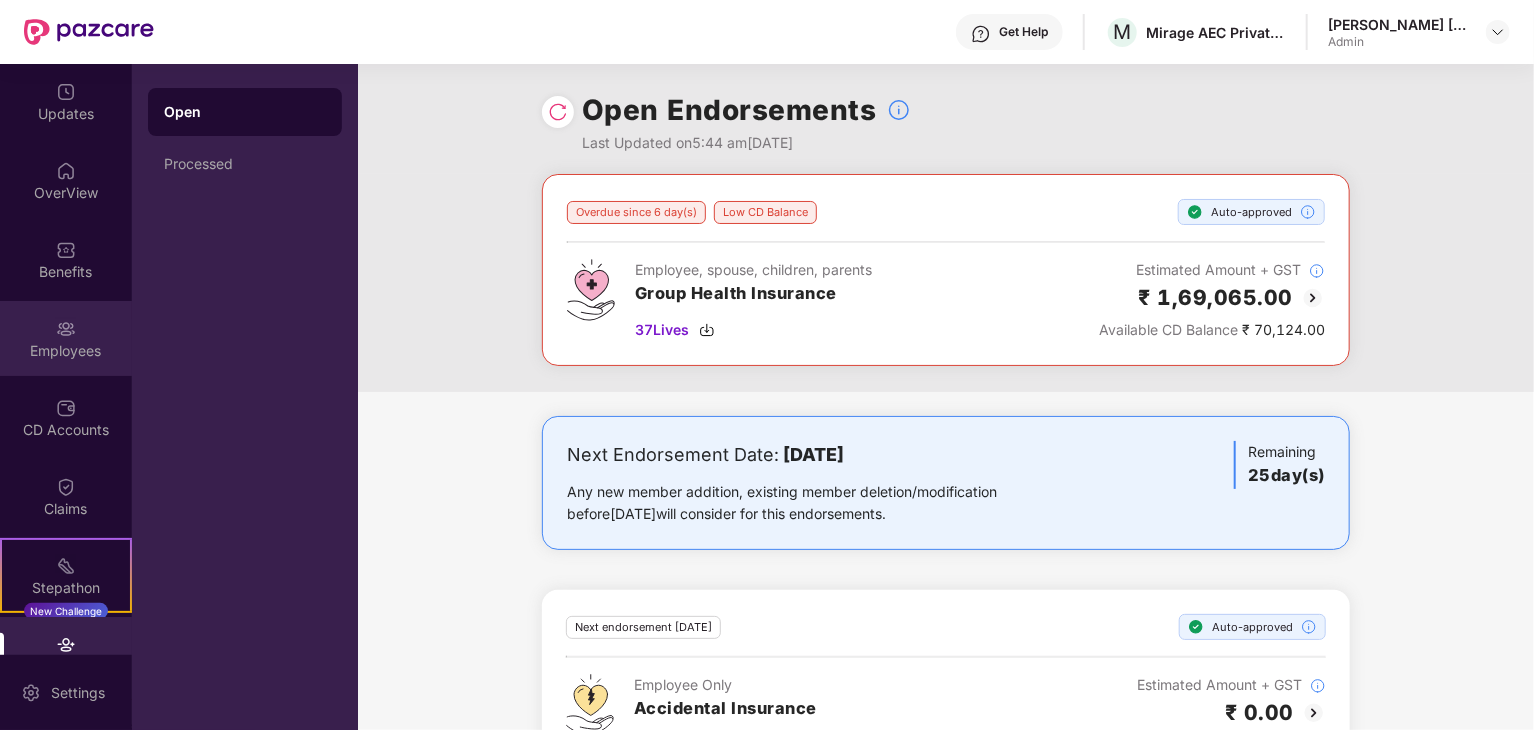 click on "Employees" at bounding box center (66, 351) 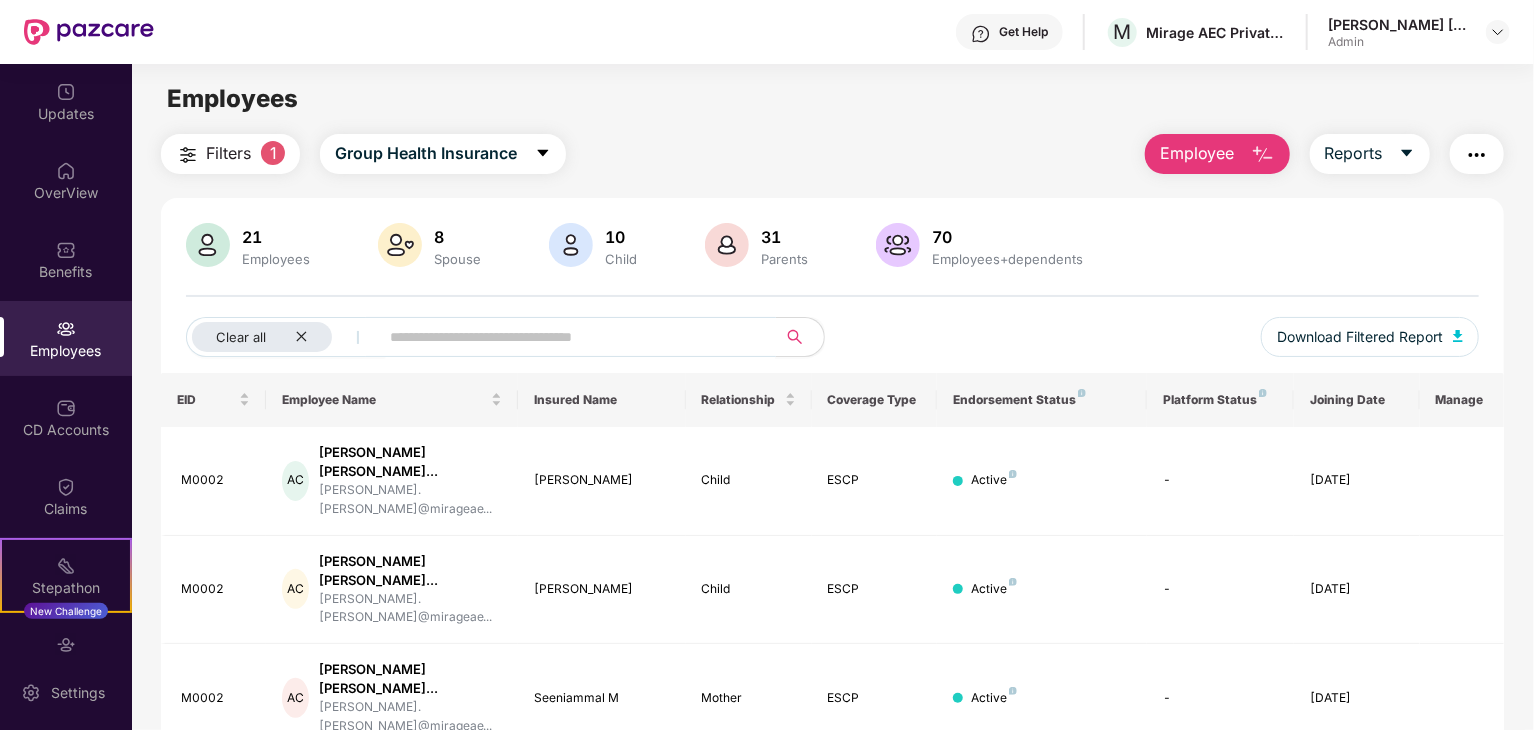 click at bounding box center [569, 337] 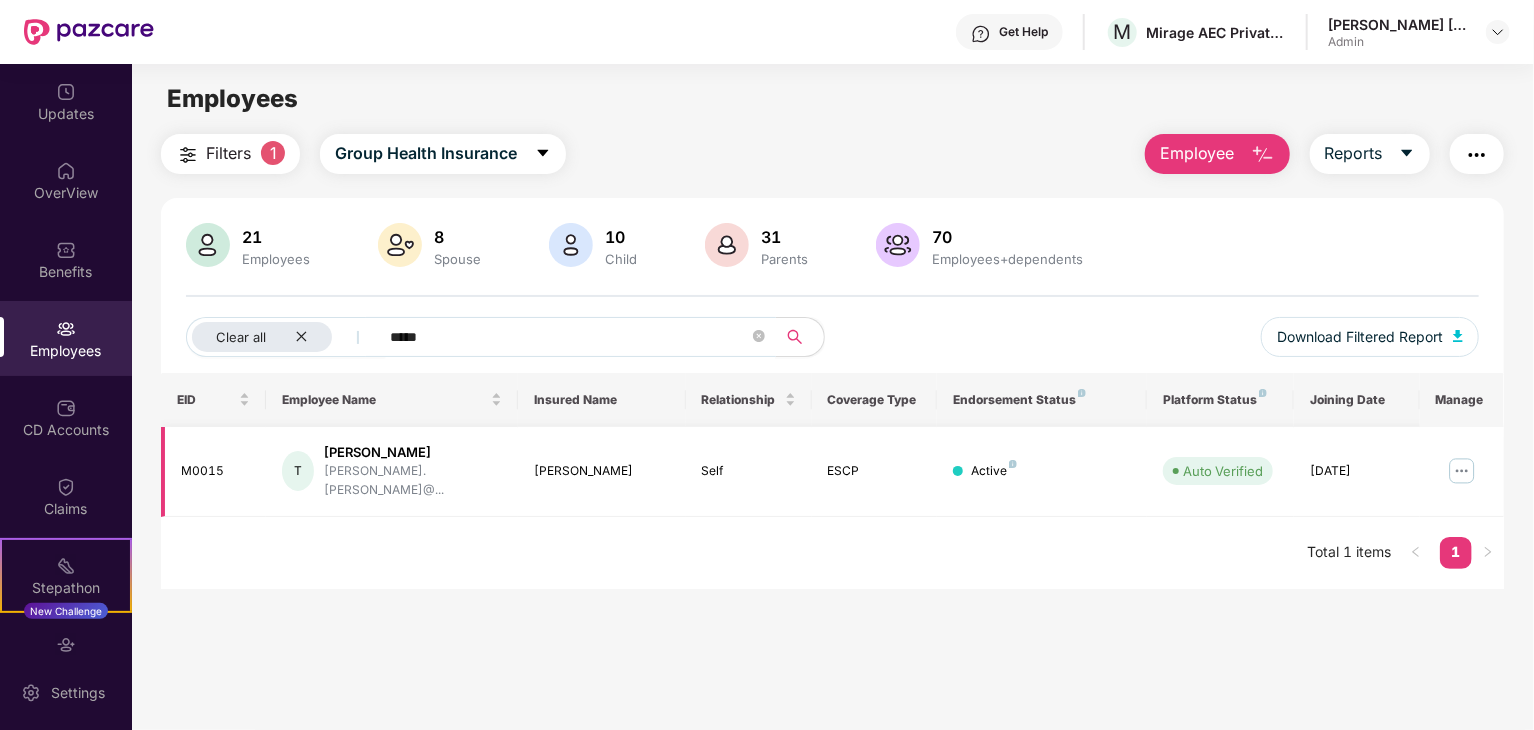 type on "*****" 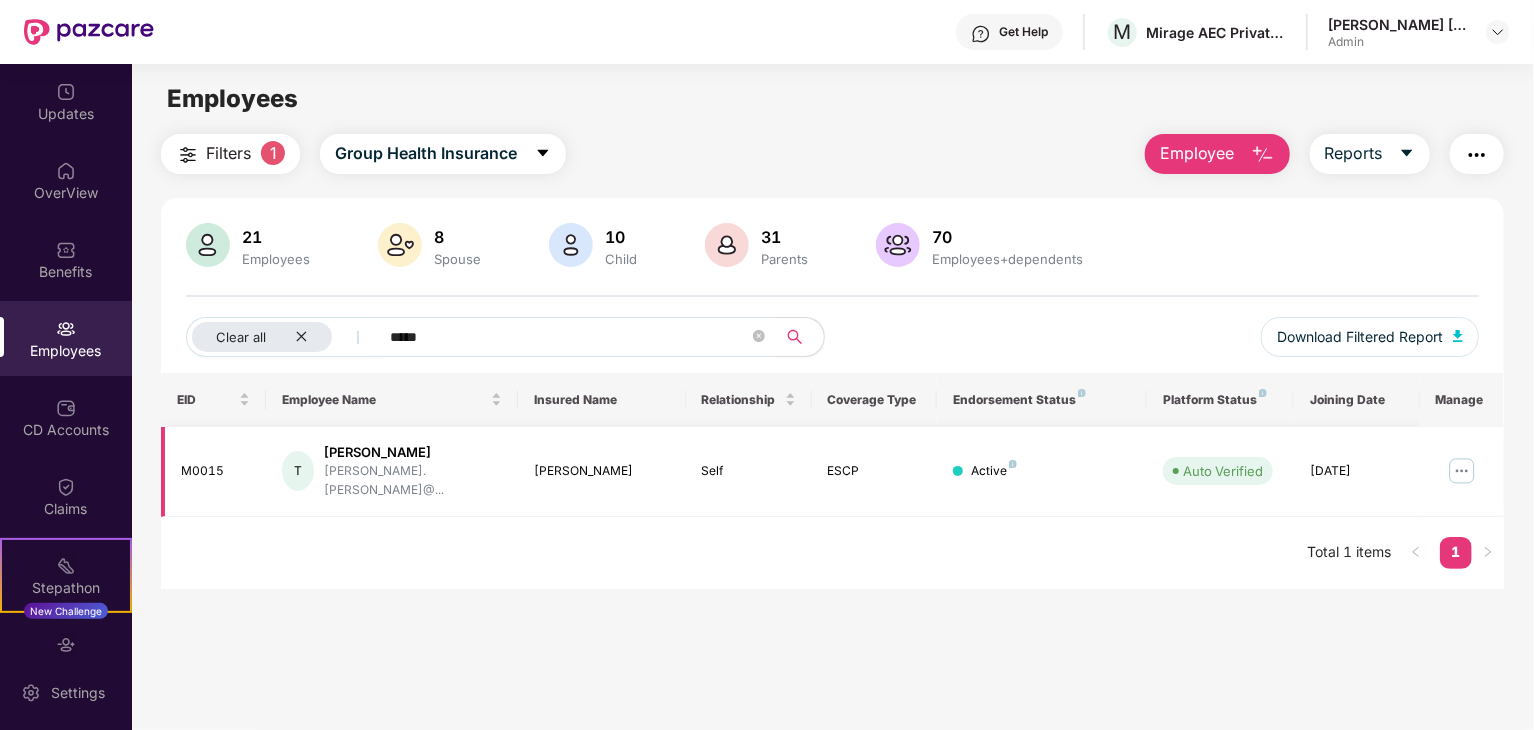 click at bounding box center (1462, 471) 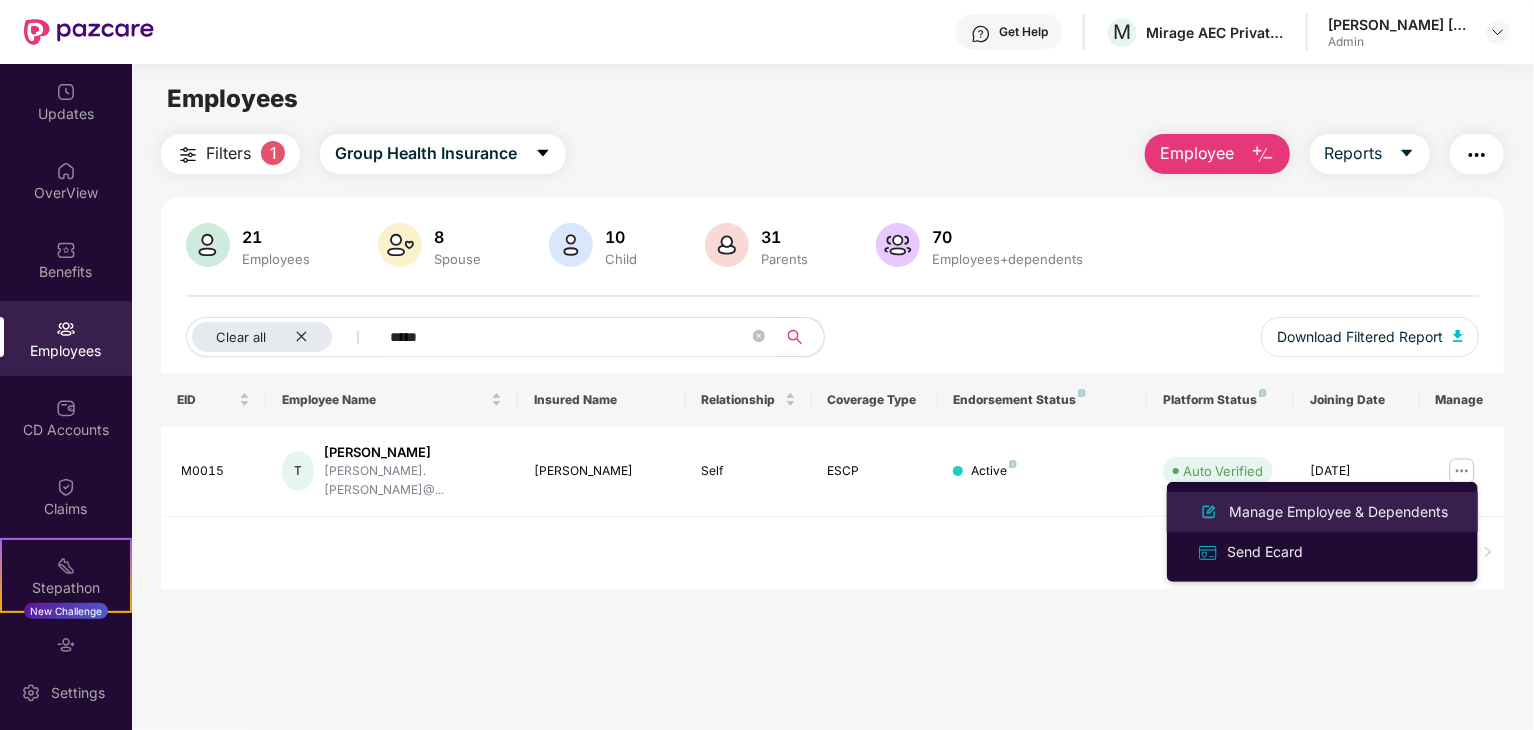 click on "Manage Employee & Dependents" at bounding box center [1338, 512] 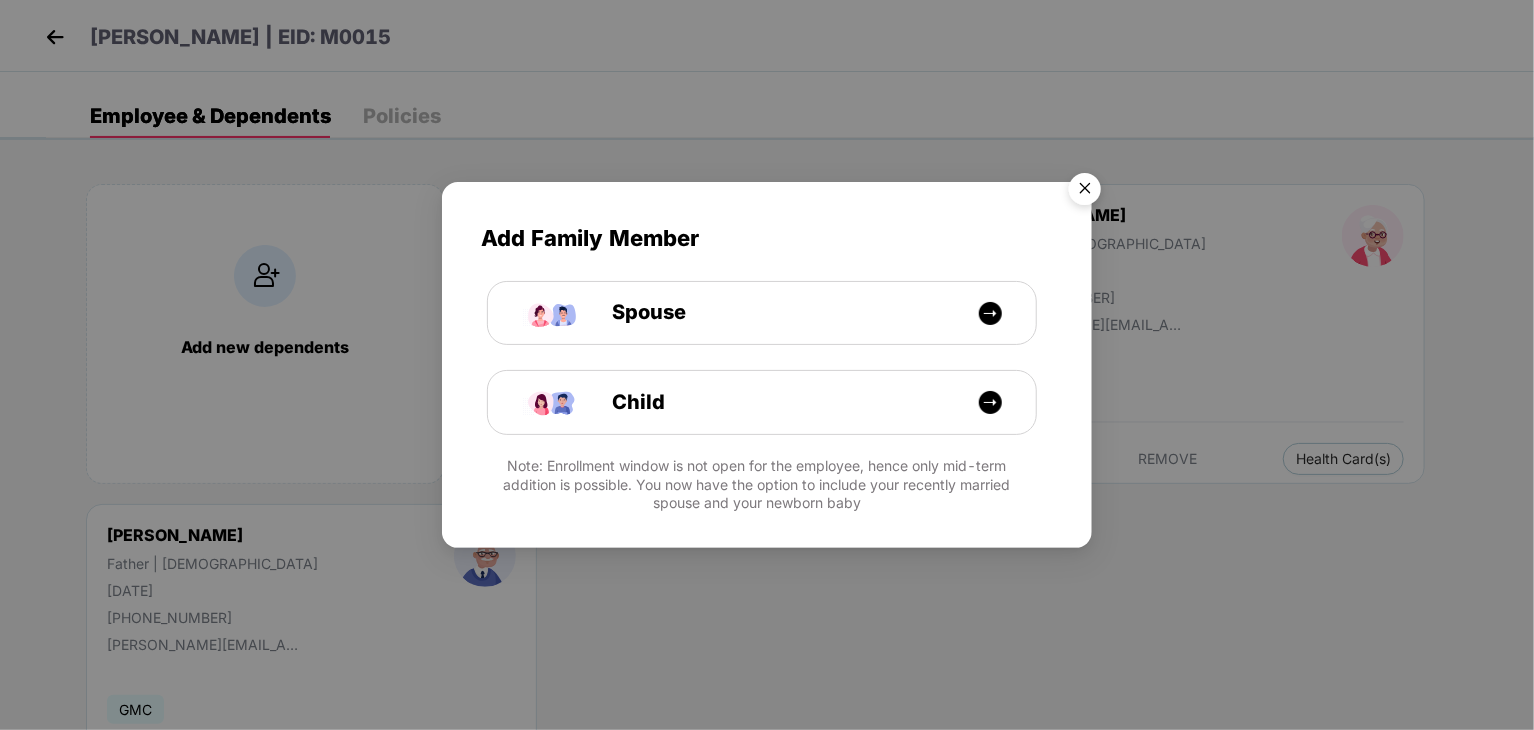click at bounding box center [1085, 192] 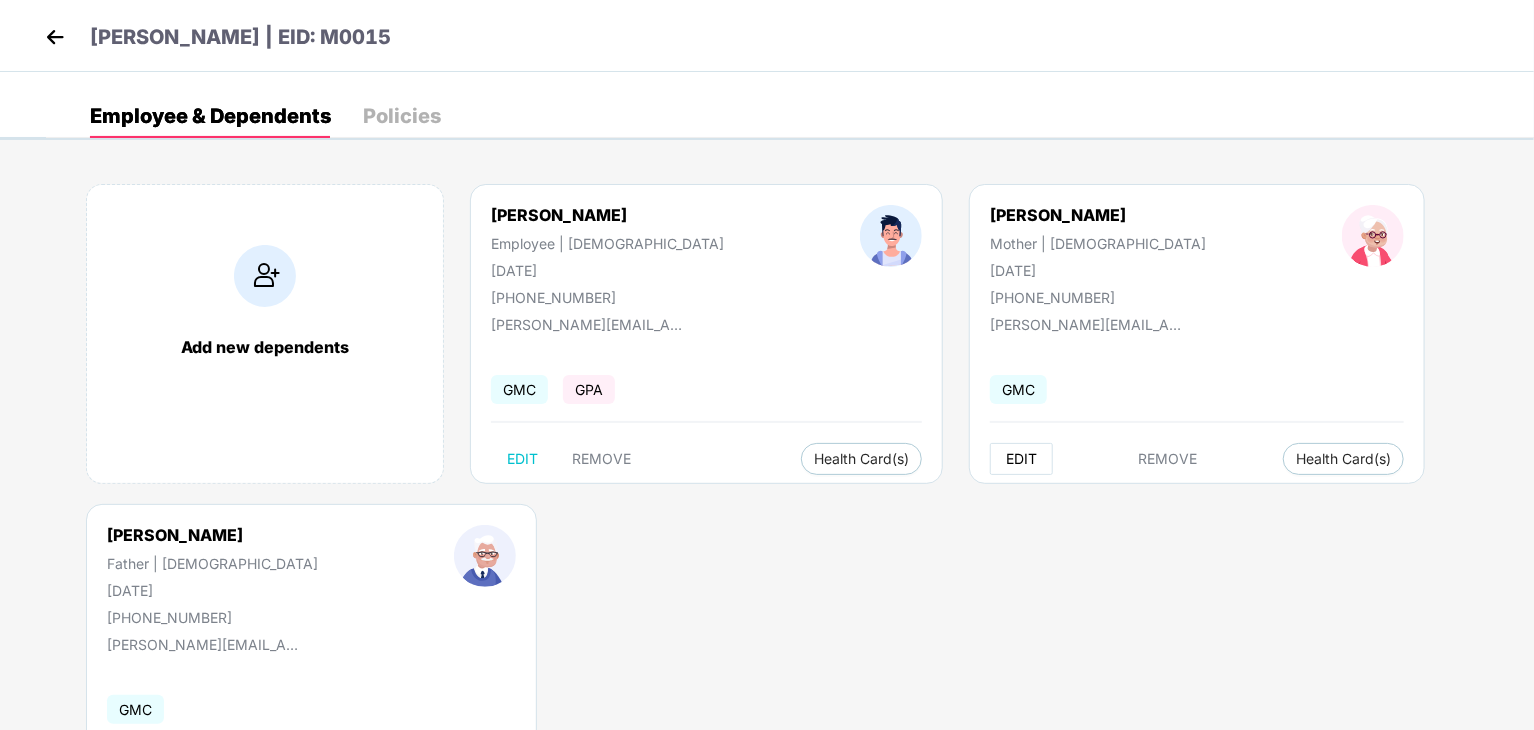 click on "EDIT" at bounding box center (1021, 459) 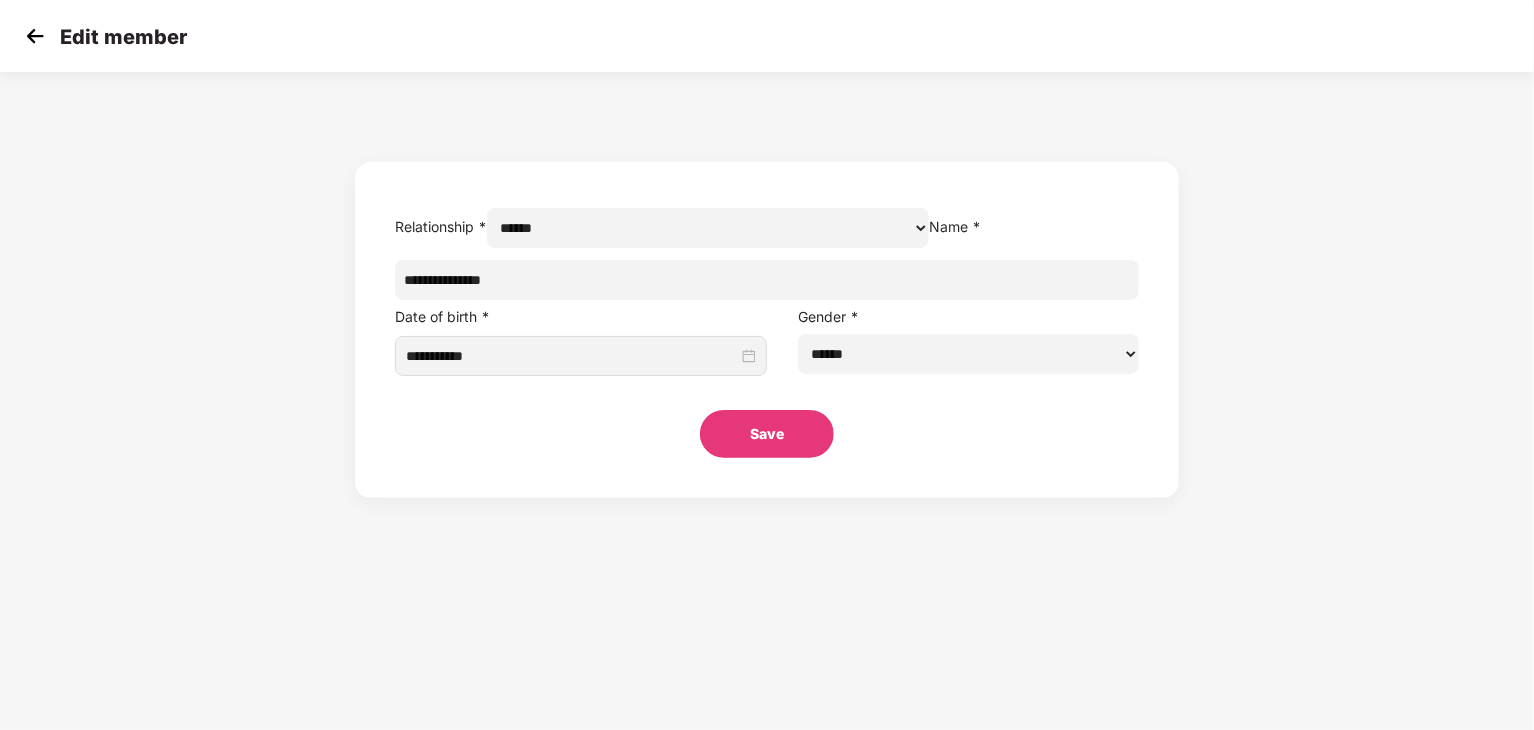 click at bounding box center [35, 36] 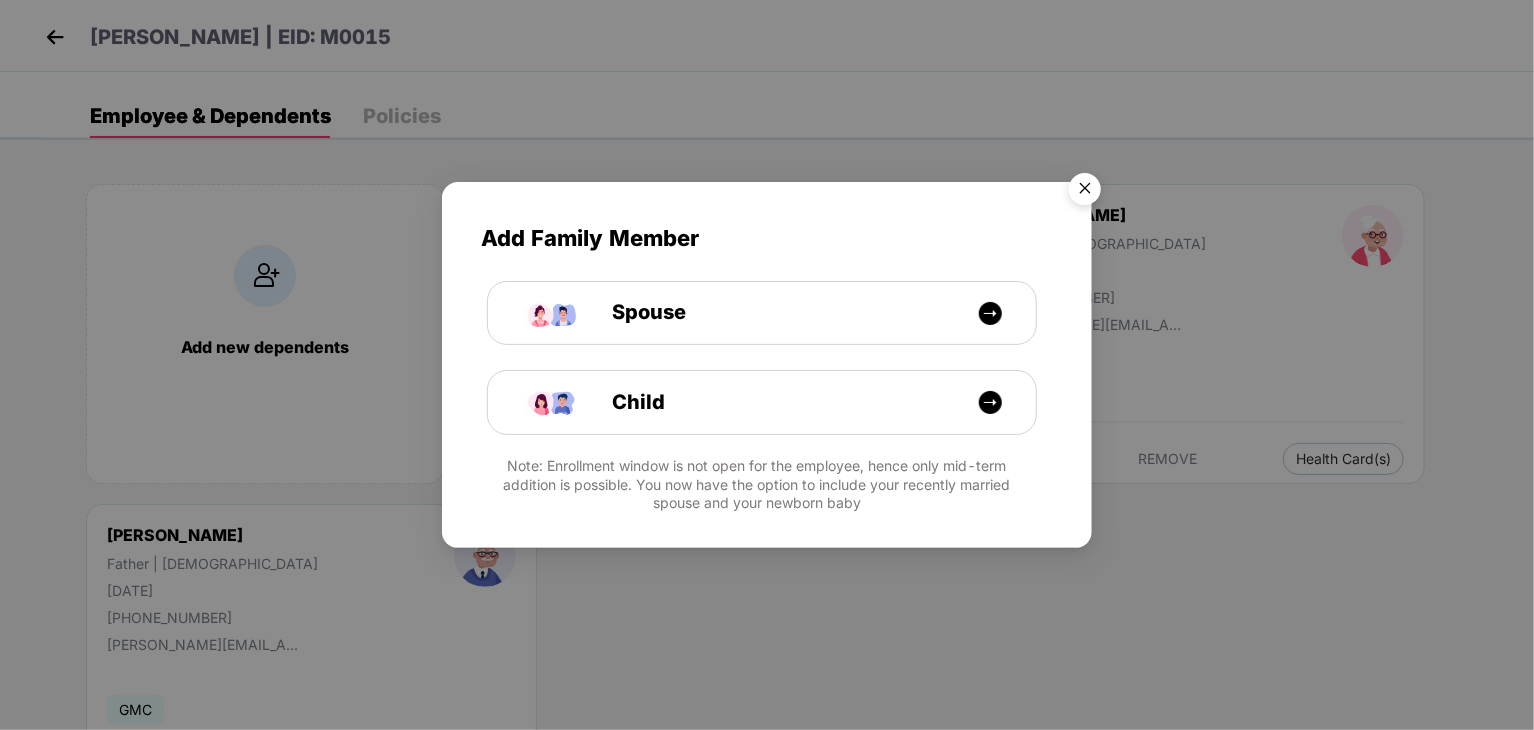 click at bounding box center (1085, 192) 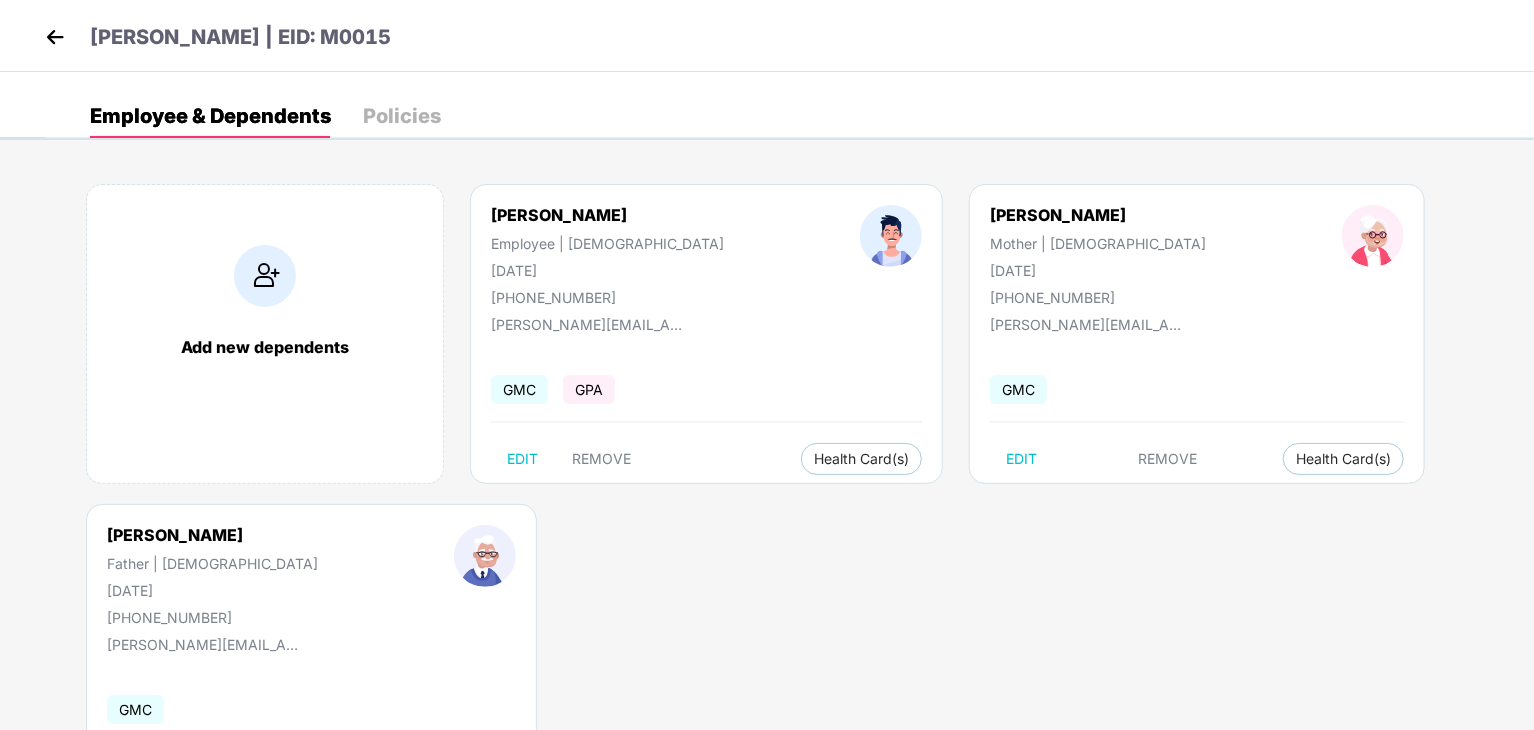 scroll, scrollTop: 124, scrollLeft: 0, axis: vertical 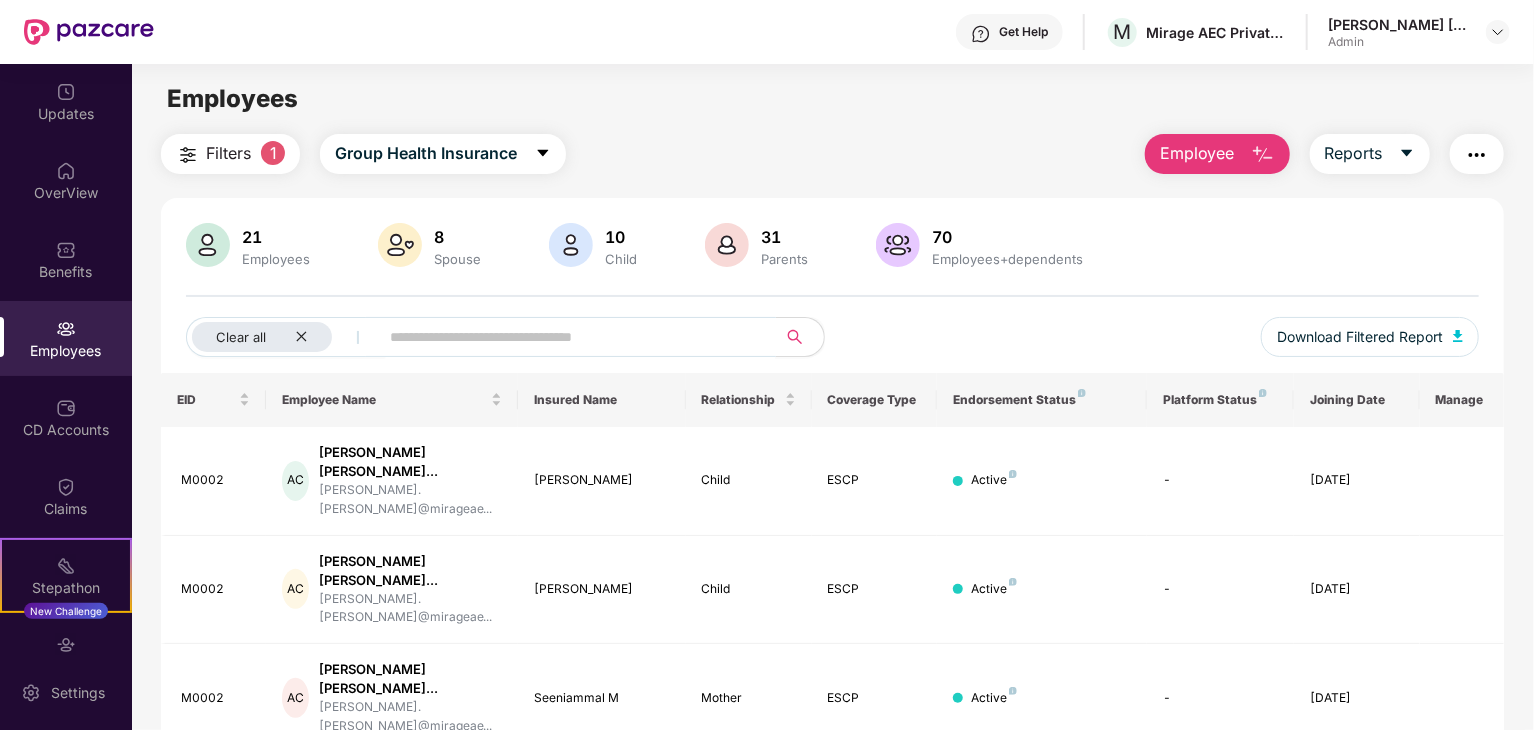 click at bounding box center [569, 337] 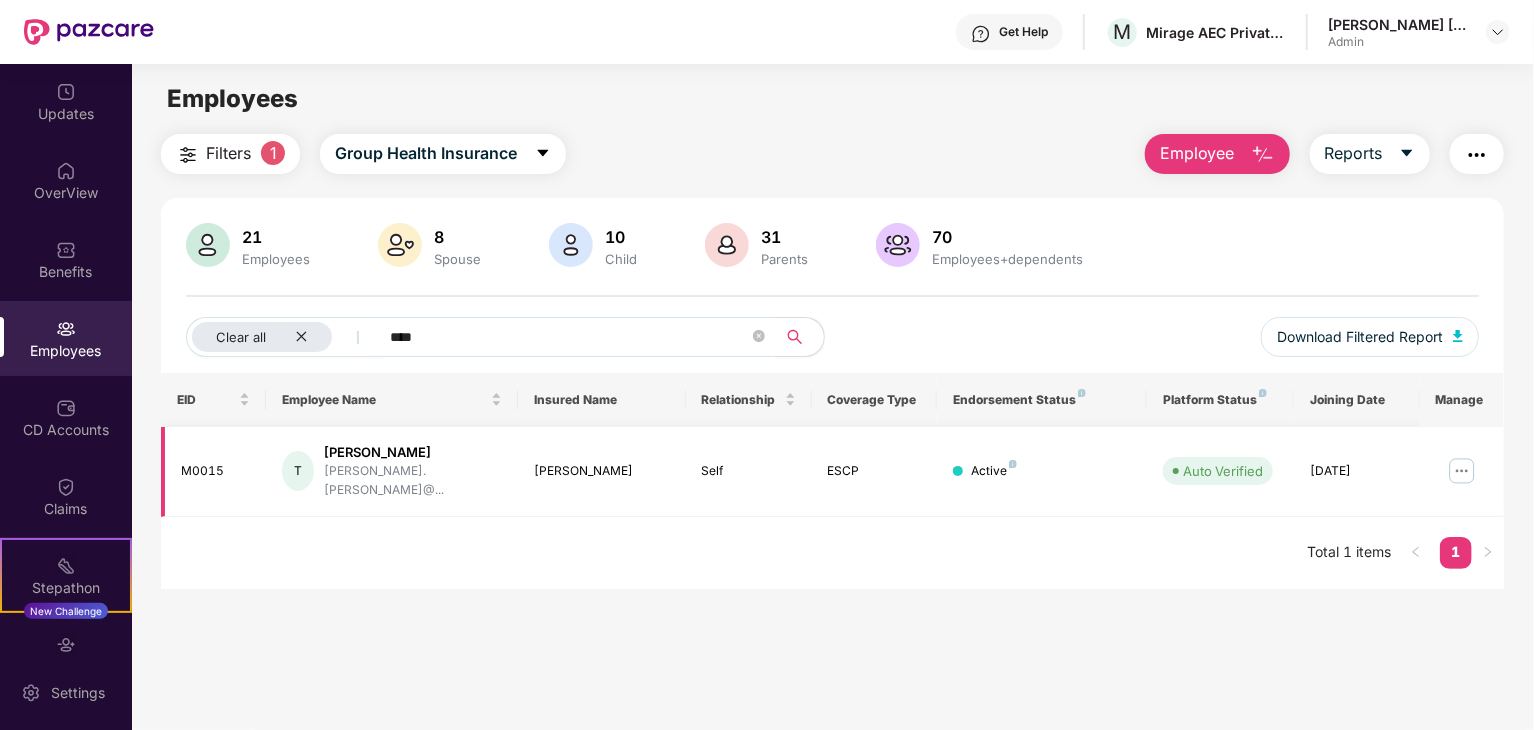 click at bounding box center (1462, 471) 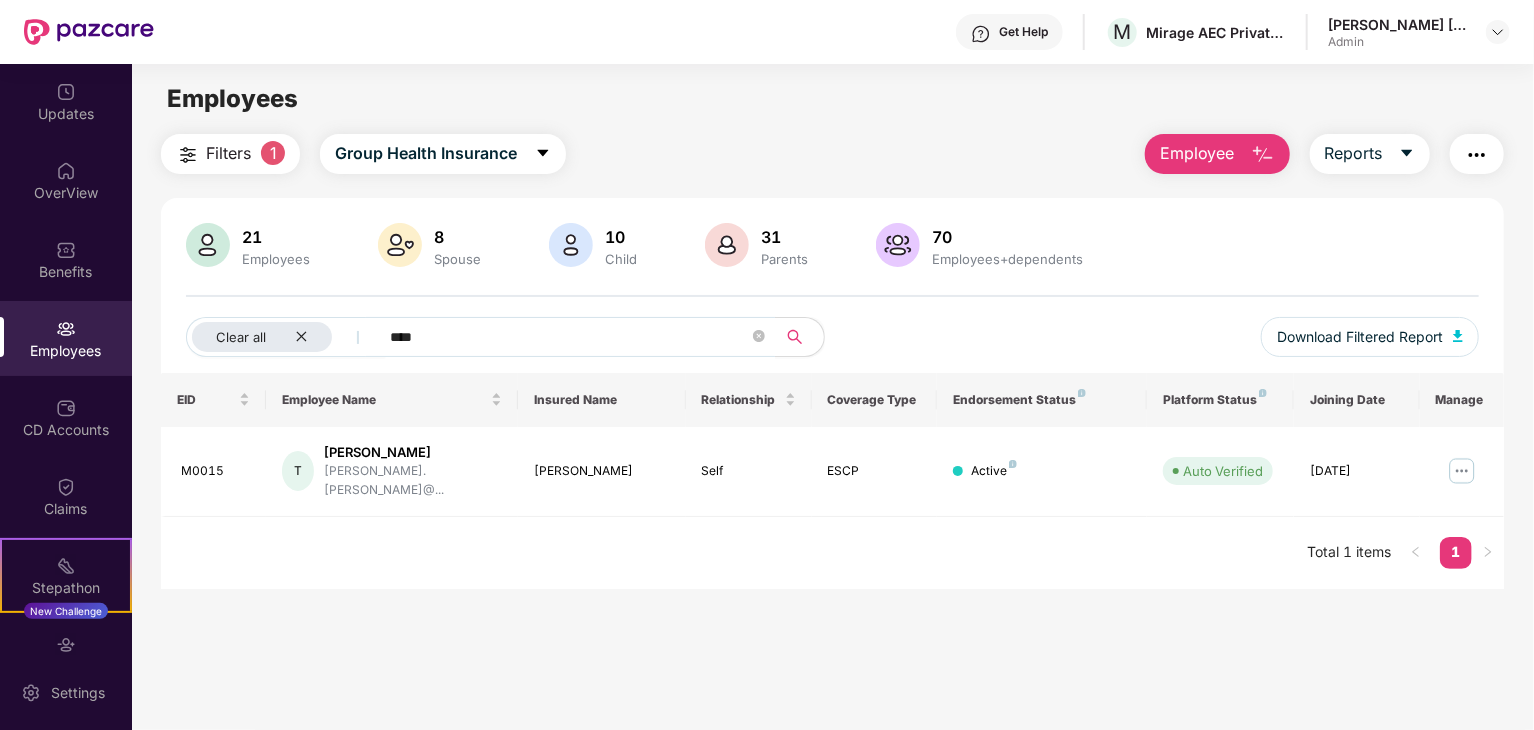 click on "Employees Filters 1 Group Health Insurance Employee  Reports 21 Employees 8 Spouse 10 Child [DEMOGRAPHIC_DATA] Parents 70 Employees+dependents Clear all **** Download Filtered Report EID Employee Name Insured Name Relationship Coverage Type Endorsement Status Platform Status Joining Date Manage                   M0015 T [PERSON_NAME].[PERSON_NAME]@... [PERSON_NAME]  Self ESCP Active Auto Verified [DATE] Total 1 items 1" at bounding box center [832, 429] 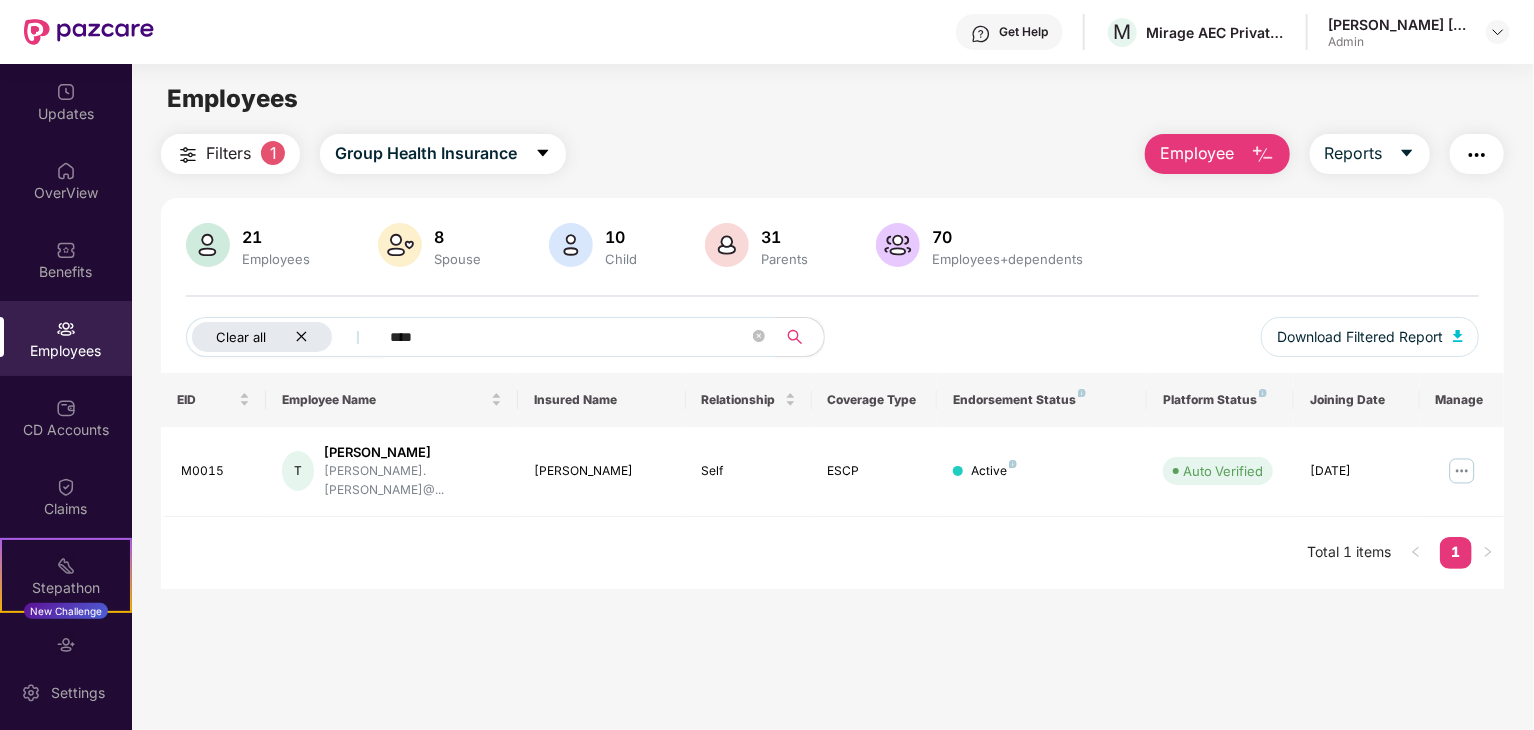 click on "Clear all" at bounding box center [241, 337] 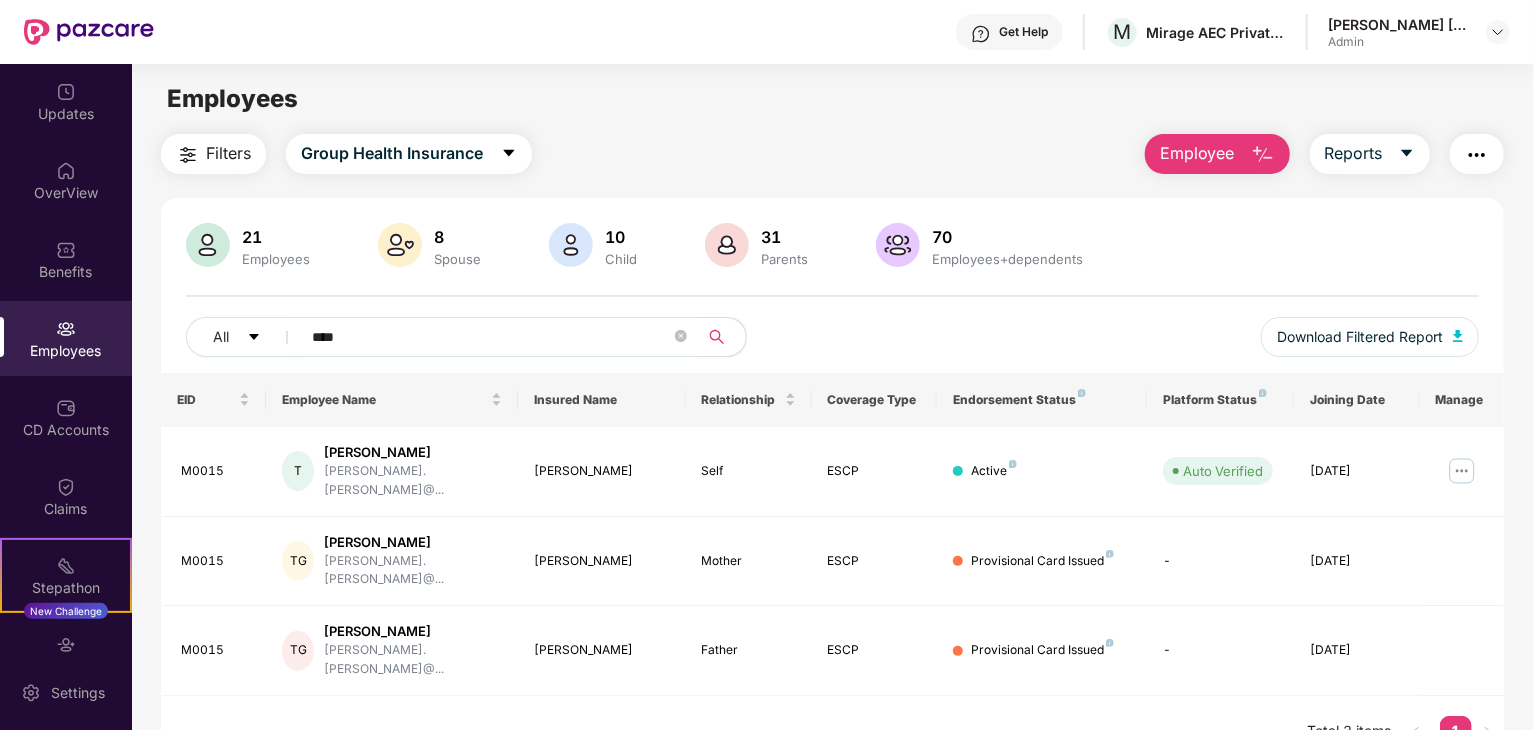 click on "****" at bounding box center [491, 337] 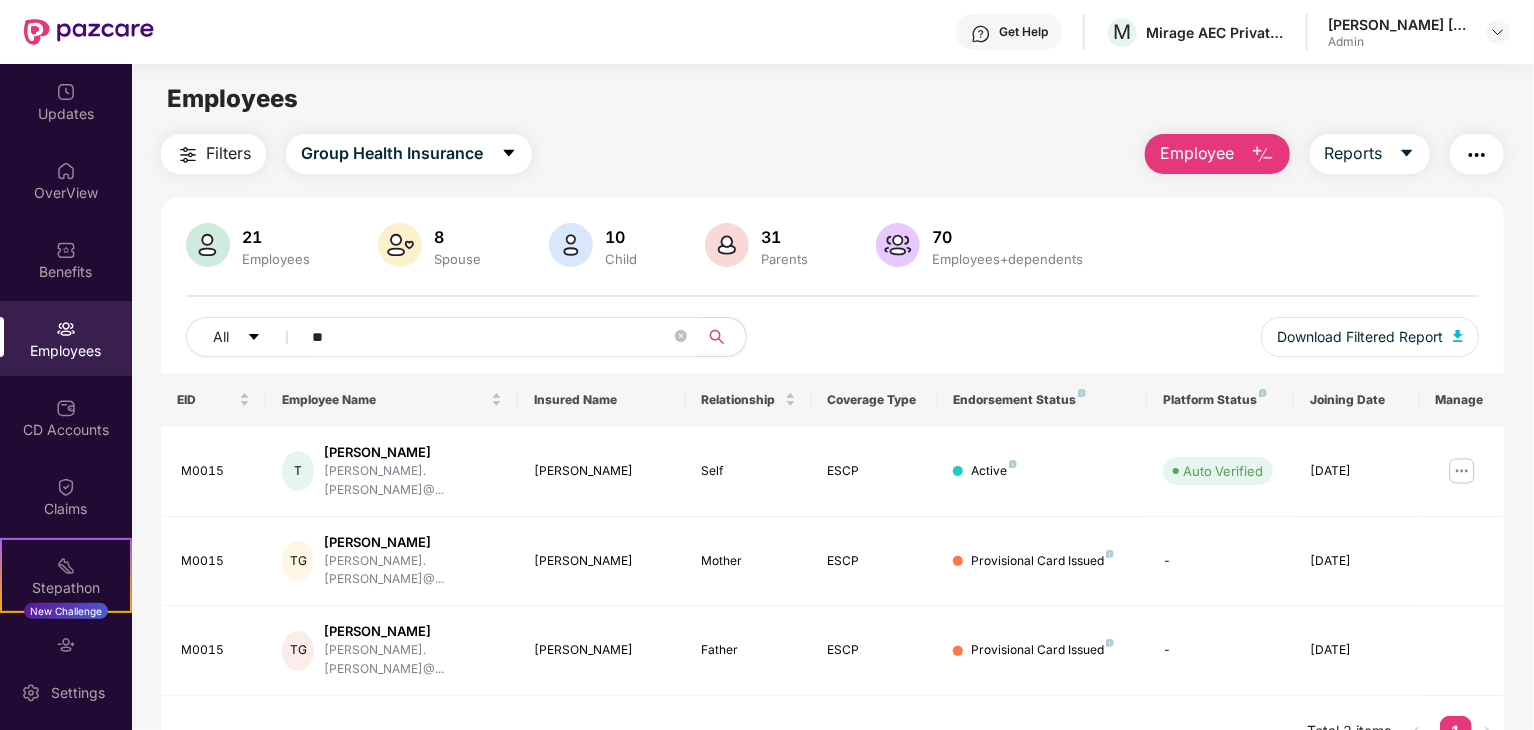type on "*" 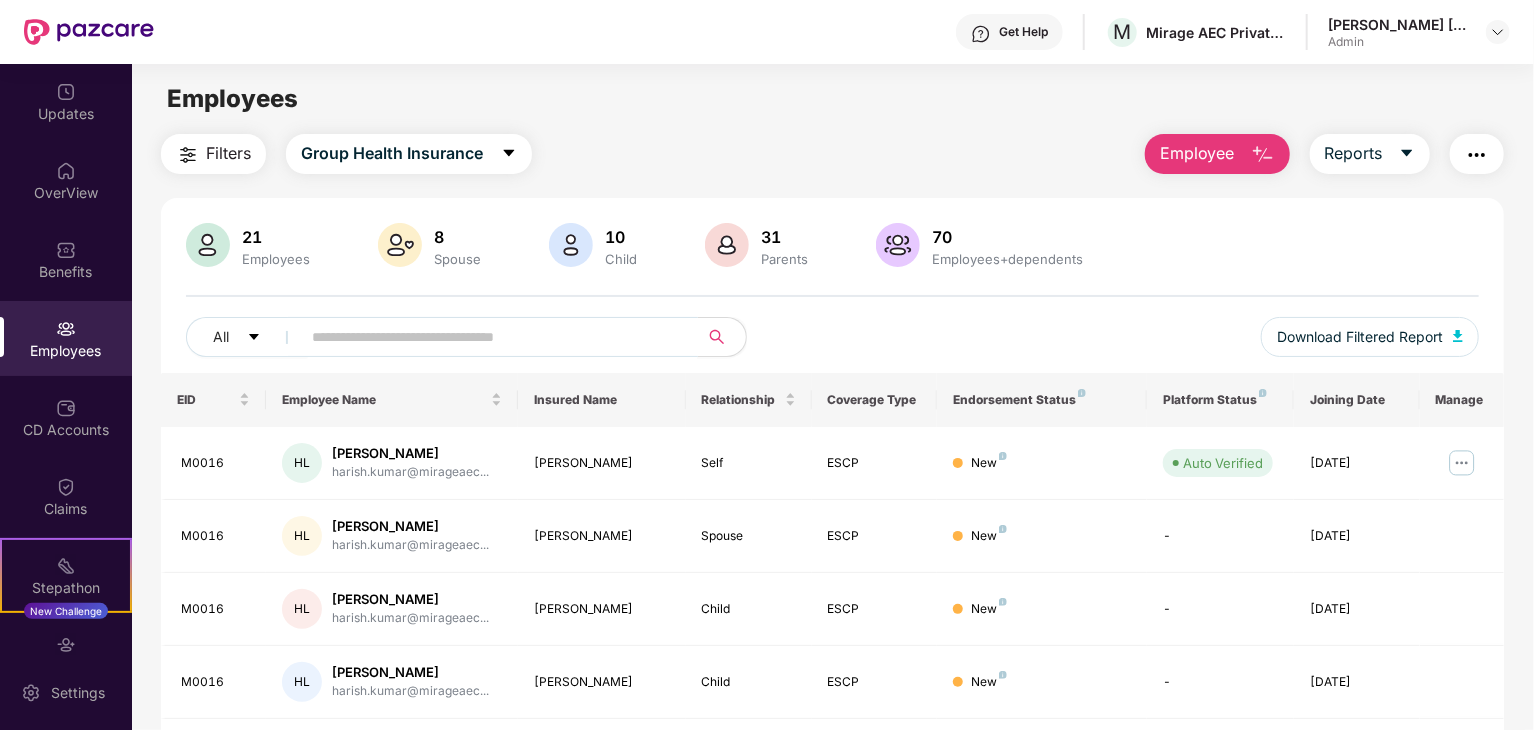 click at bounding box center [491, 337] 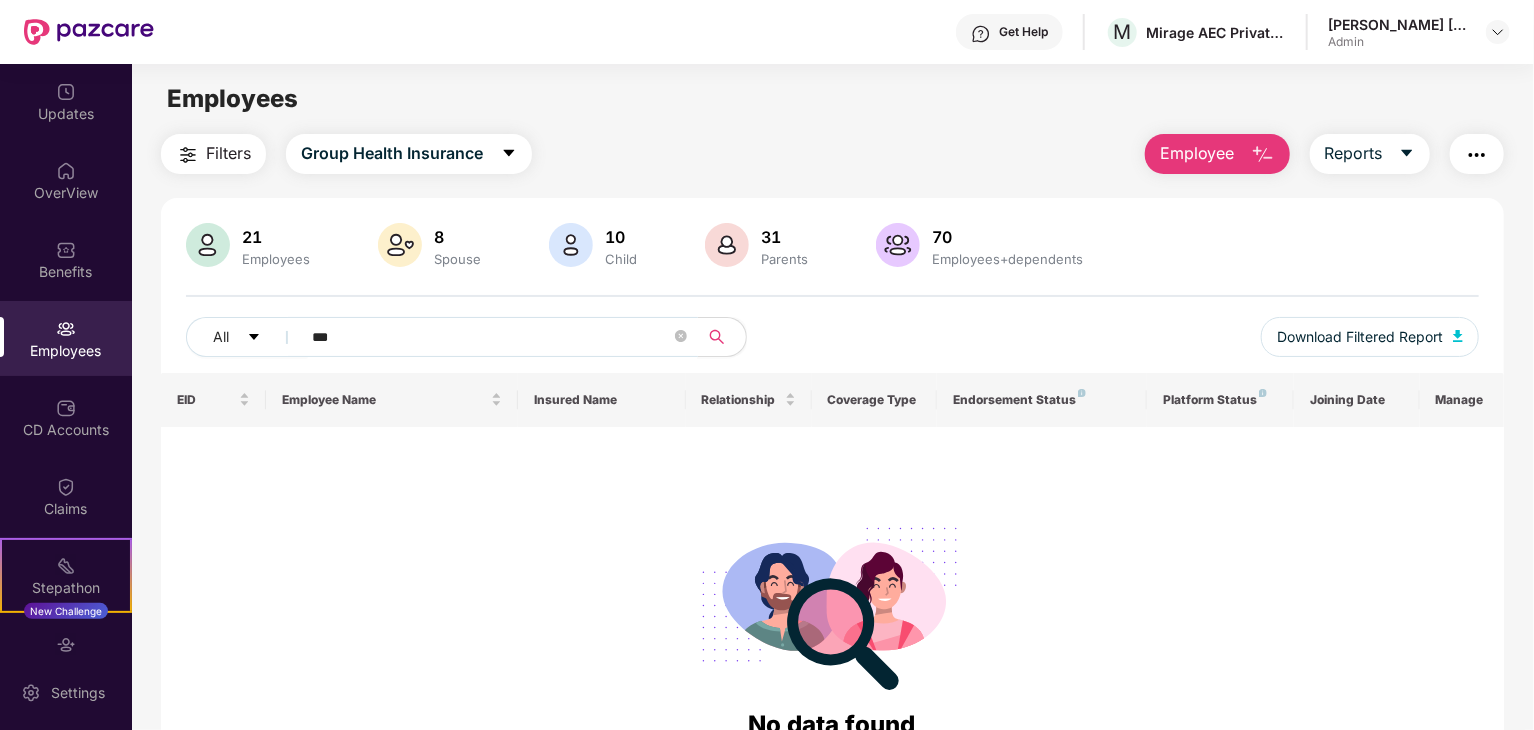 click on "***" at bounding box center [491, 337] 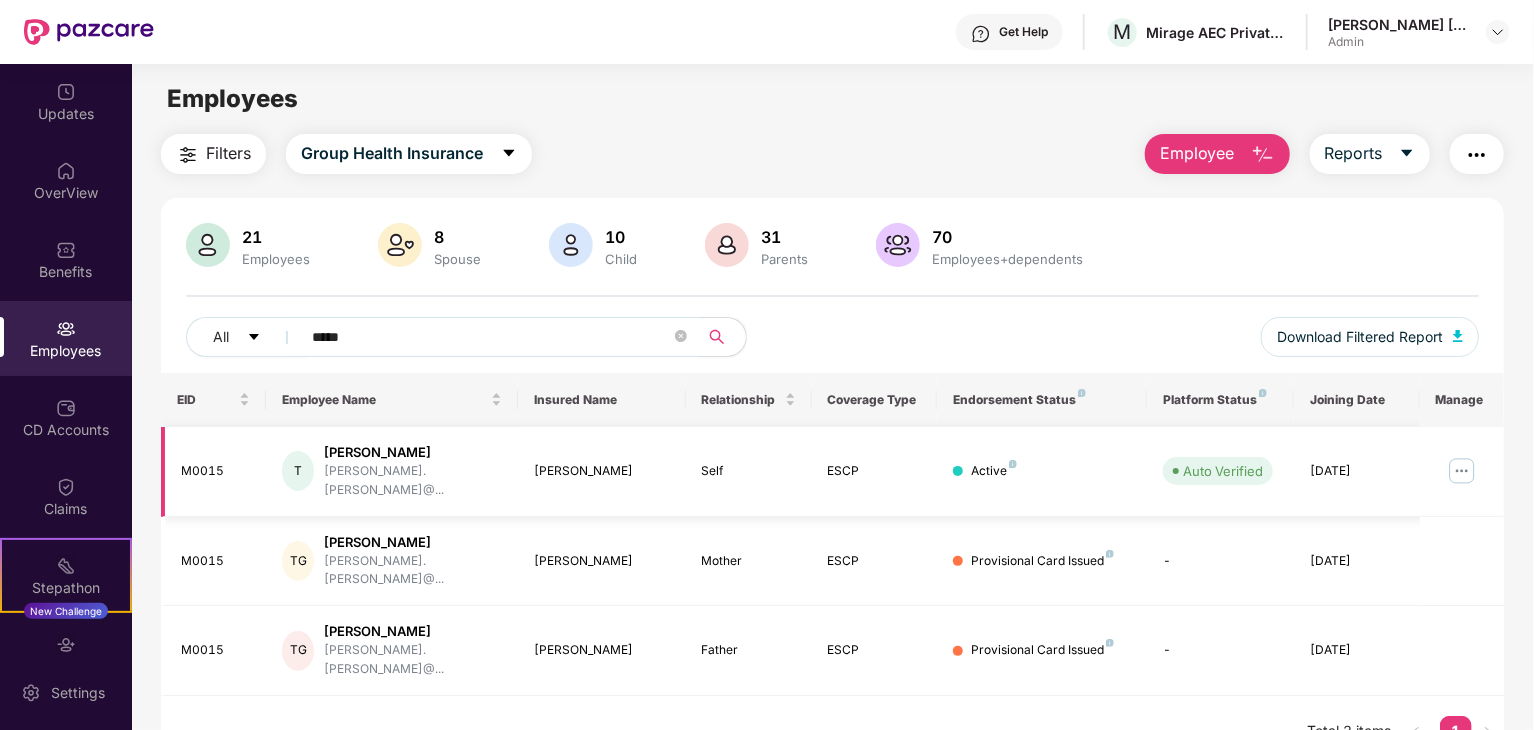 type on "*****" 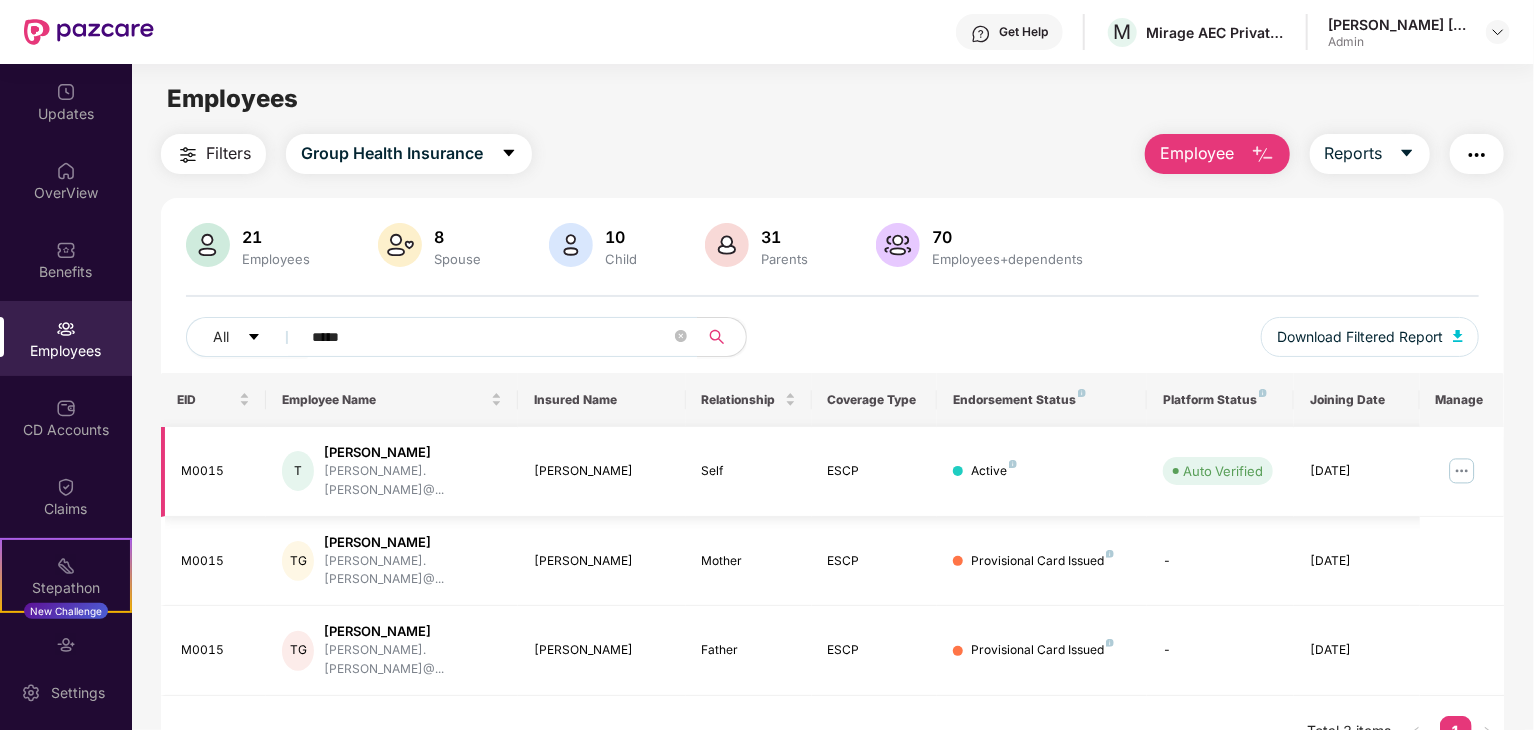 click at bounding box center [1462, 471] 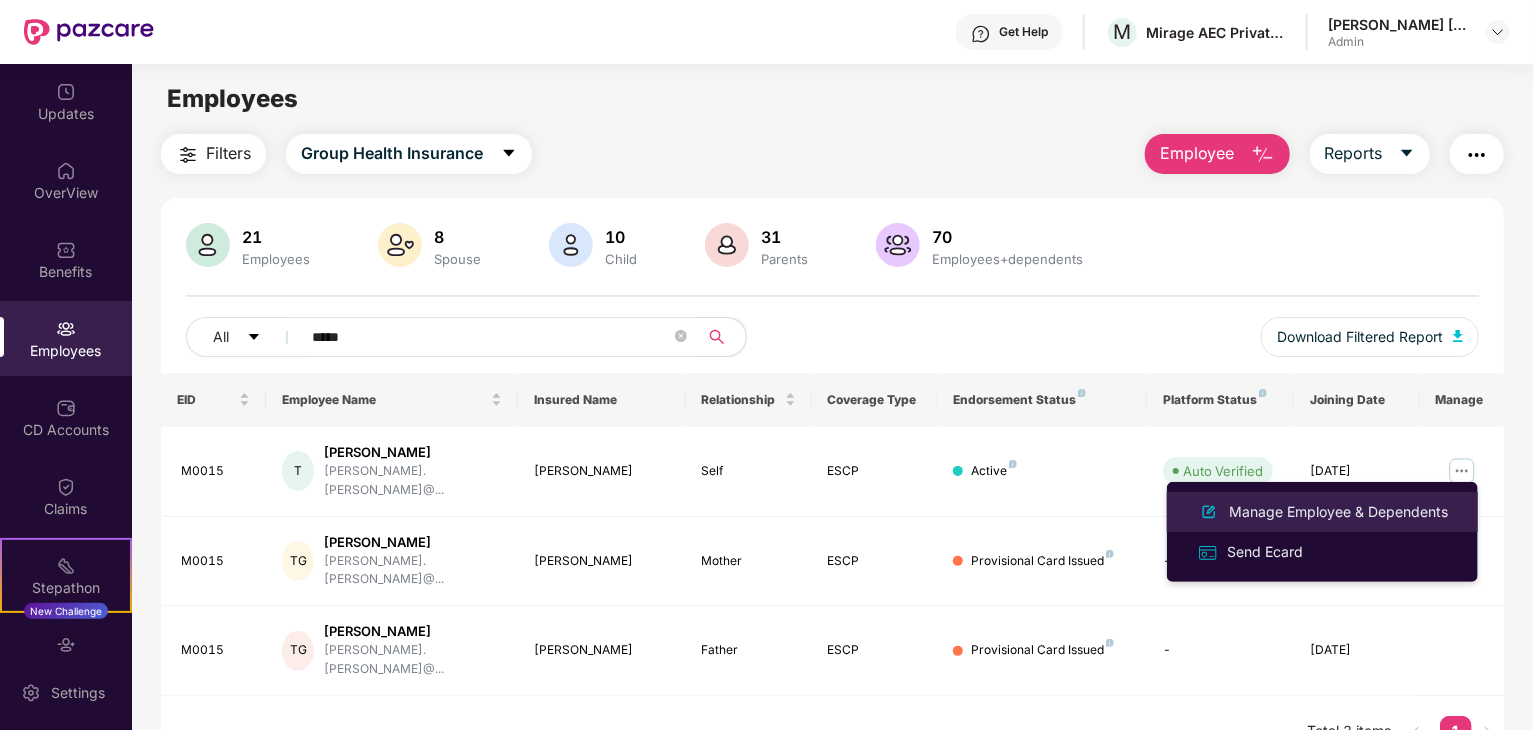 click on "Manage Employee & Dependents" at bounding box center [1338, 512] 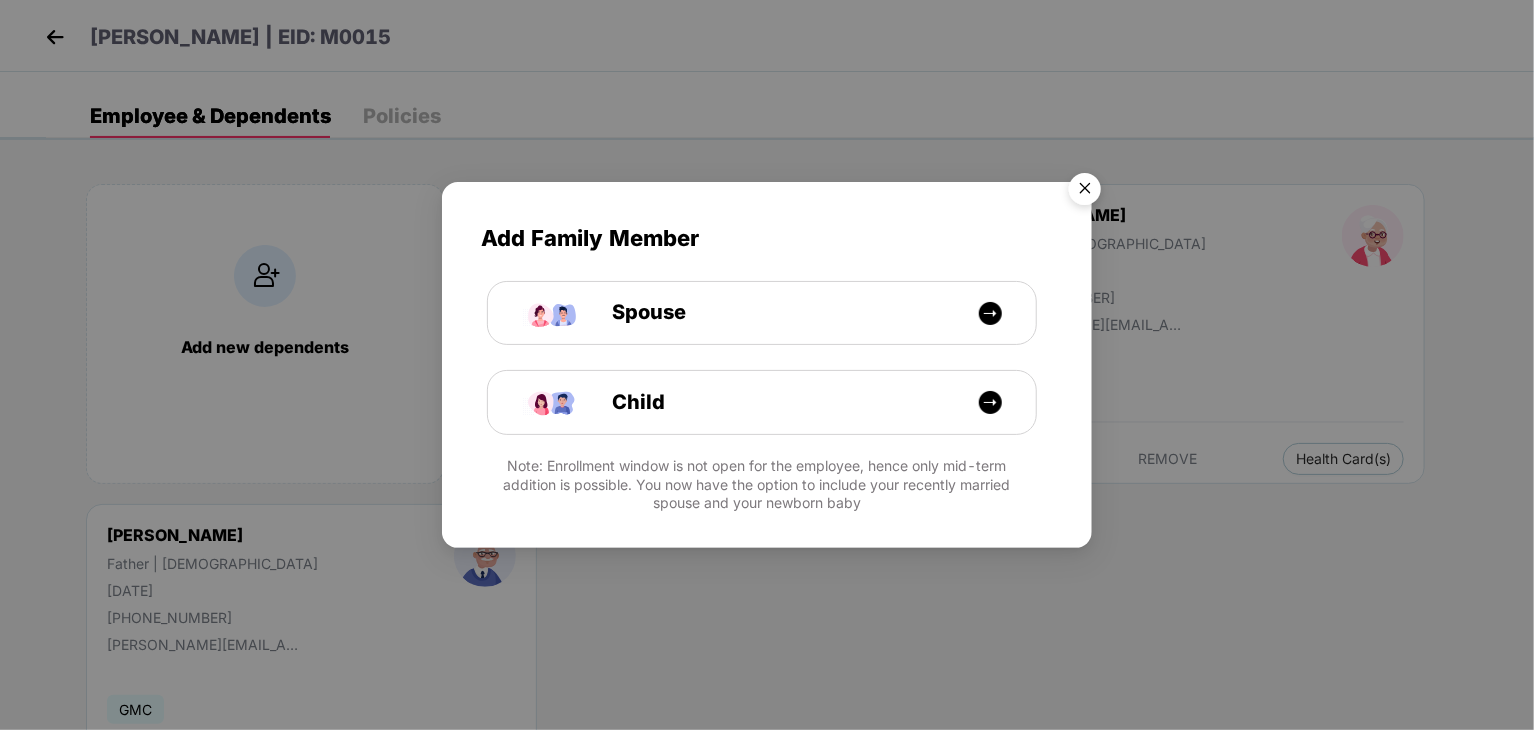 click at bounding box center (1085, 192) 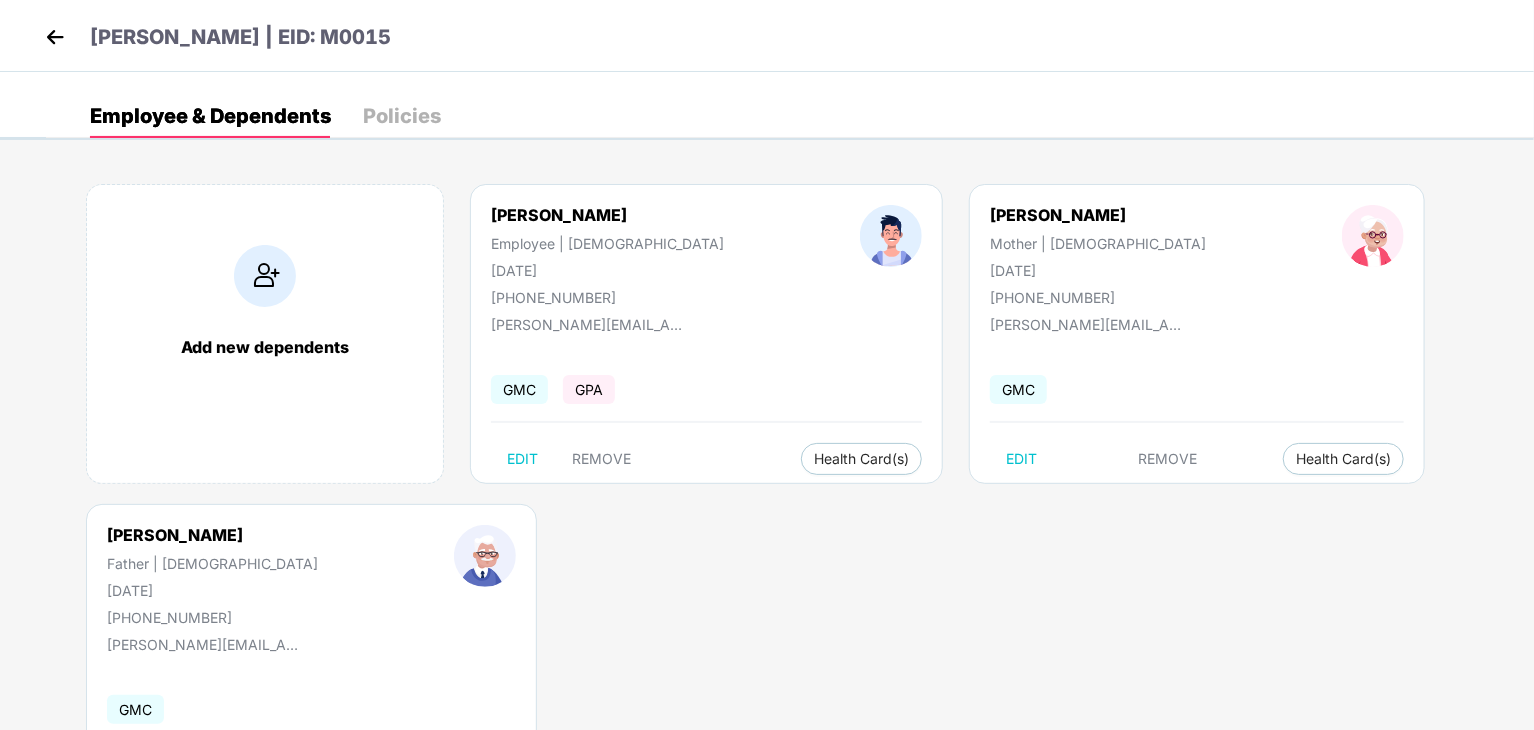 scroll, scrollTop: 124, scrollLeft: 0, axis: vertical 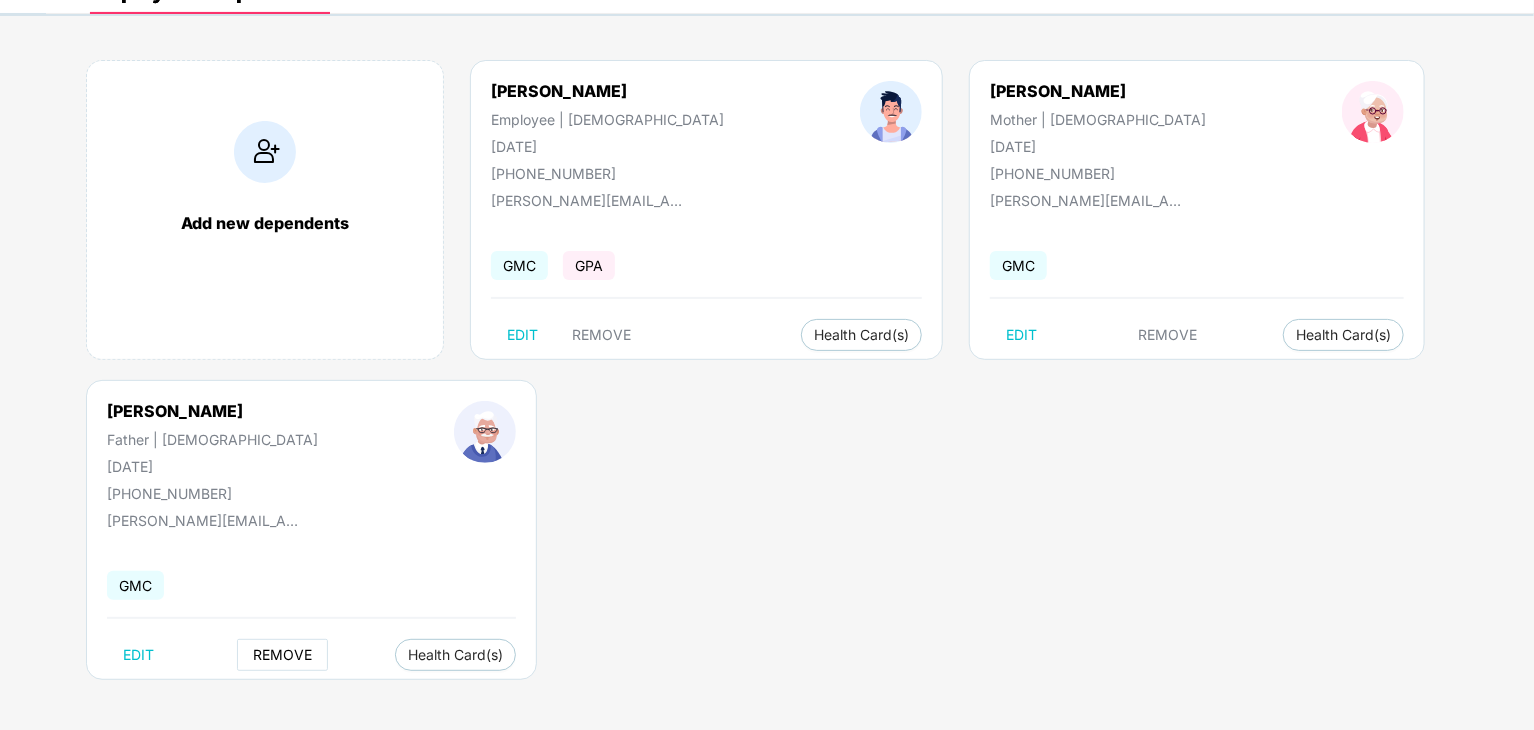 click on "REMOVE" at bounding box center [282, 655] 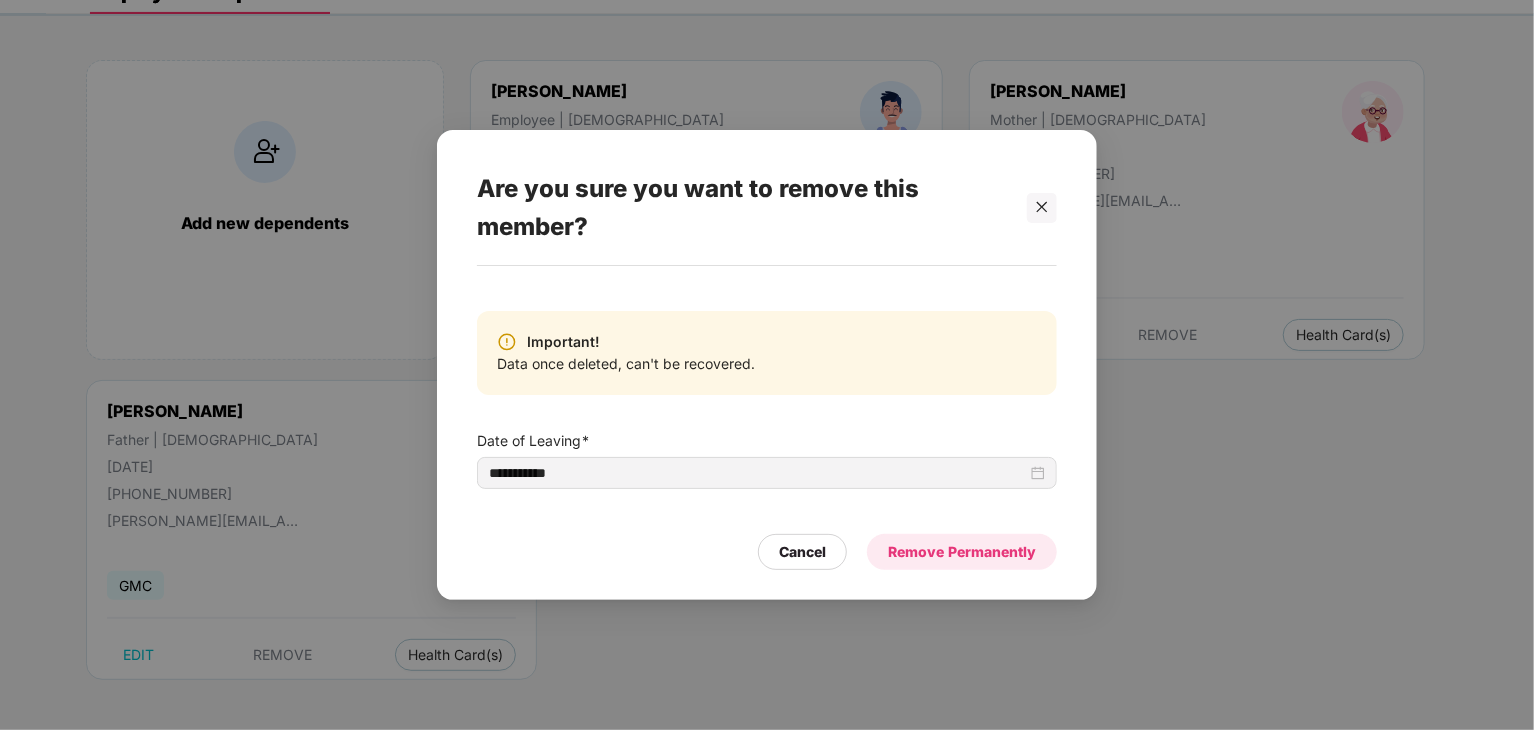 click on "Remove Permanently" at bounding box center (962, 552) 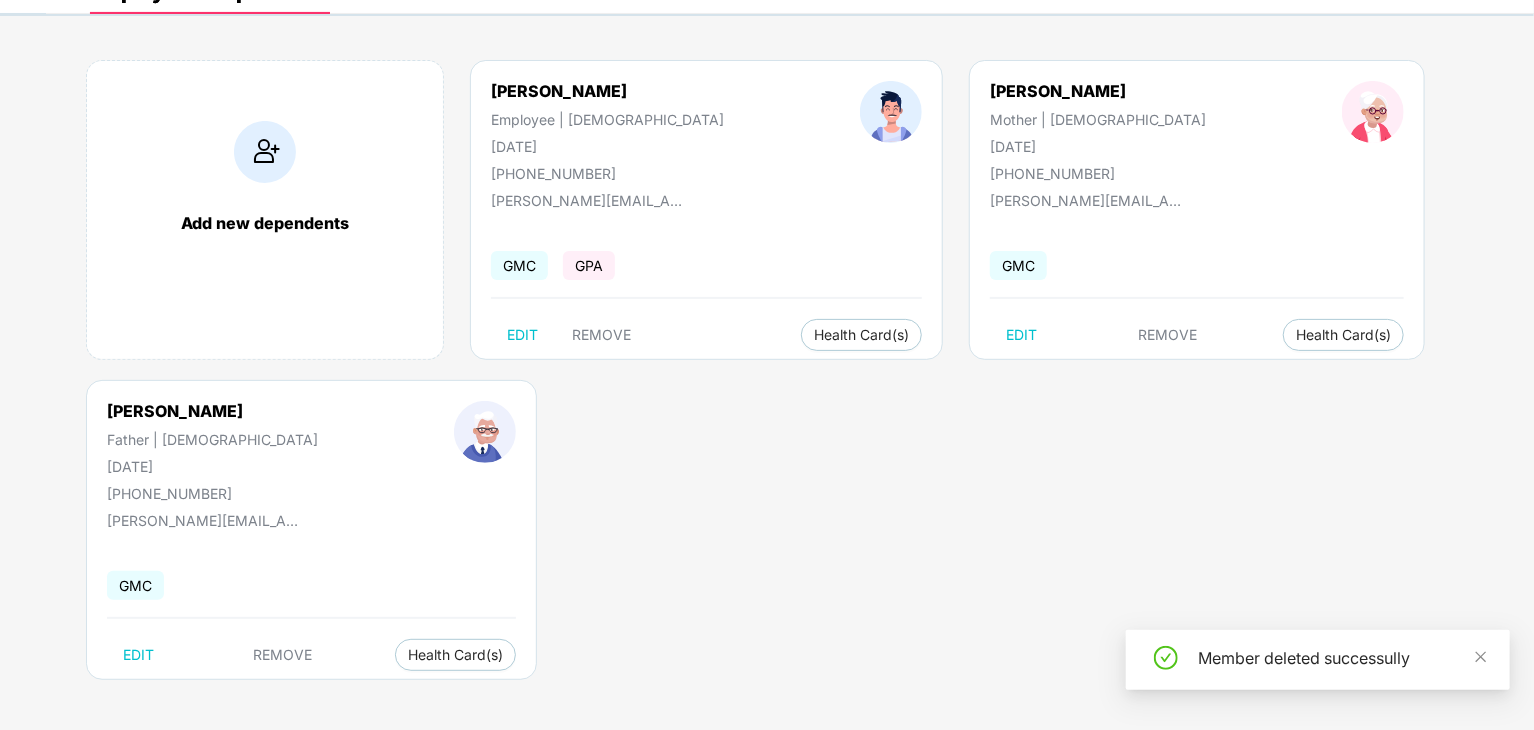 scroll, scrollTop: 0, scrollLeft: 0, axis: both 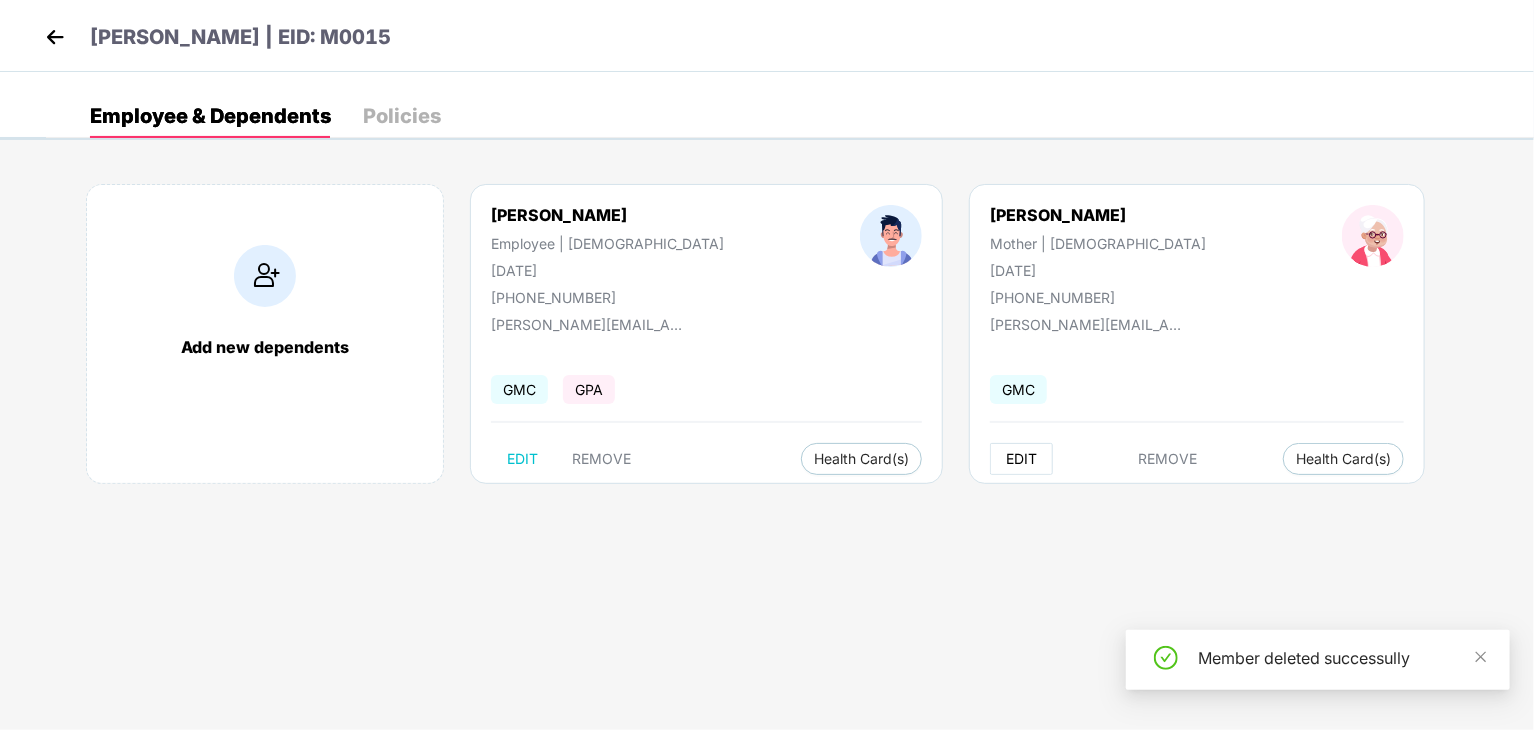click on "EDIT" at bounding box center (1021, 459) 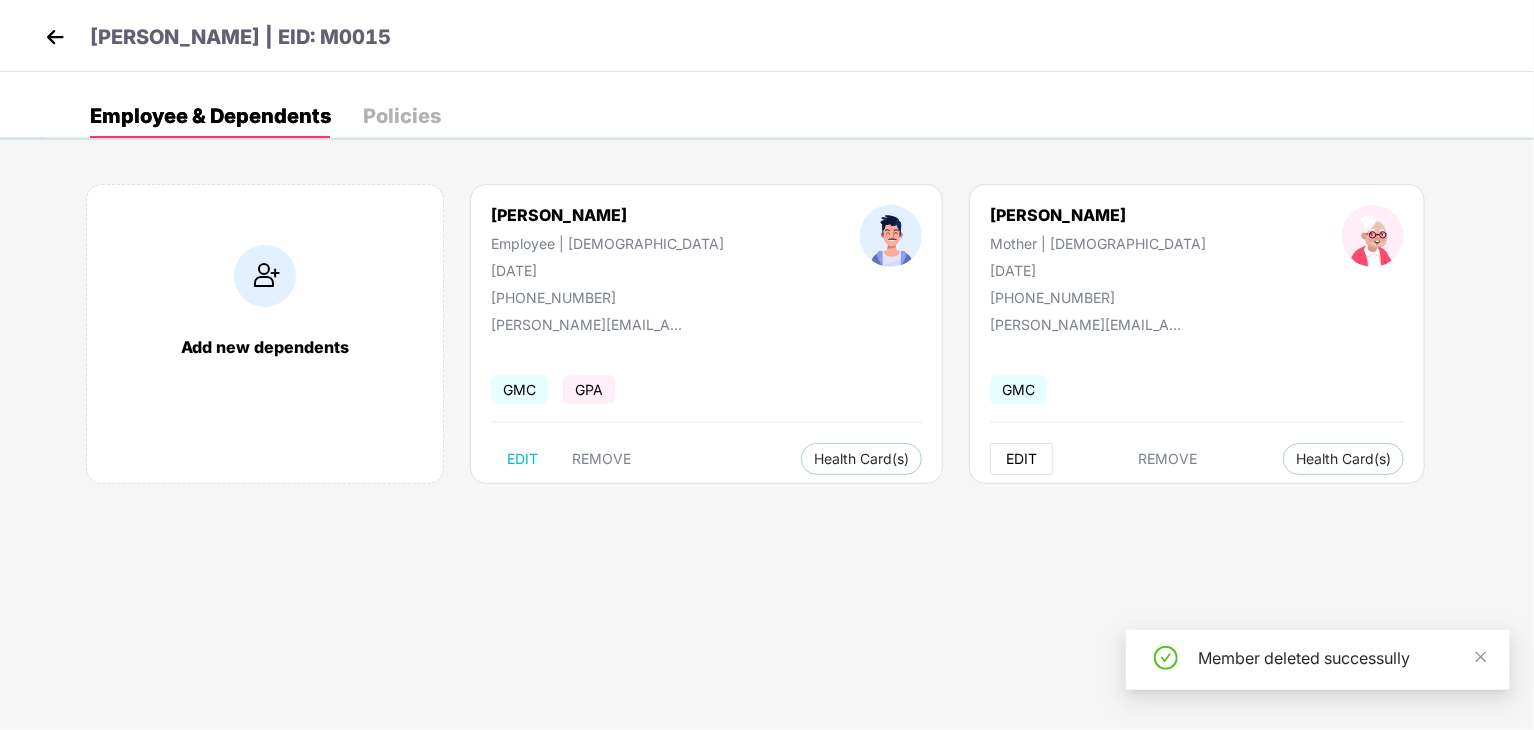select on "******" 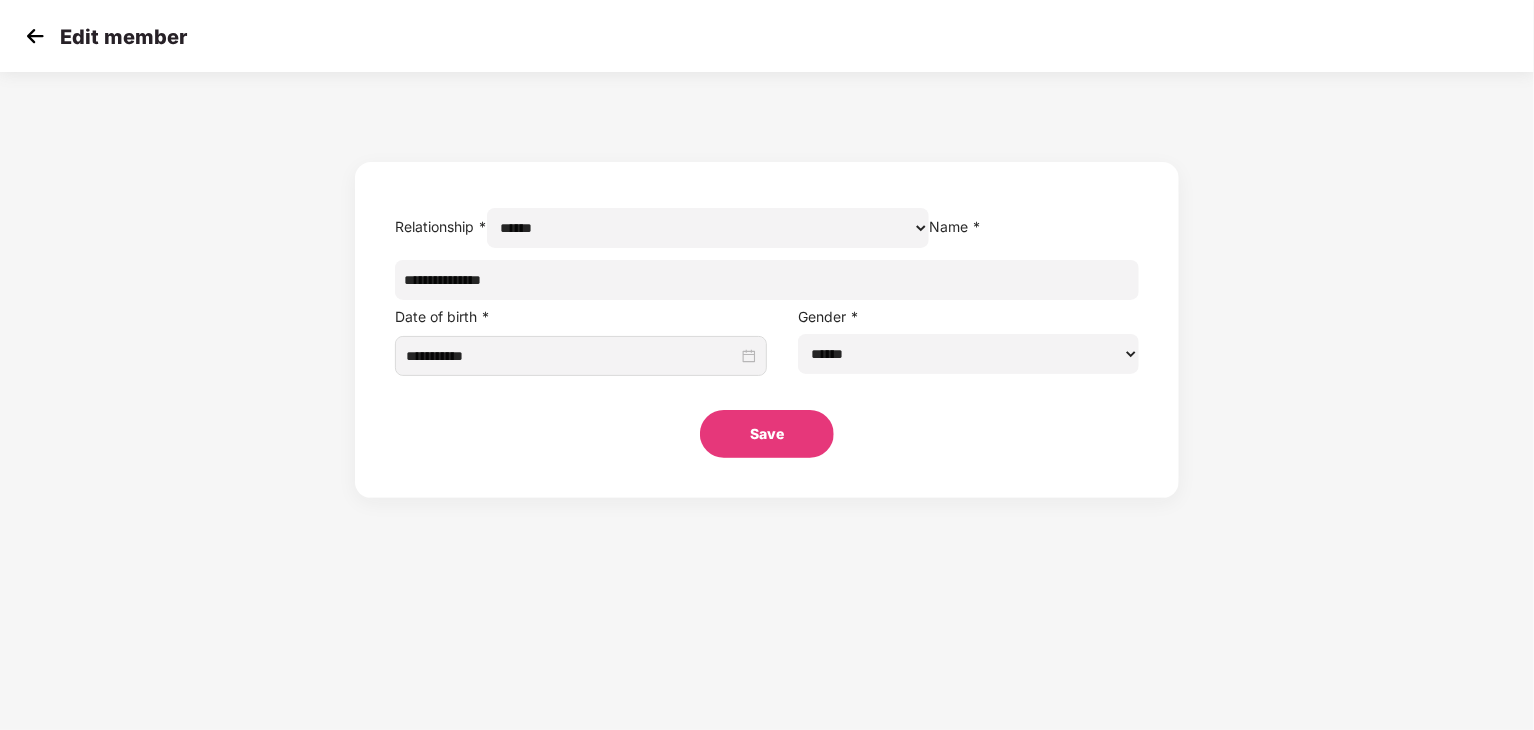 click on "**********" at bounding box center [767, 280] 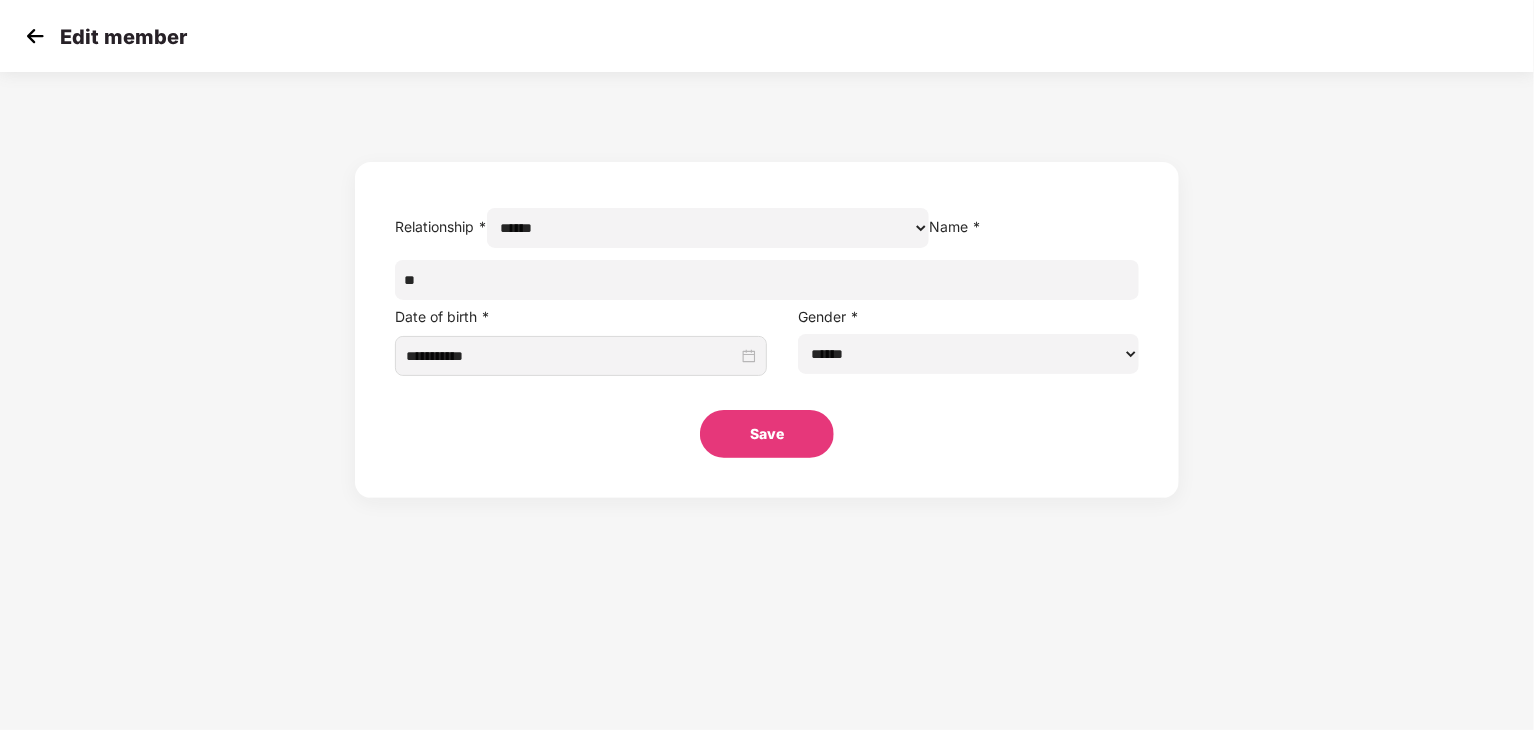 type on "*" 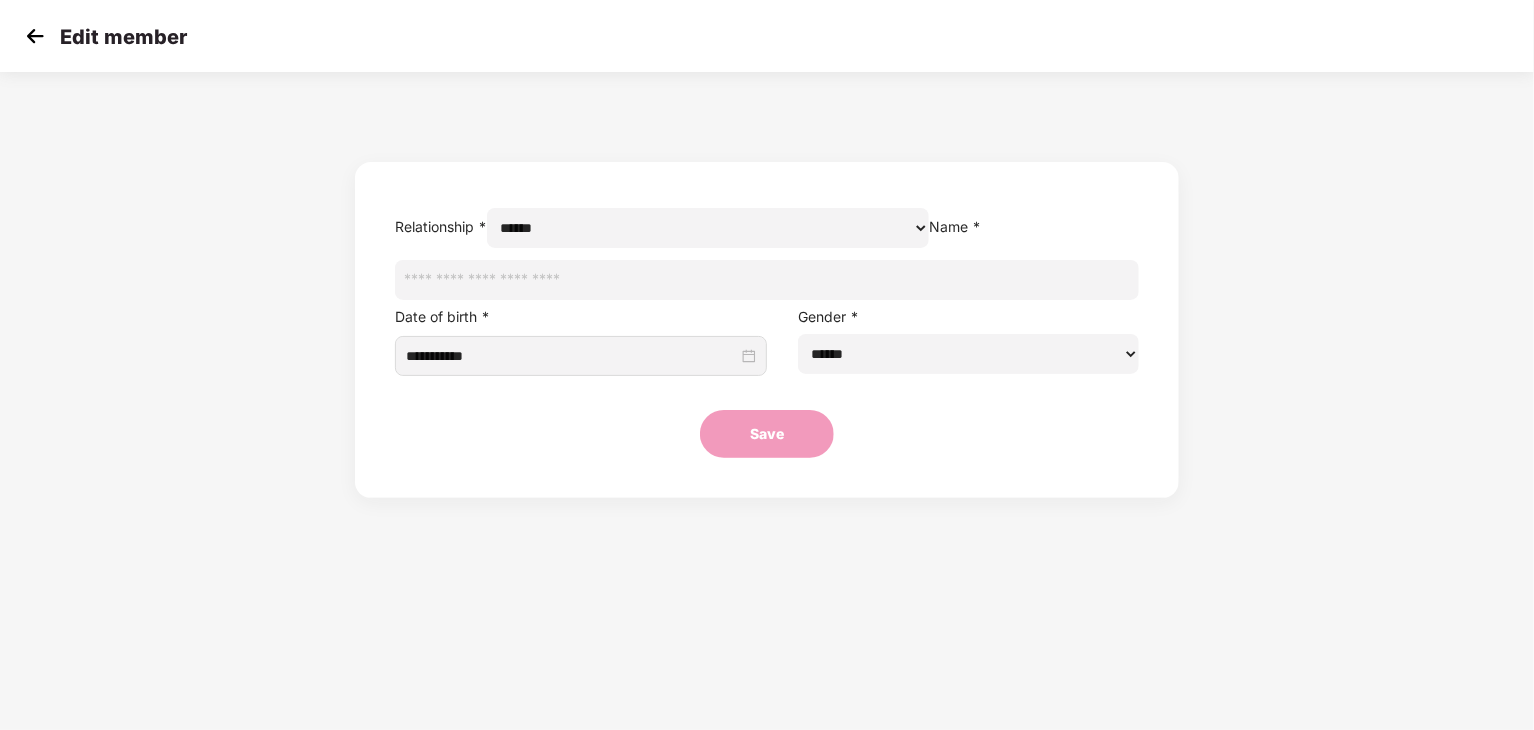 paste on "**********" 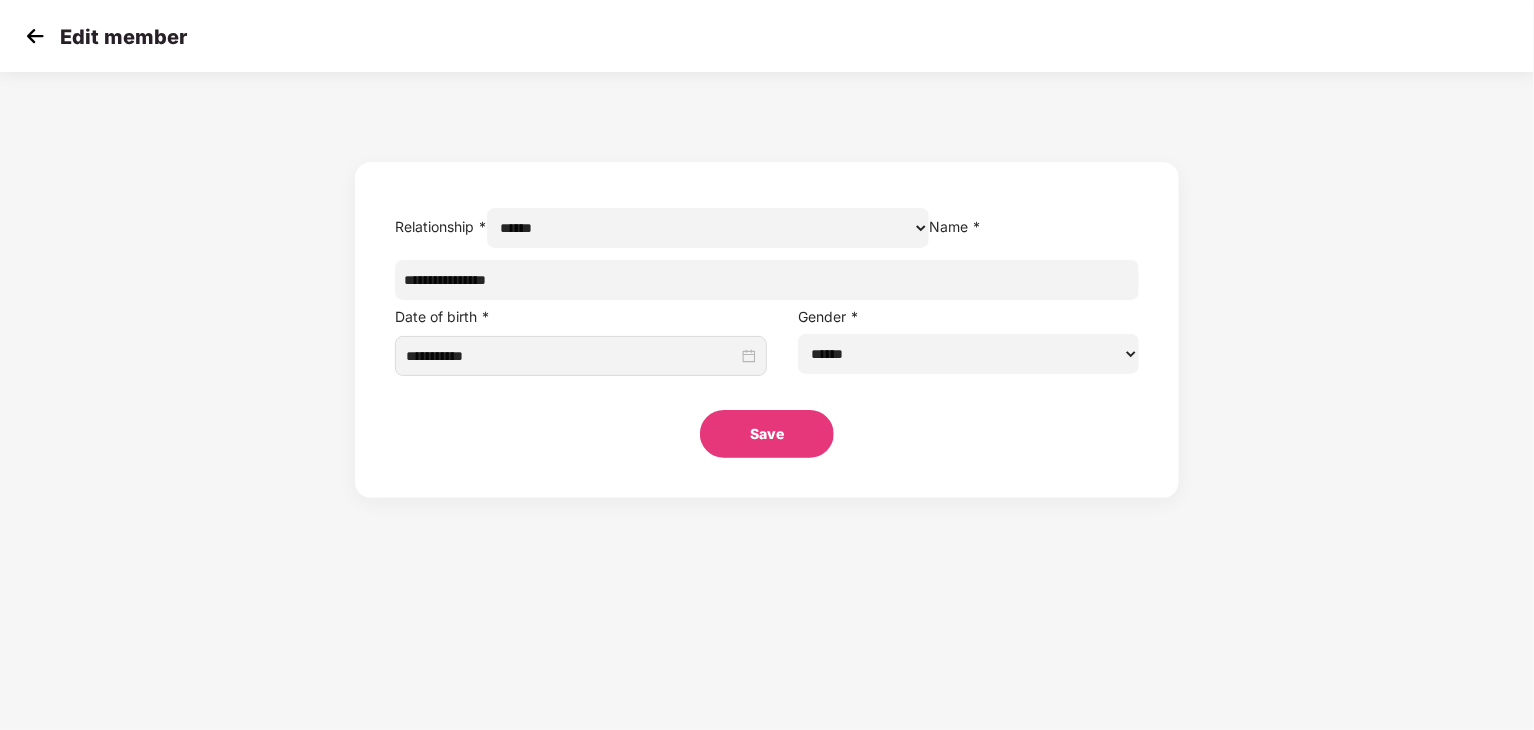 paste on "**********" 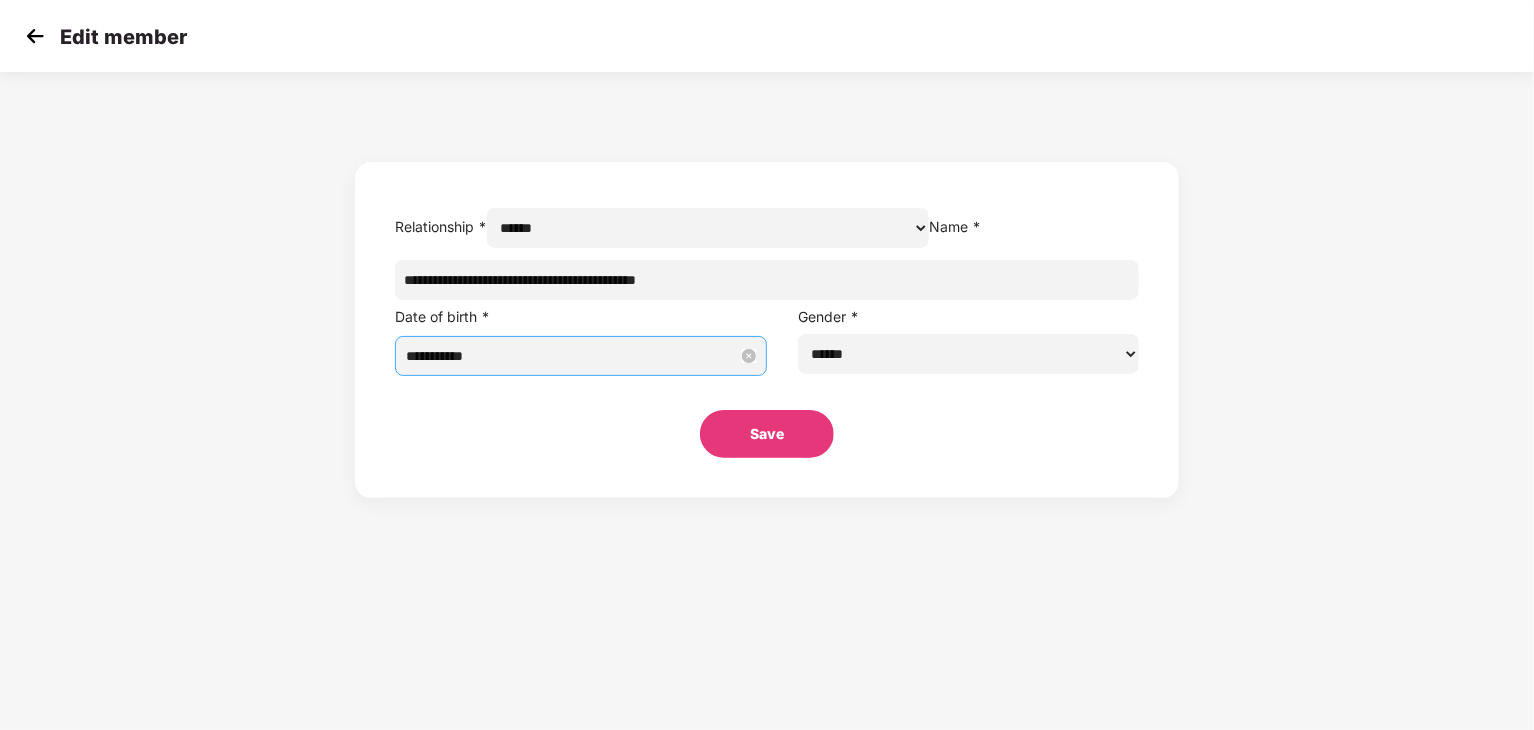 type on "**********" 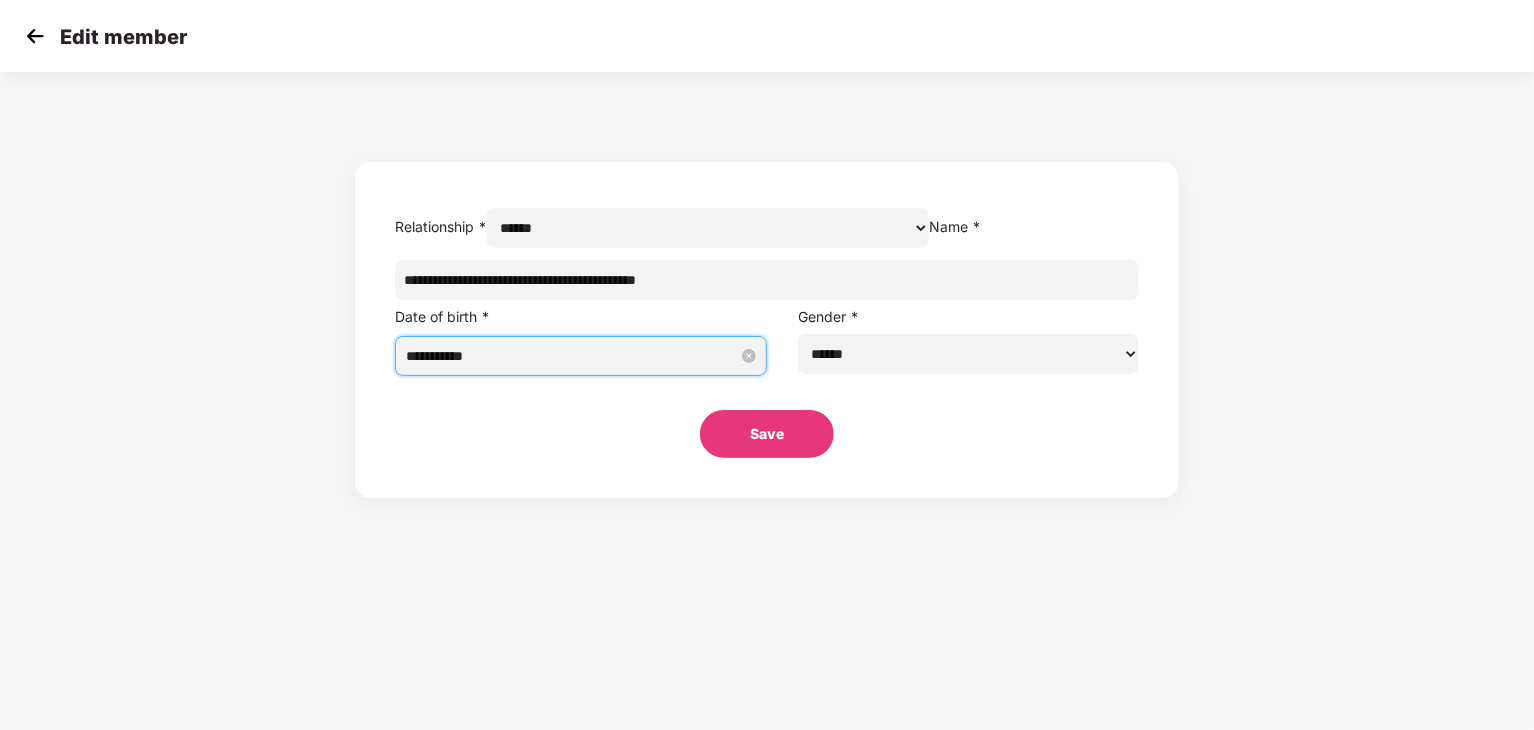 click on "**********" at bounding box center (572, 356) 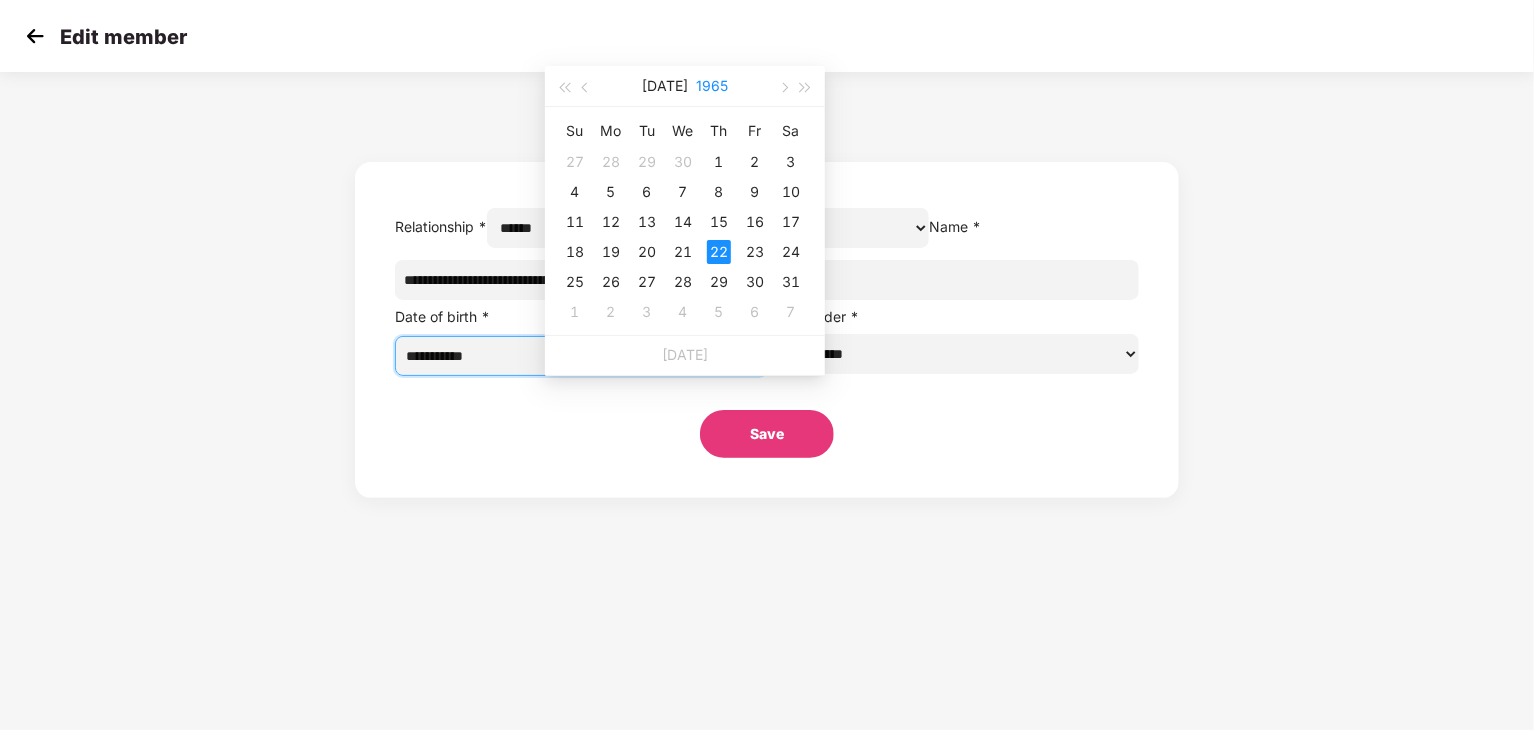 click on "1965" at bounding box center [712, 86] 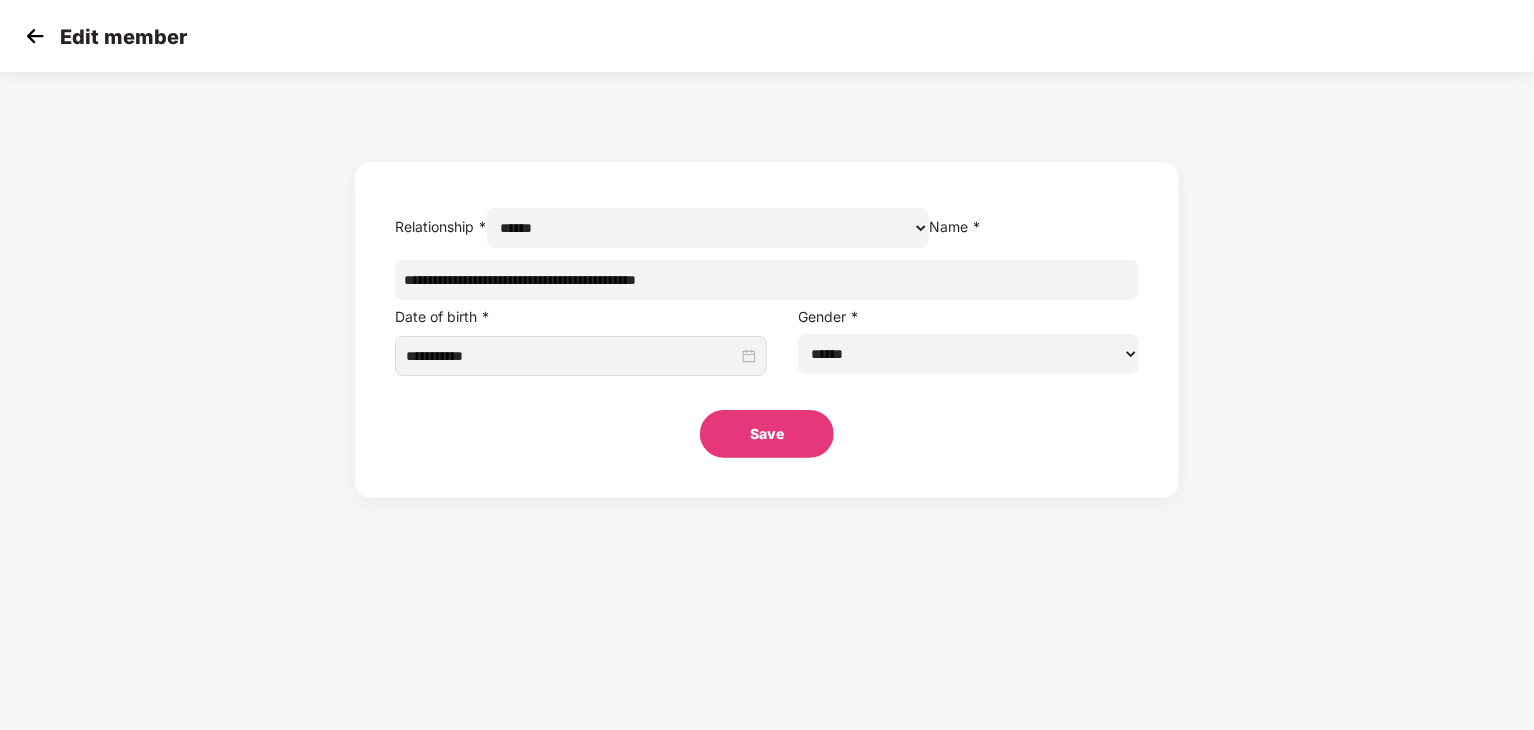 click on "**********" at bounding box center [767, 290] 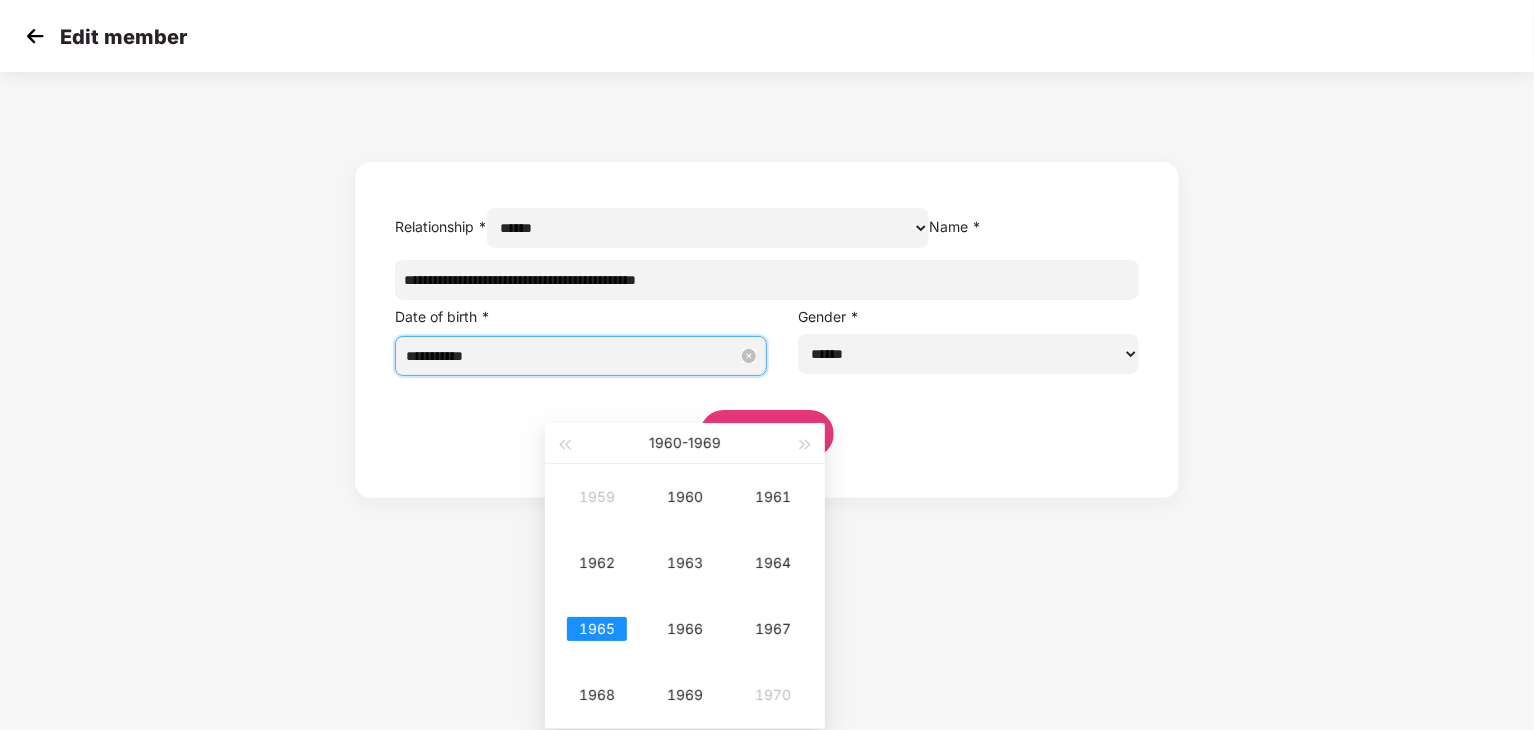 click on "**********" at bounding box center [572, 356] 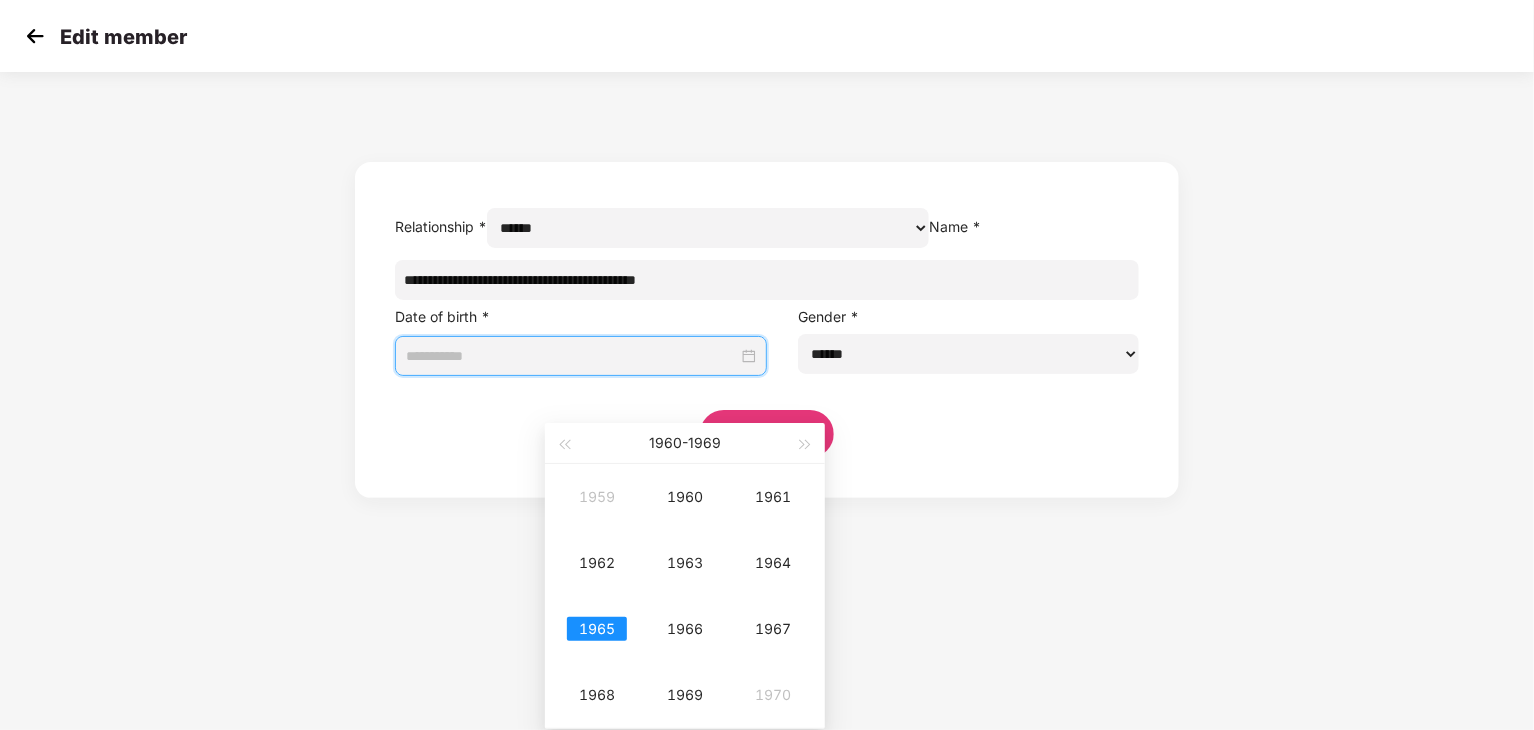 type on "**********" 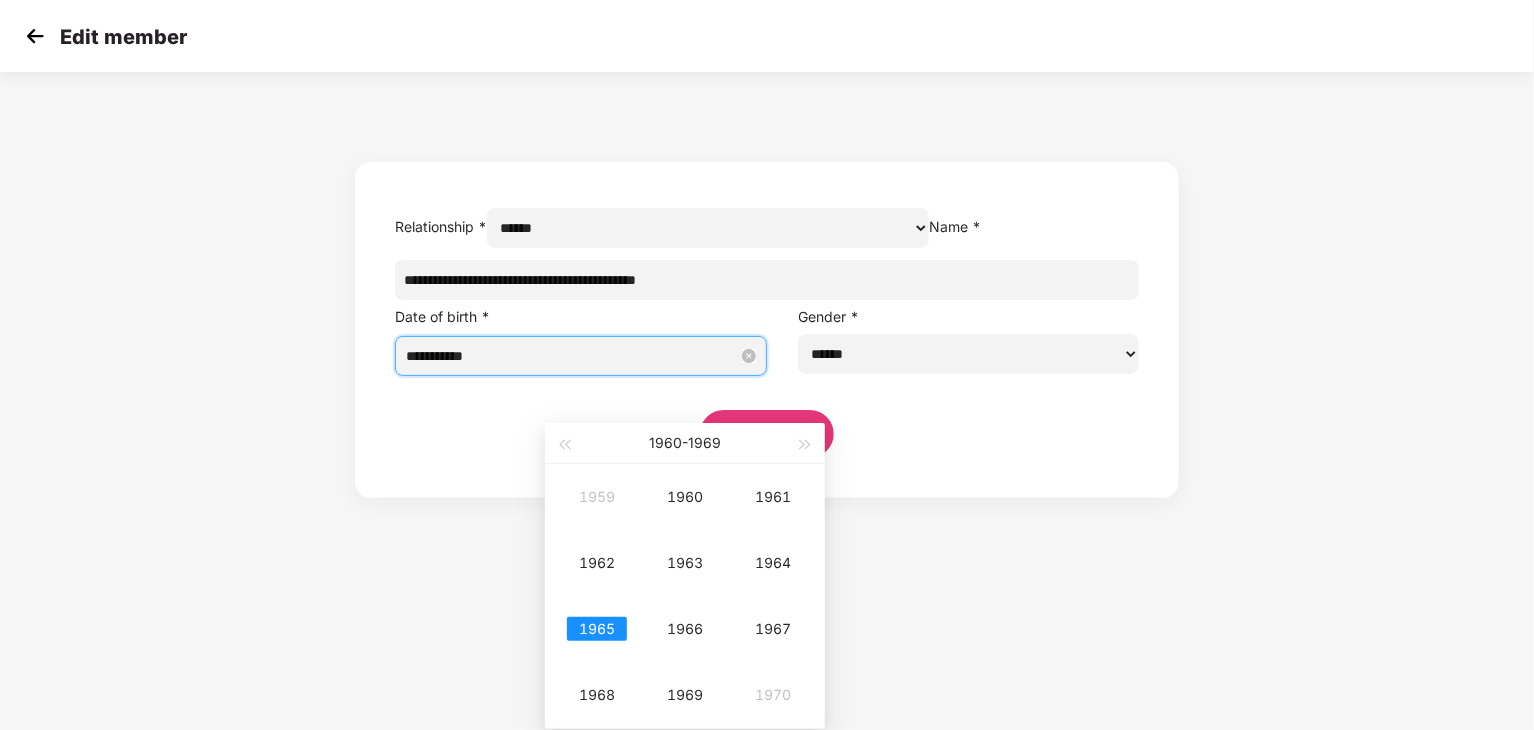 click on "**********" at bounding box center [572, 356] 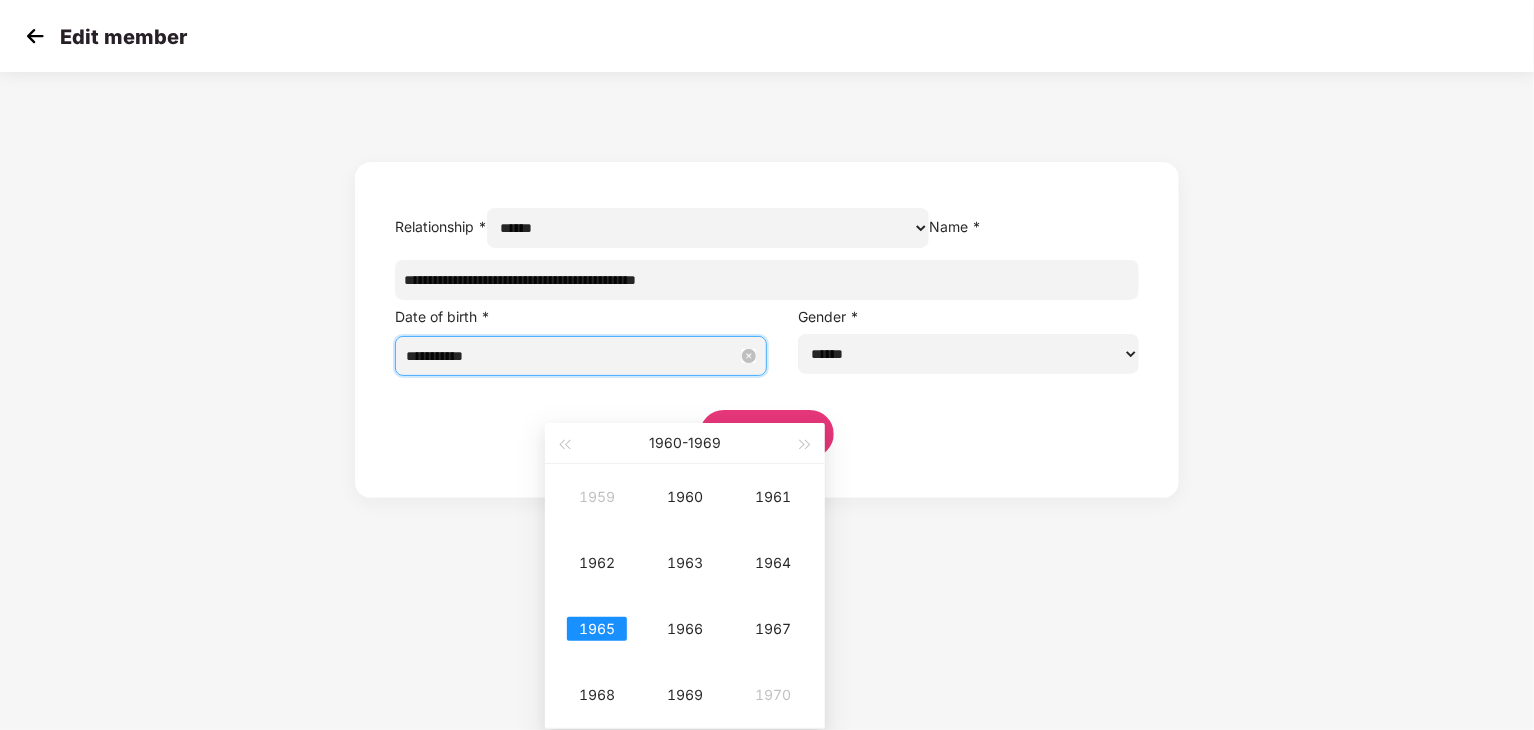 drag, startPoint x: 750, startPoint y: 406, endPoint x: 753, endPoint y: 394, distance: 12.369317 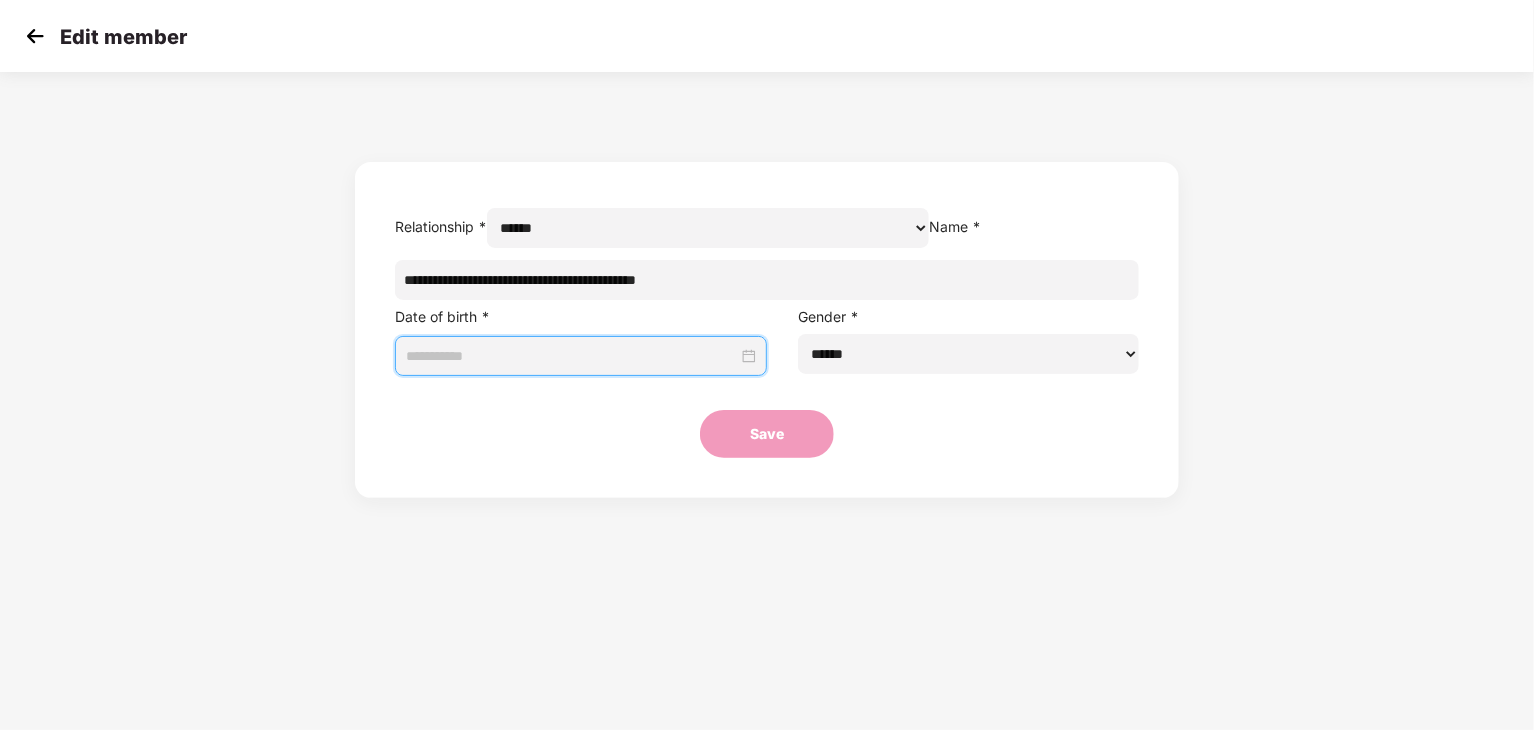 click at bounding box center (581, 356) 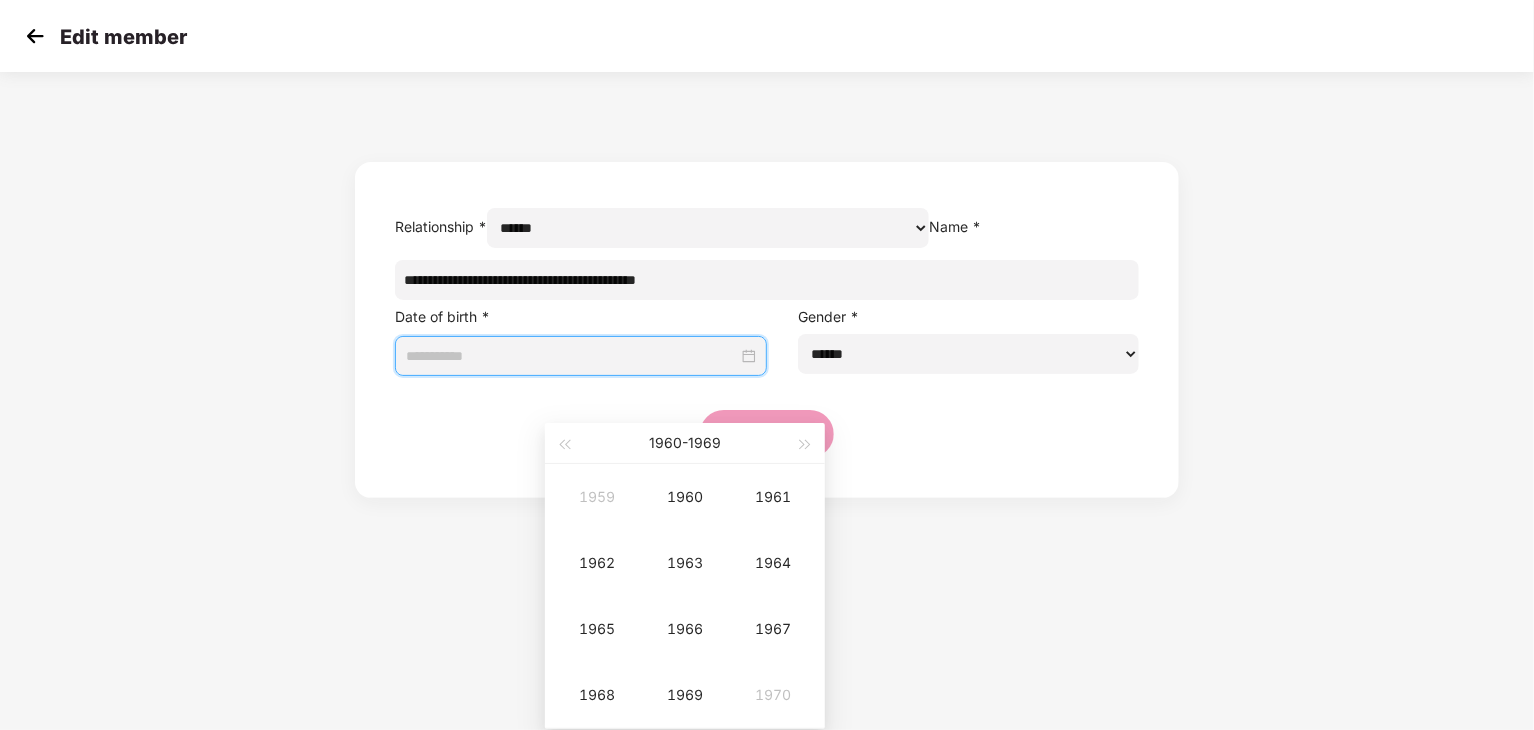 click at bounding box center (572, 356) 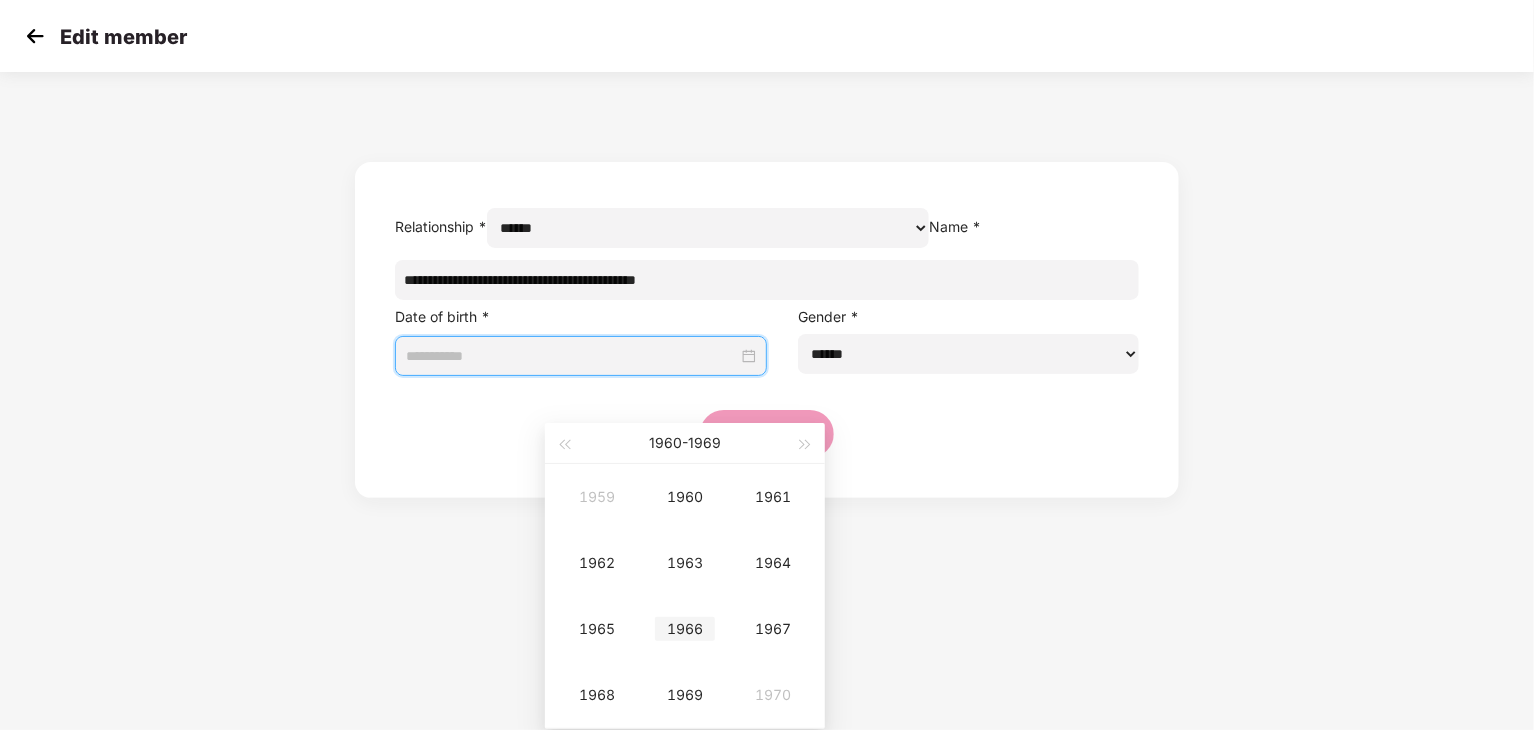 type on "**********" 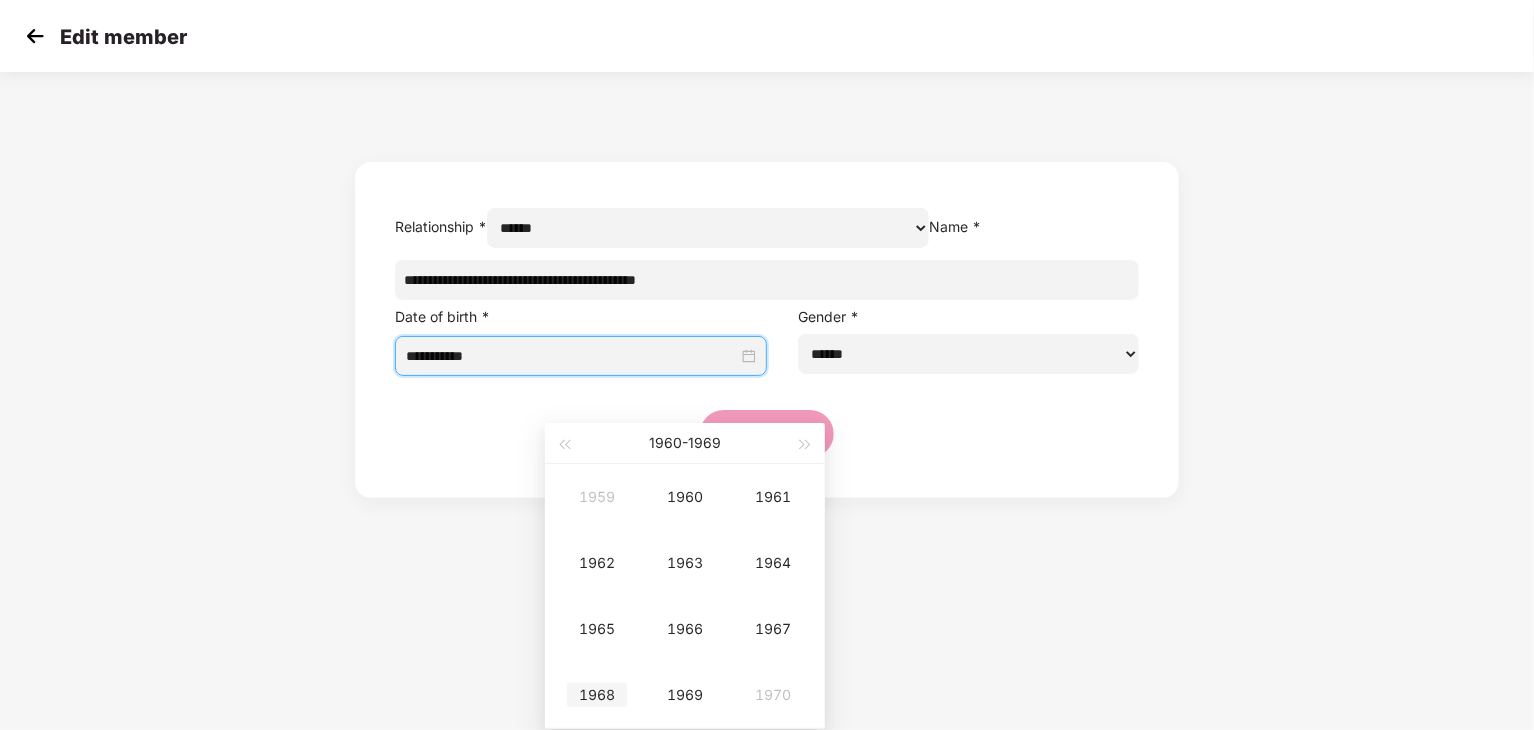 type on "**********" 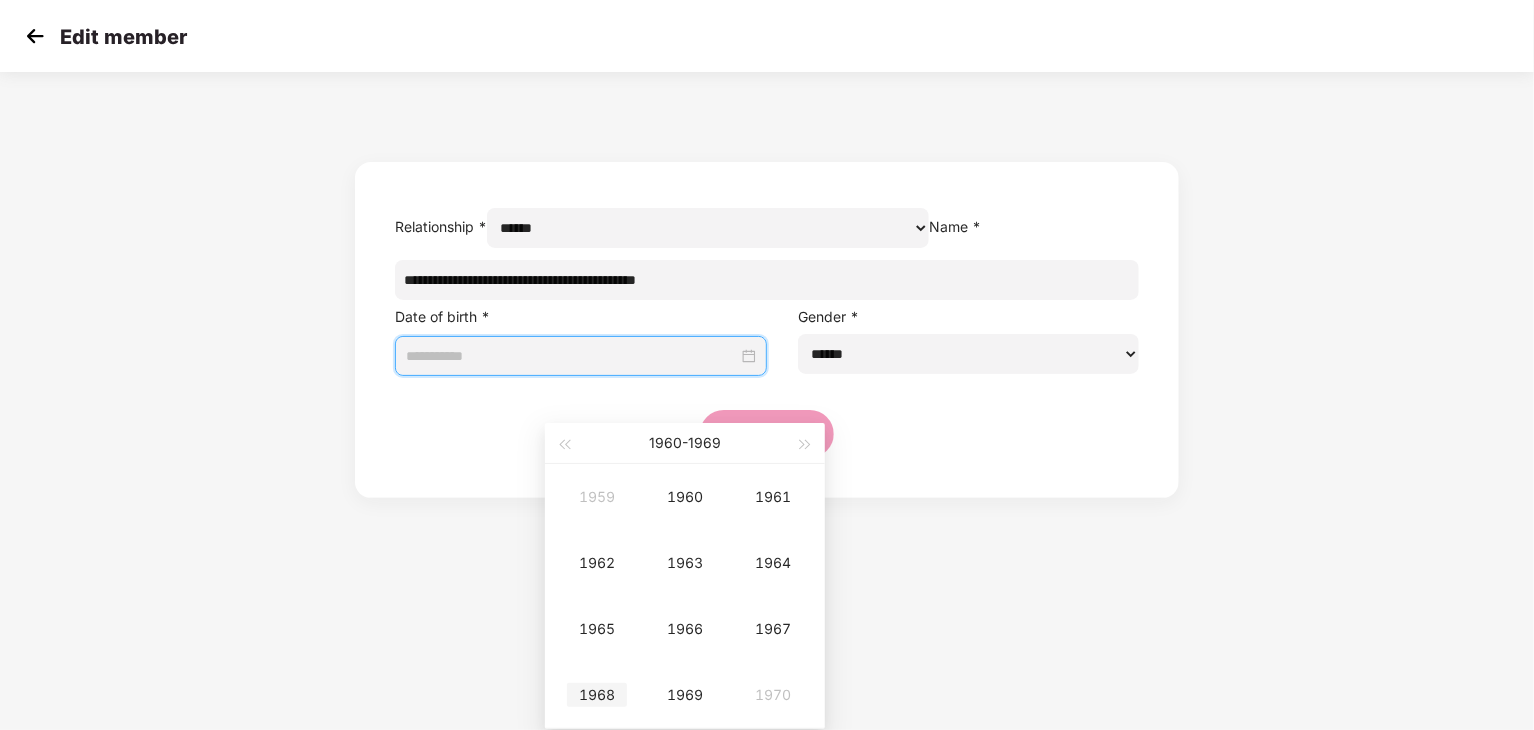 click on "1968" at bounding box center [597, 695] 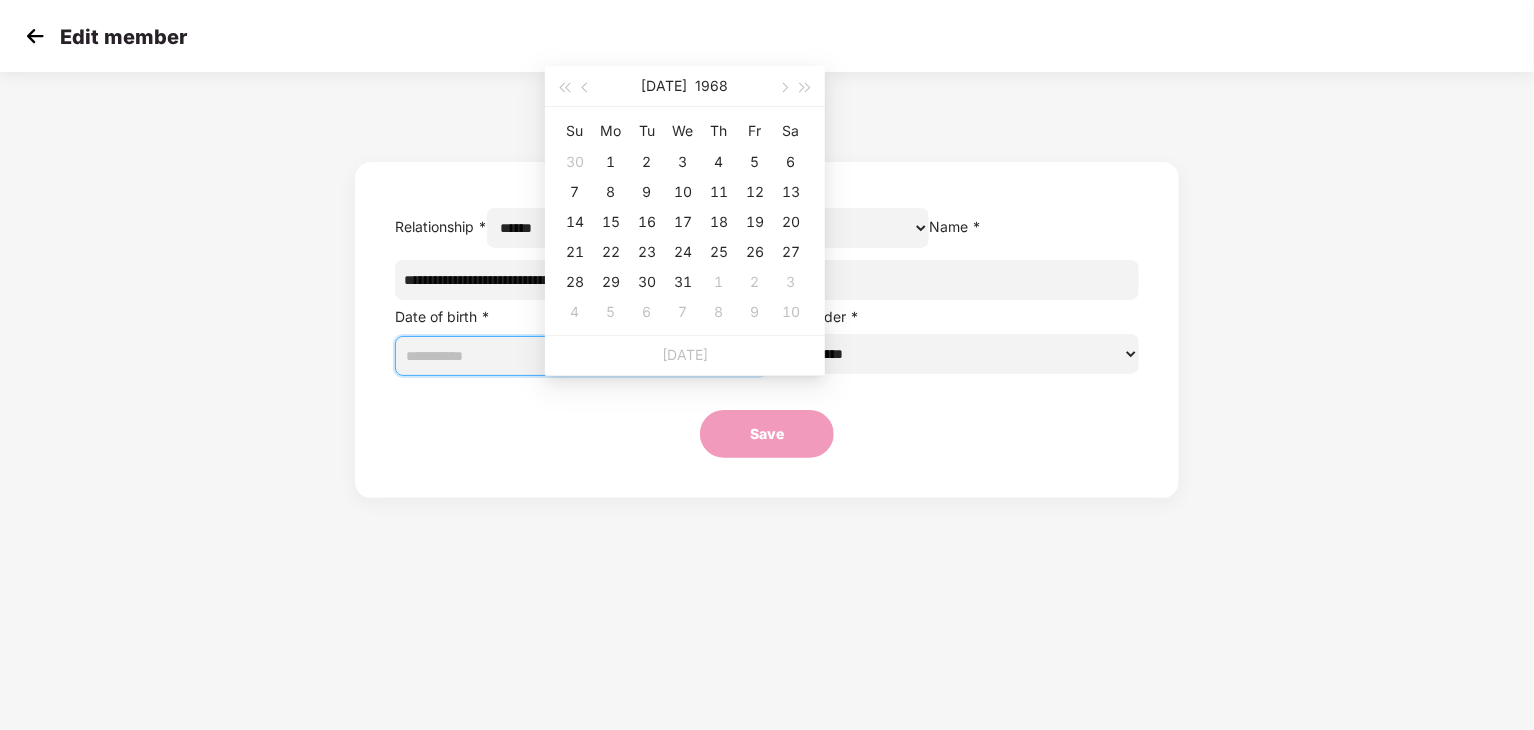 type on "**********" 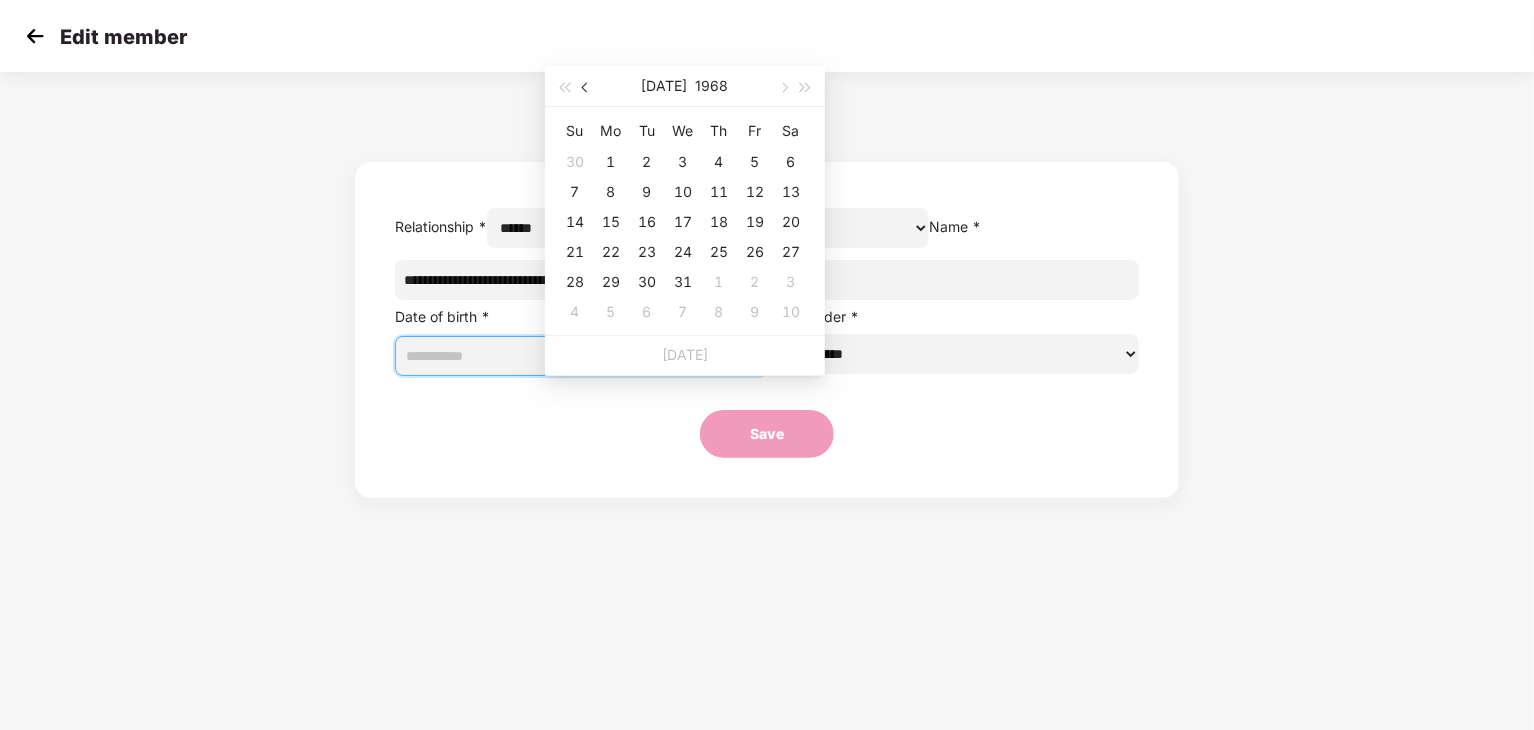 click at bounding box center (587, 88) 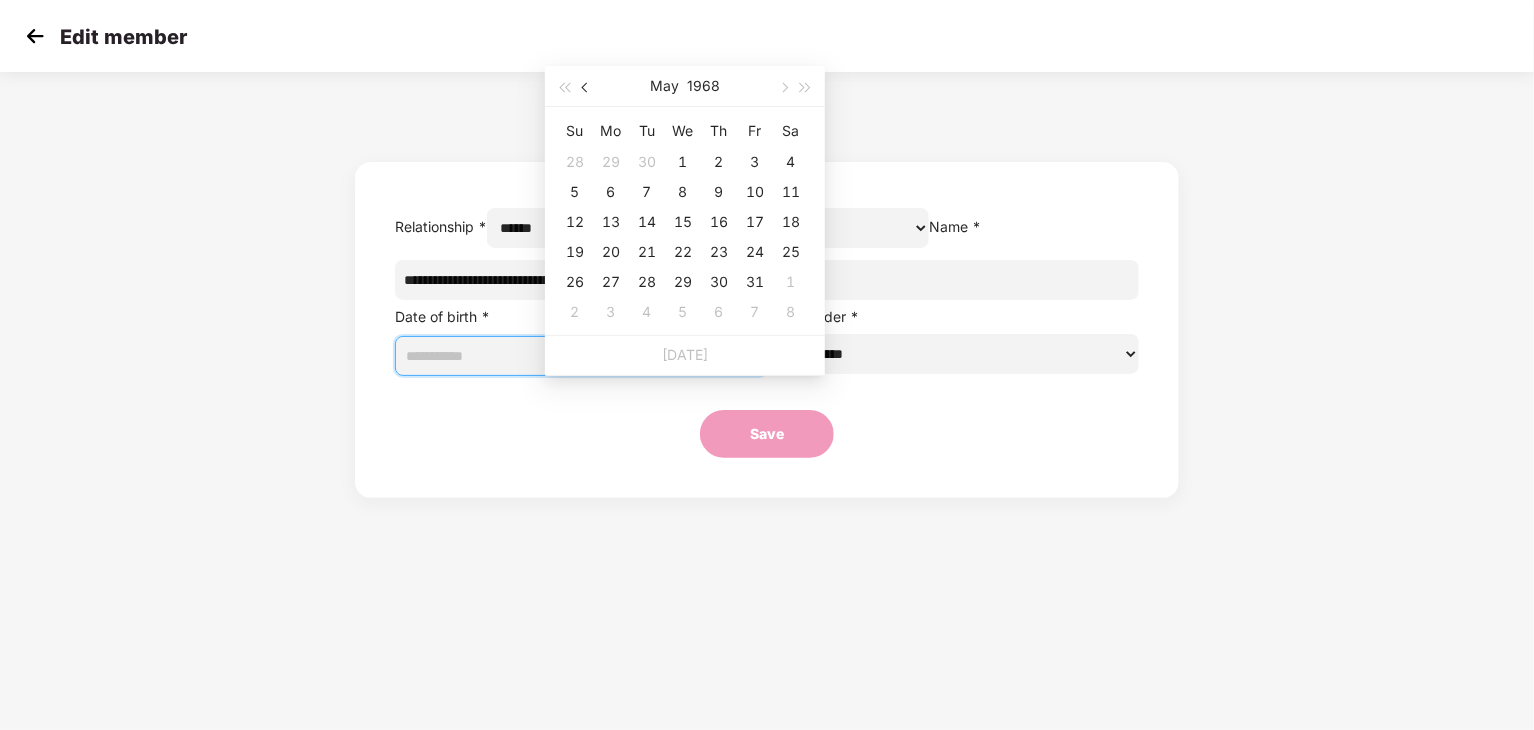 click at bounding box center (587, 88) 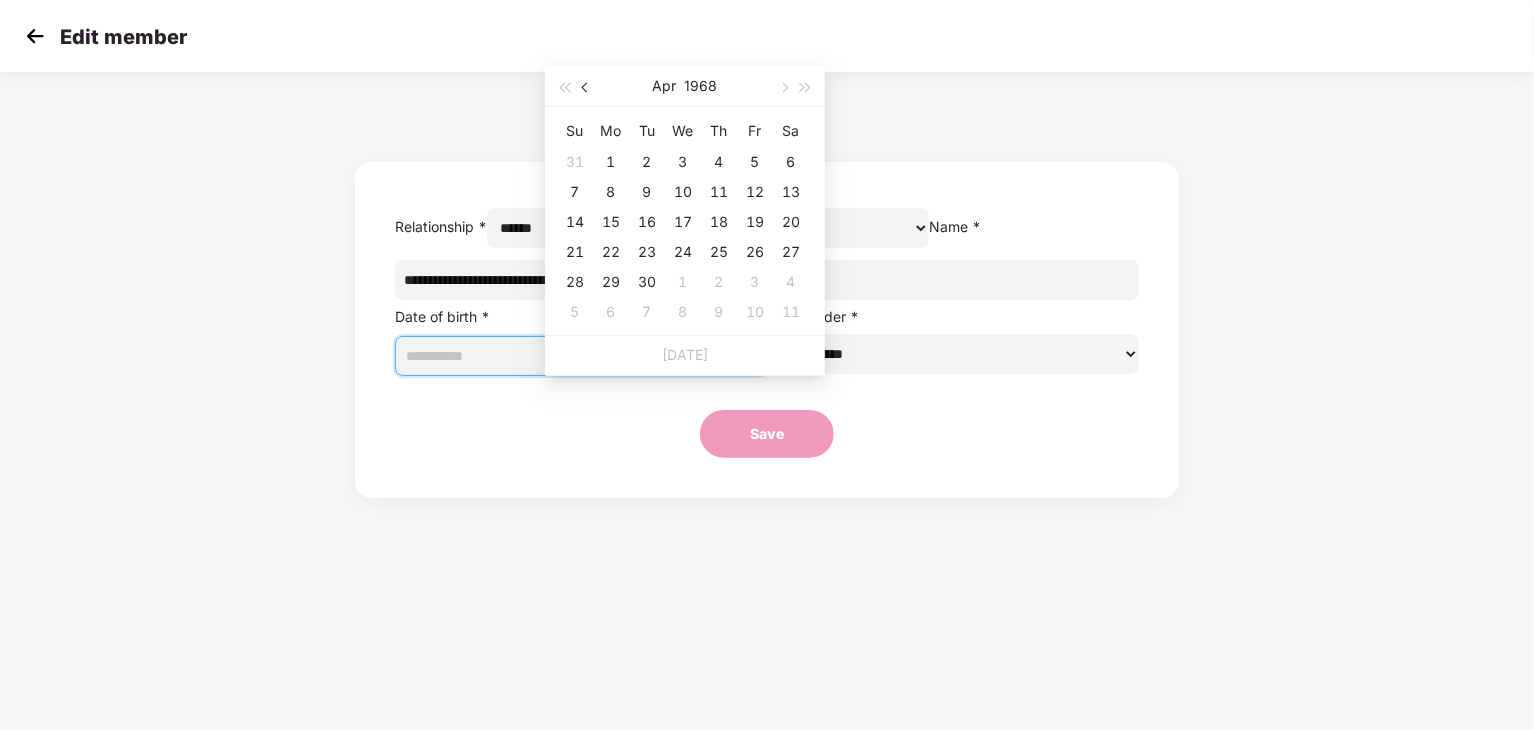 click at bounding box center (587, 88) 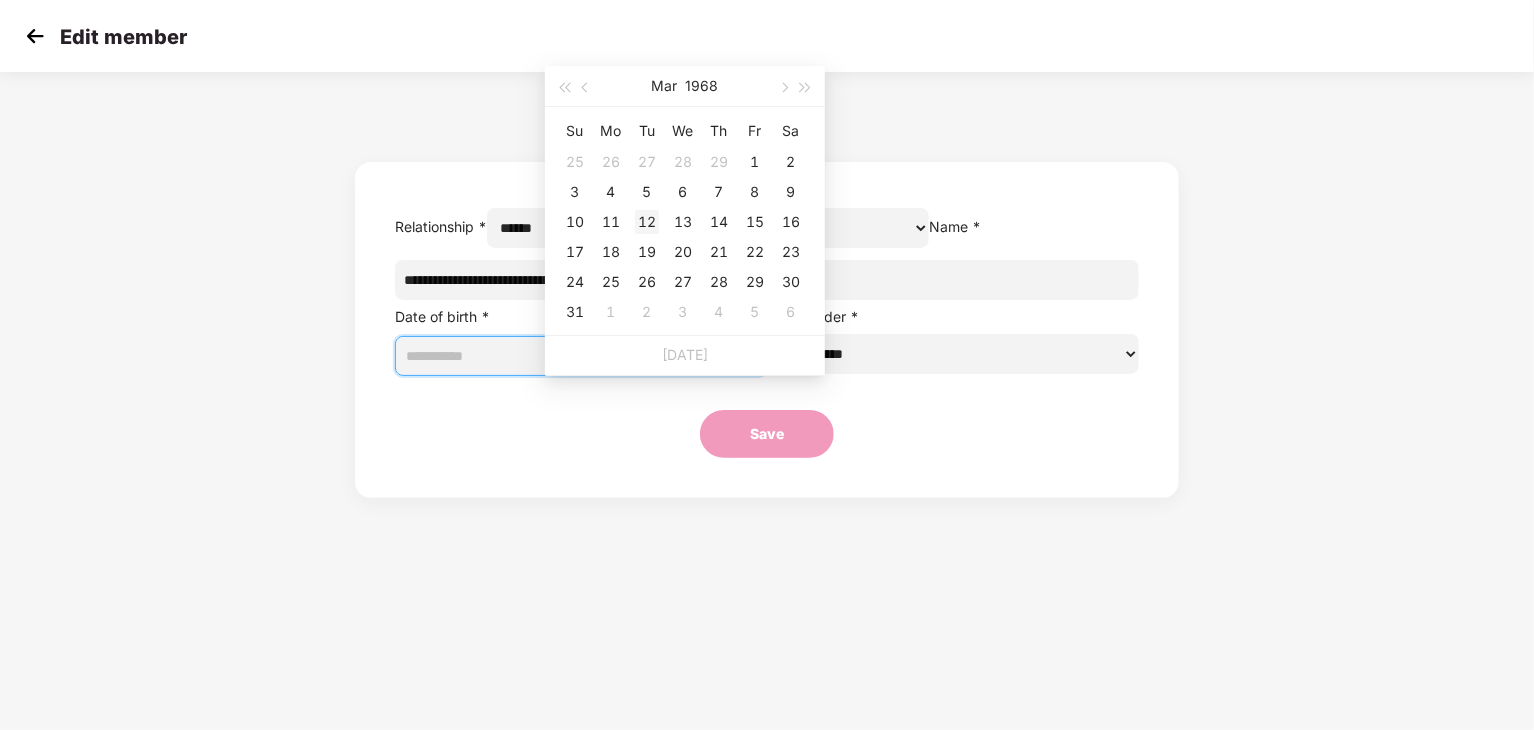 type on "**********" 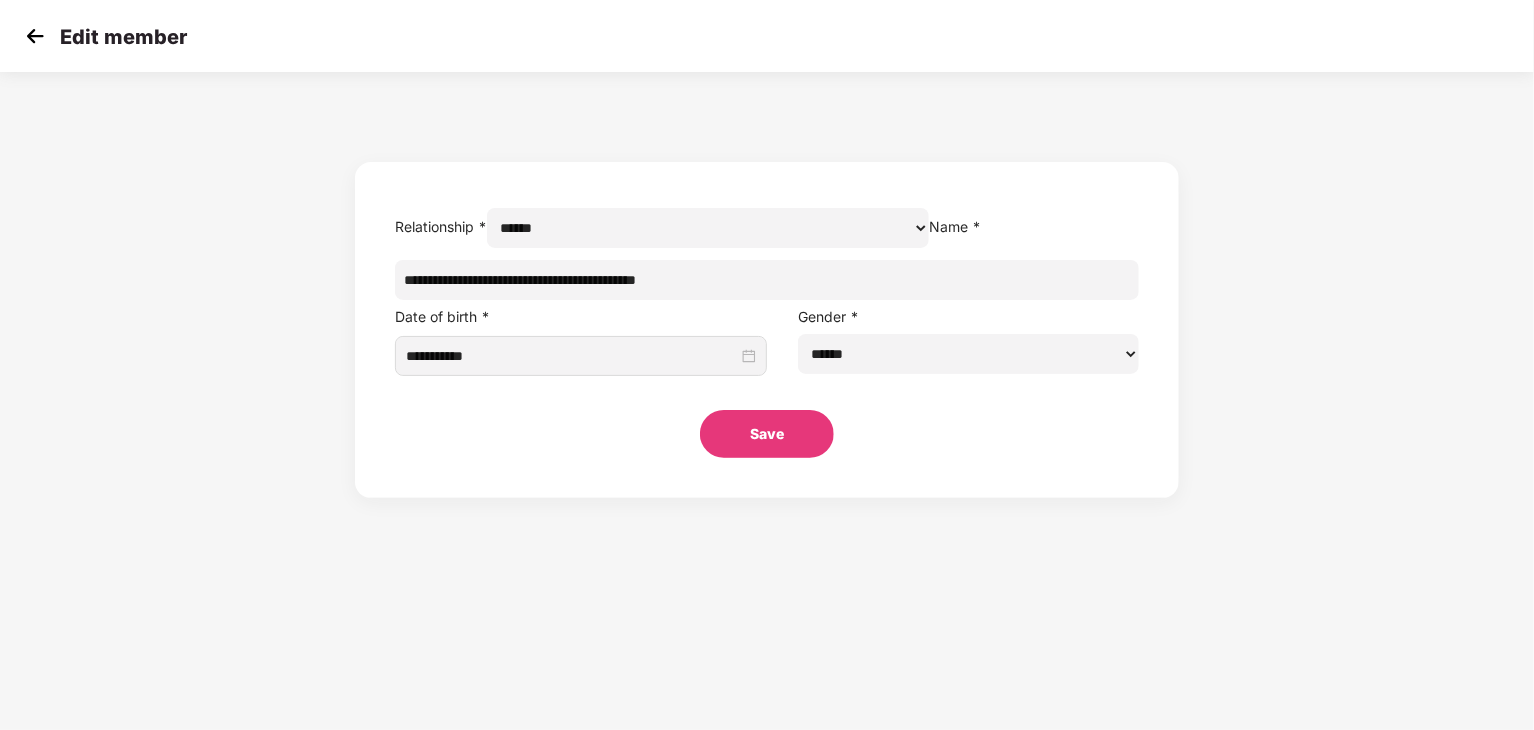 click on "**********" at bounding box center (767, 280) 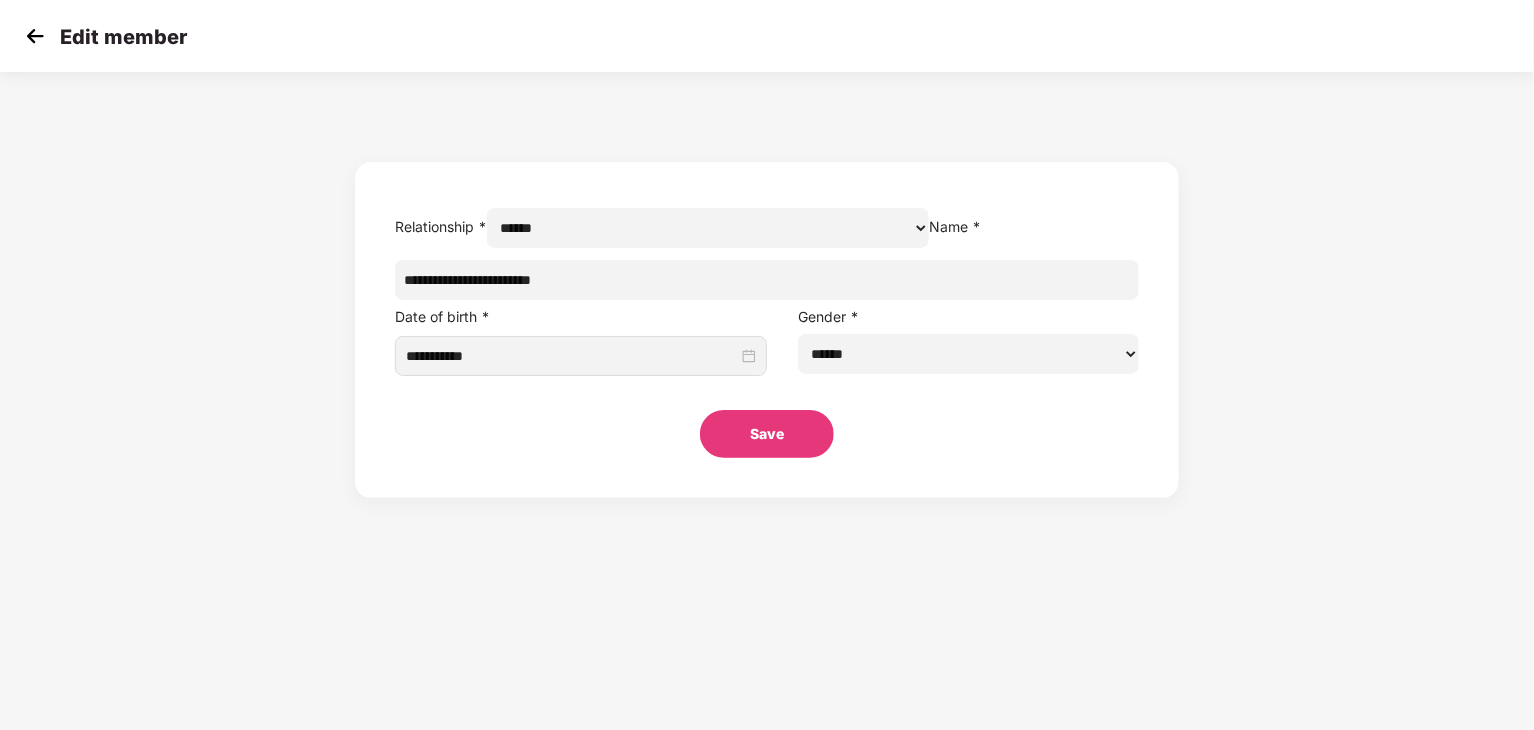 click on "**********" at bounding box center [767, 280] 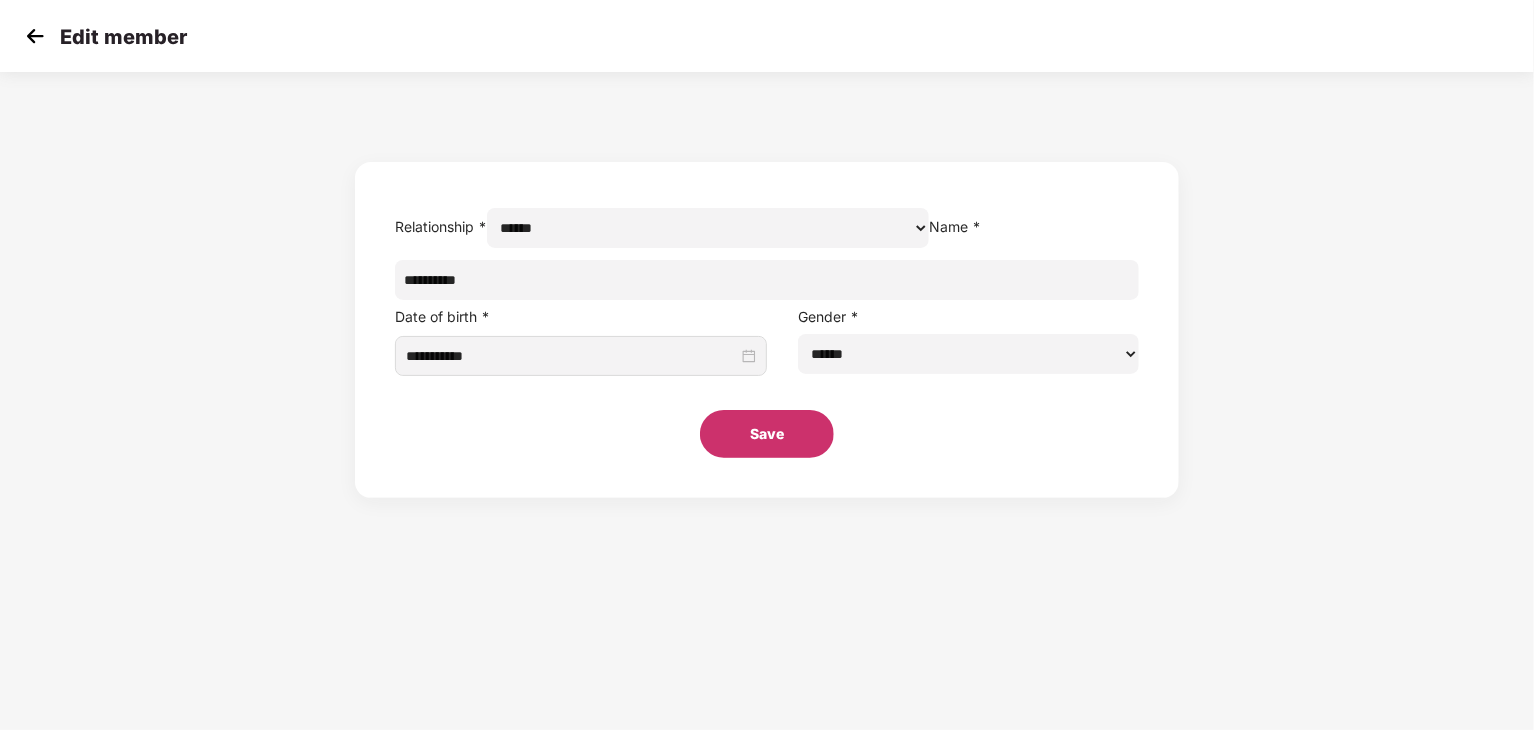 type on "**********" 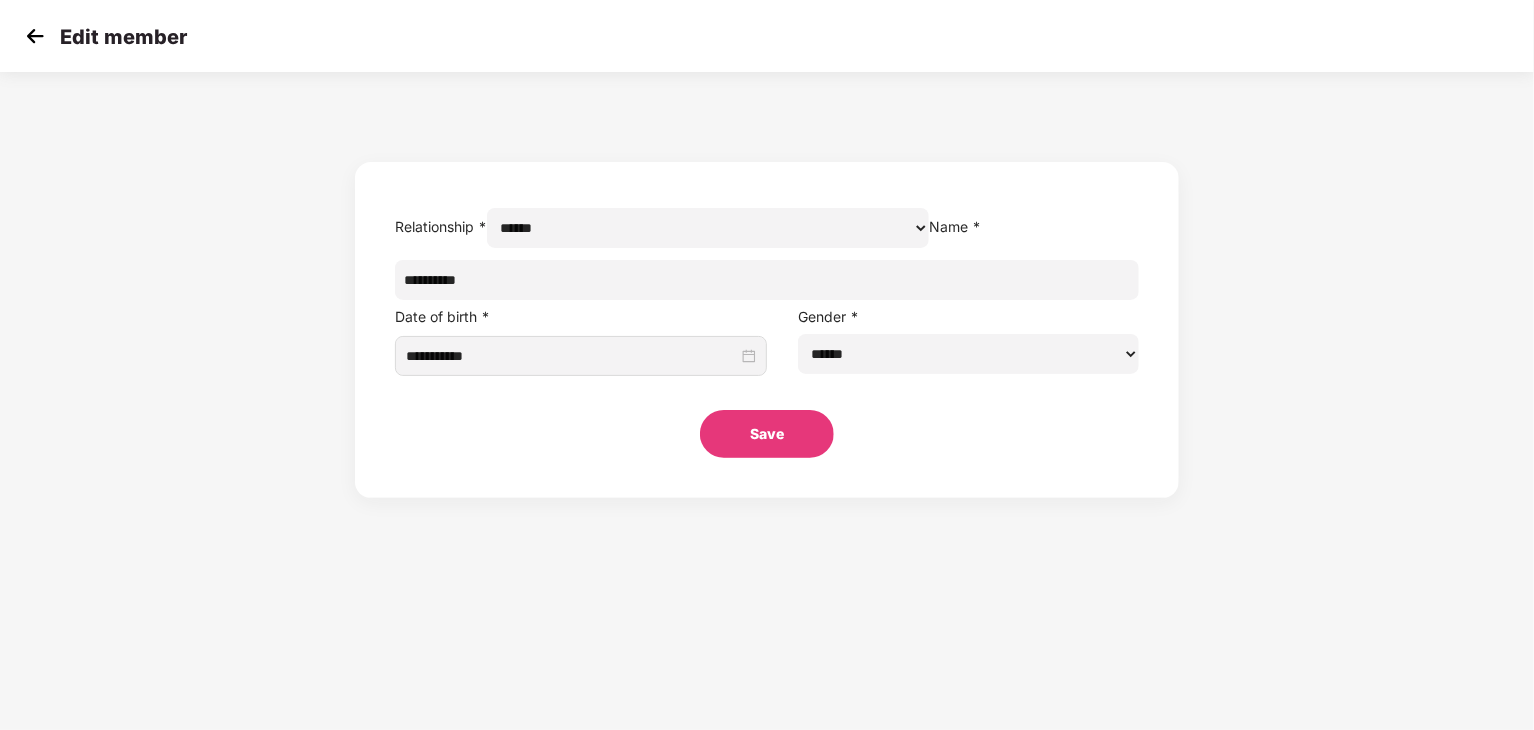 click on "Save" at bounding box center (767, 434) 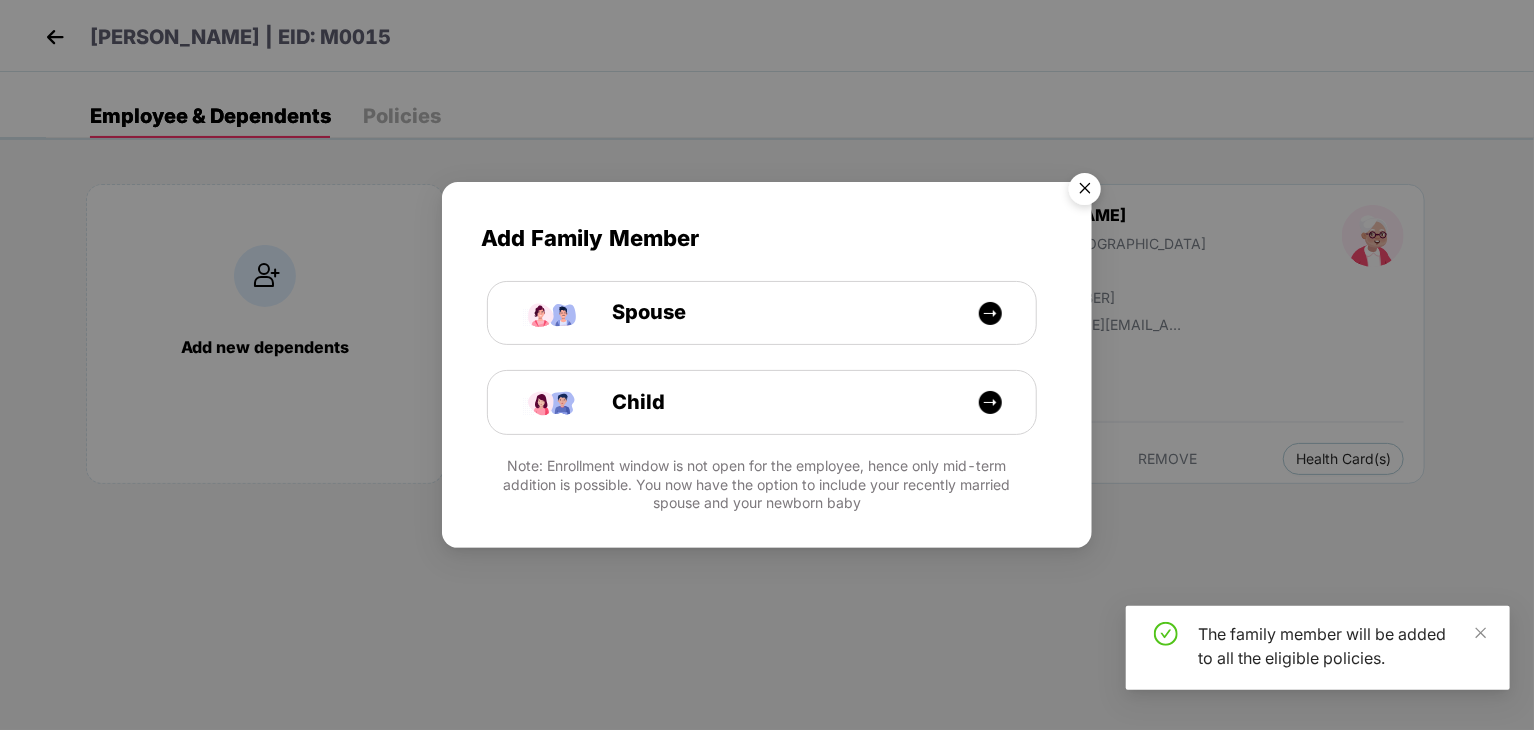 click at bounding box center (1085, 192) 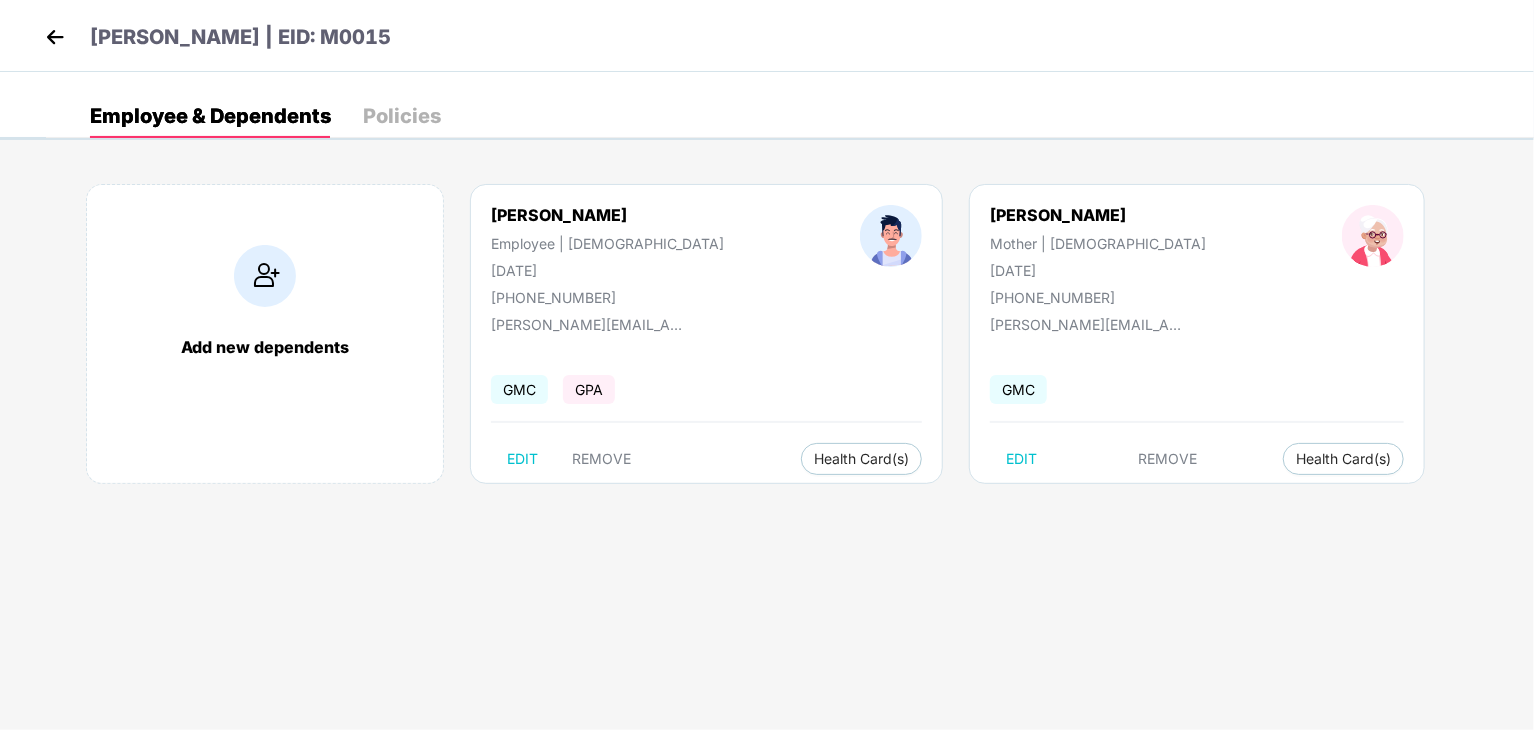 click at bounding box center [55, 37] 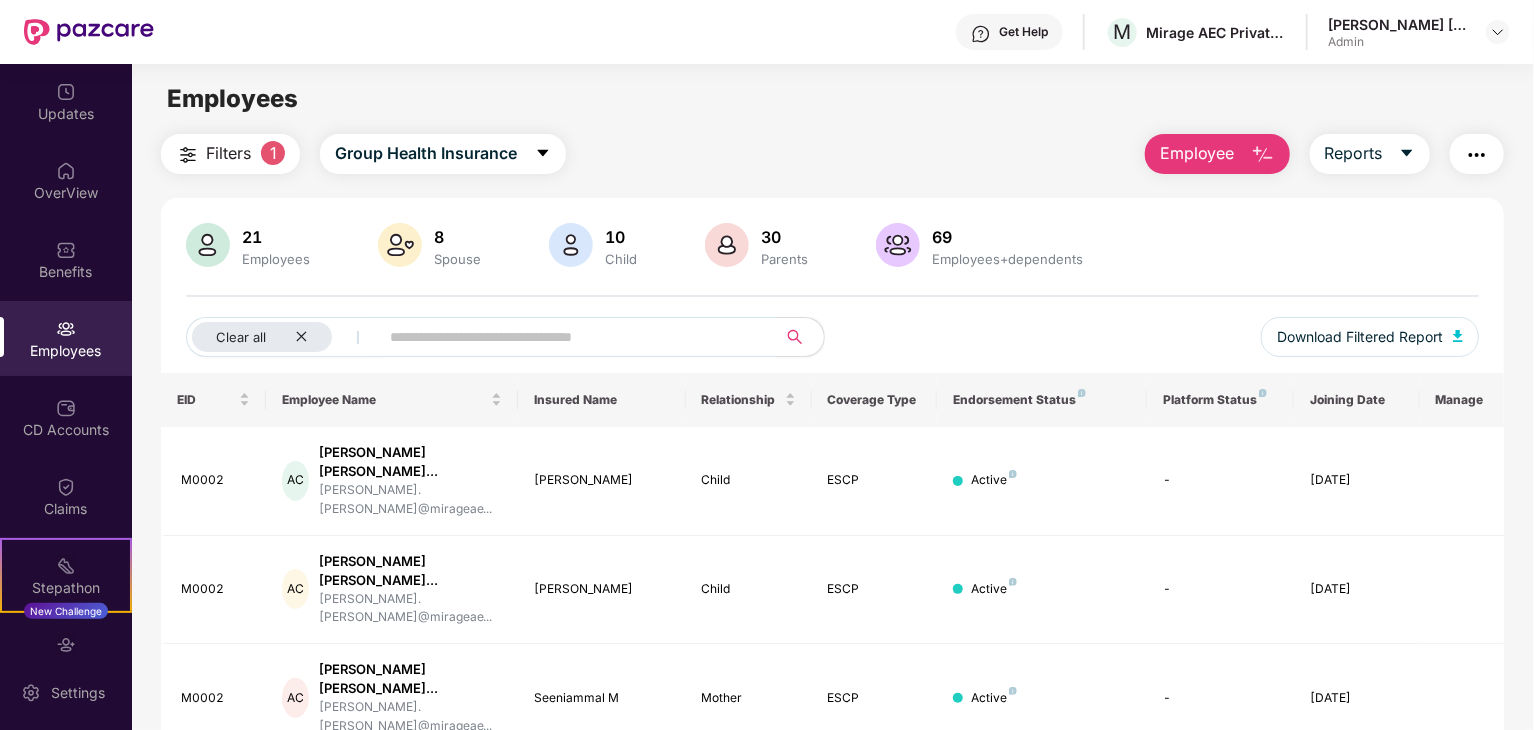 click at bounding box center [569, 337] 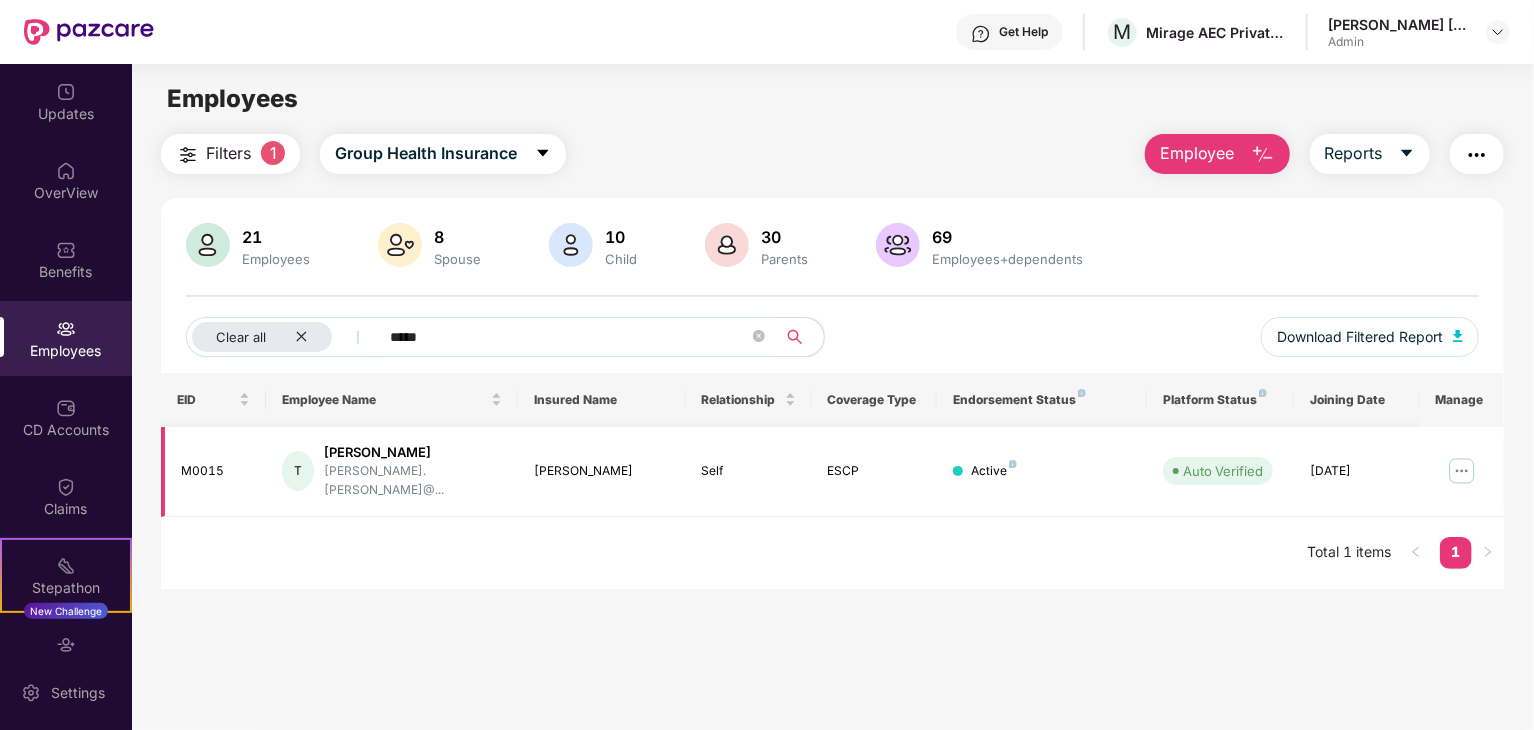 type on "*****" 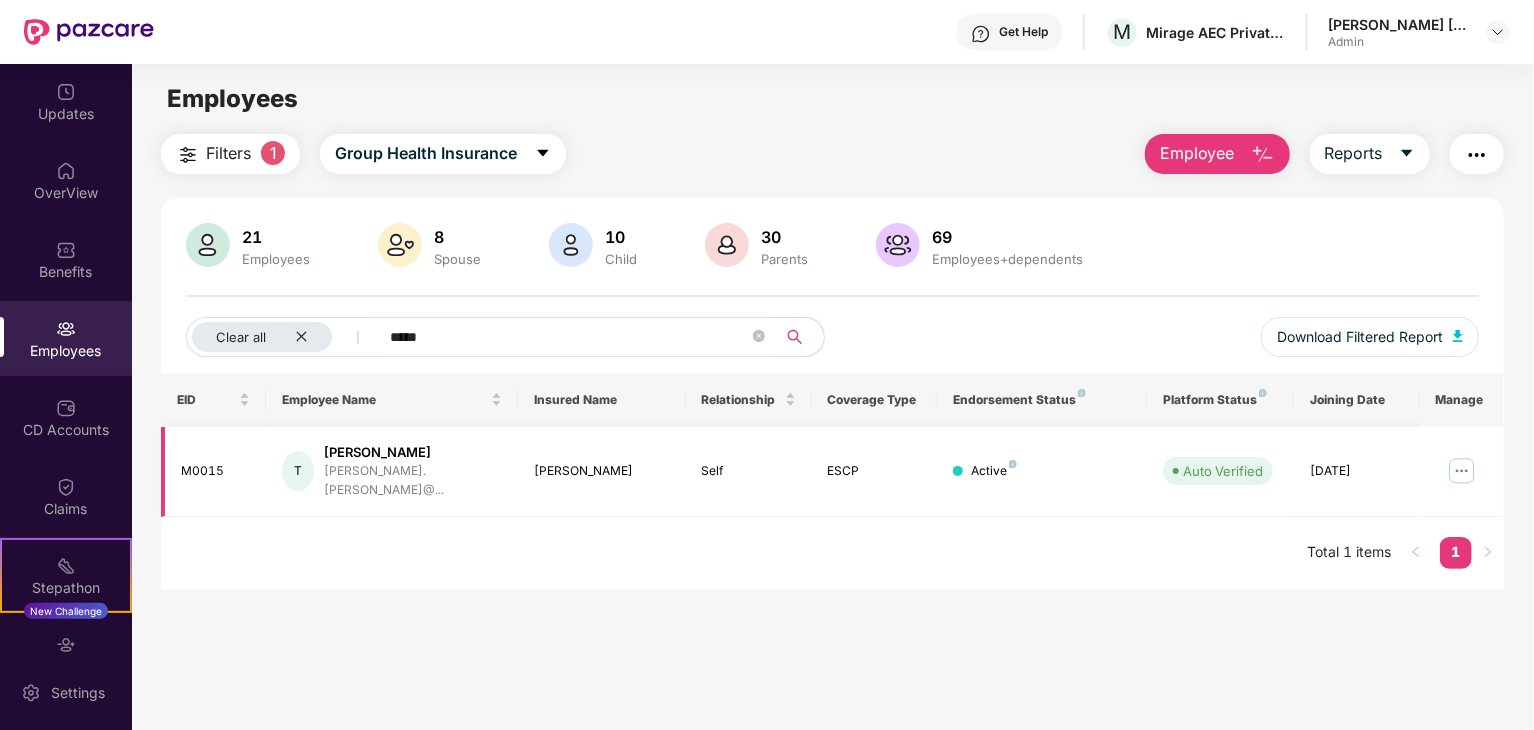 click at bounding box center [1462, 471] 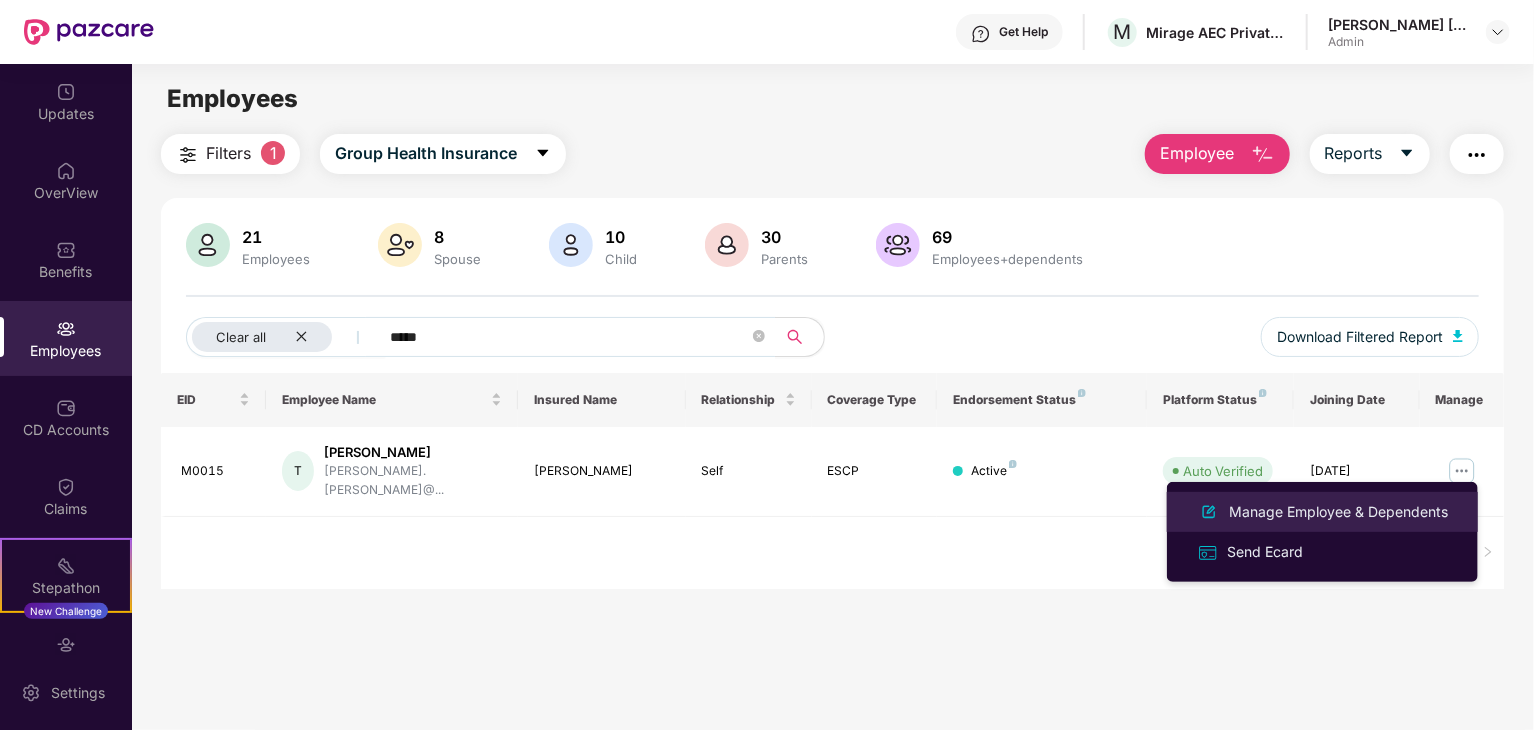click on "Manage Employee & Dependents" at bounding box center [1338, 512] 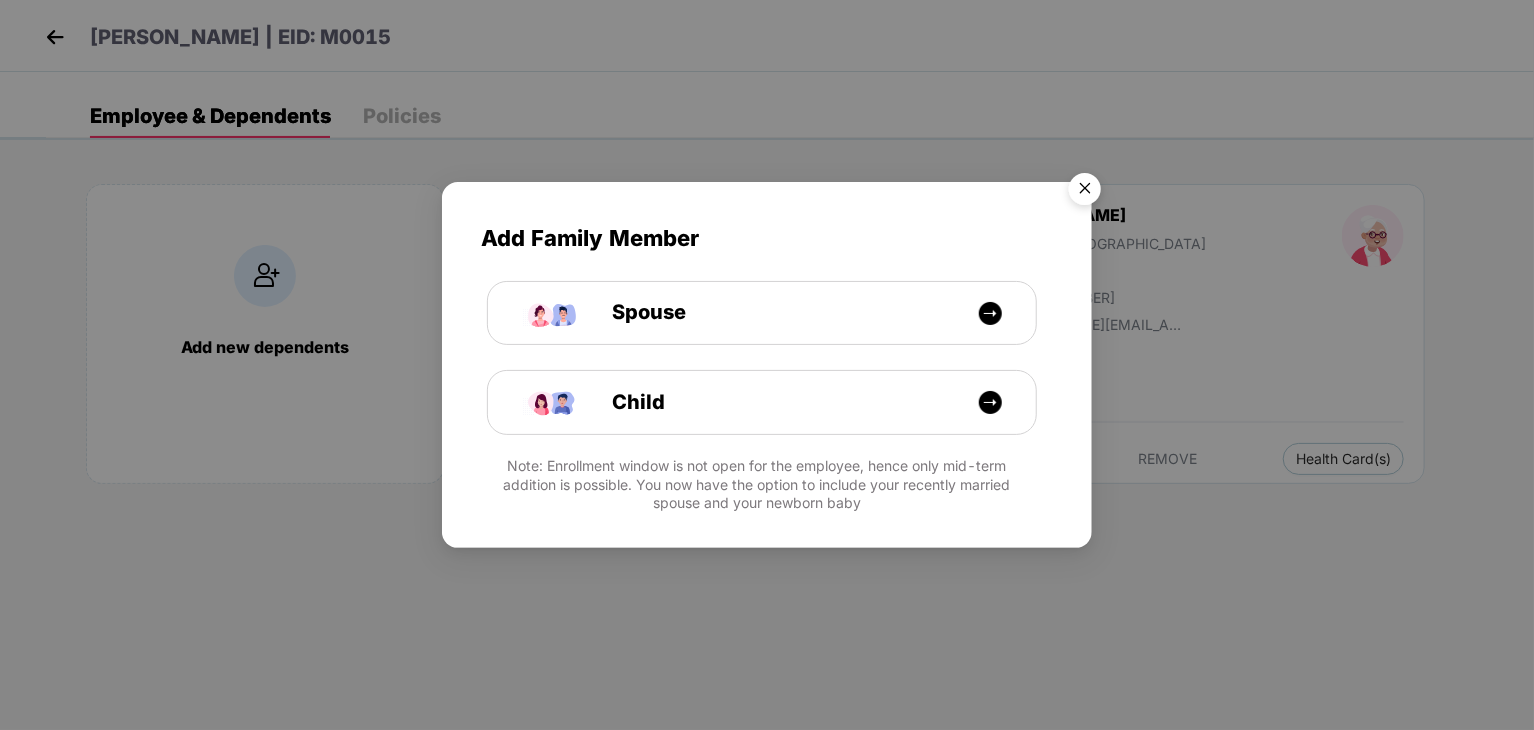 click at bounding box center (1085, 192) 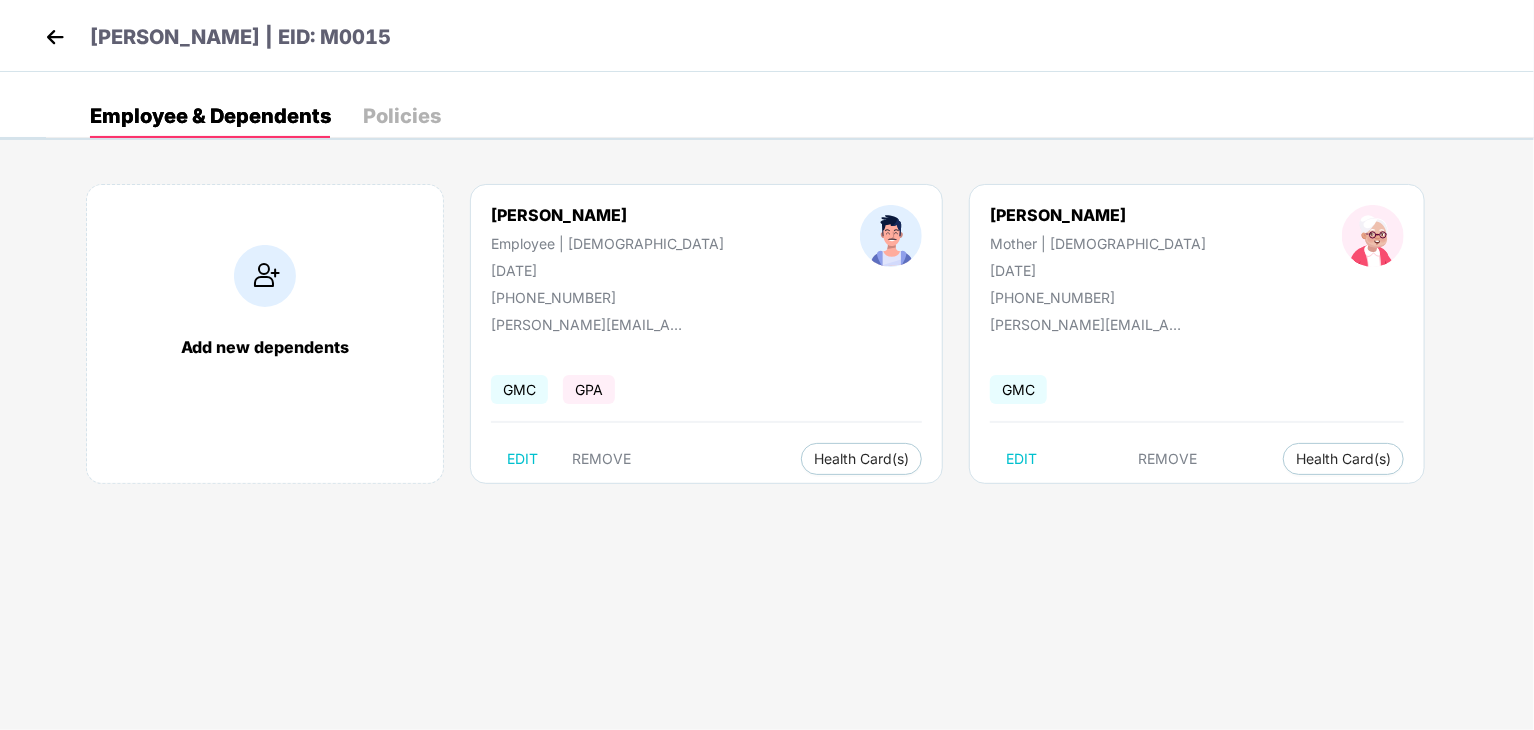 click at bounding box center [55, 37] 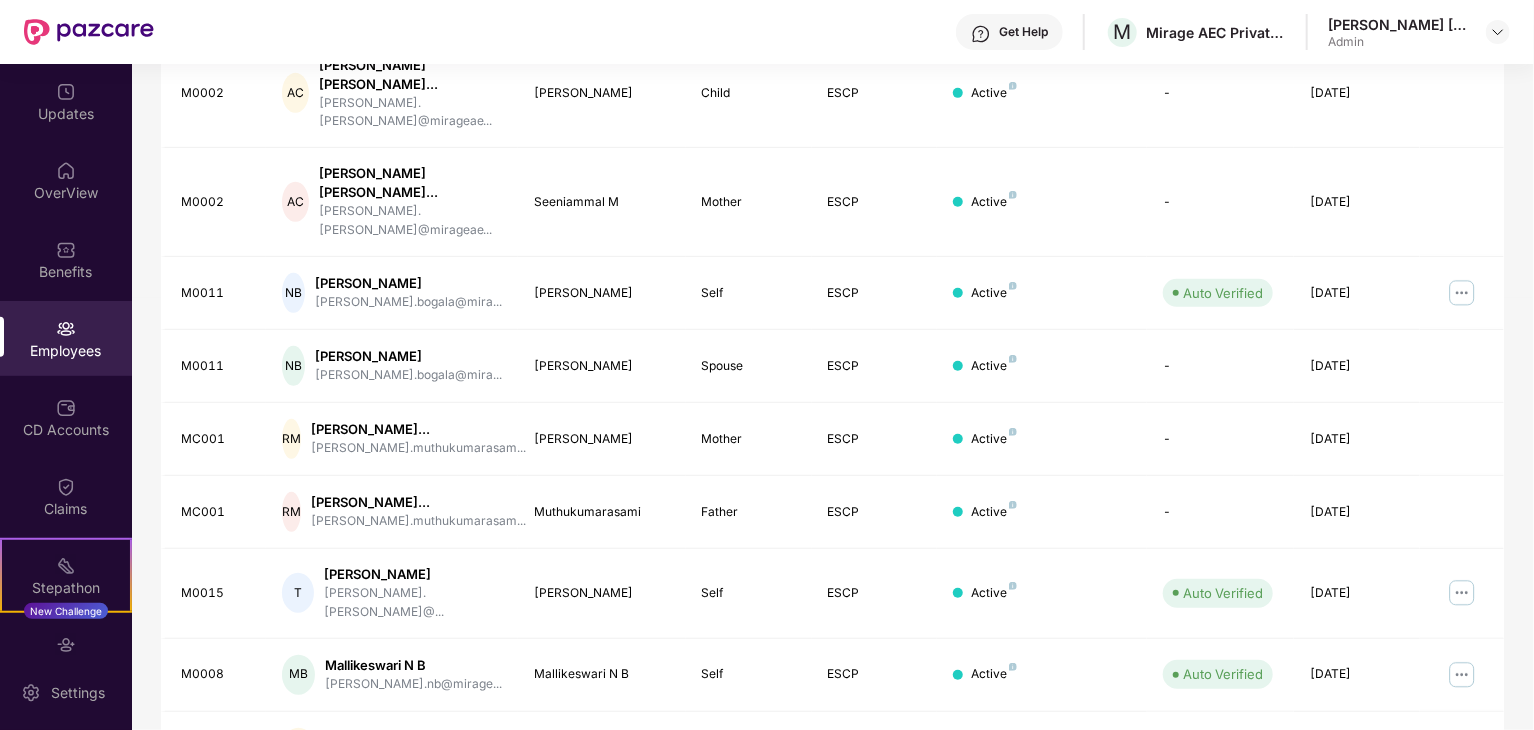 scroll, scrollTop: 530, scrollLeft: 0, axis: vertical 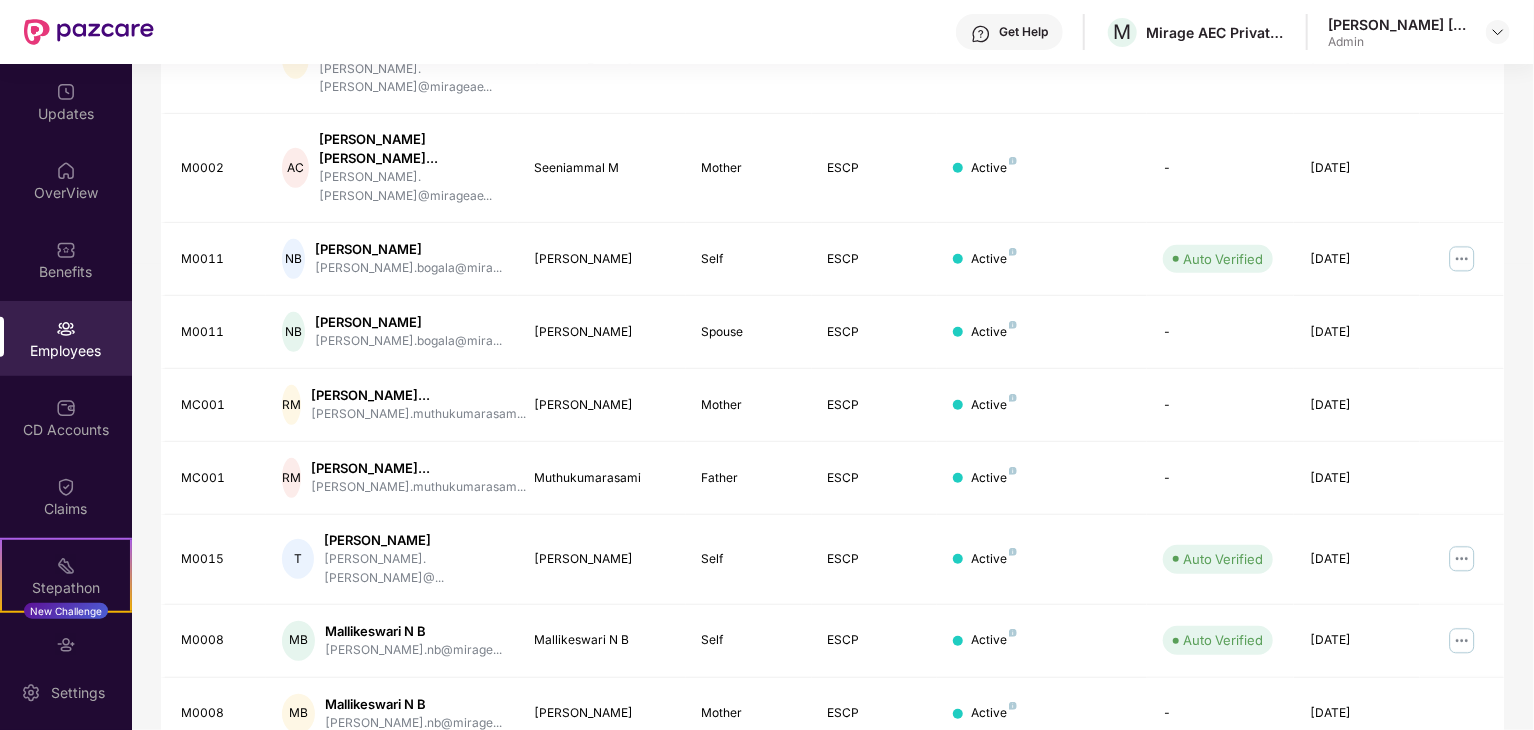 click on "2" at bounding box center [1424, 786] 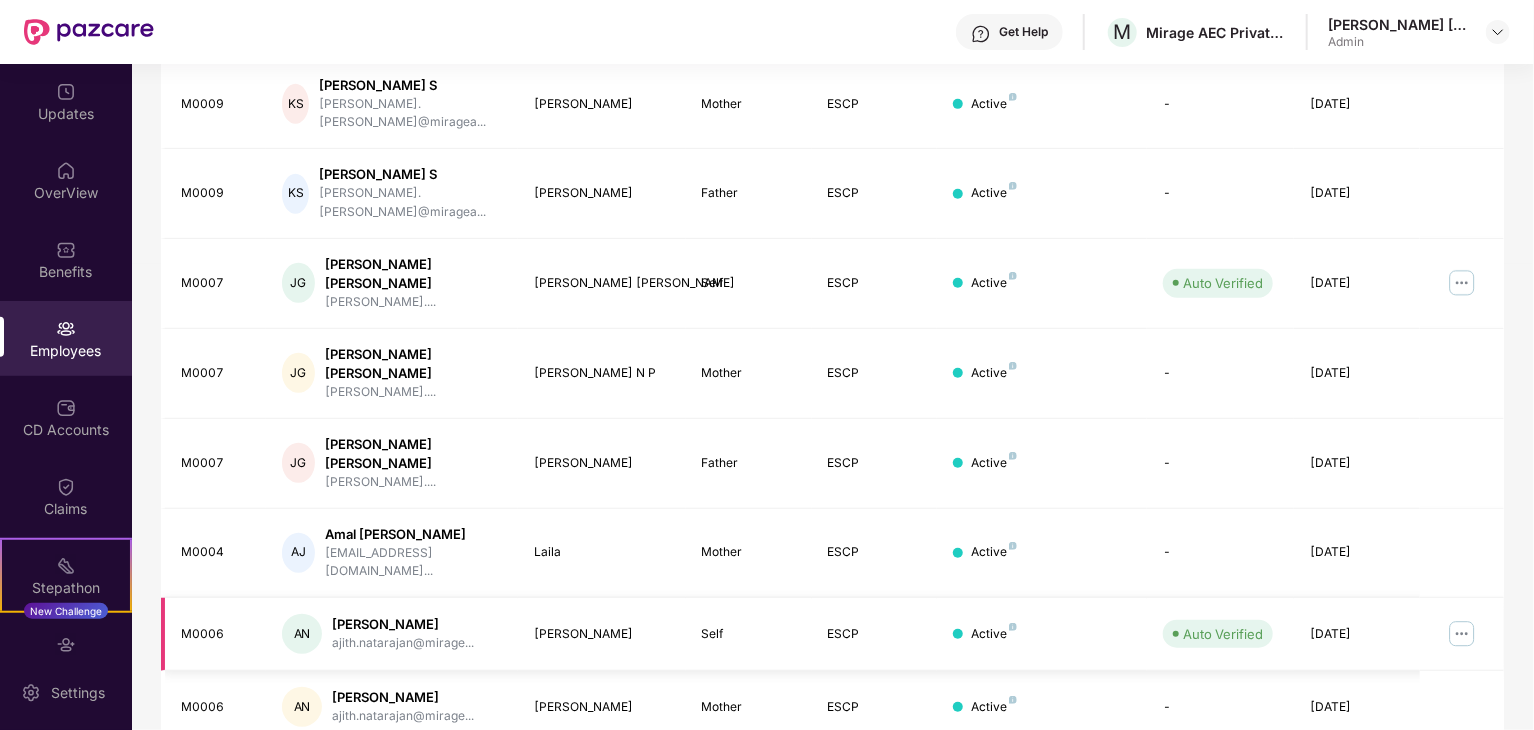 scroll, scrollTop: 496, scrollLeft: 0, axis: vertical 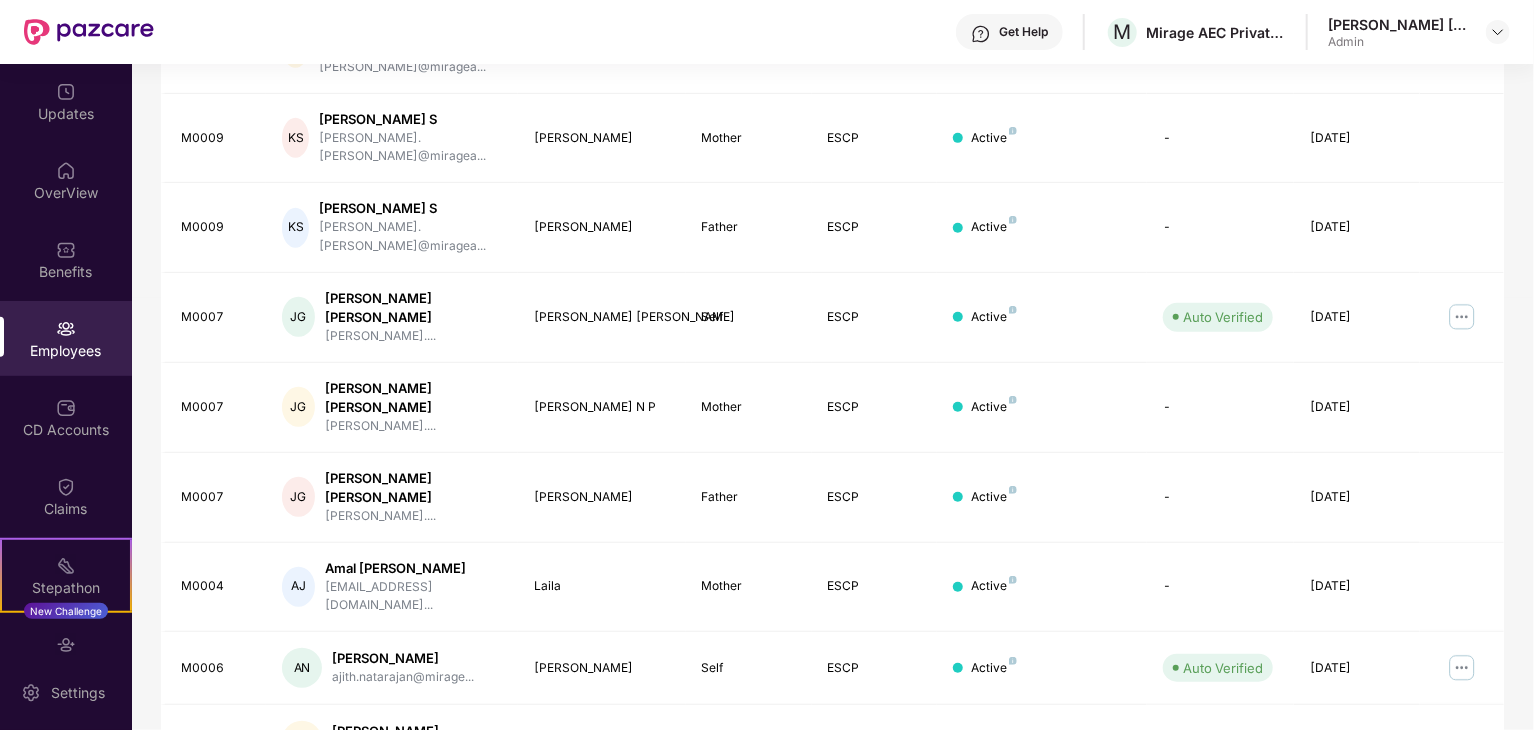 click on "1" at bounding box center [1392, 813] 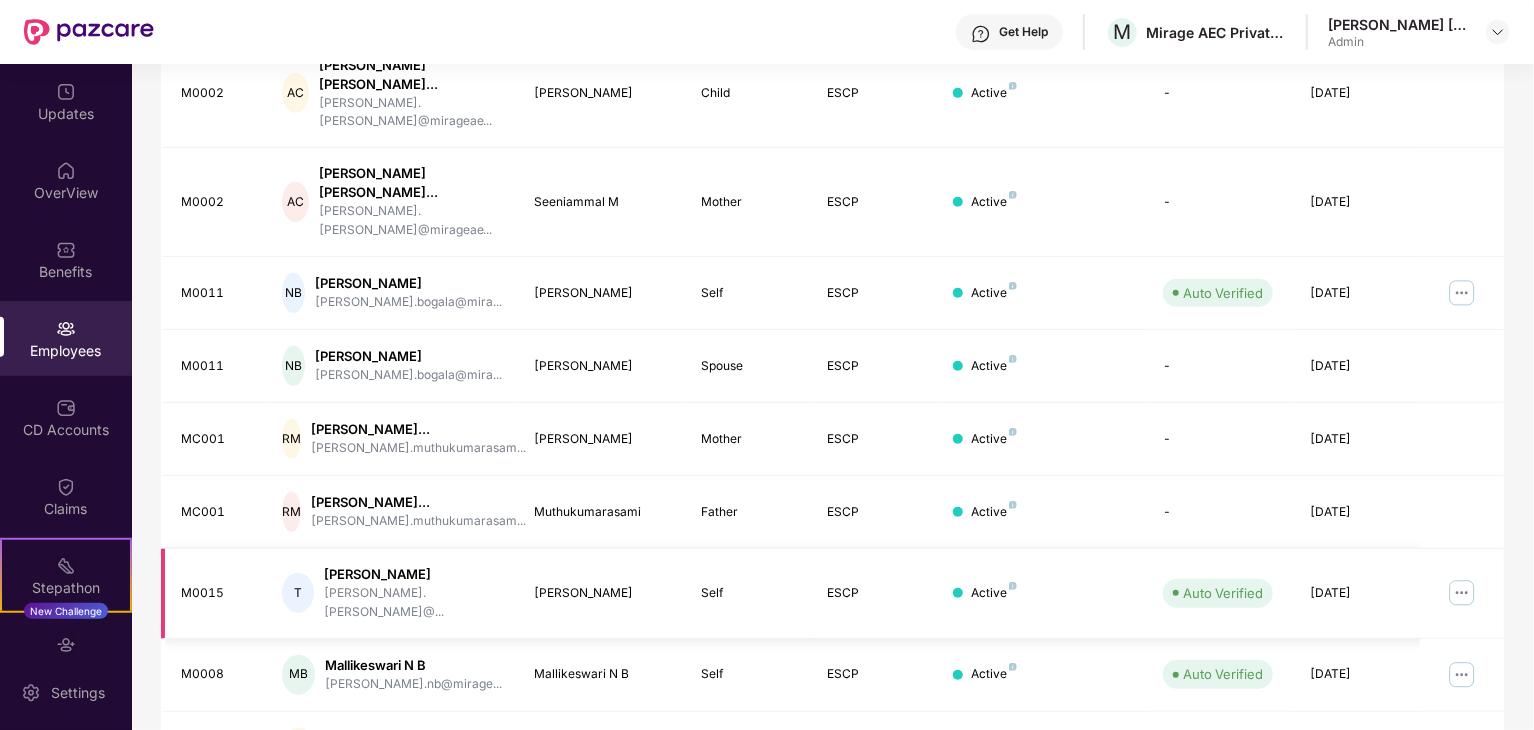 click at bounding box center [1462, 593] 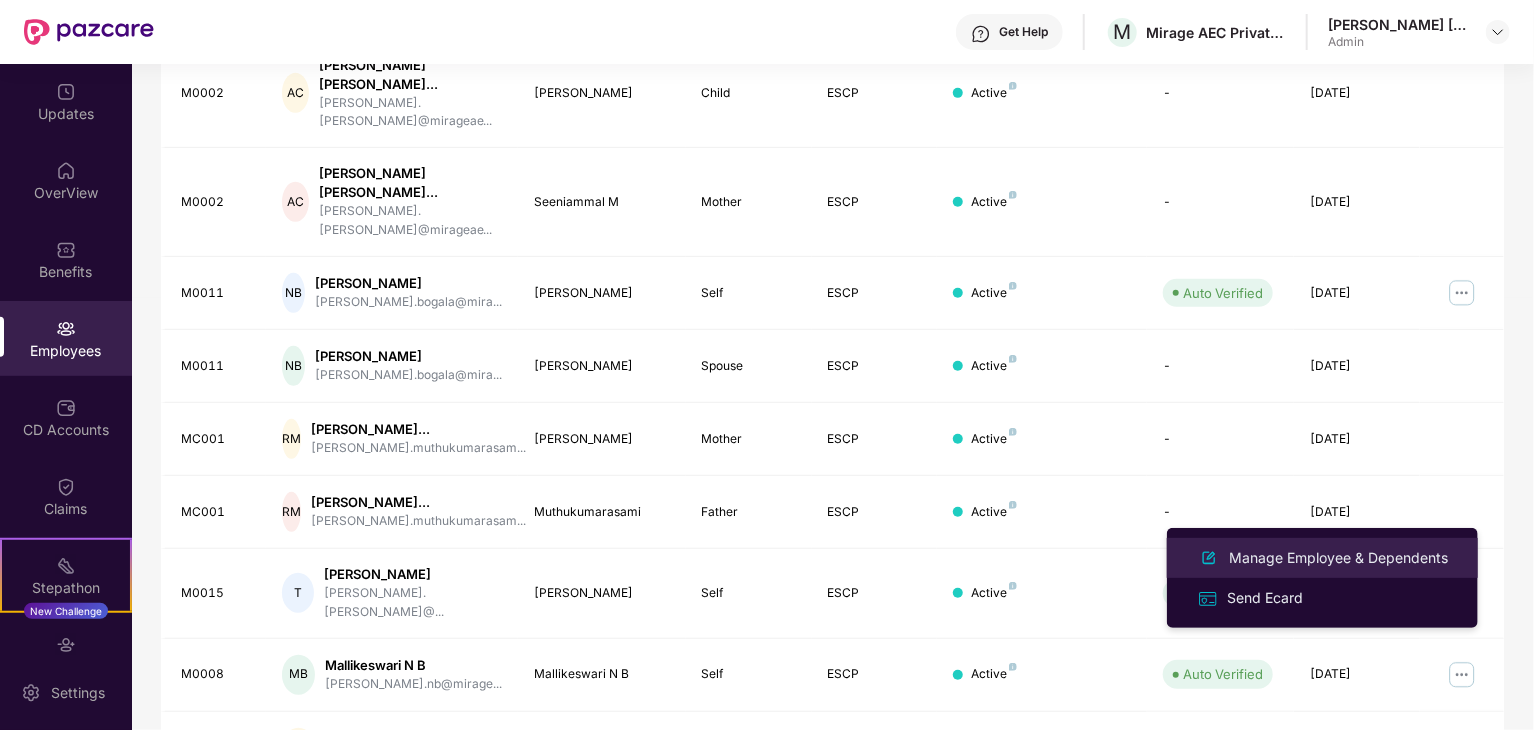 click on "Manage Employee & Dependents" at bounding box center (1338, 558) 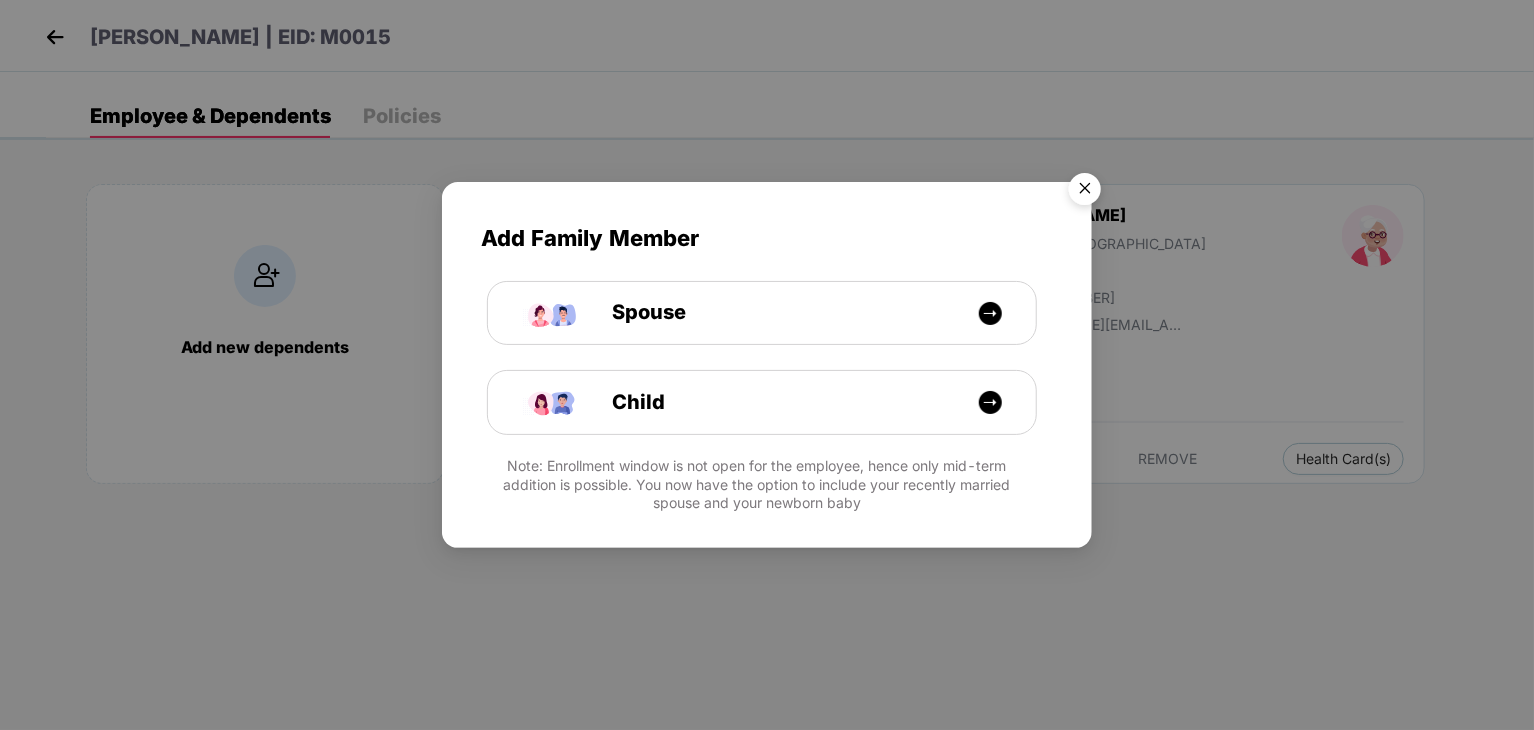 click at bounding box center [1085, 192] 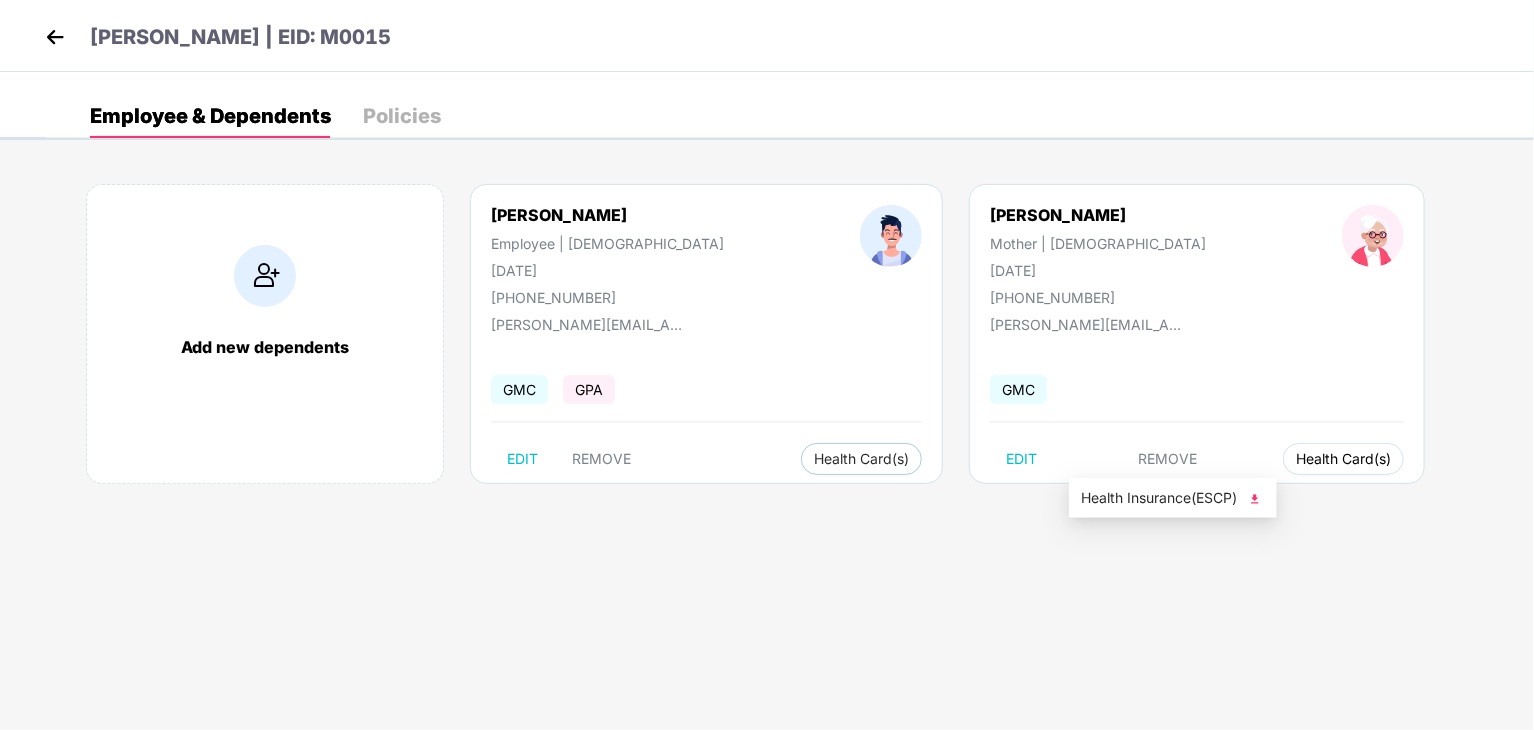 click on "Health Card(s)" at bounding box center (1343, 459) 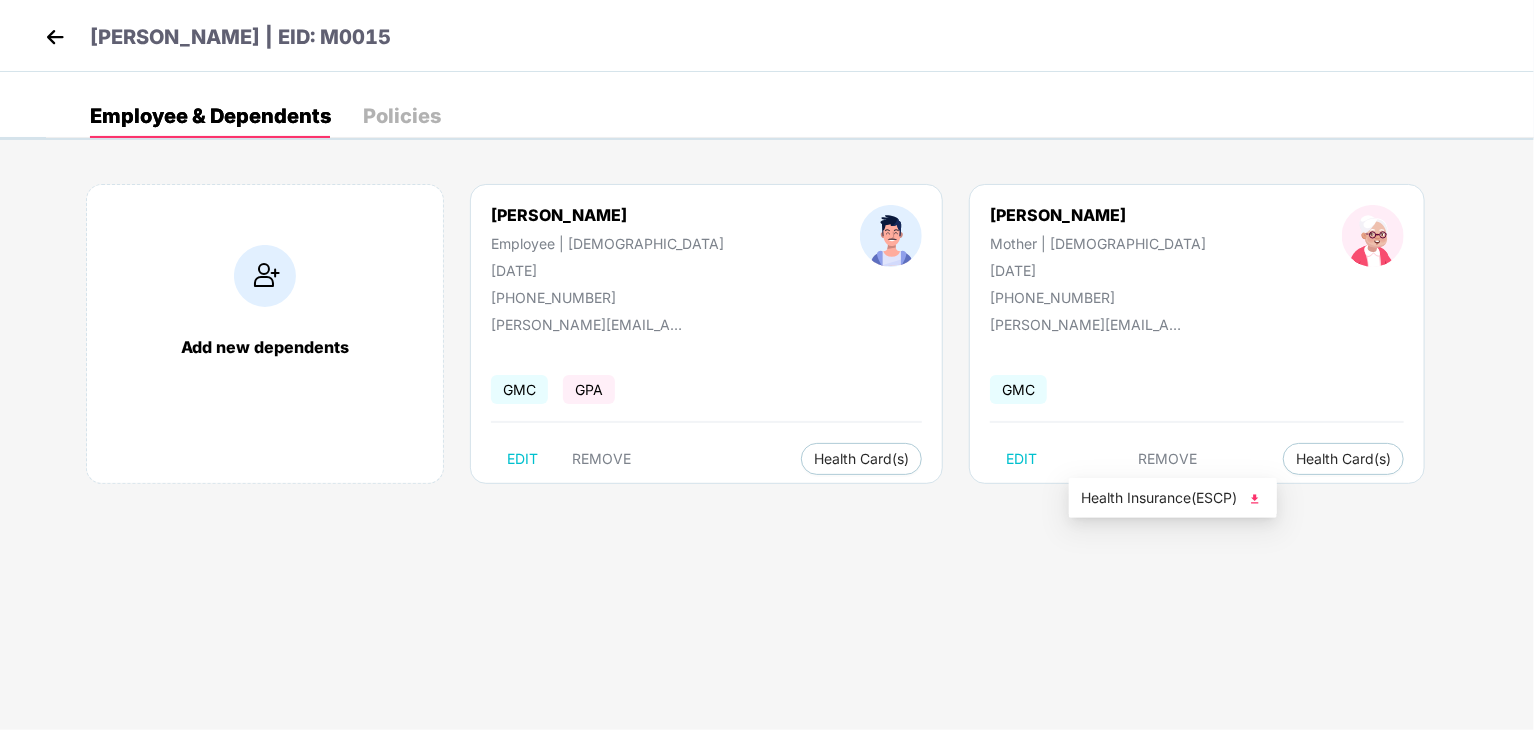 click on "Health Insurance(ESCP)" at bounding box center (1173, 498) 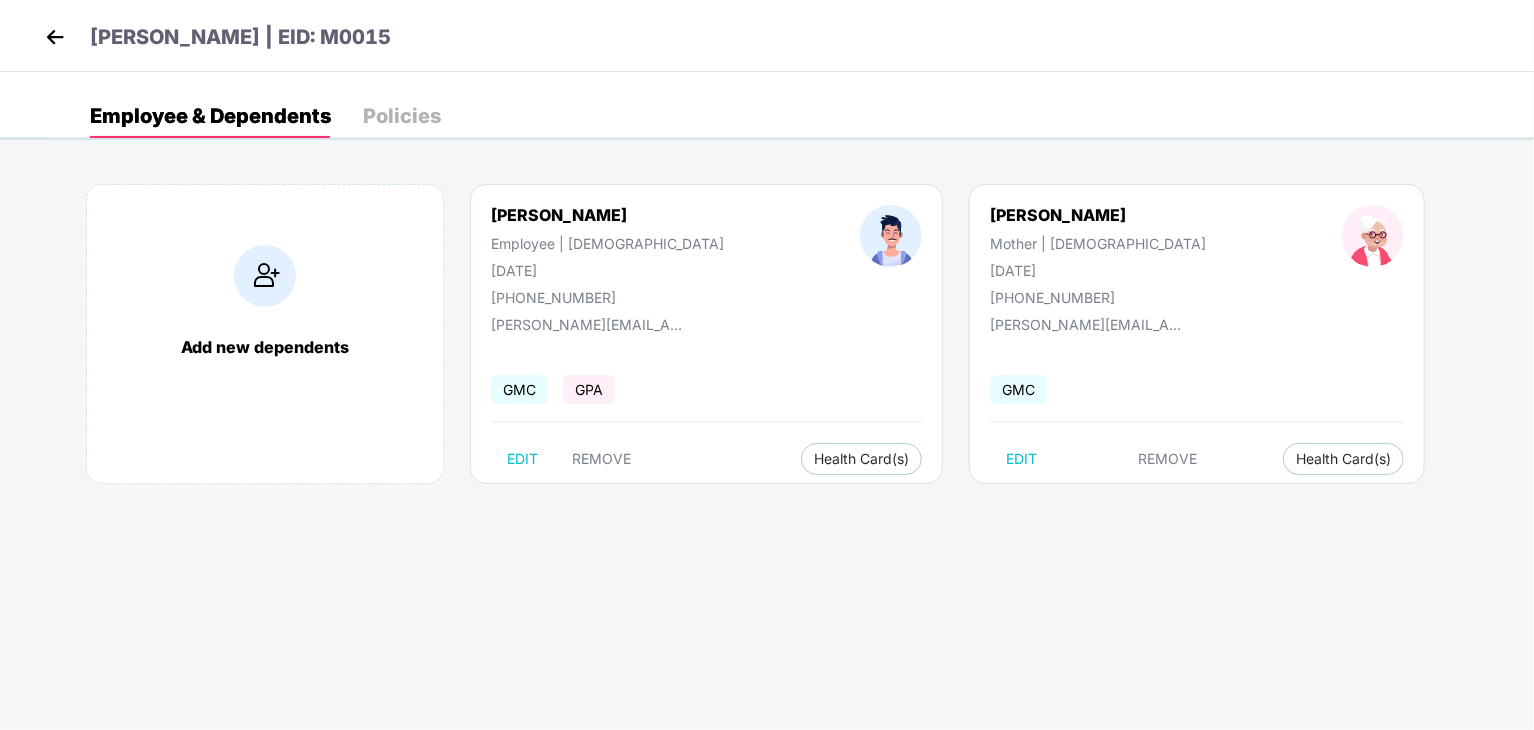 click at bounding box center [55, 37] 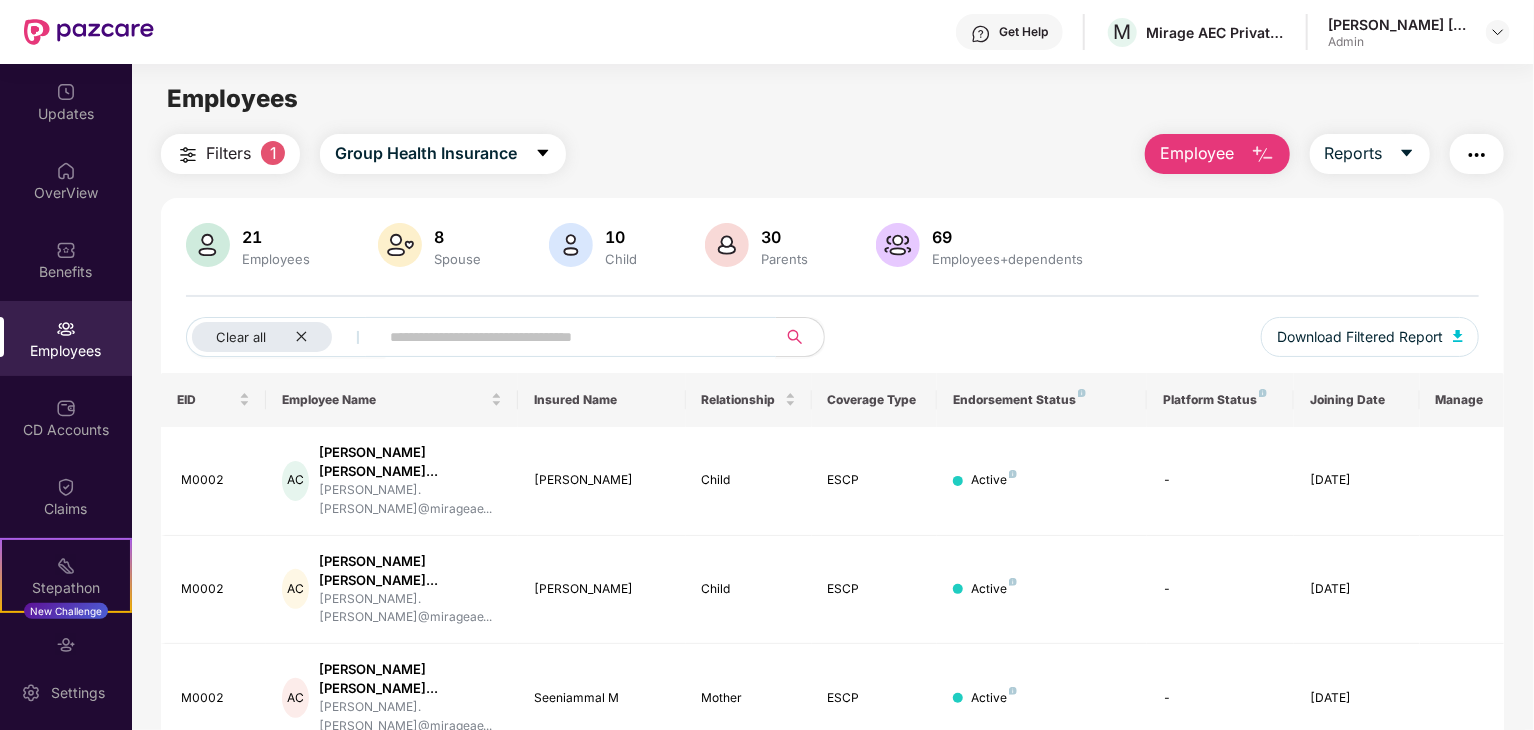 click at bounding box center (569, 337) 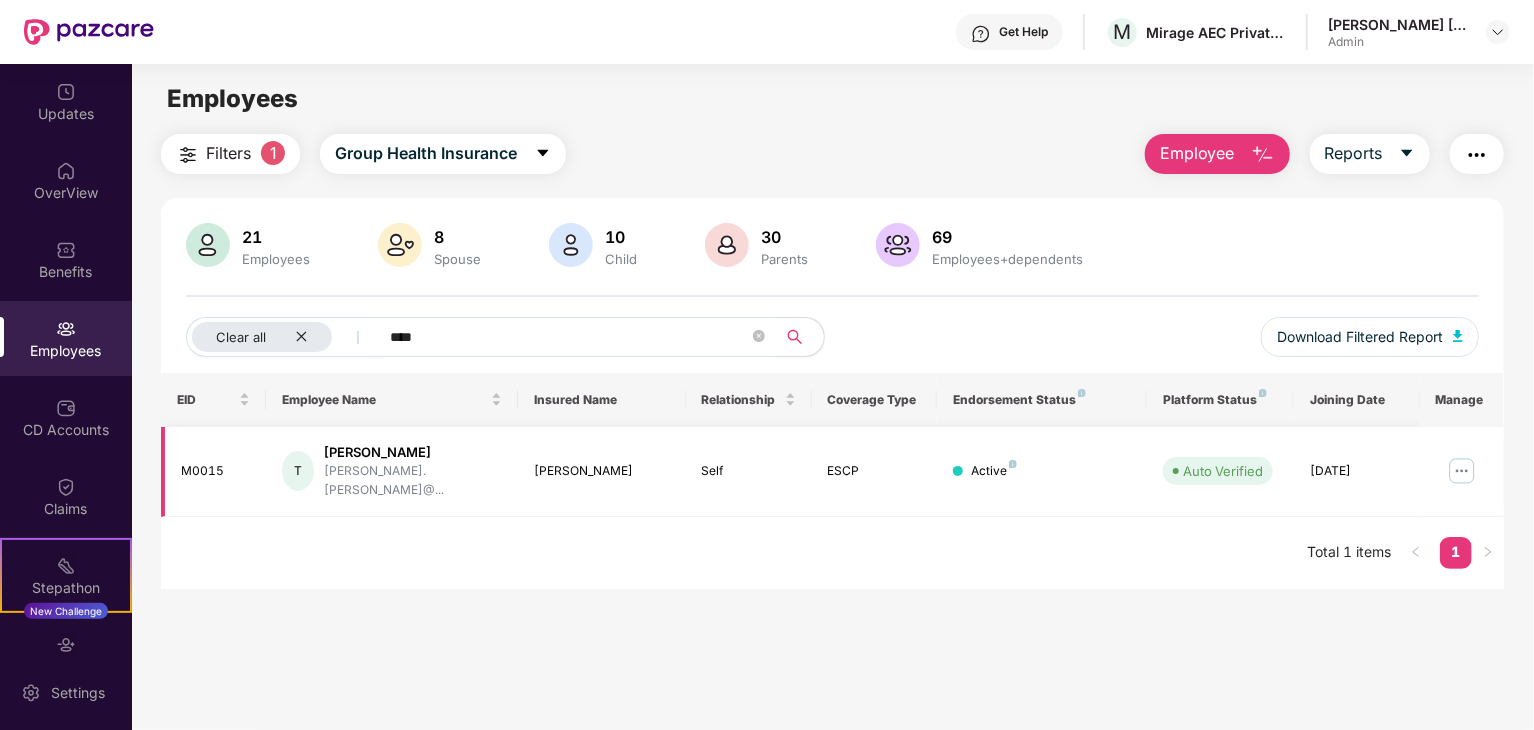 type on "****" 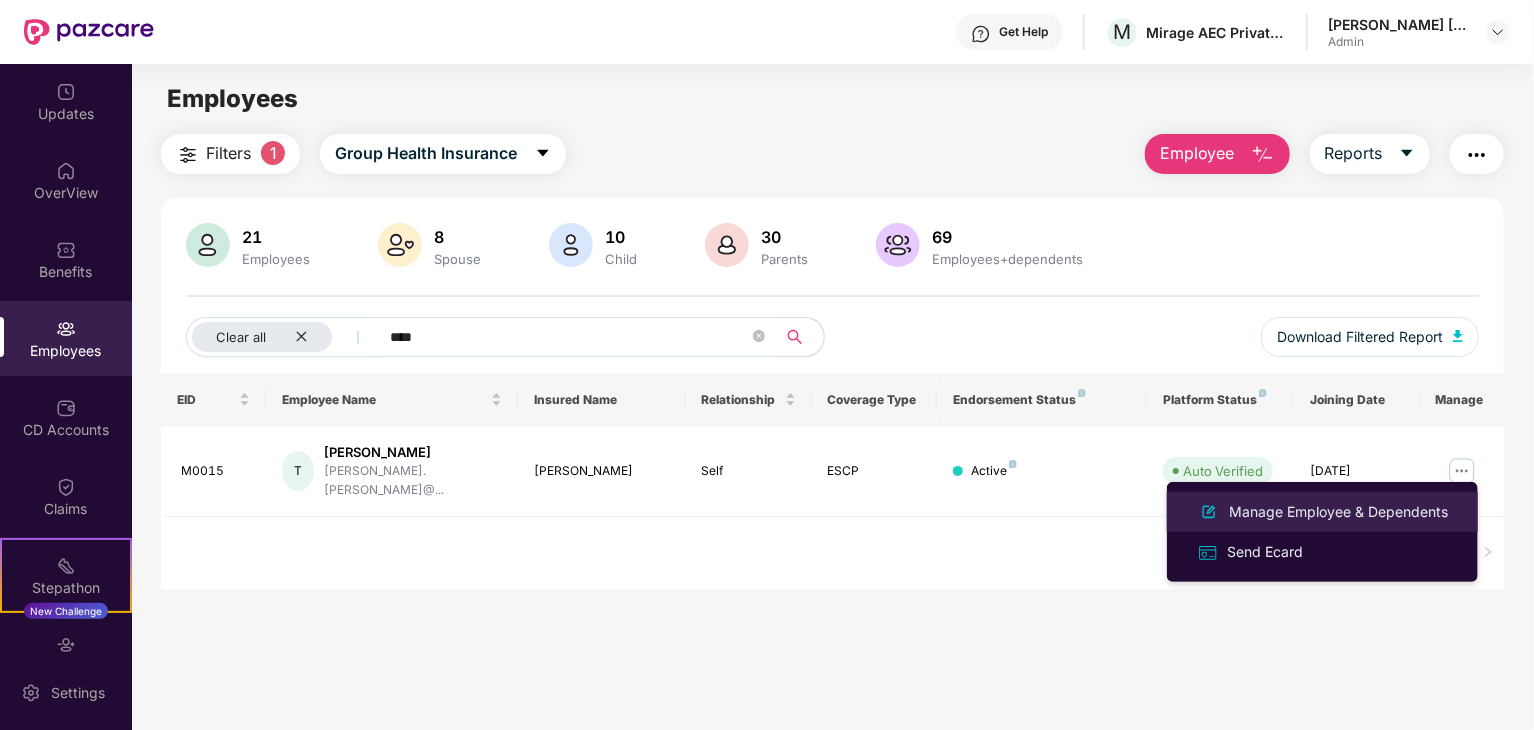 click on "Manage Employee & Dependents" at bounding box center [1338, 512] 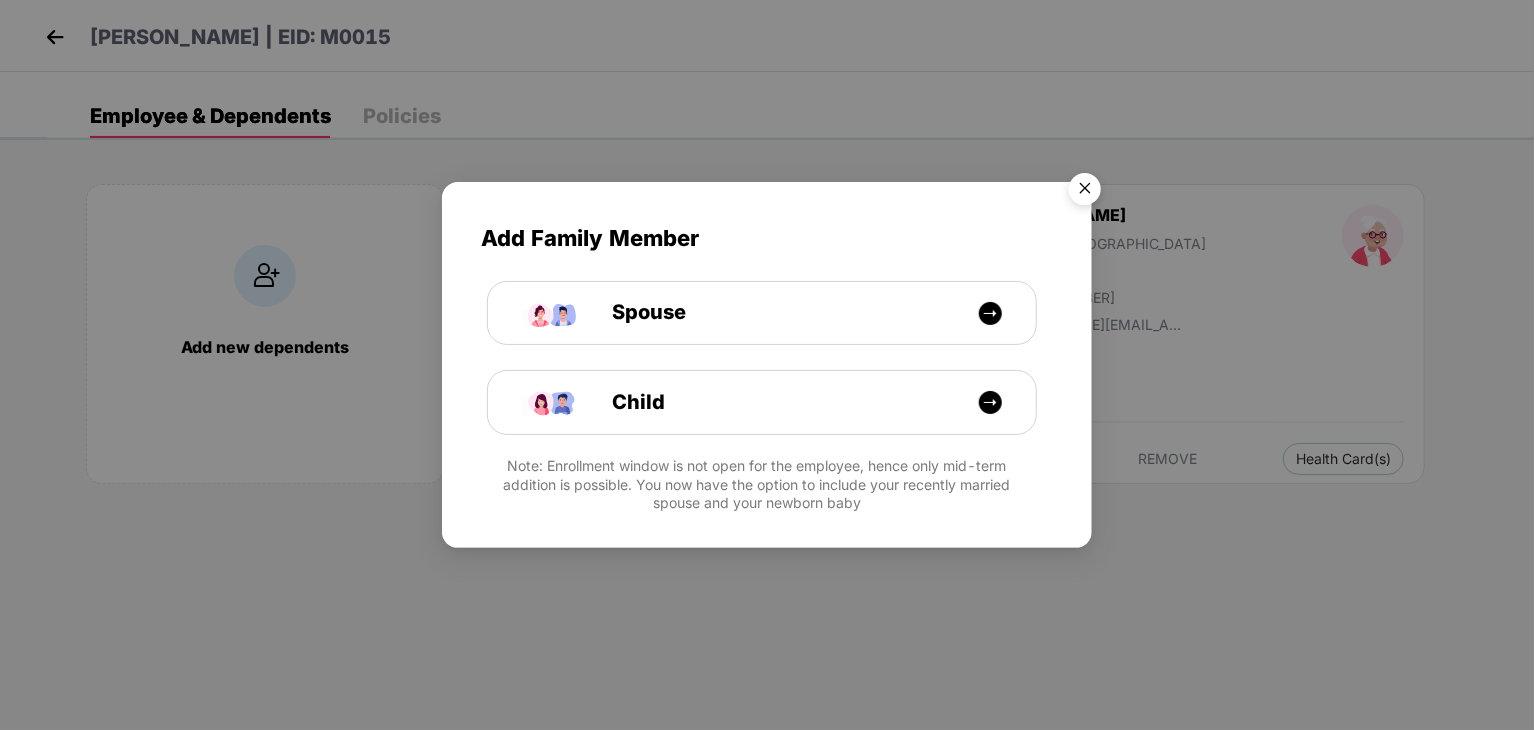 click at bounding box center (1085, 192) 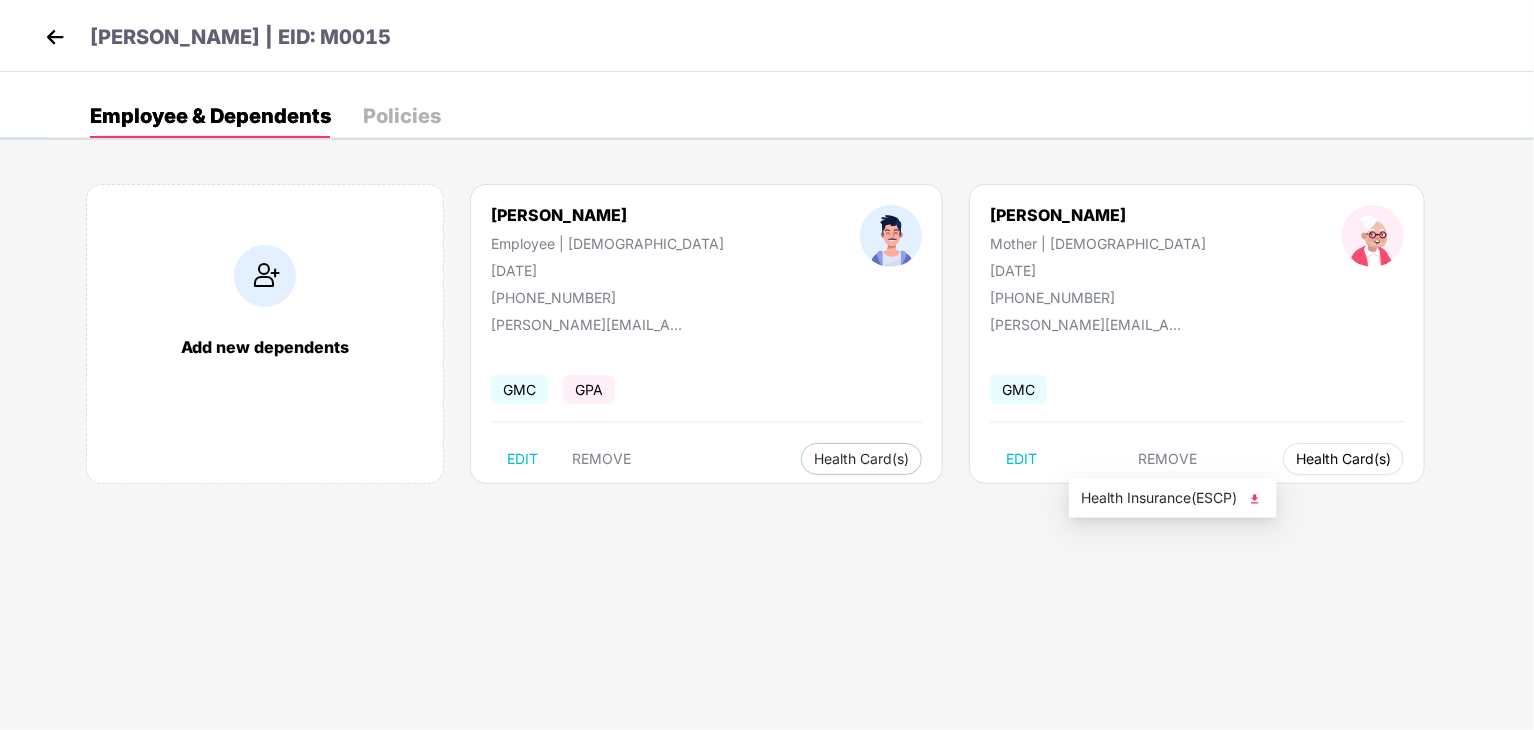 click on "Health Card(s)" at bounding box center [1343, 459] 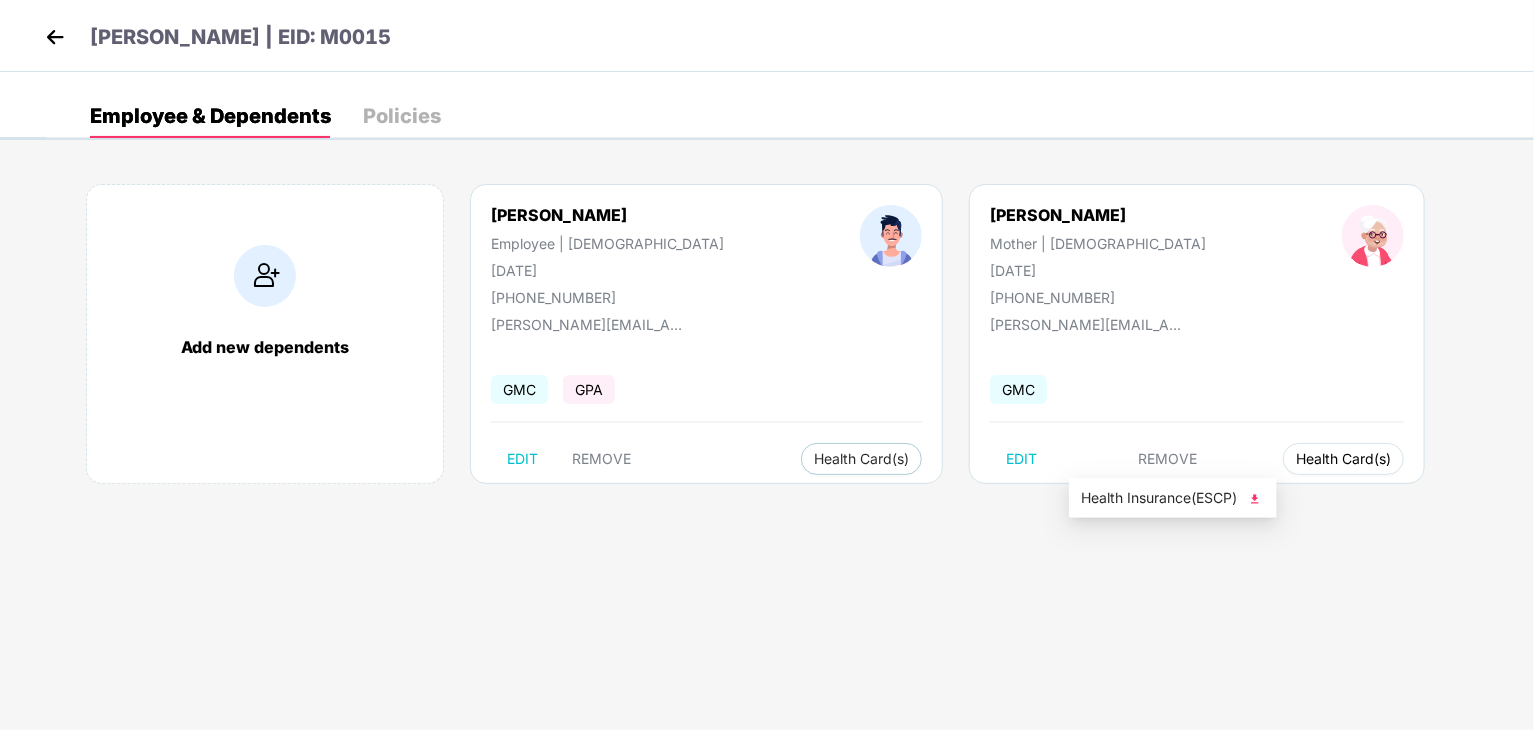 click on "Health Card(s)" at bounding box center [1343, 459] 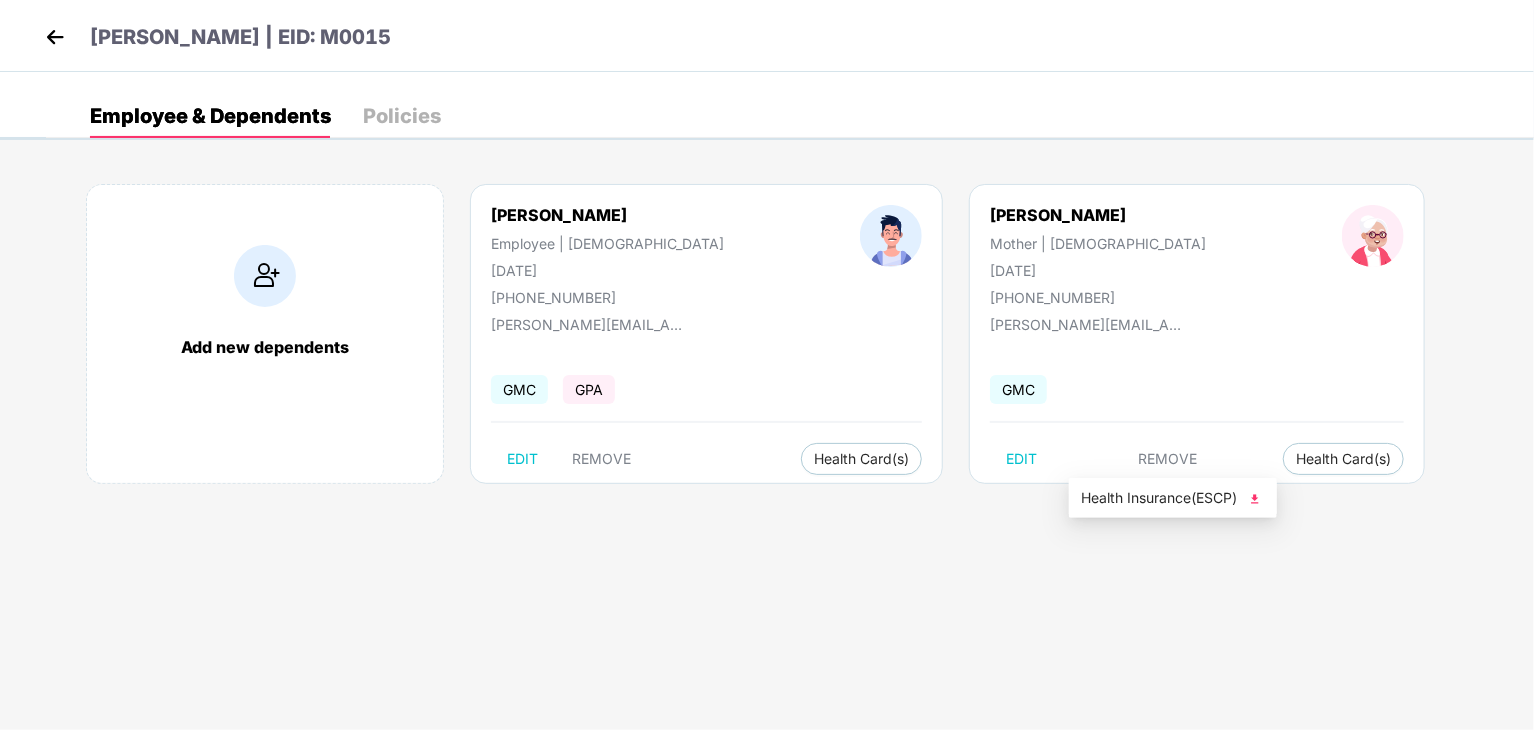 click on "Health Insurance(ESCP)" at bounding box center [1173, 498] 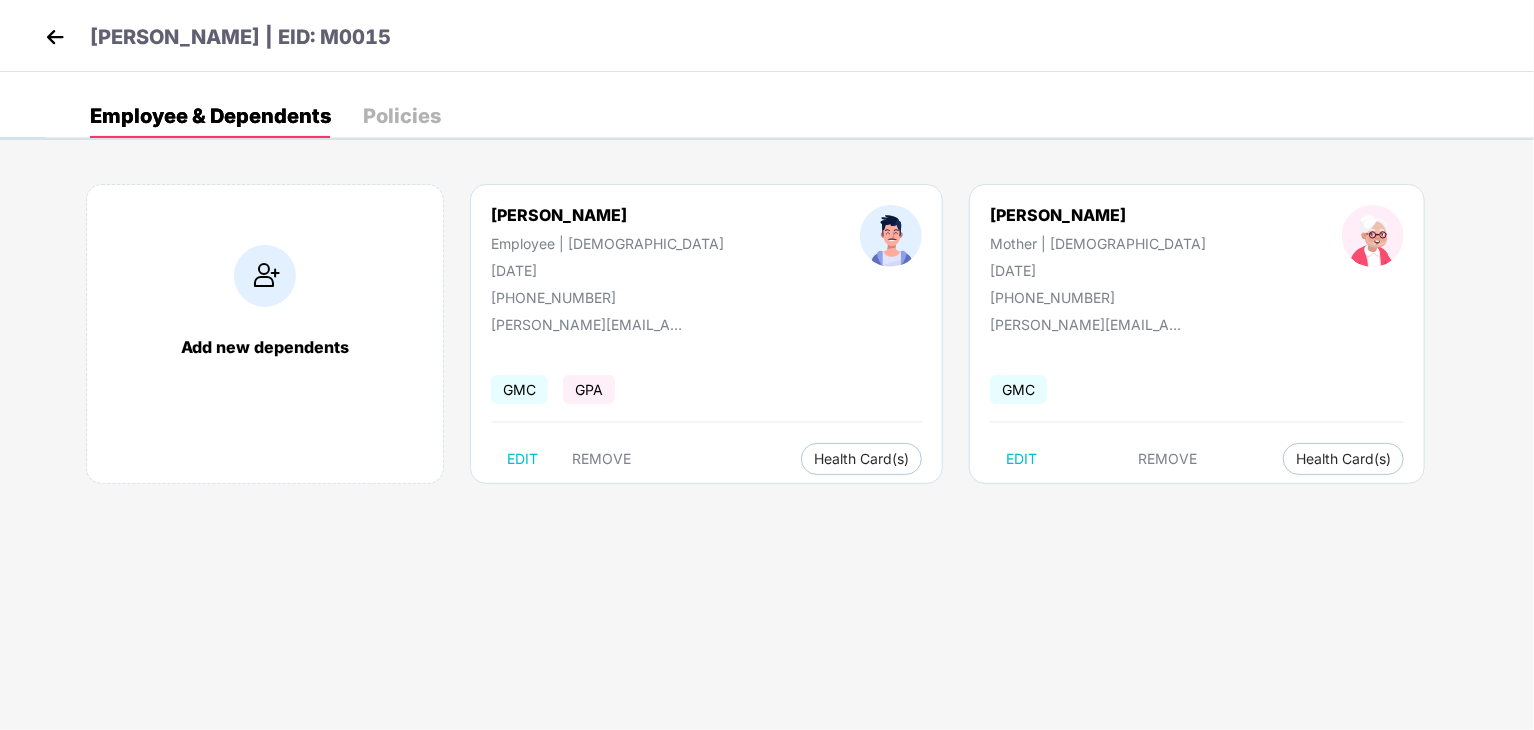 click at bounding box center [55, 37] 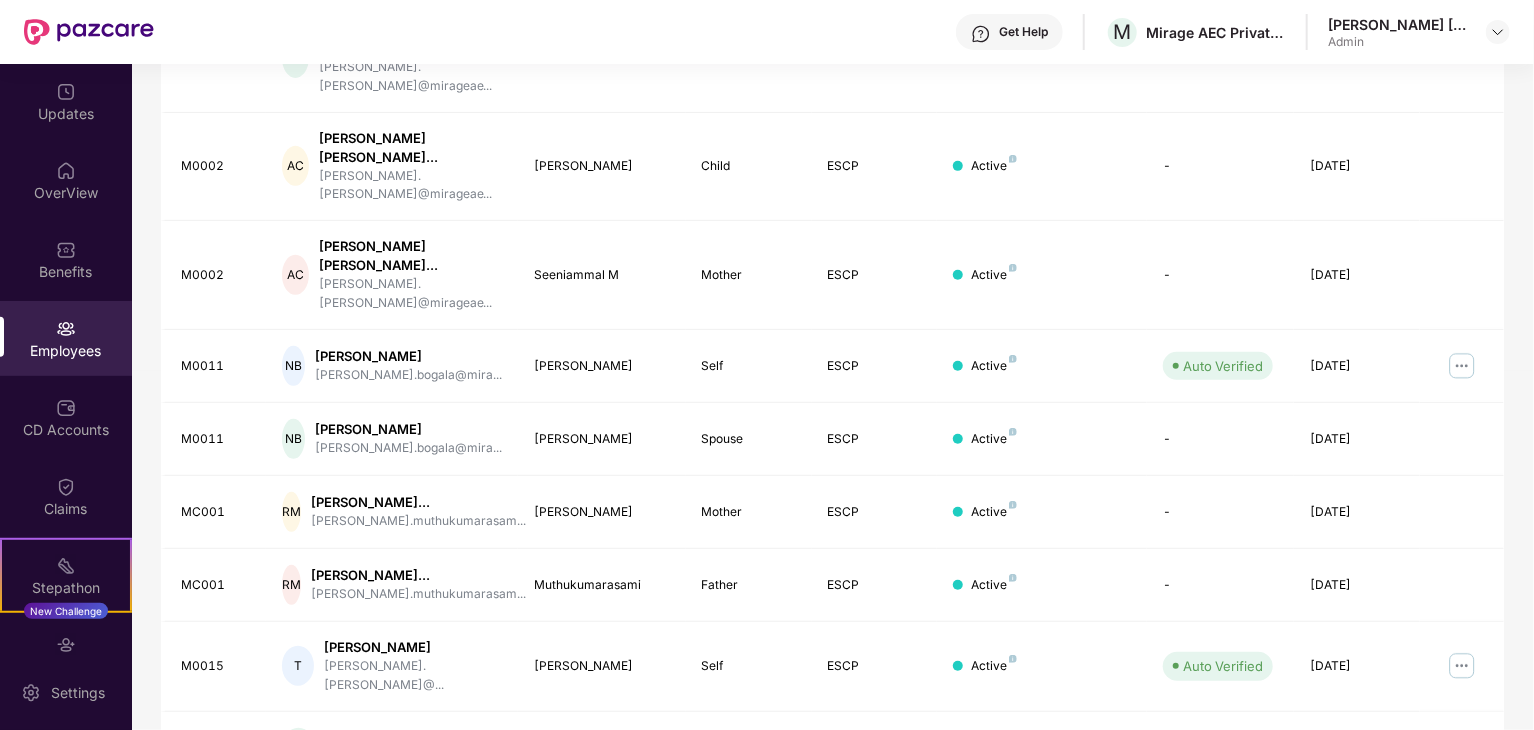 scroll, scrollTop: 530, scrollLeft: 0, axis: vertical 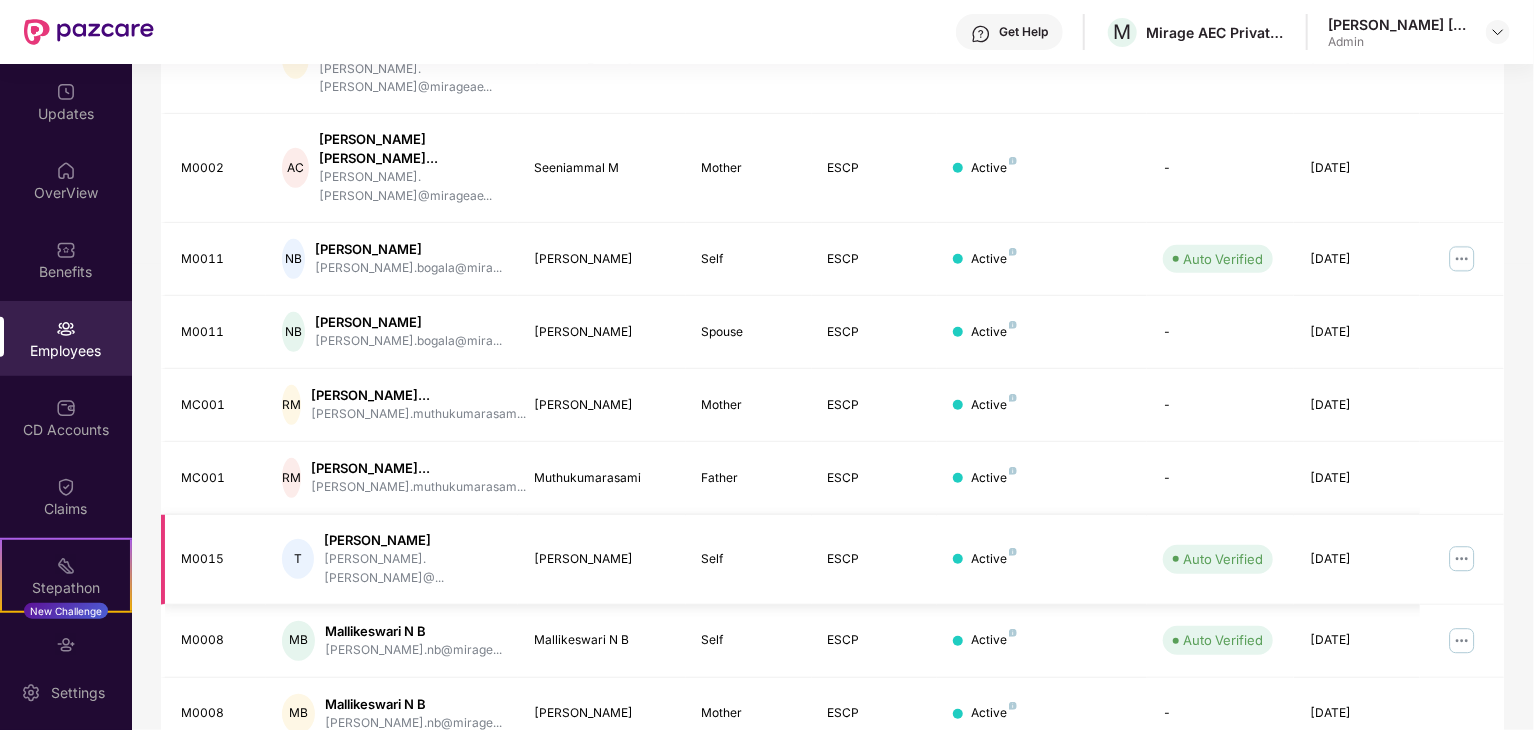 click at bounding box center [1462, 559] 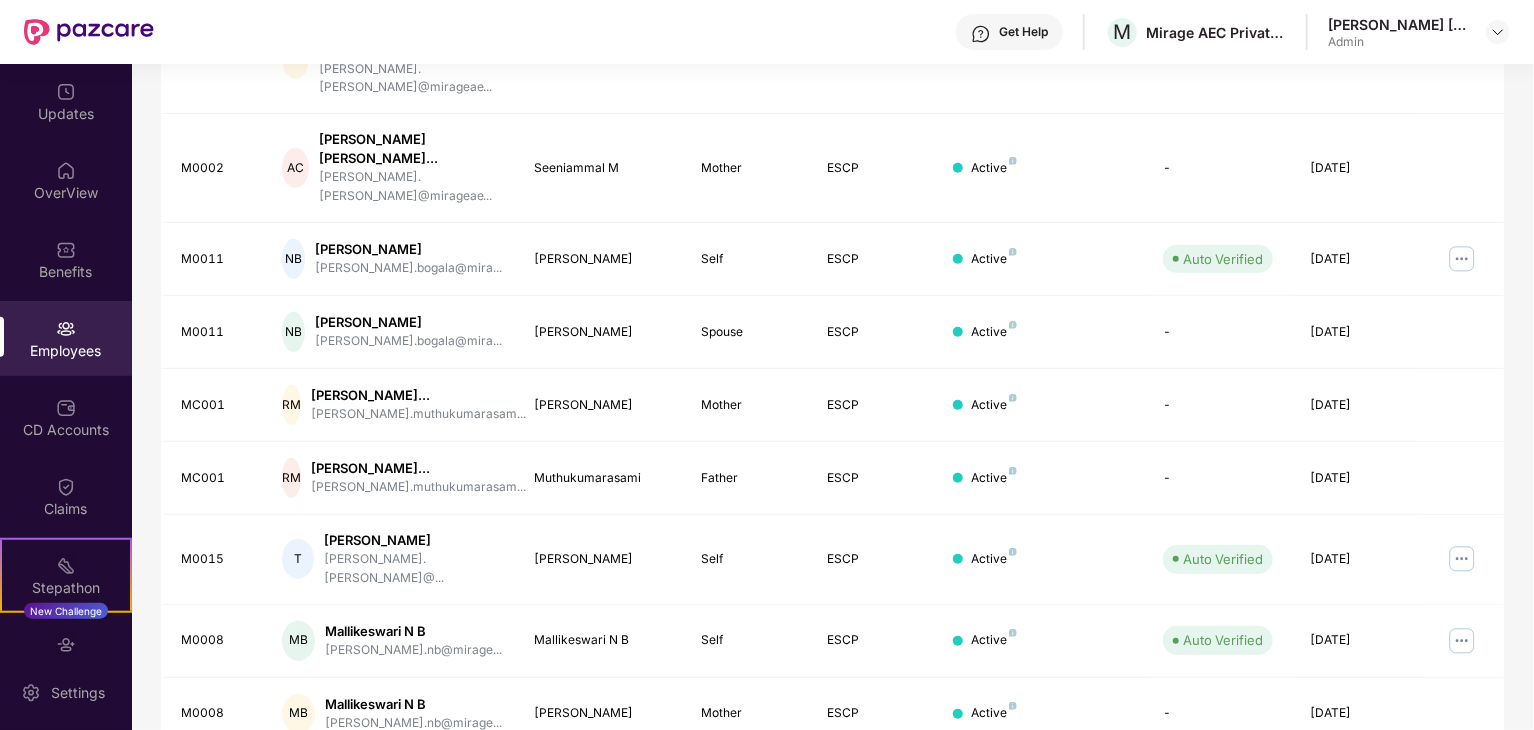 click on "2" at bounding box center (1424, 786) 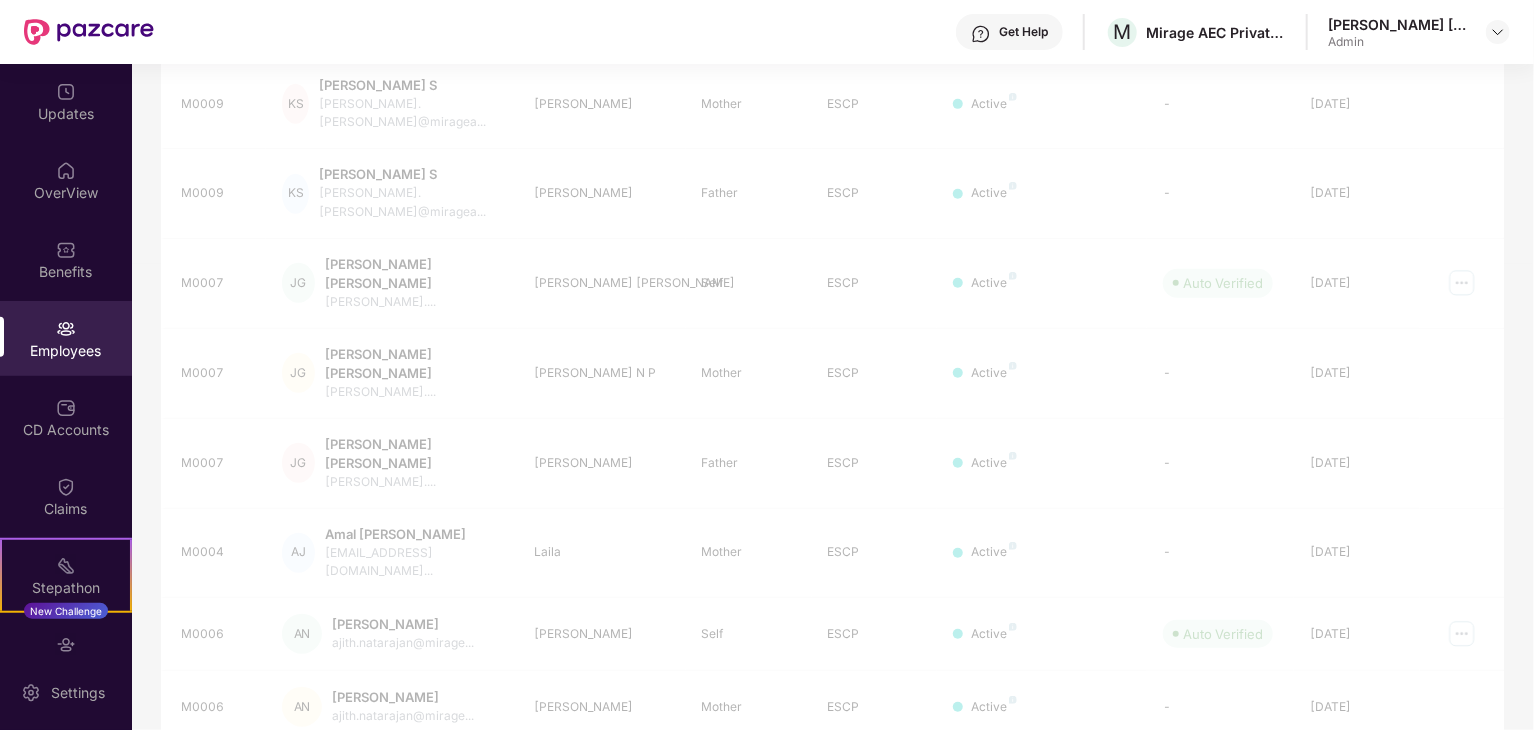 scroll, scrollTop: 496, scrollLeft: 0, axis: vertical 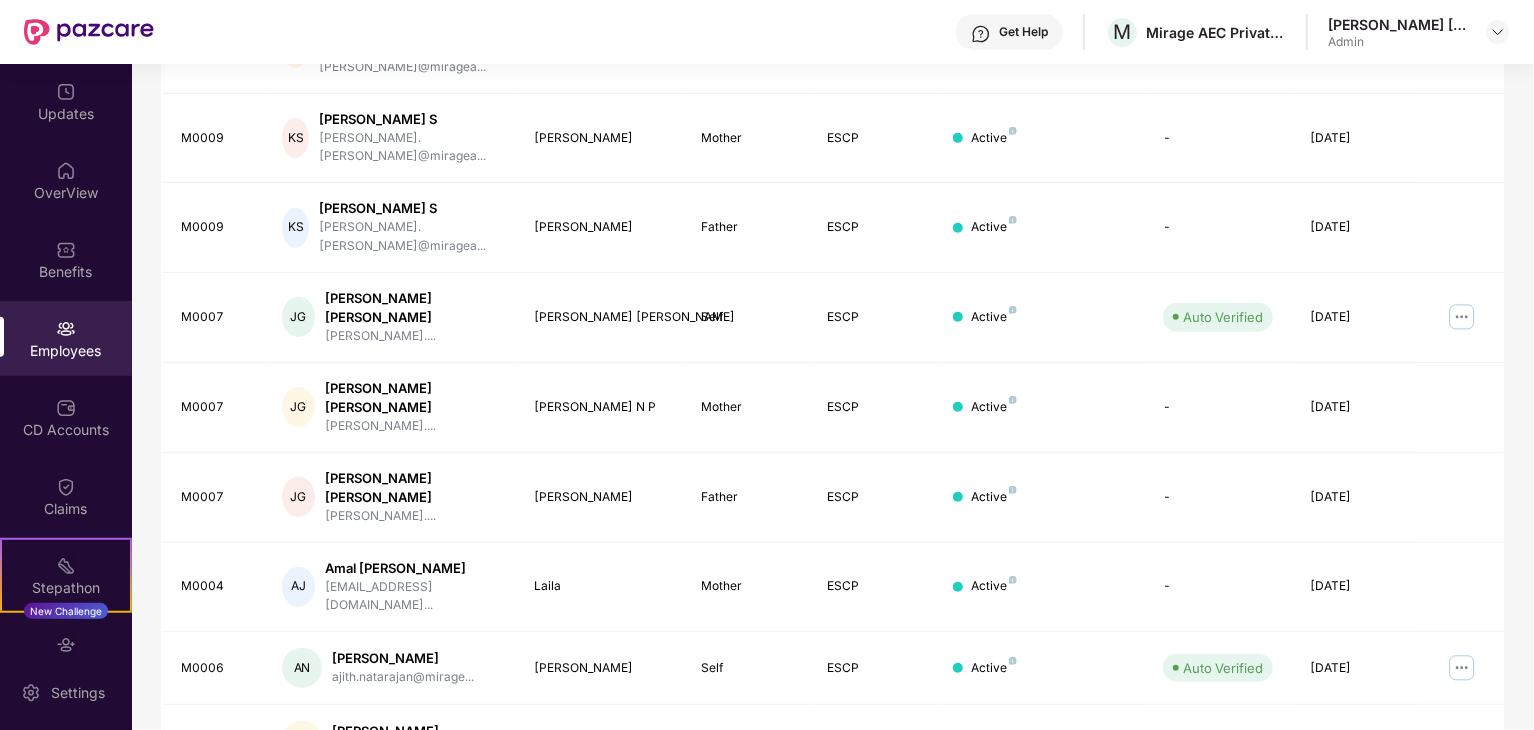 click on "3" at bounding box center (1456, 813) 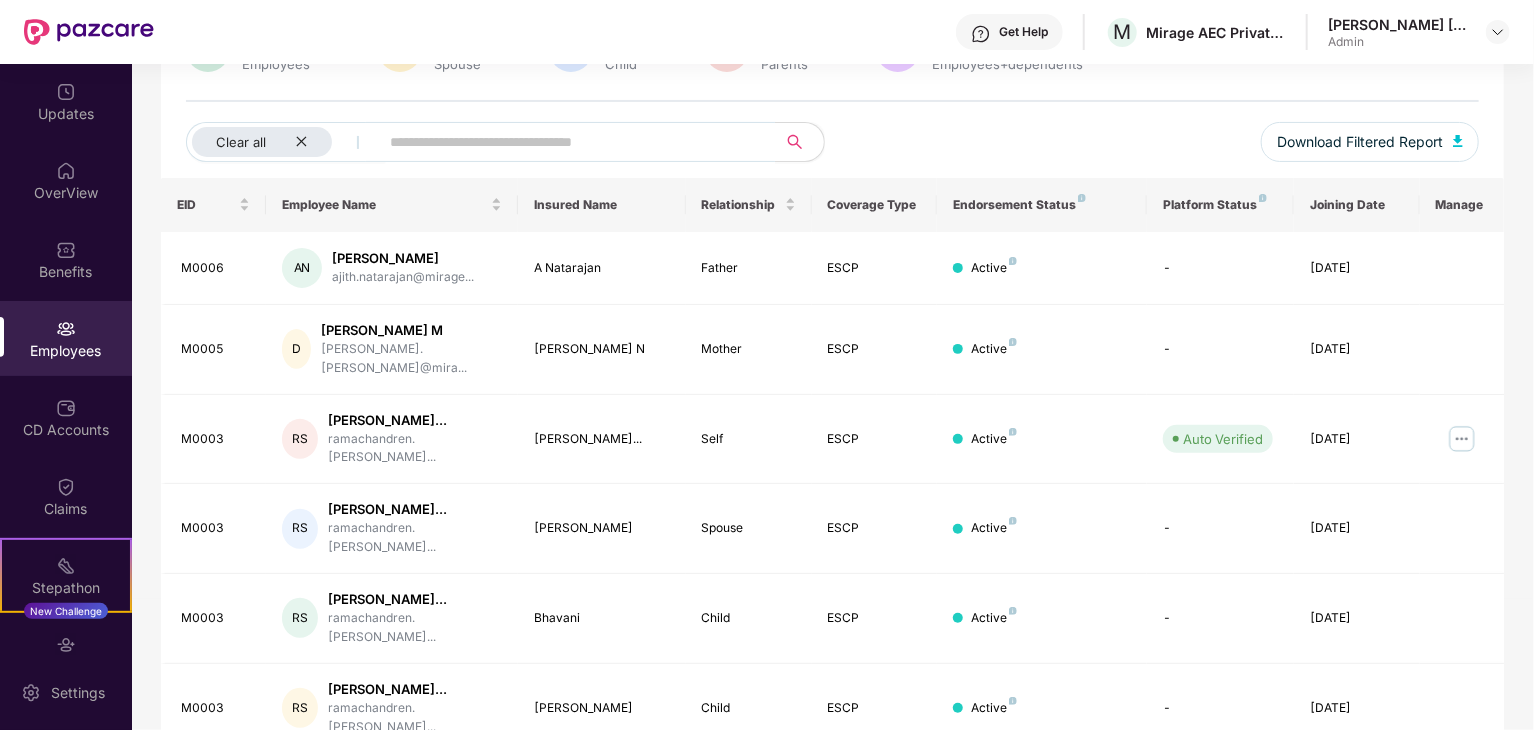 scroll, scrollTop: 0, scrollLeft: 0, axis: both 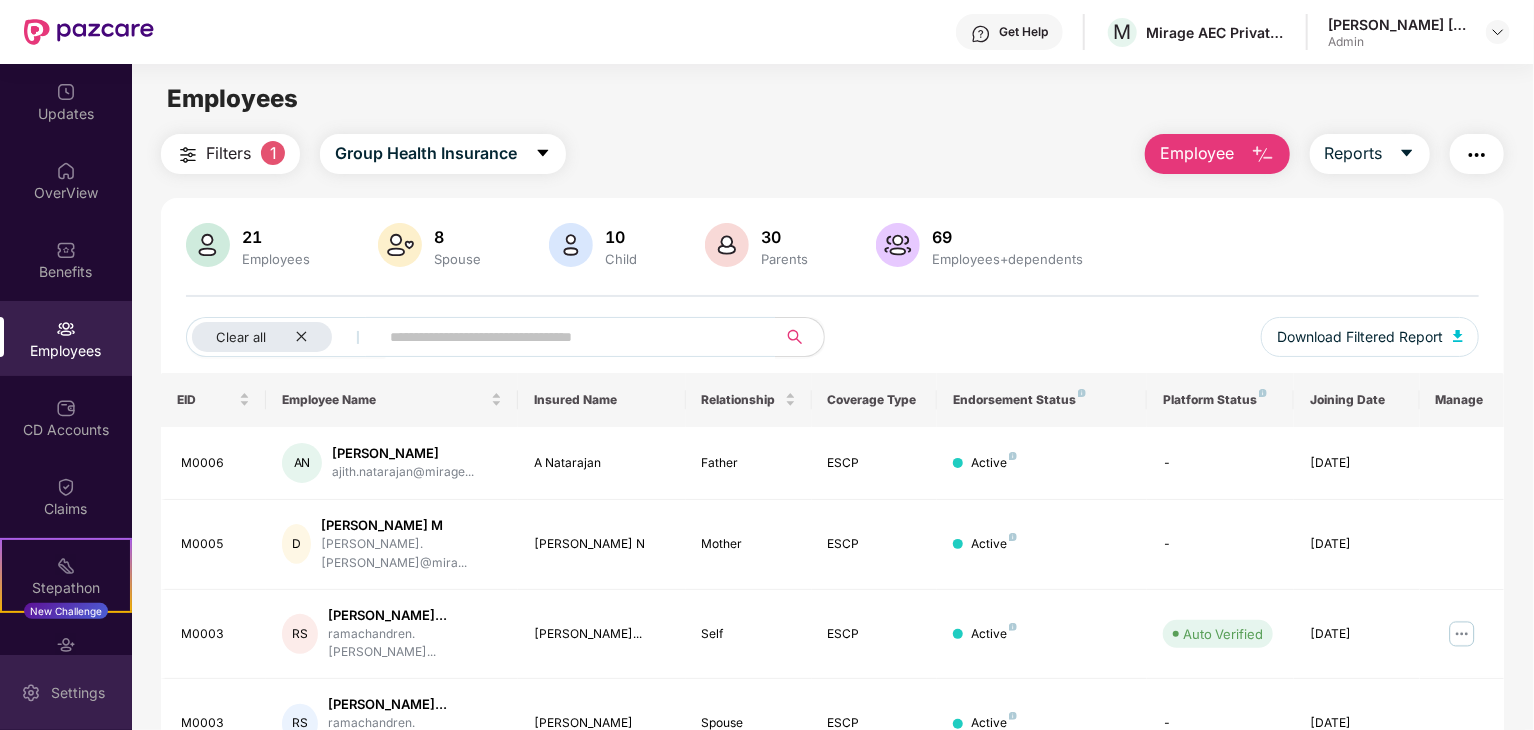 click on "Settings" at bounding box center (66, 692) 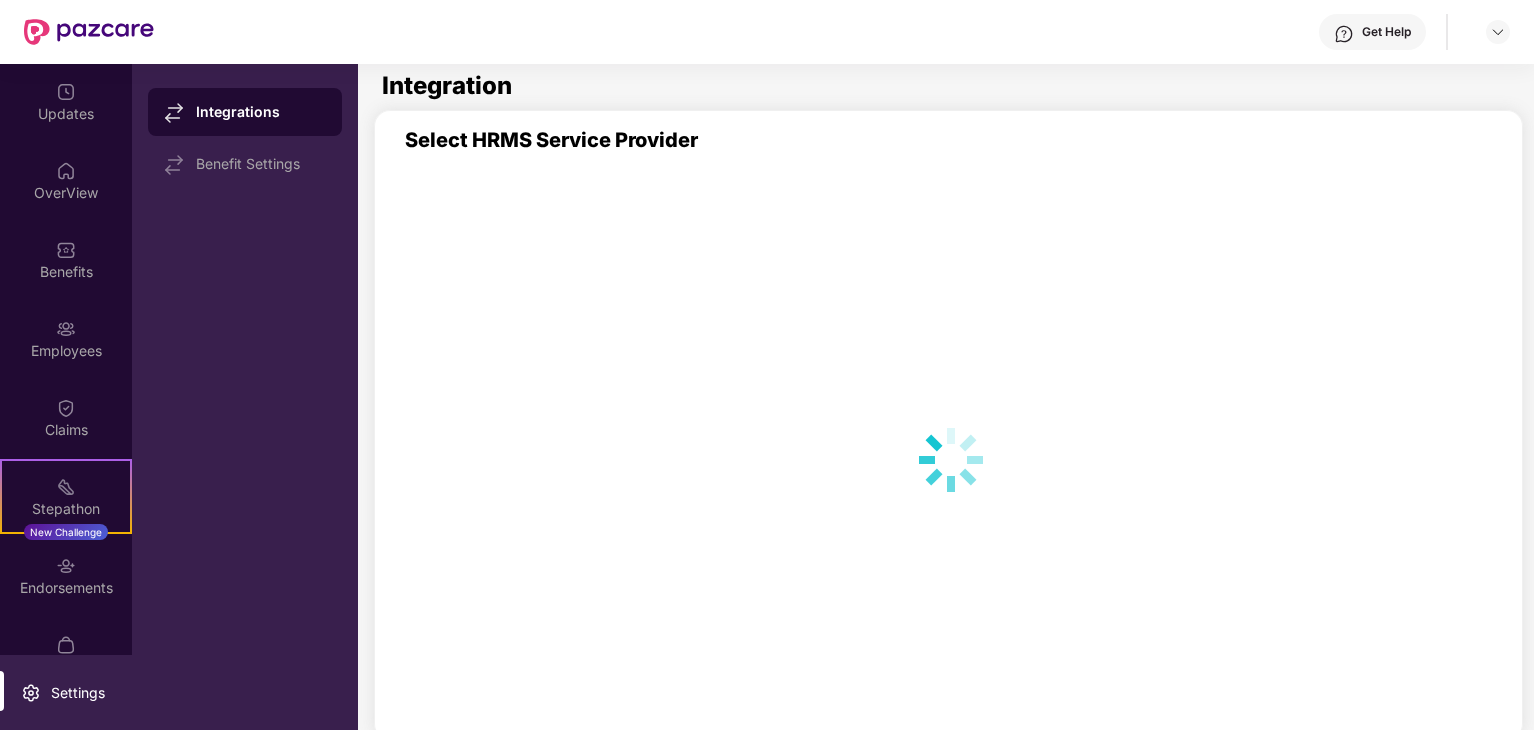 scroll, scrollTop: 0, scrollLeft: 0, axis: both 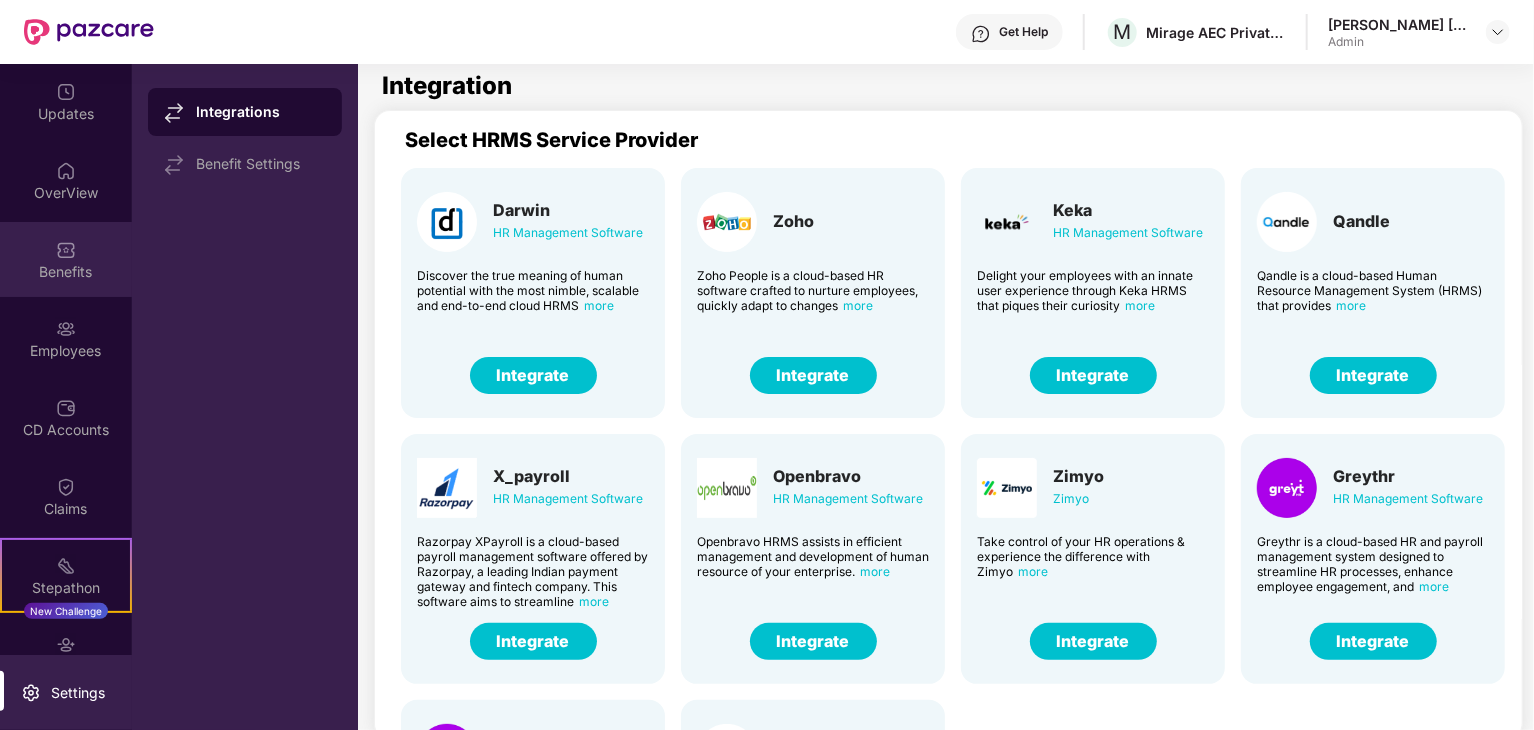click on "Benefits" at bounding box center (66, 259) 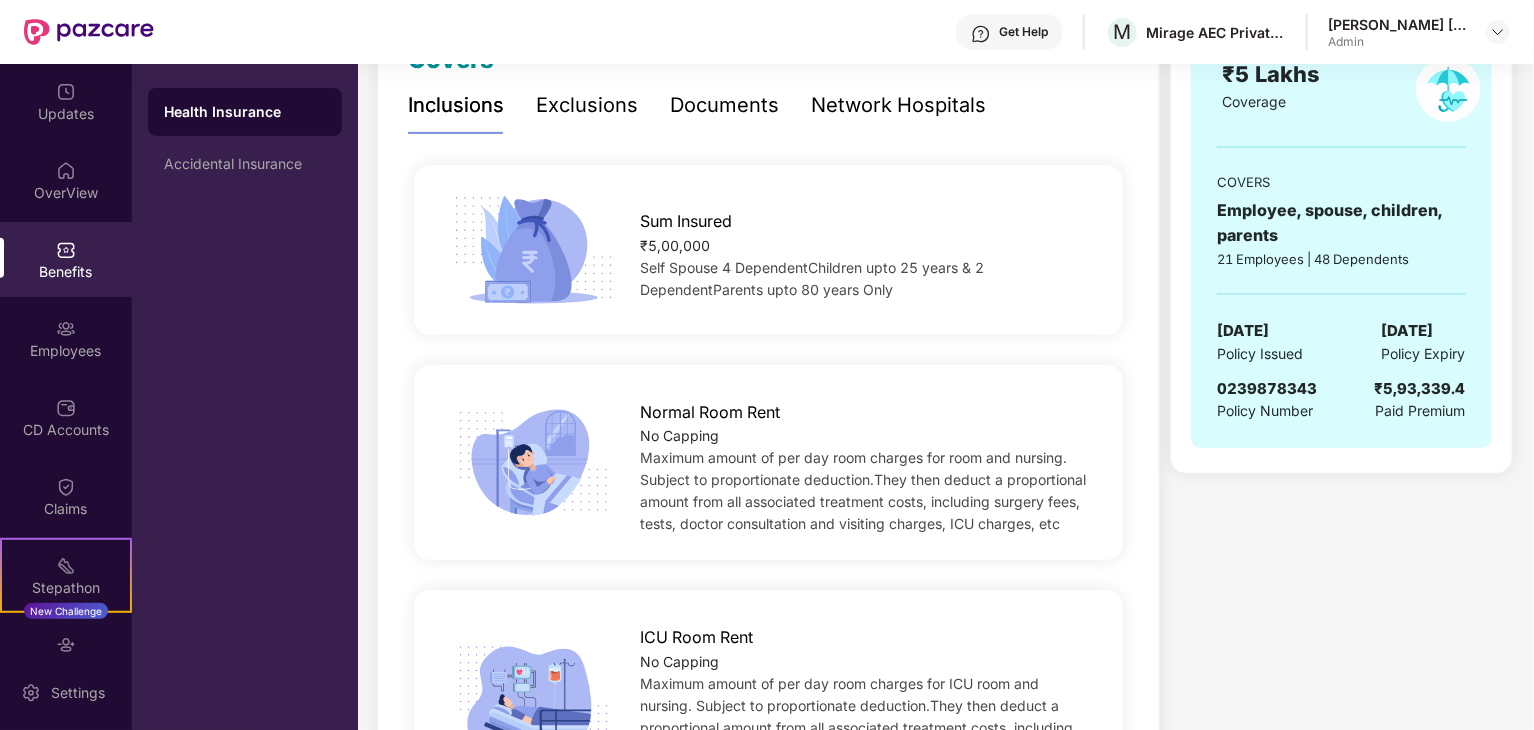 scroll, scrollTop: 0, scrollLeft: 0, axis: both 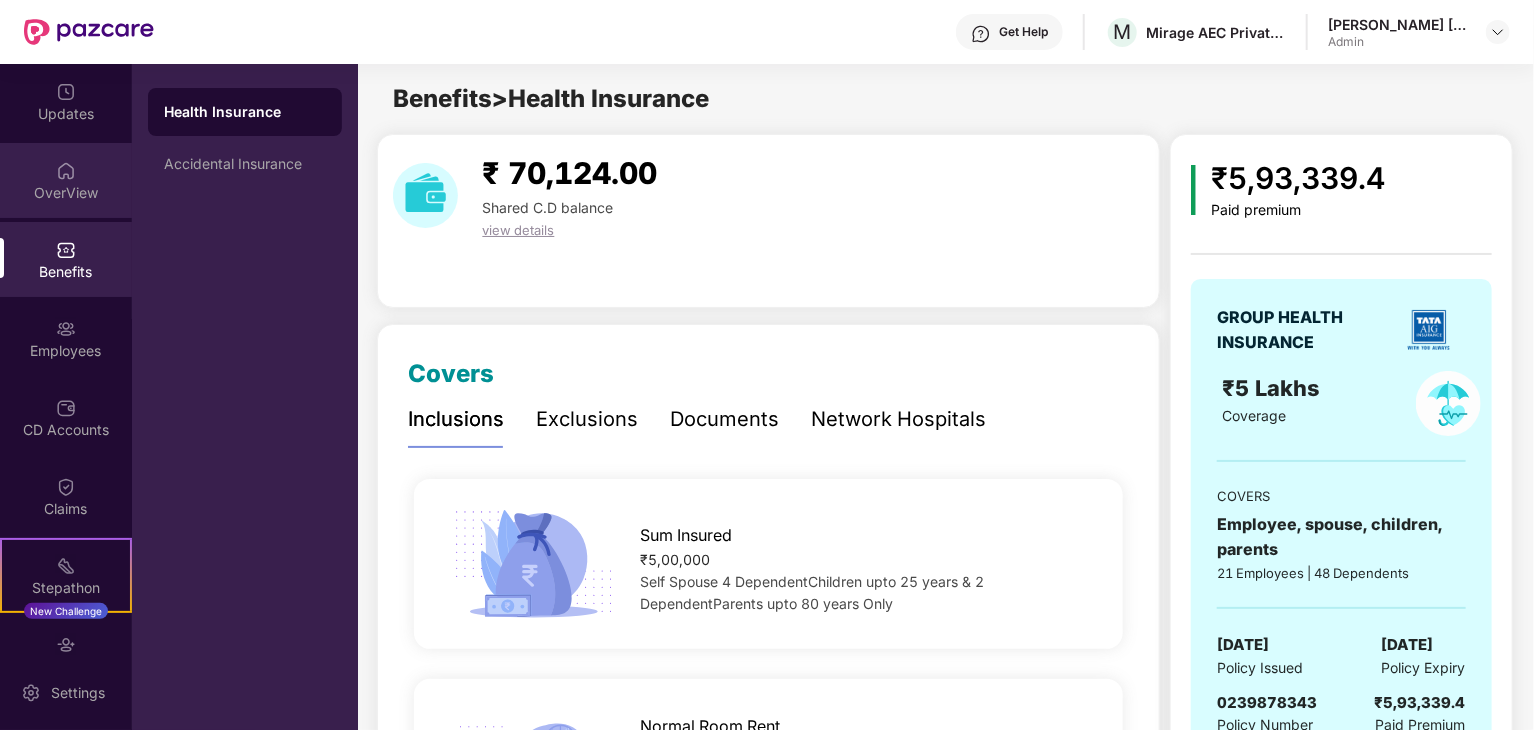 click on "OverView" at bounding box center (66, 180) 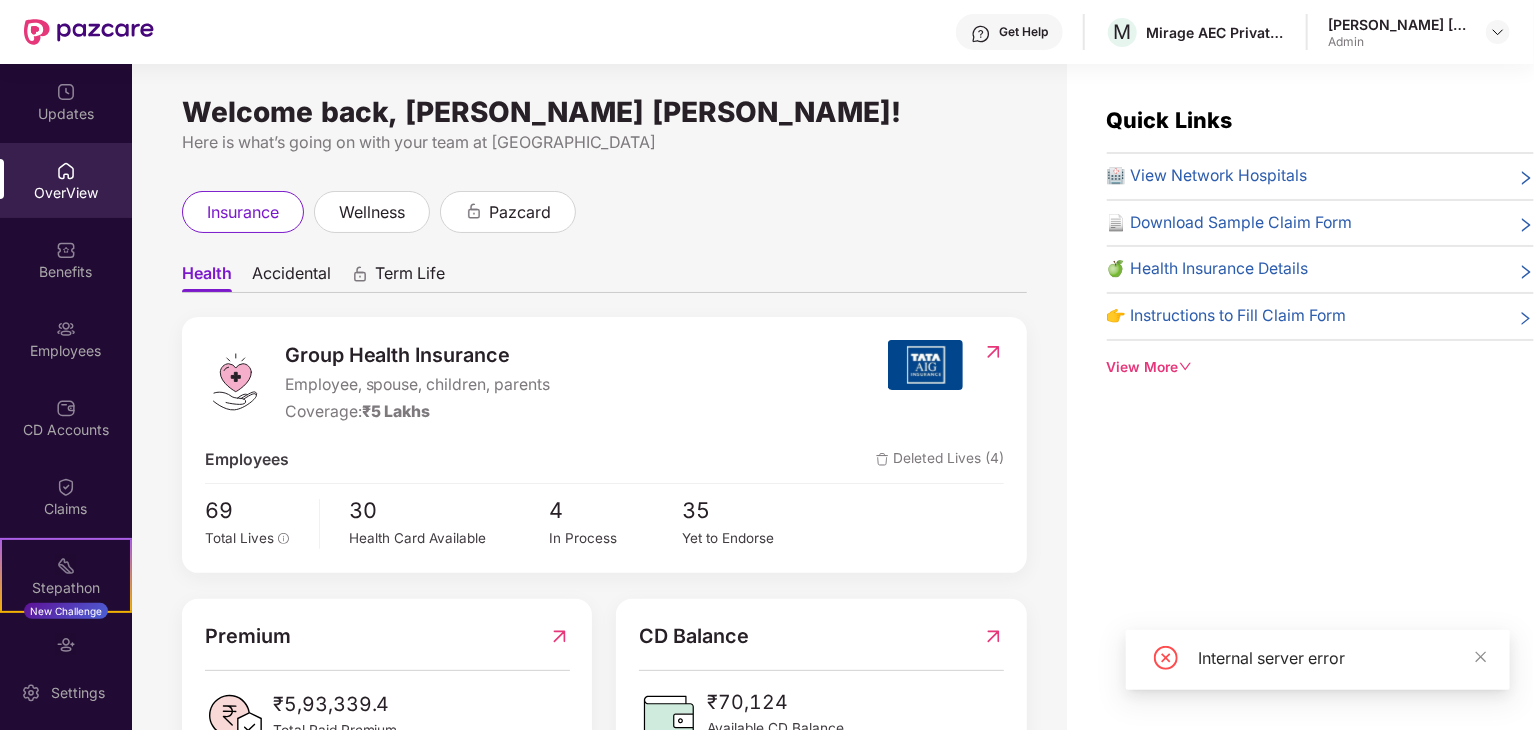 scroll, scrollTop: 77, scrollLeft: 0, axis: vertical 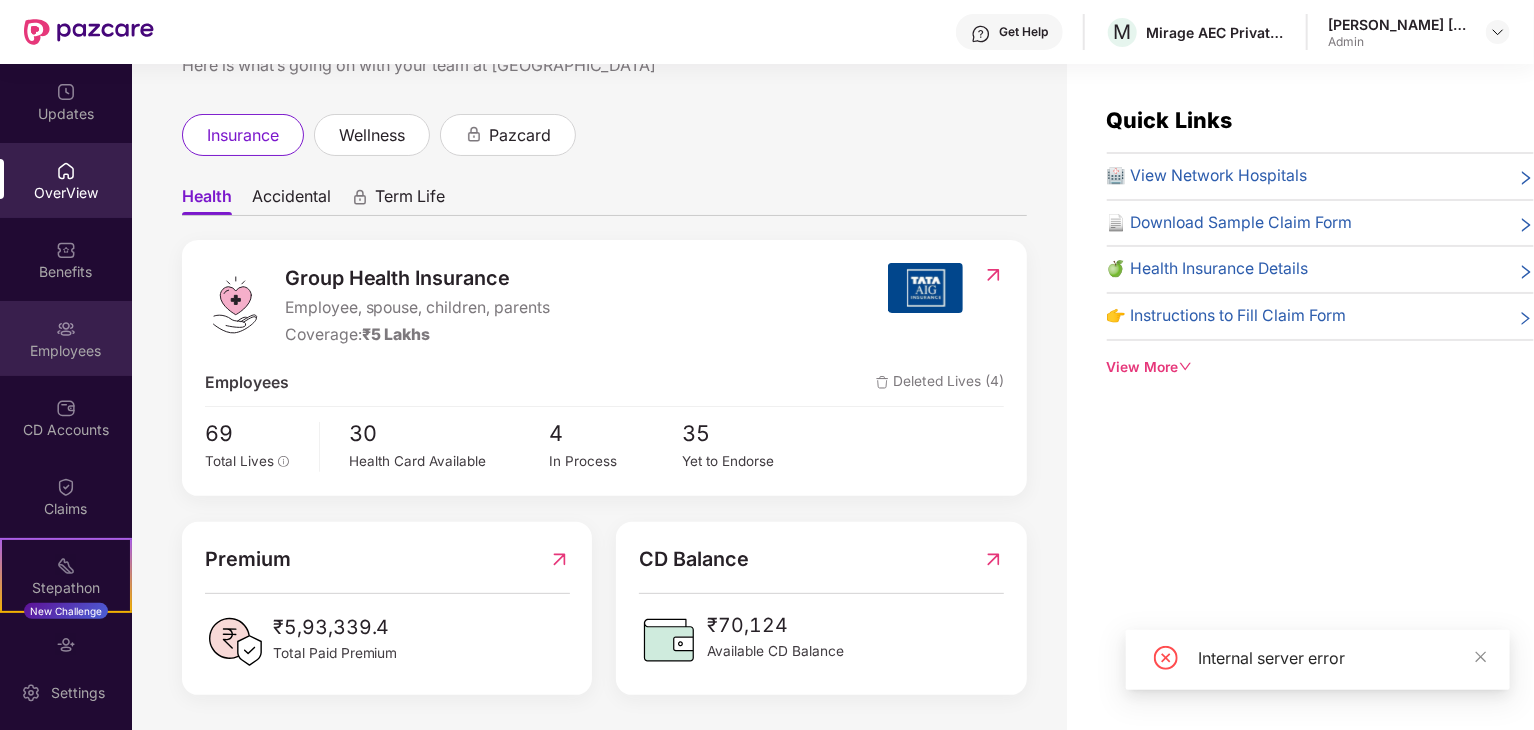 click on "Employees" at bounding box center [66, 338] 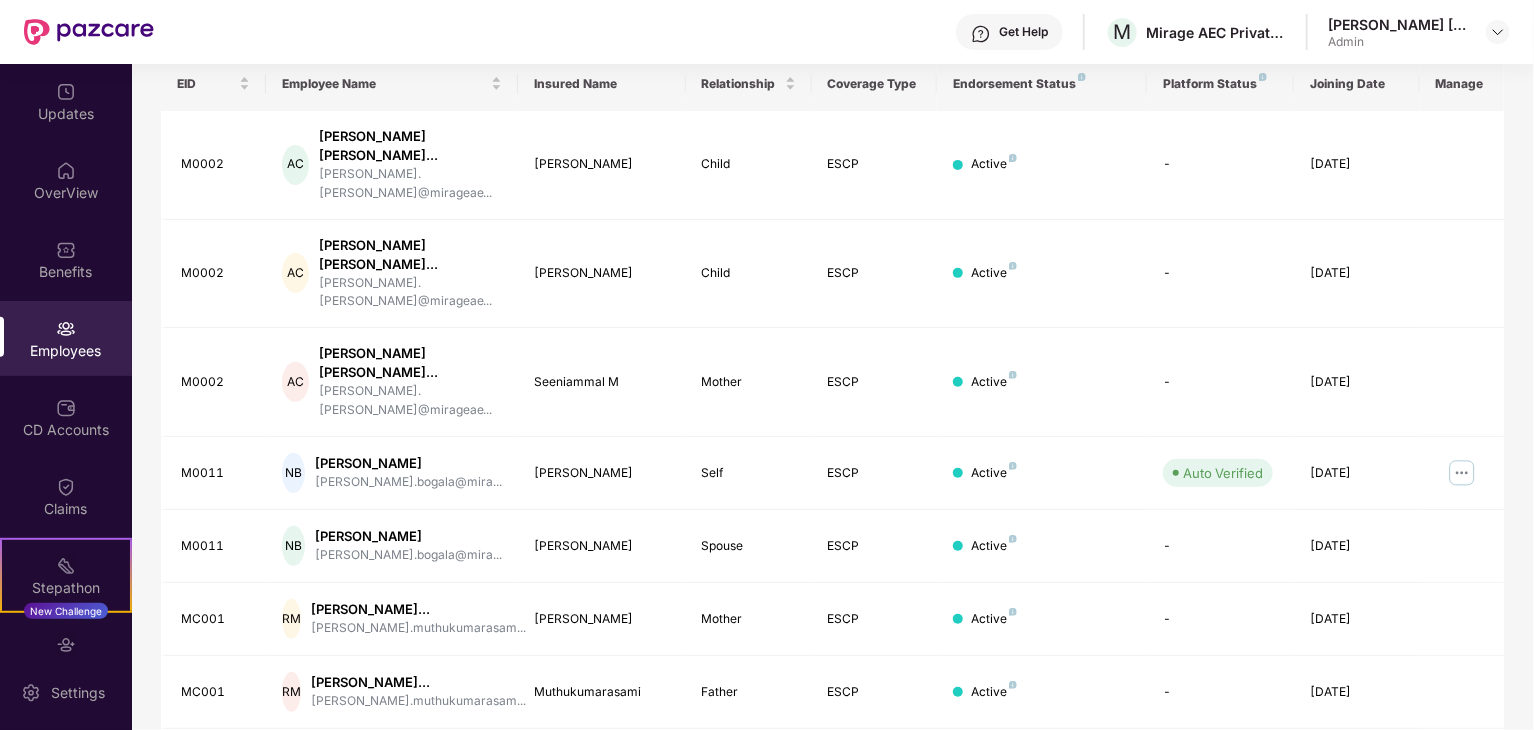 scroll, scrollTop: 530, scrollLeft: 0, axis: vertical 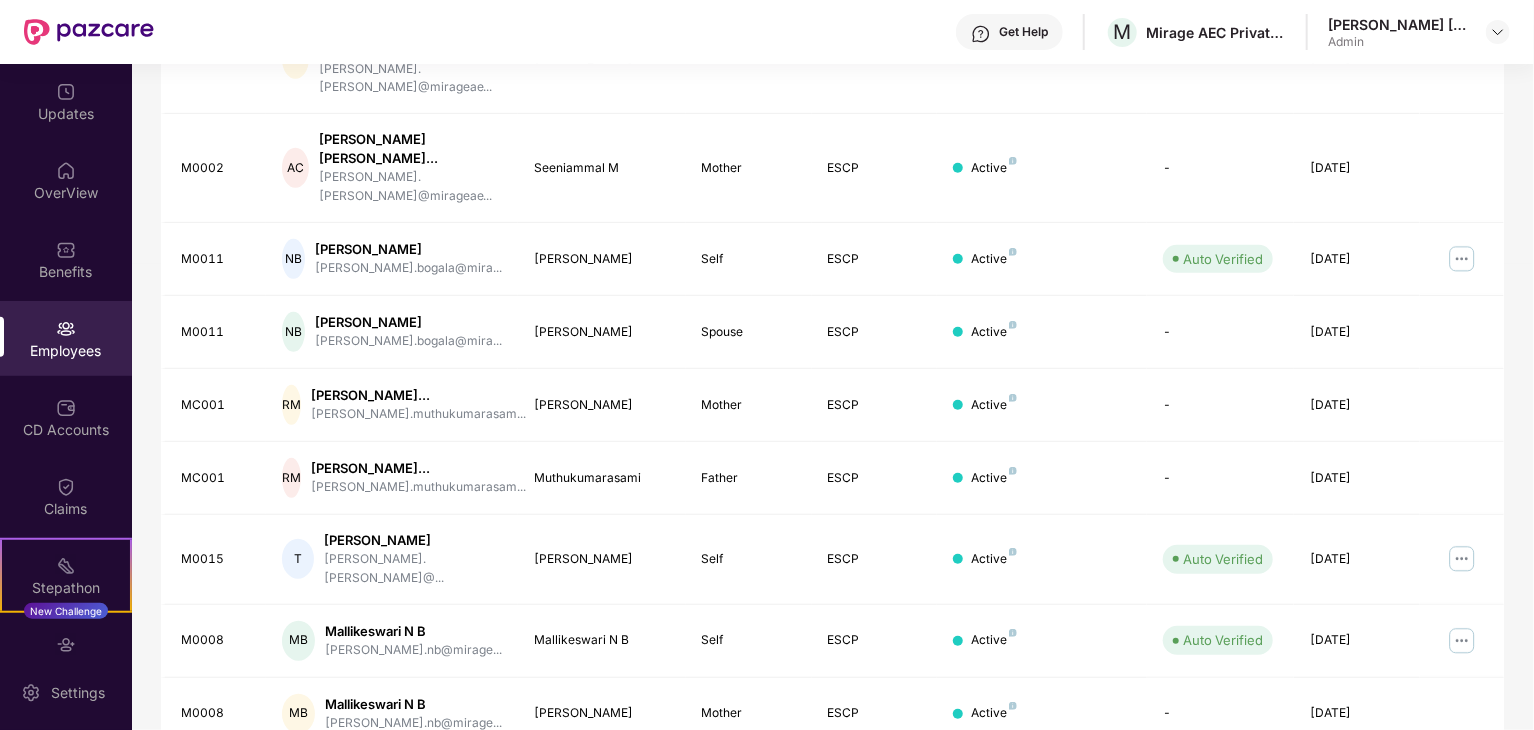 click on "2" at bounding box center [1424, 786] 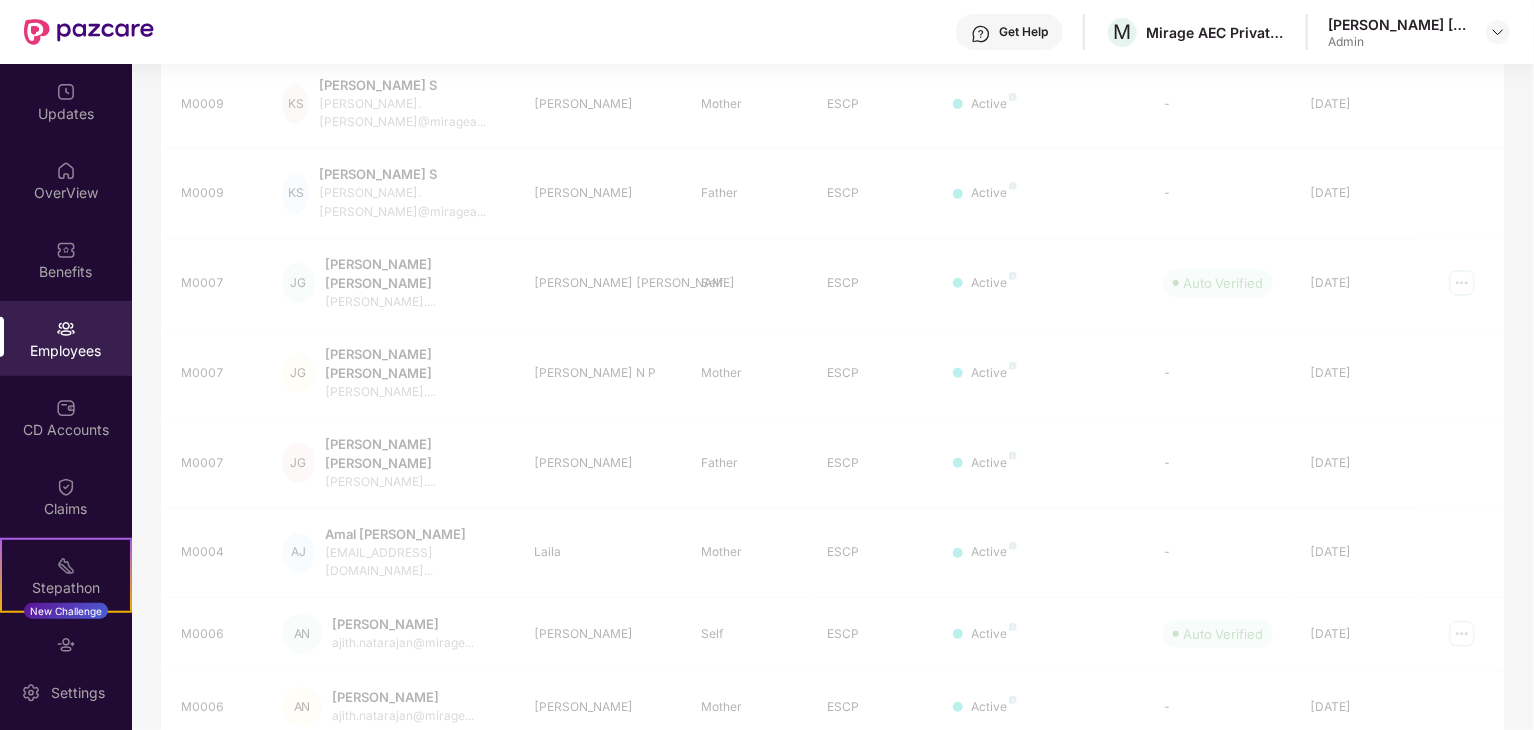 scroll, scrollTop: 496, scrollLeft: 0, axis: vertical 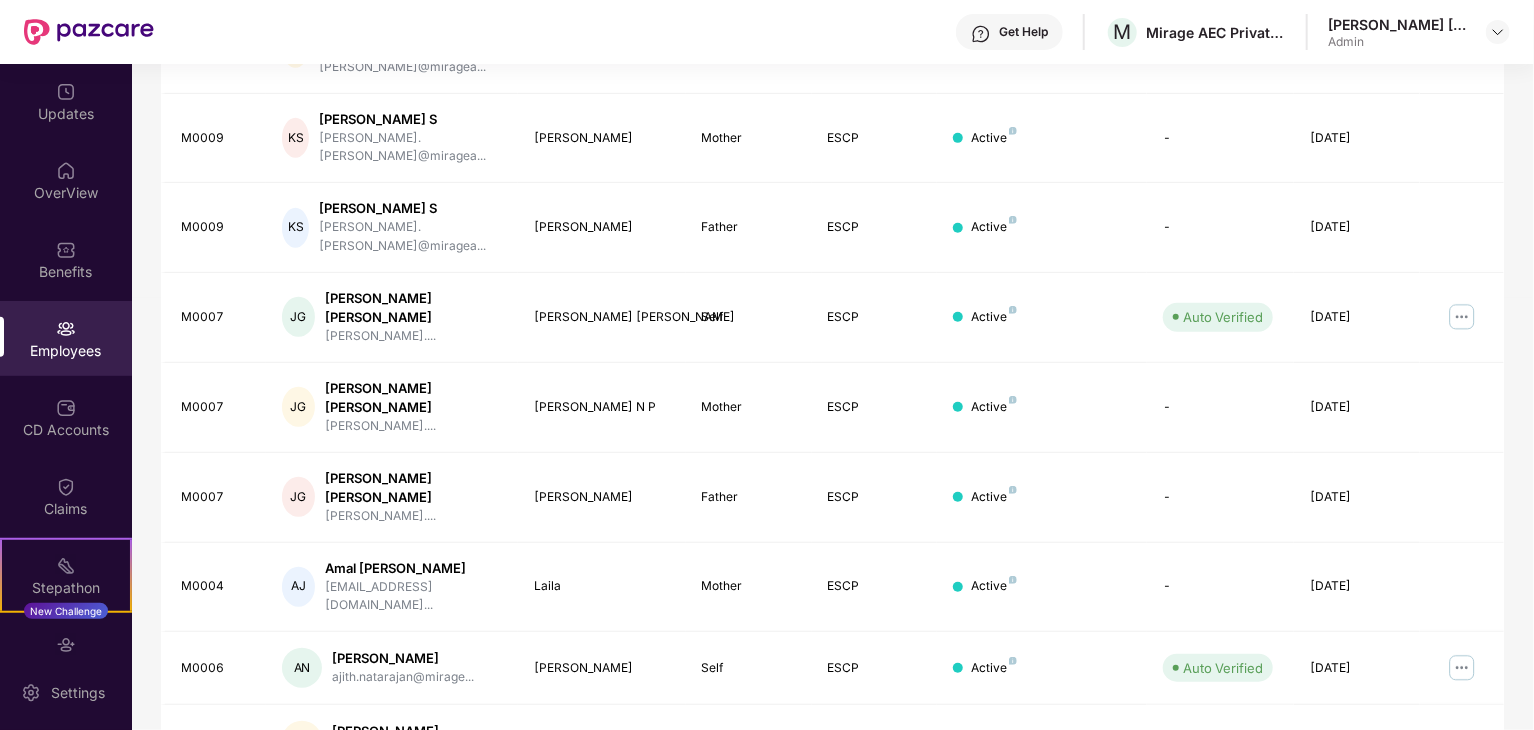 click on "3" at bounding box center [1456, 813] 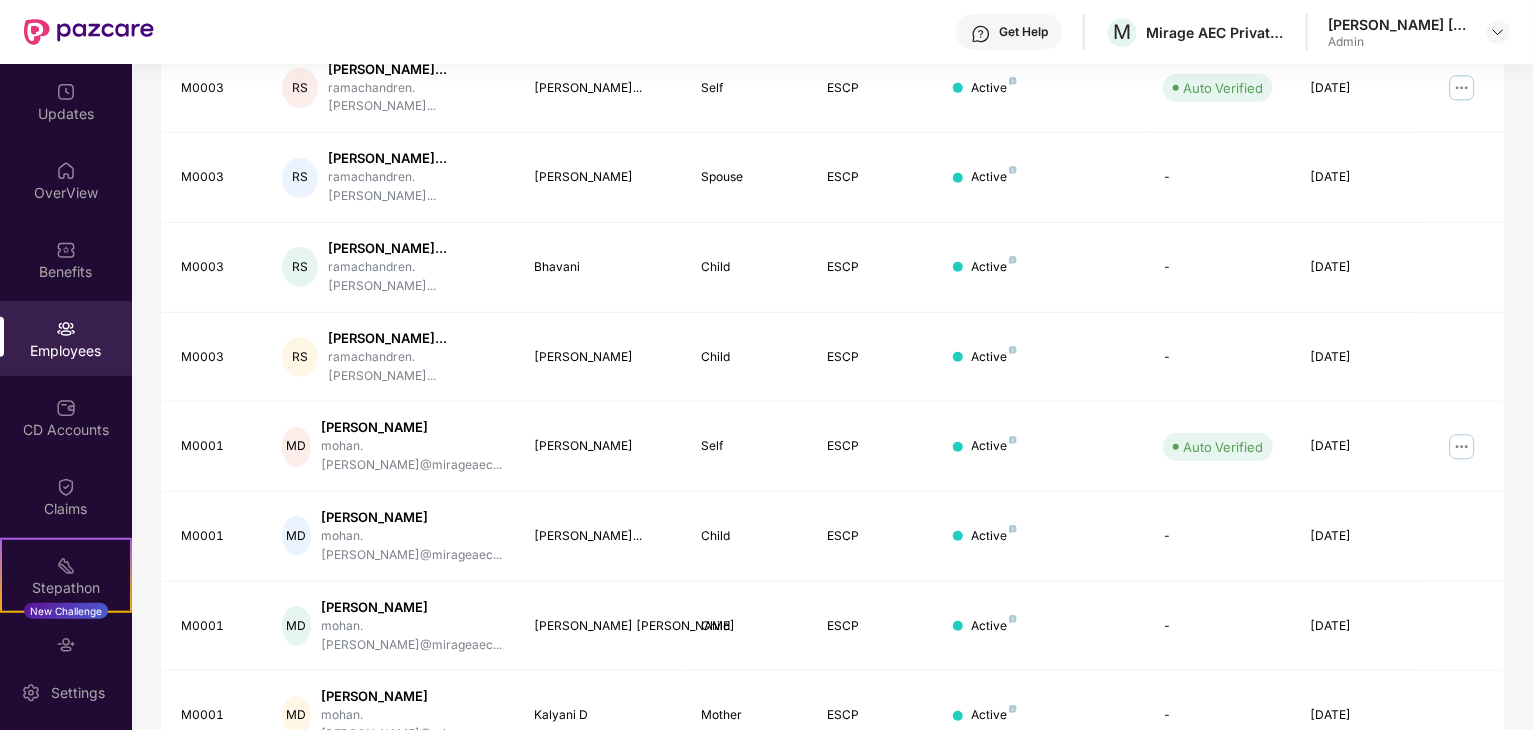 scroll, scrollTop: 564, scrollLeft: 0, axis: vertical 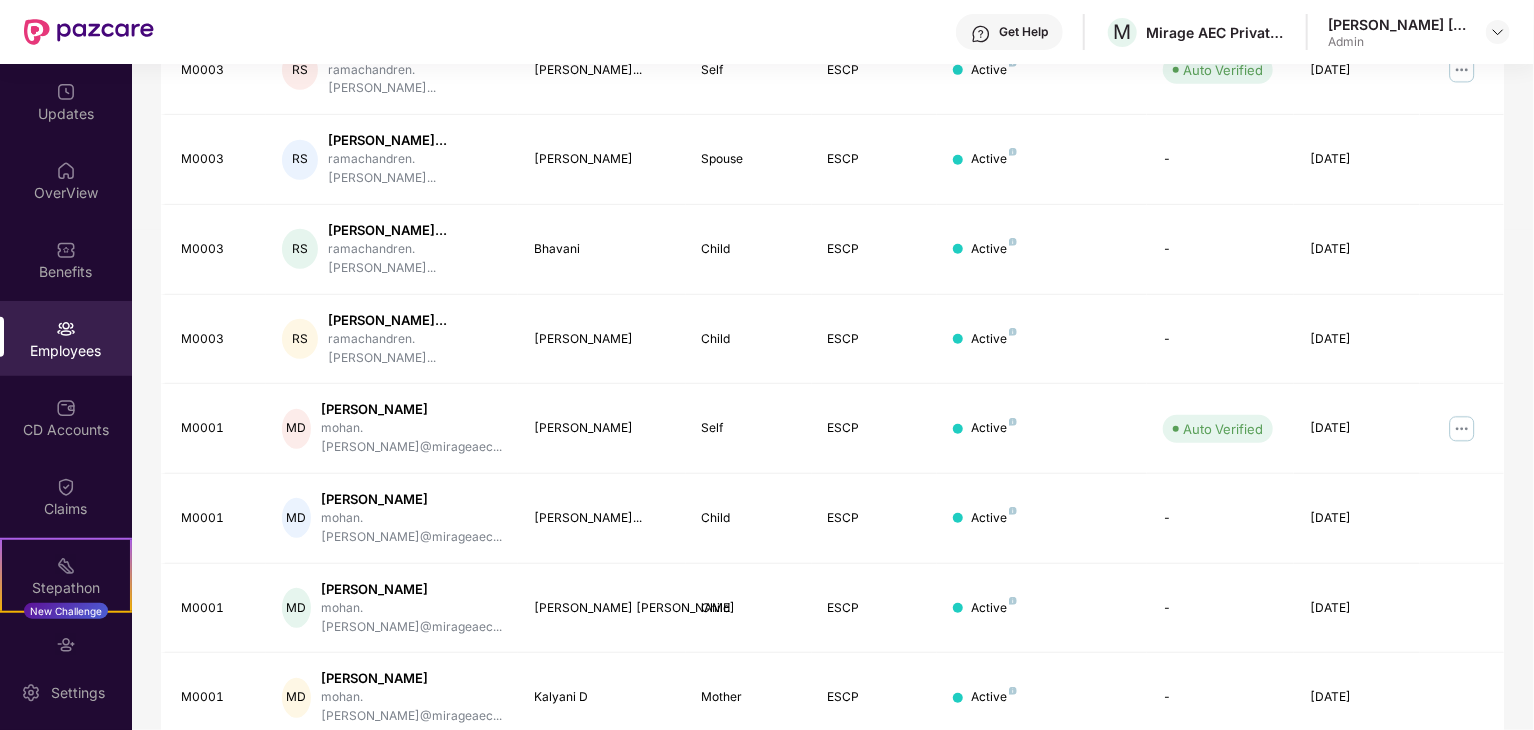 click on "2" at bounding box center [1424, 778] 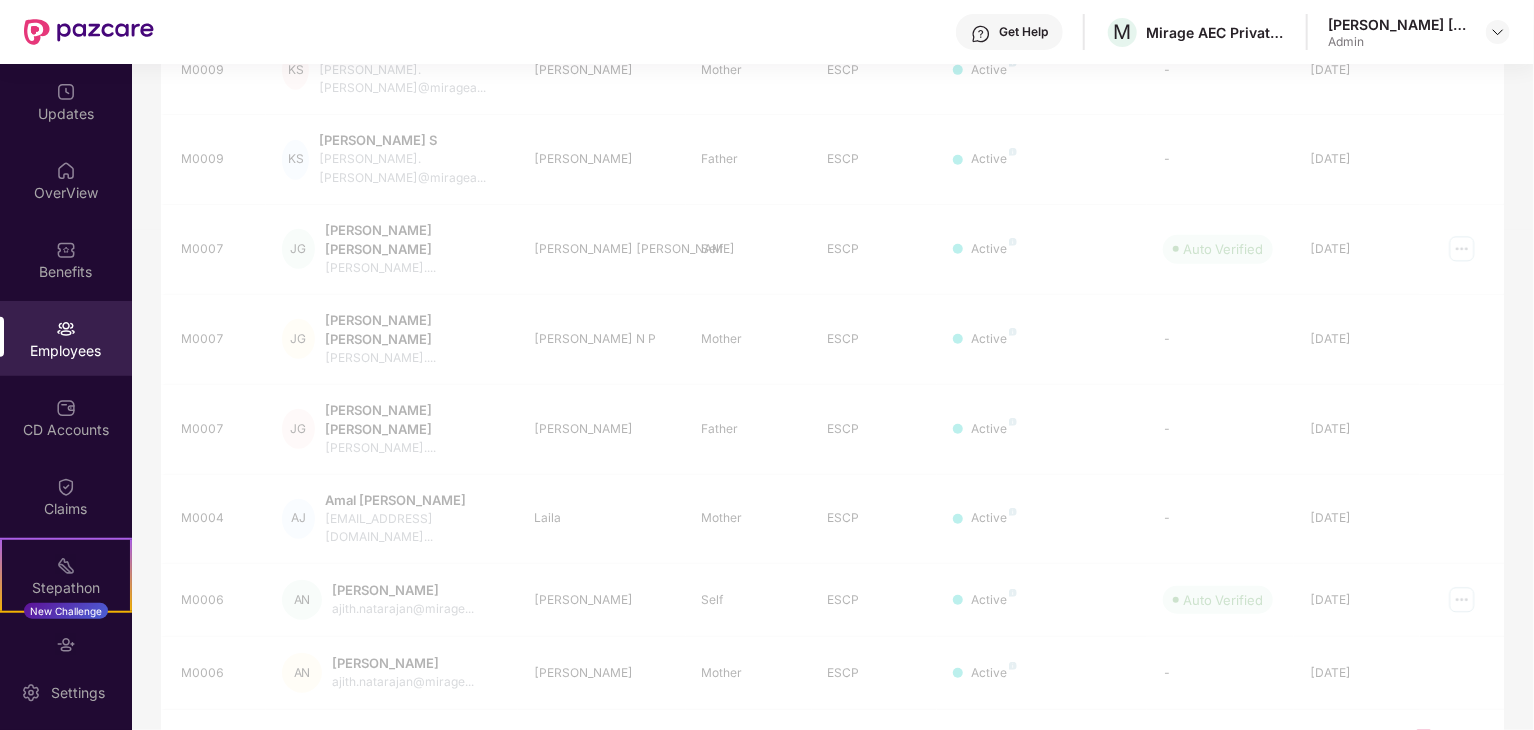 scroll, scrollTop: 496, scrollLeft: 0, axis: vertical 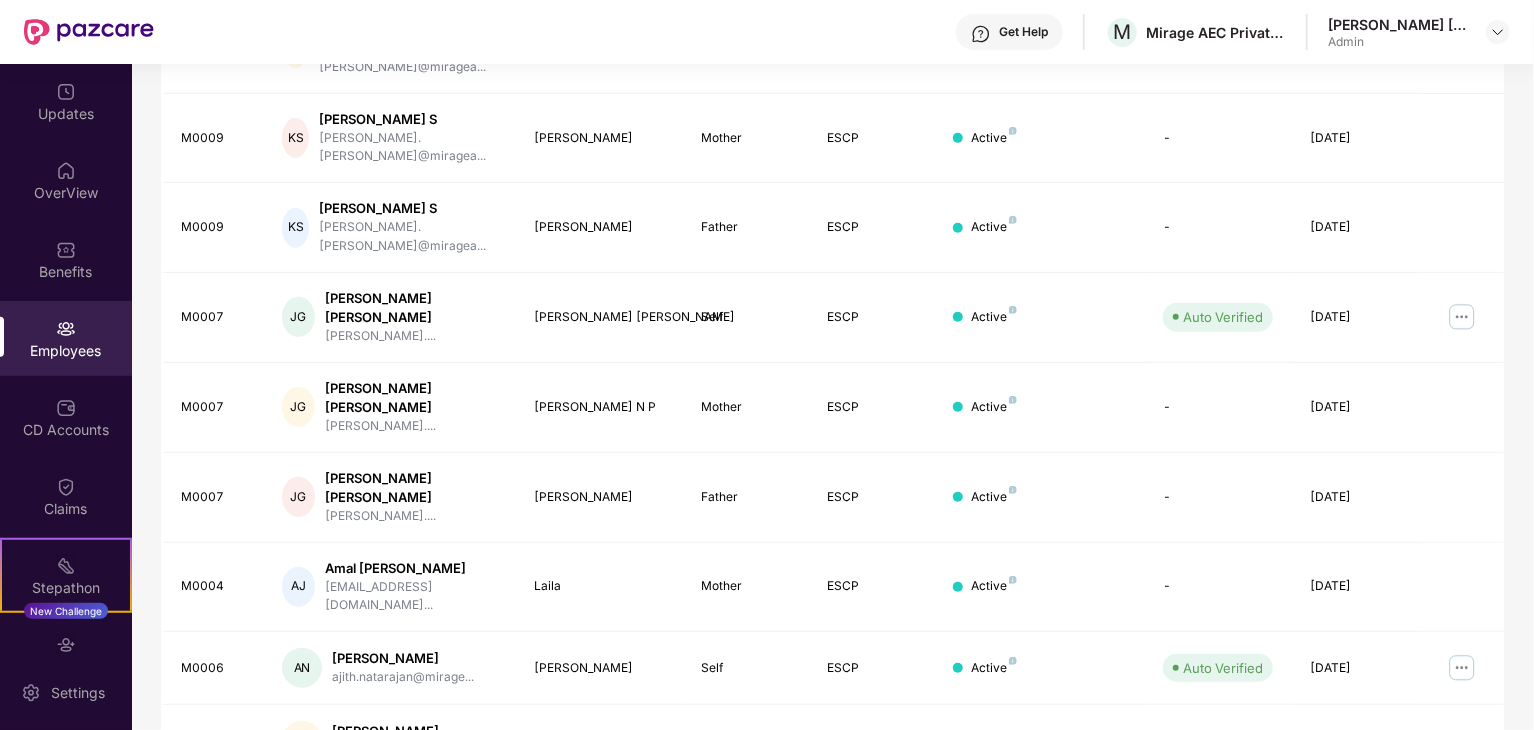 click on "Total 30 items 1 2 3" at bounding box center (1369, 814) 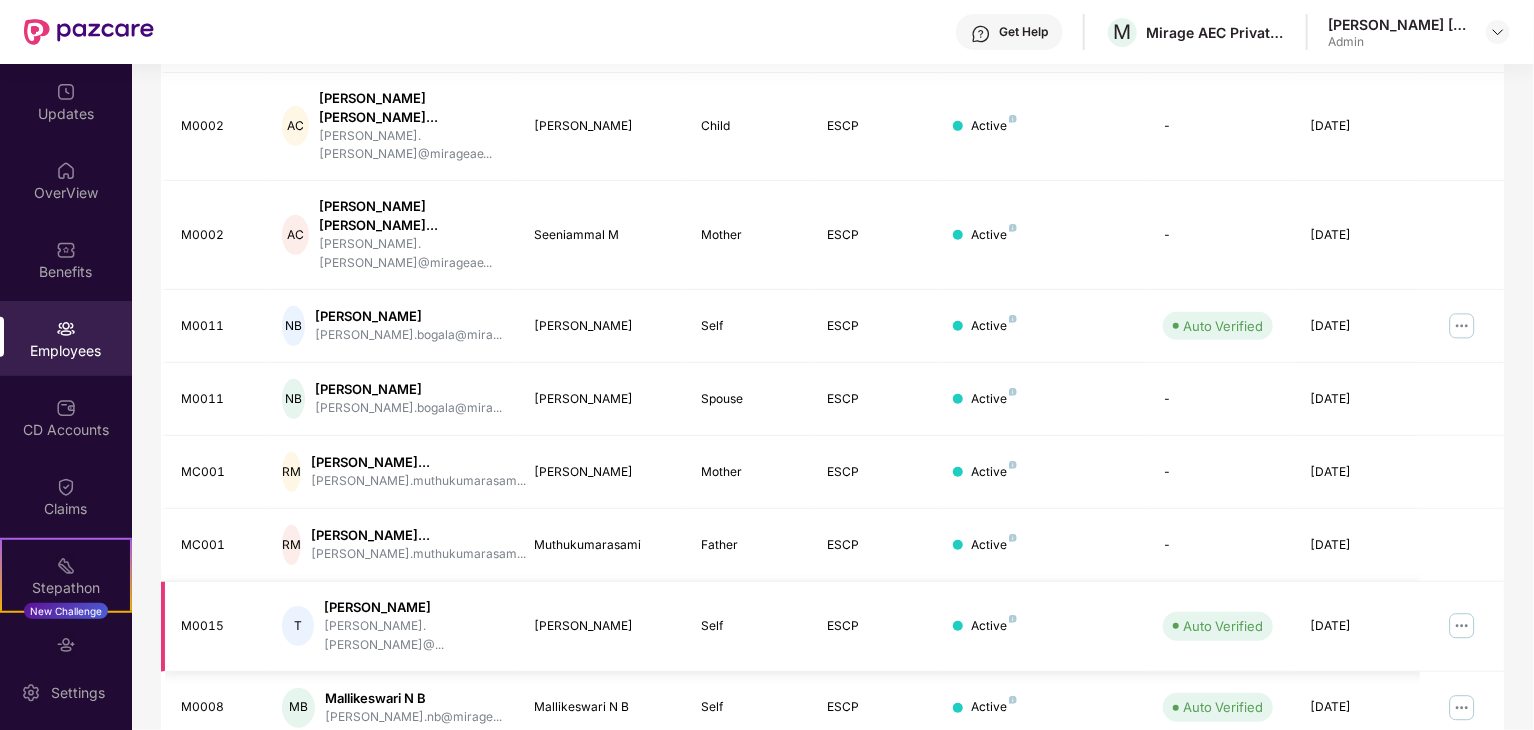 scroll, scrollTop: 0, scrollLeft: 0, axis: both 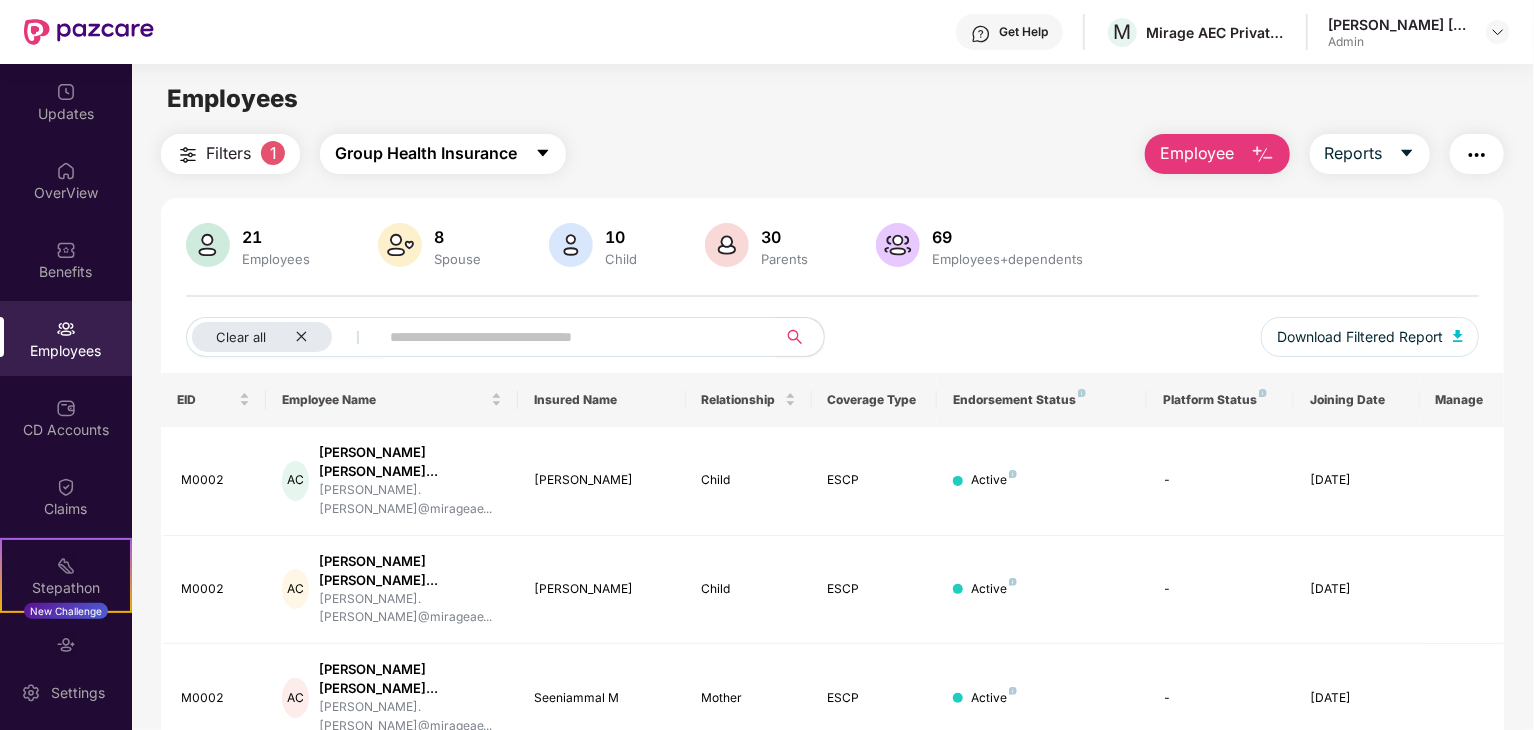 click on "Group Health Insurance" at bounding box center [426, 153] 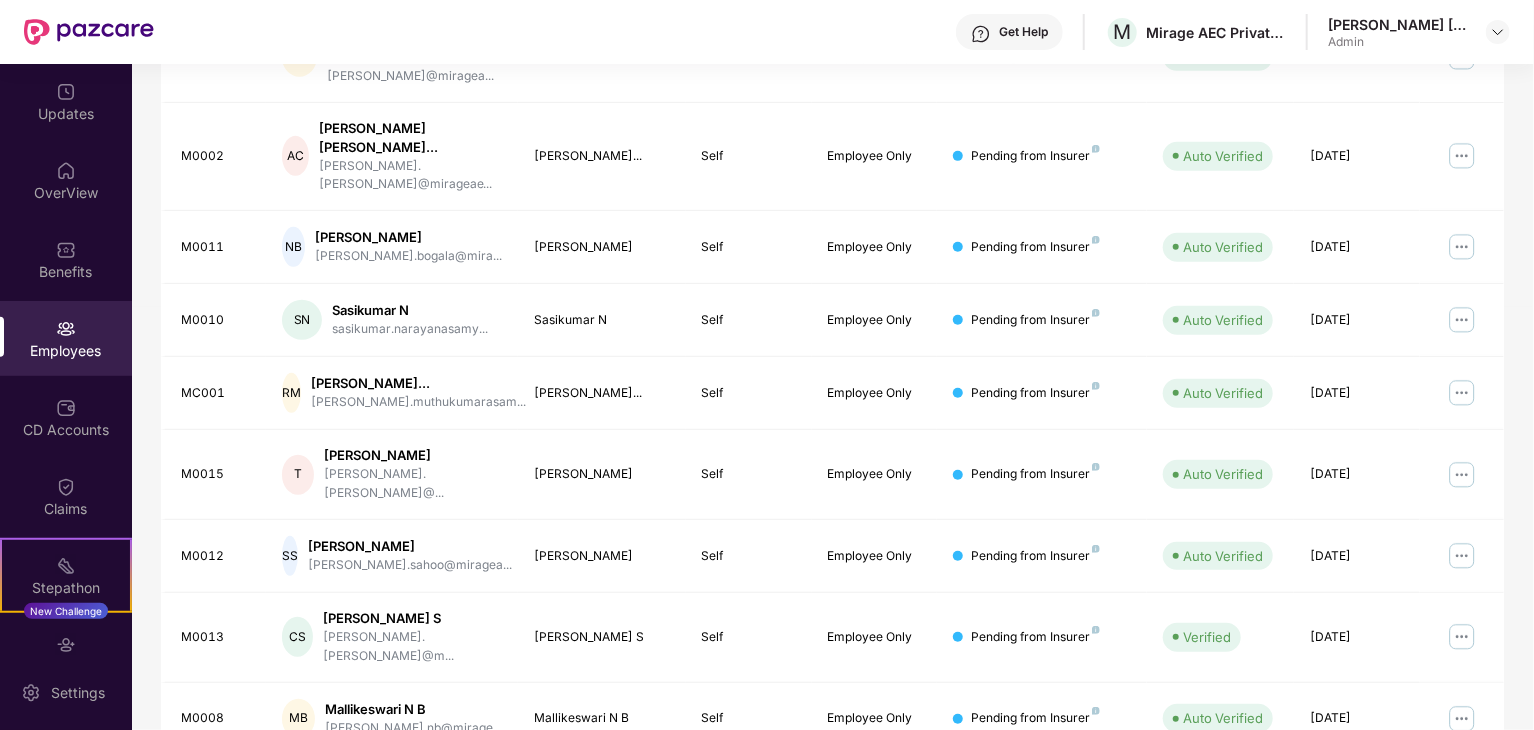 scroll, scrollTop: 513, scrollLeft: 0, axis: vertical 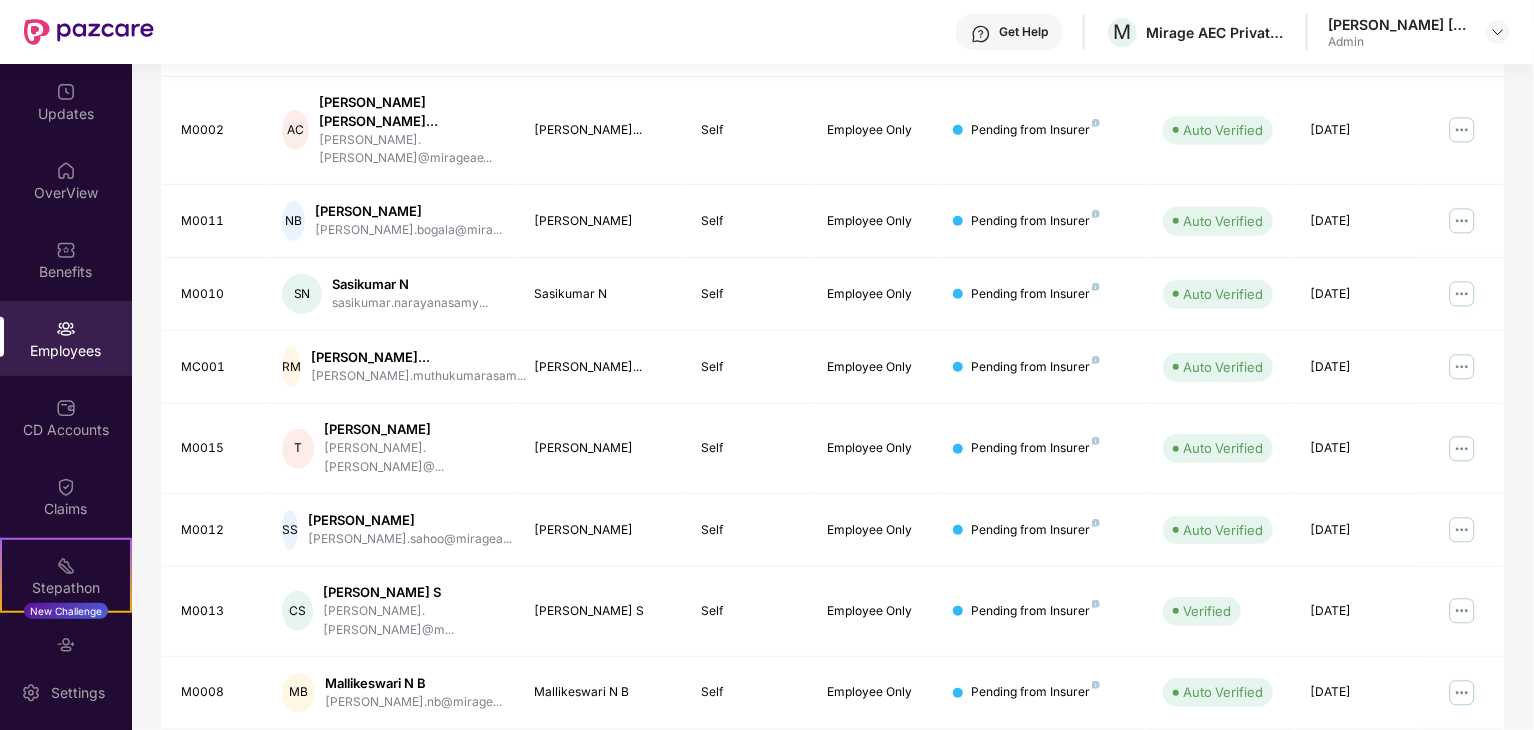 click on "2" at bounding box center (1456, 765) 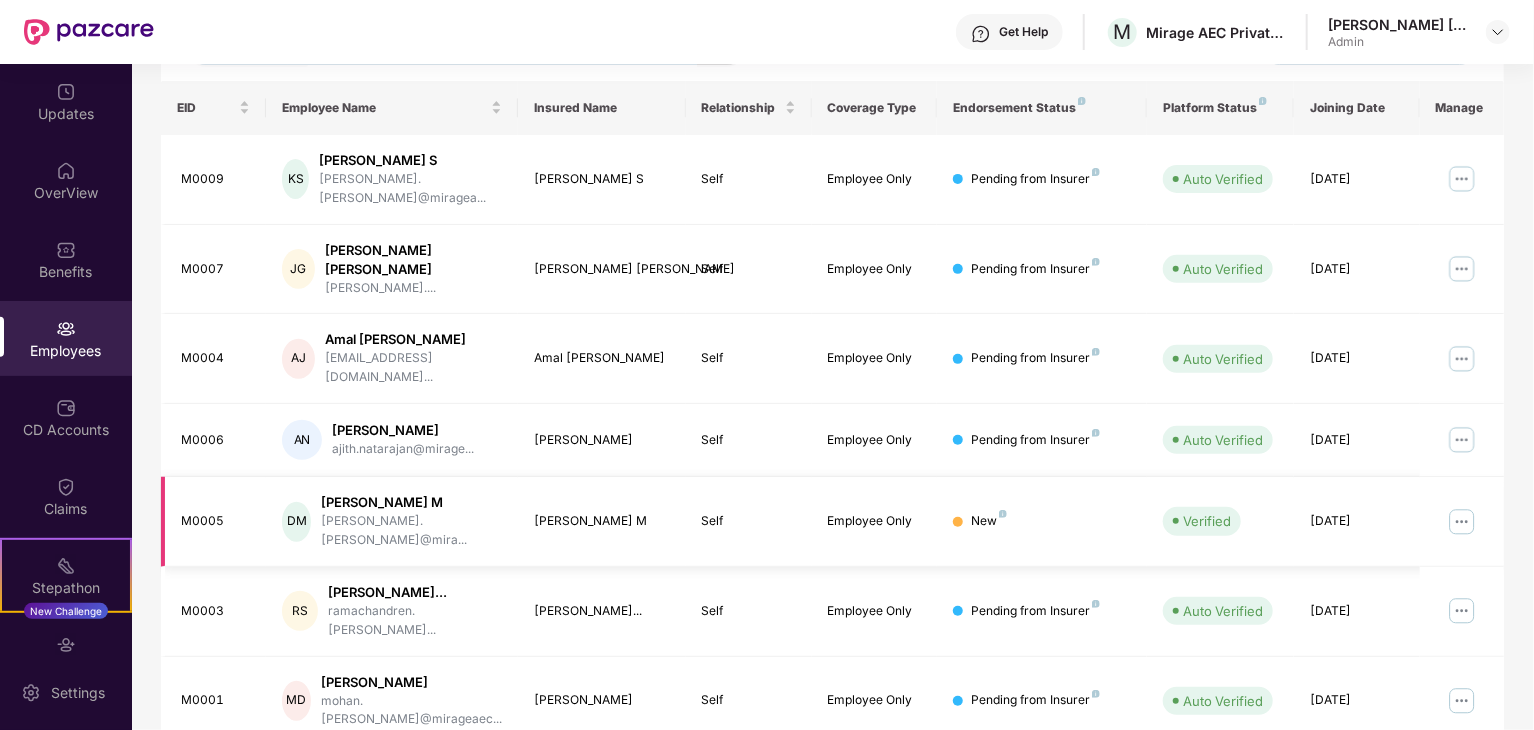 scroll, scrollTop: 295, scrollLeft: 0, axis: vertical 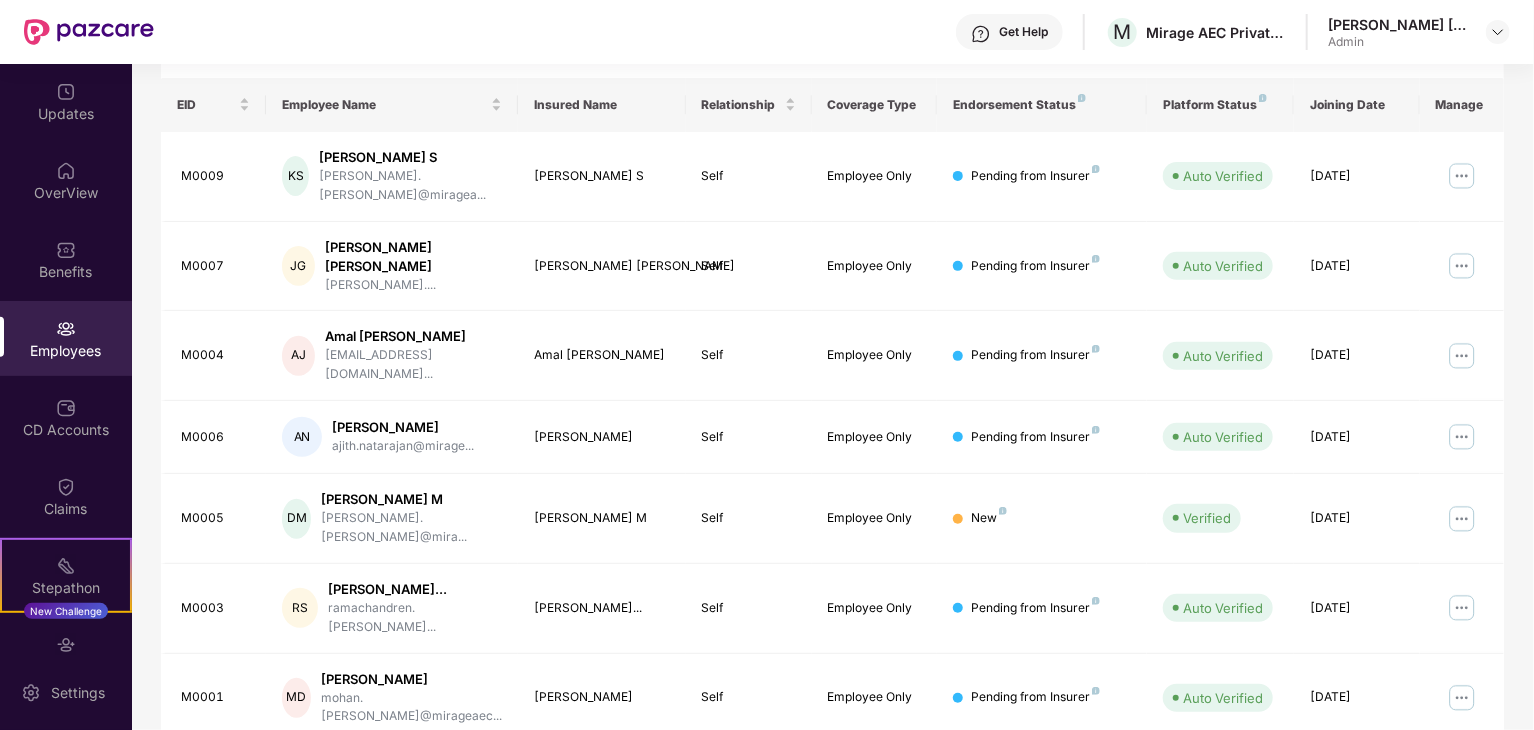 click on "1" at bounding box center [1424, 778] 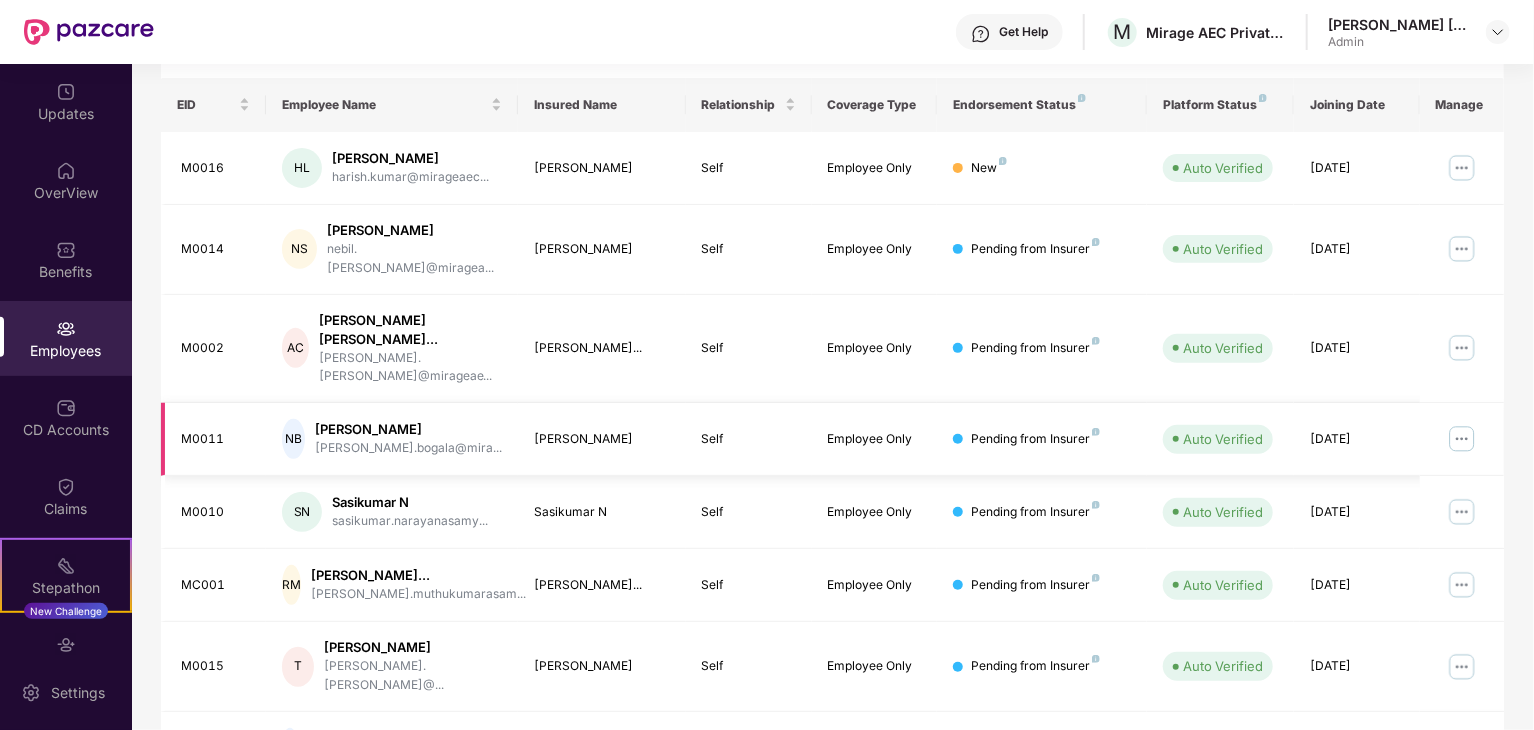scroll, scrollTop: 0, scrollLeft: 0, axis: both 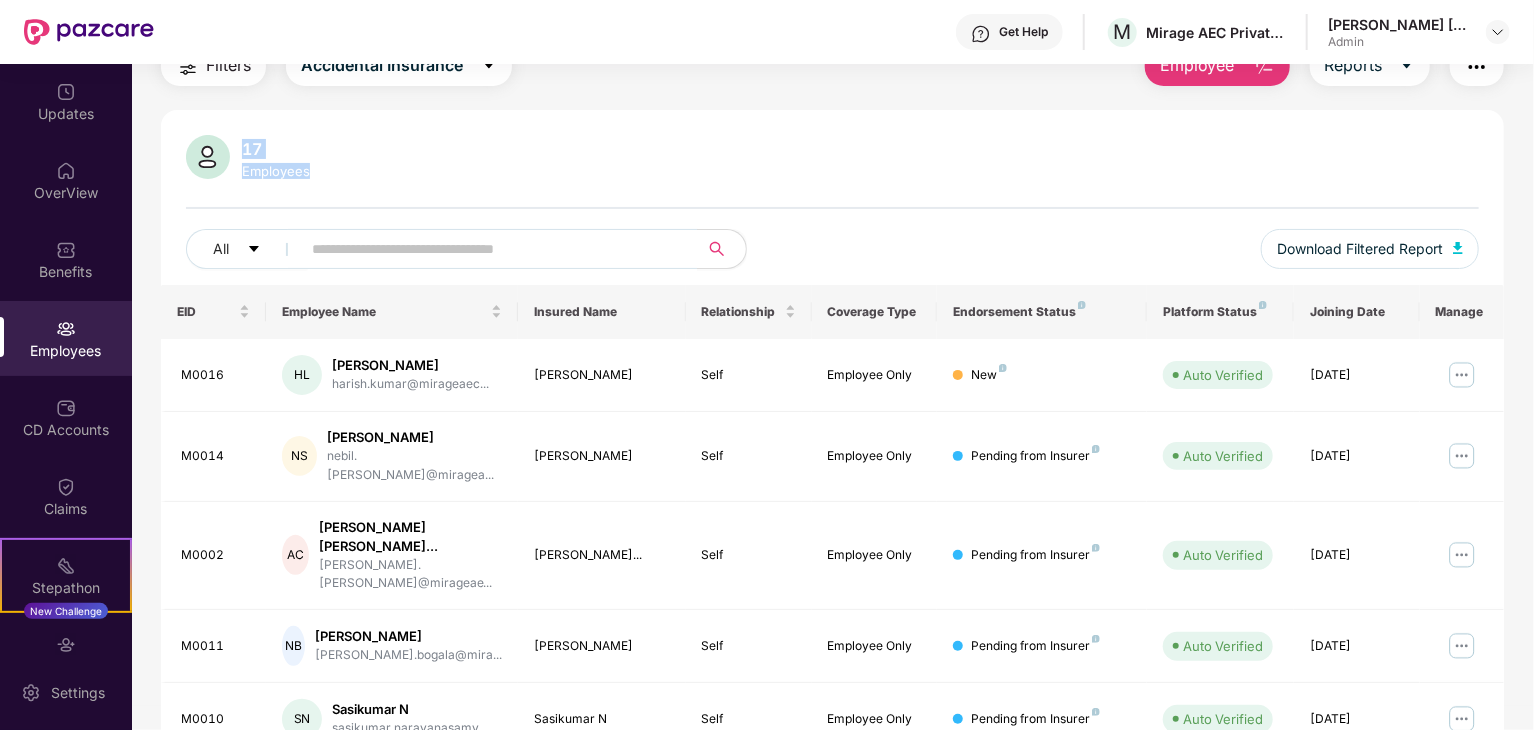drag, startPoint x: 242, startPoint y: 146, endPoint x: 326, endPoint y: 177, distance: 89.537704 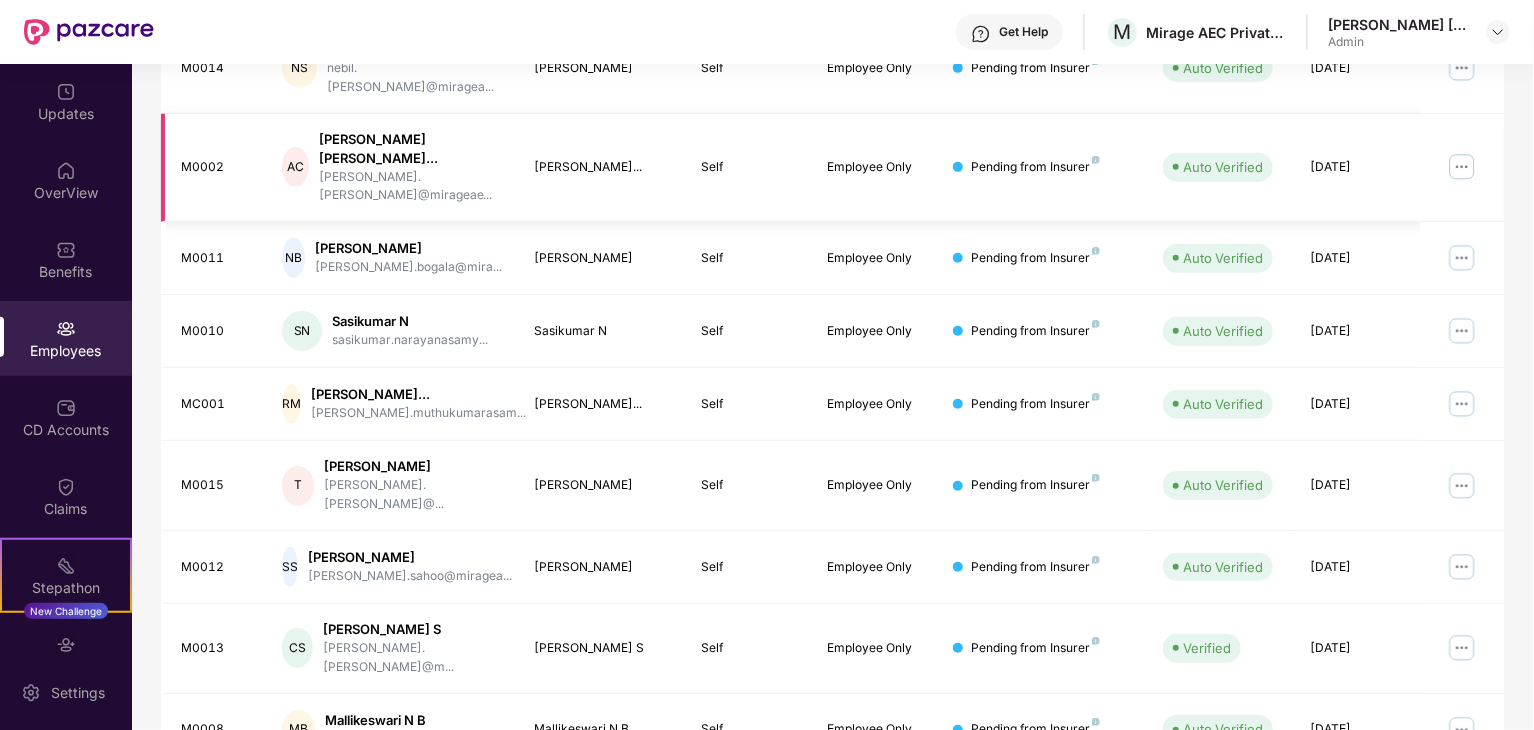 scroll, scrollTop: 513, scrollLeft: 0, axis: vertical 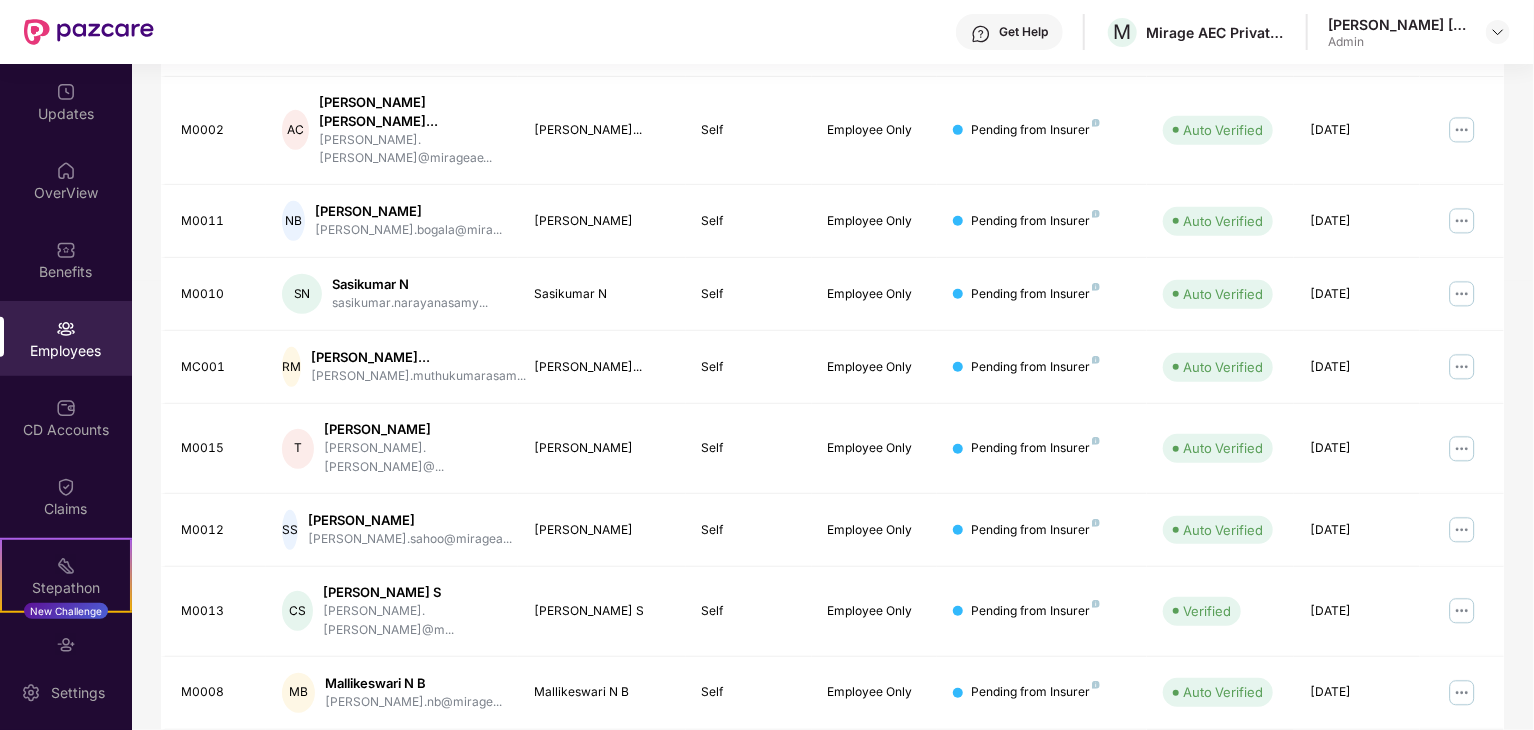 click on "2" at bounding box center [1456, 765] 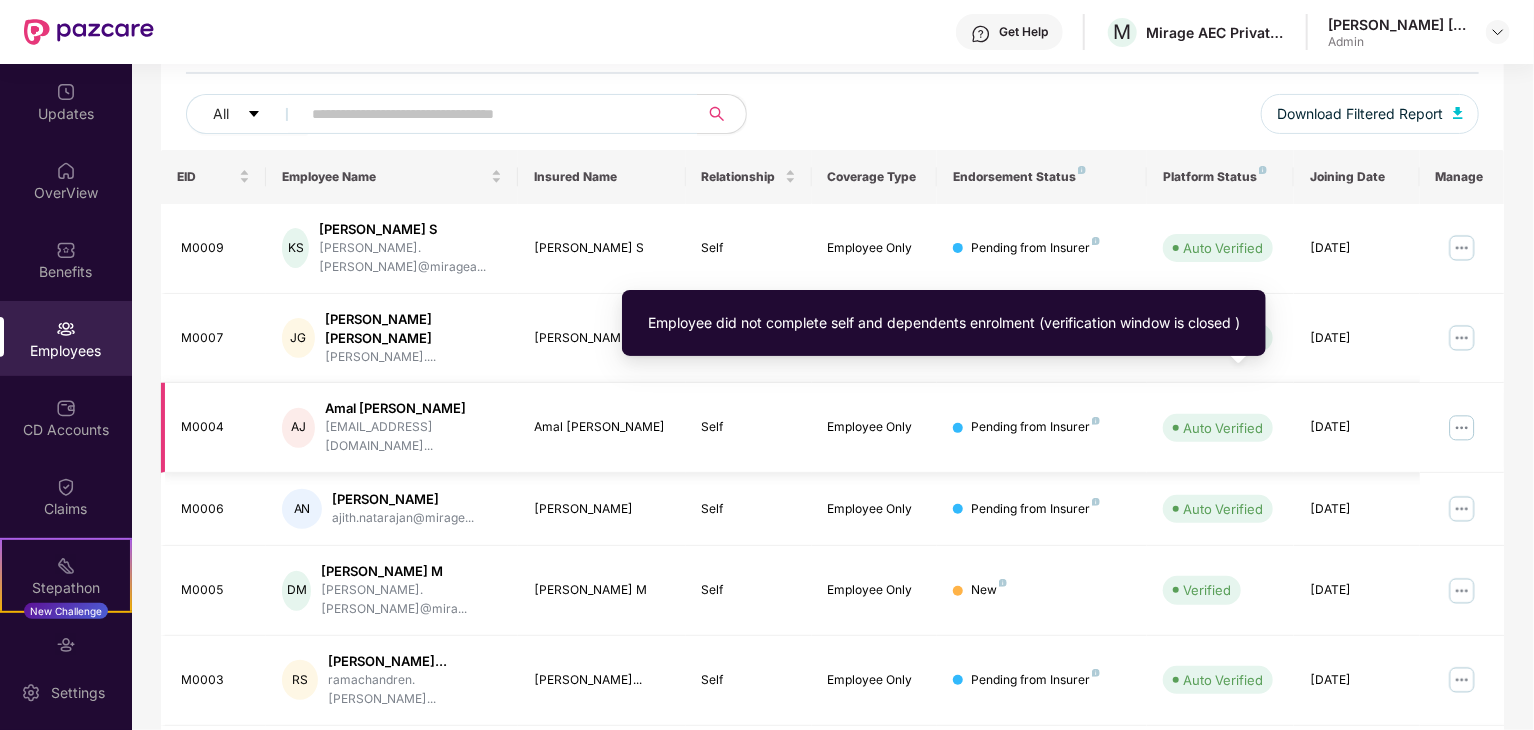 scroll, scrollTop: 295, scrollLeft: 0, axis: vertical 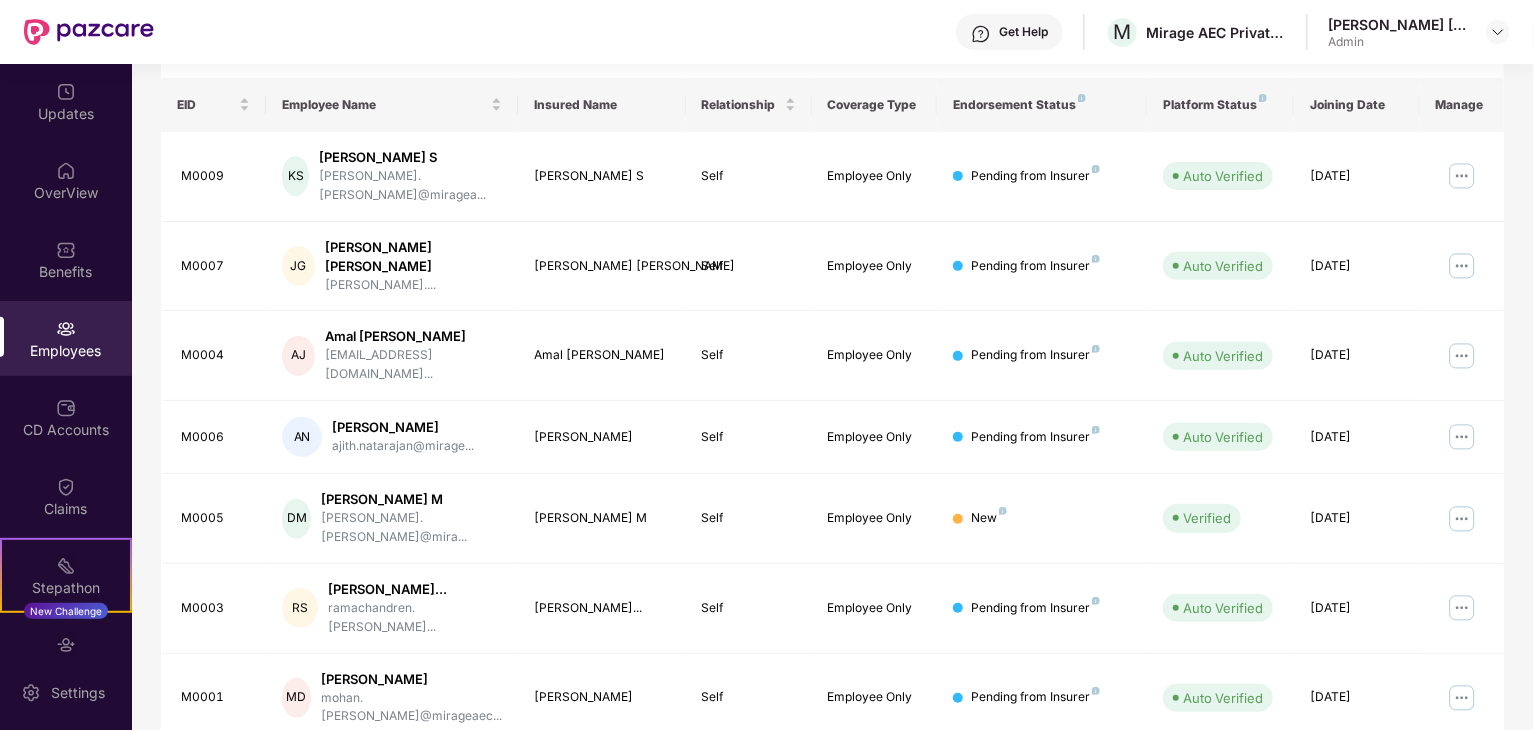 click on "1" at bounding box center [1424, 778] 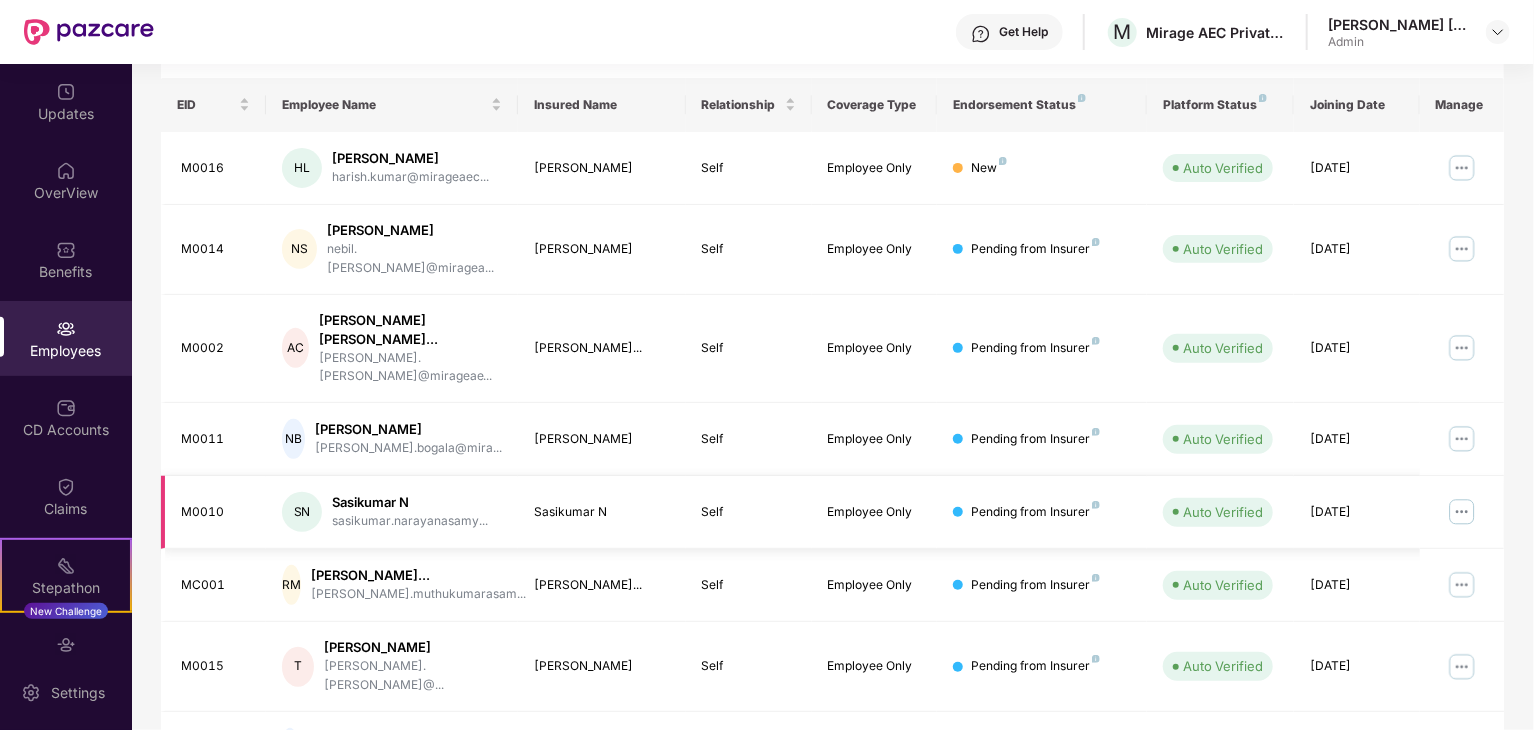 scroll, scrollTop: 513, scrollLeft: 0, axis: vertical 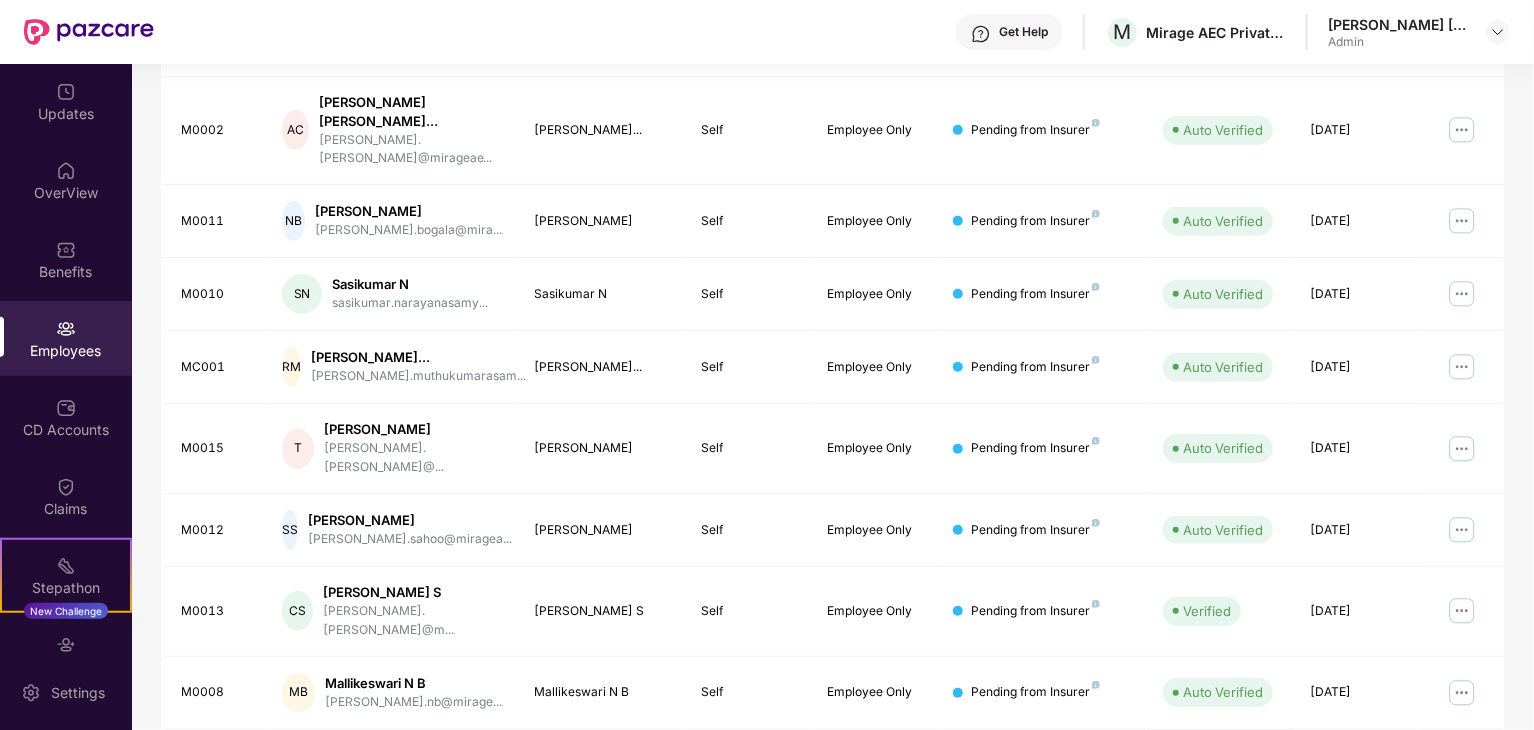 click on "2" at bounding box center [1456, 765] 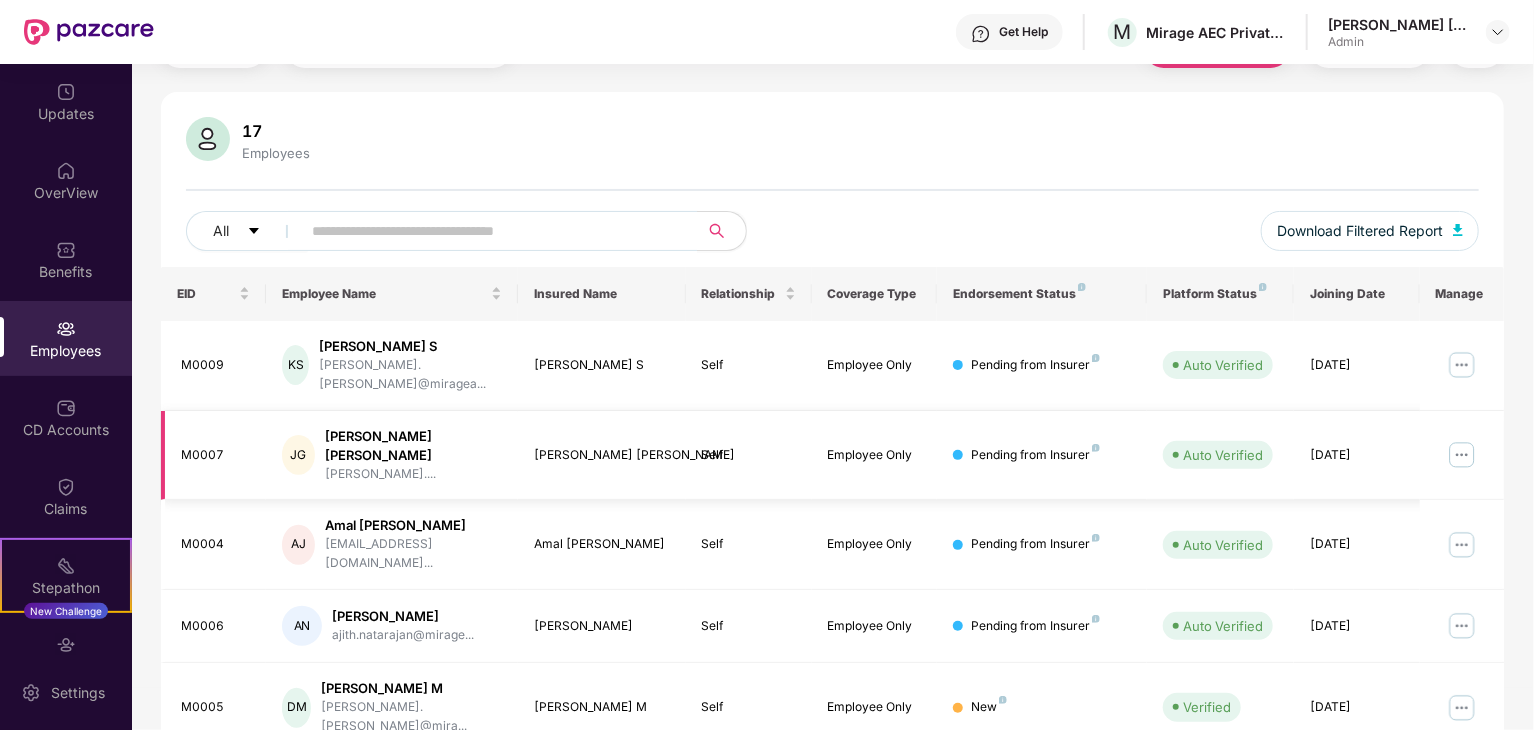 scroll, scrollTop: 295, scrollLeft: 0, axis: vertical 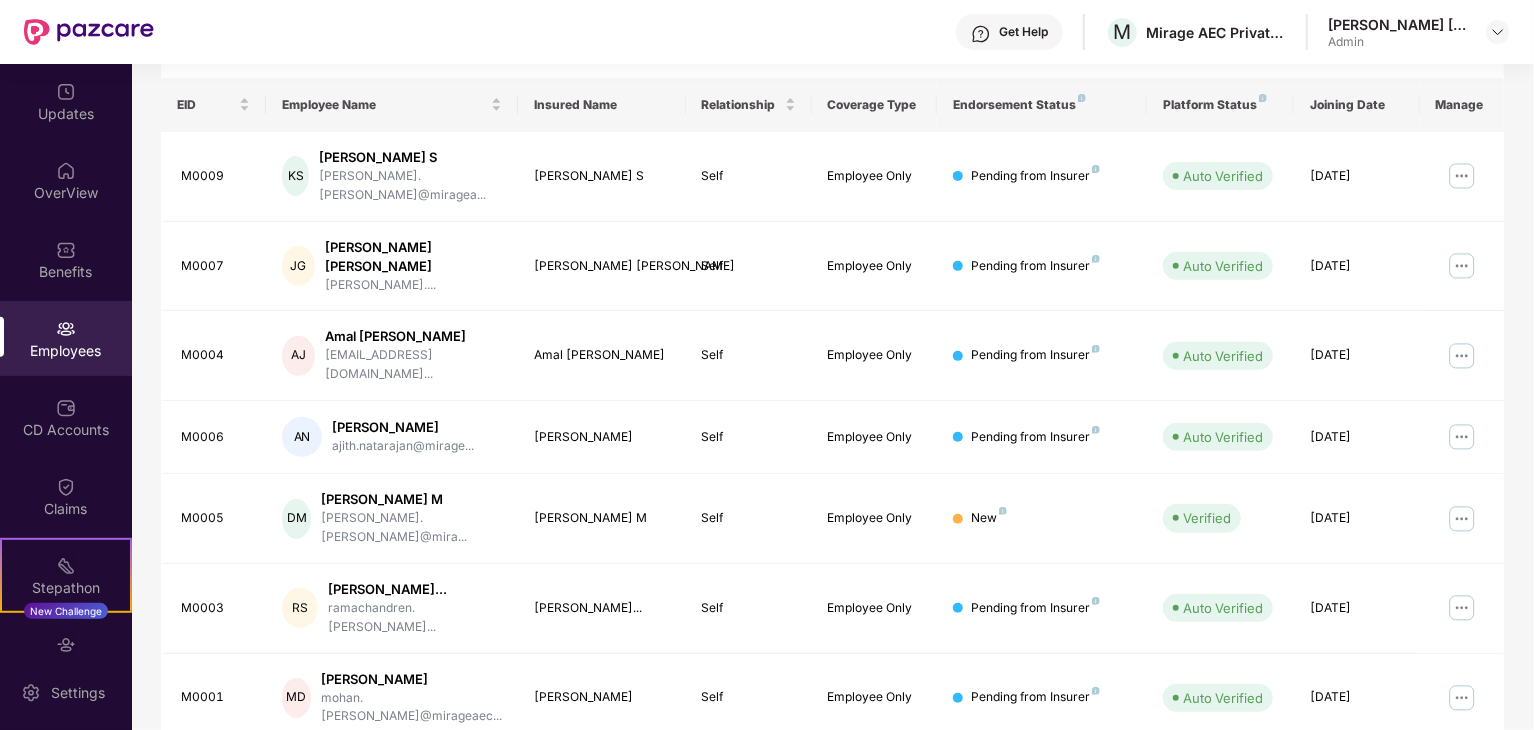 click on "1" at bounding box center [1424, 778] 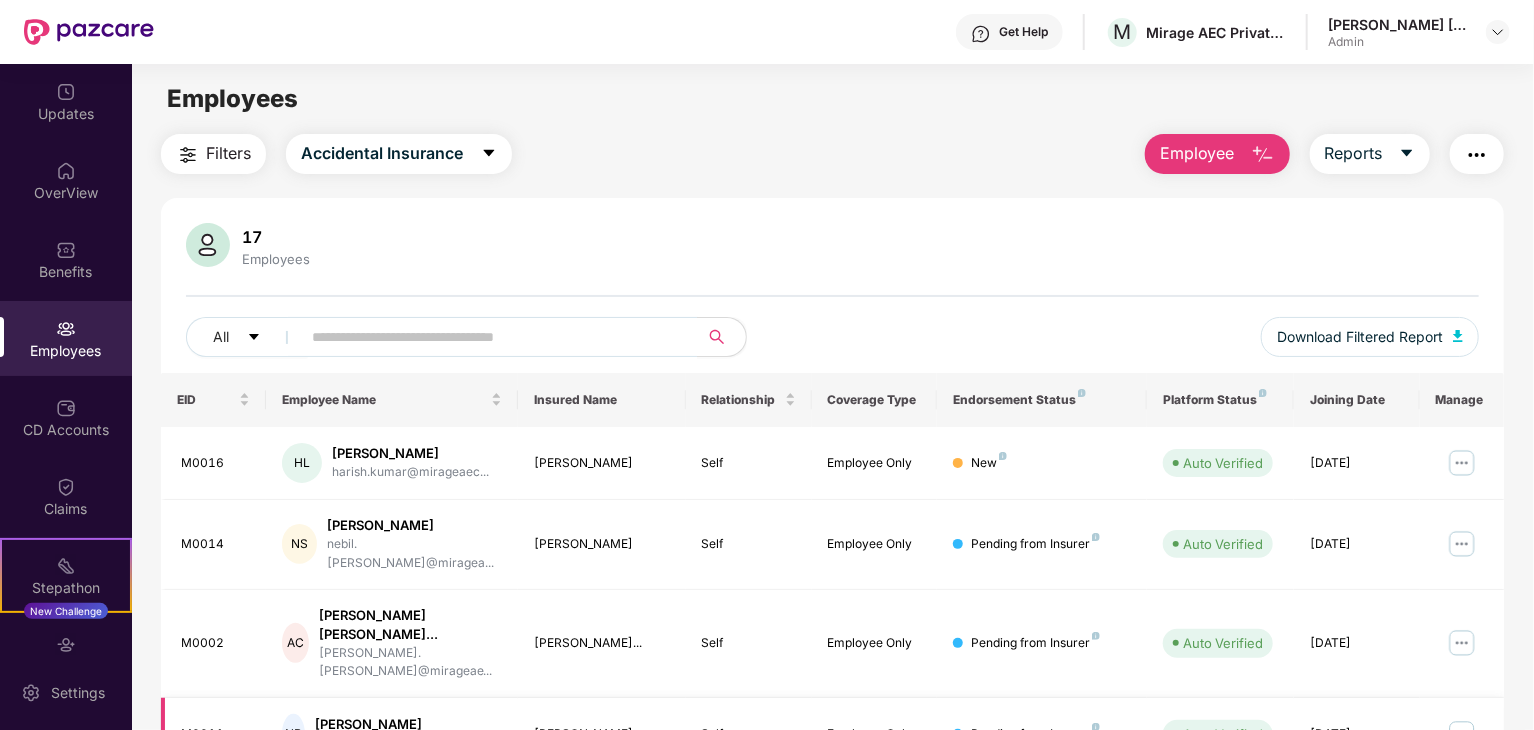 scroll, scrollTop: 0, scrollLeft: 0, axis: both 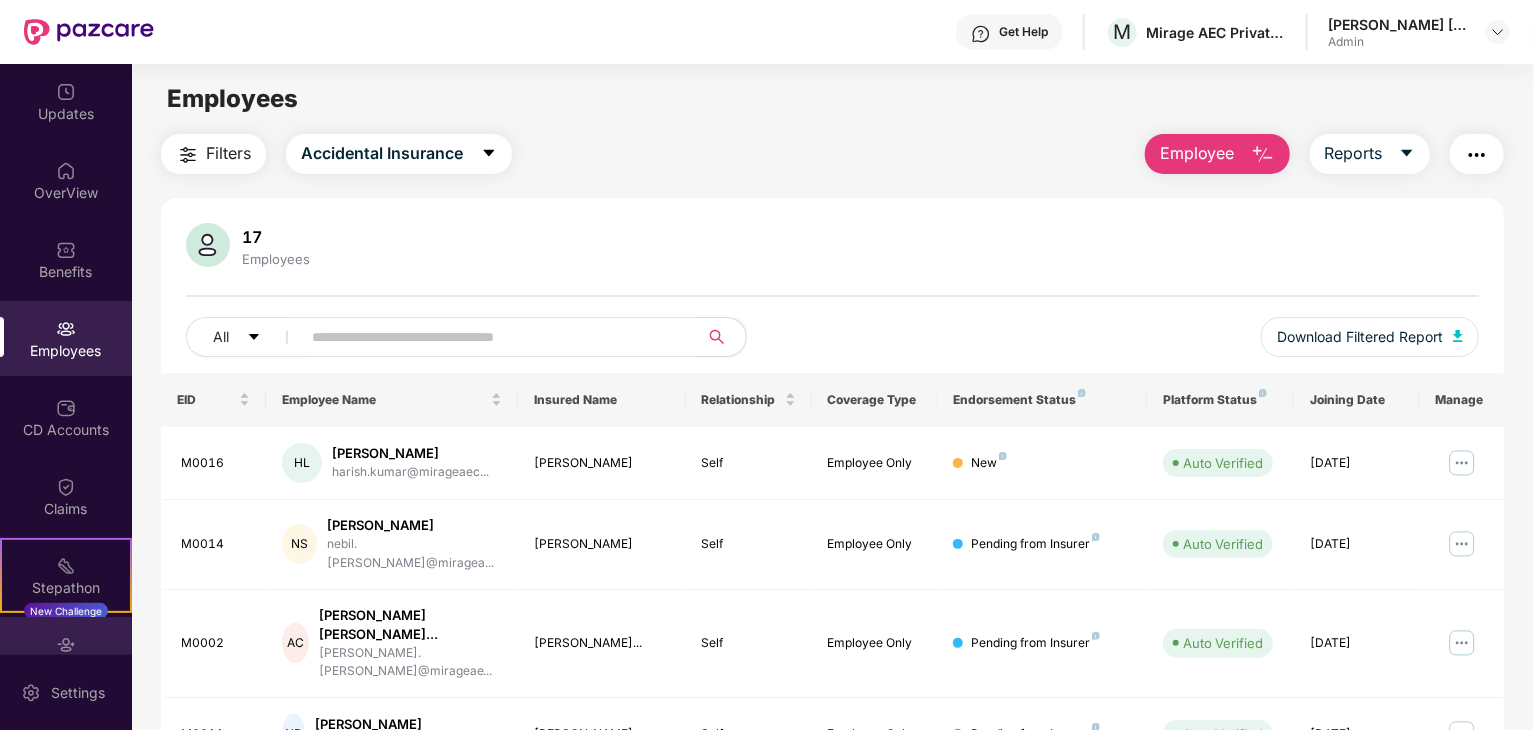 click at bounding box center (66, 645) 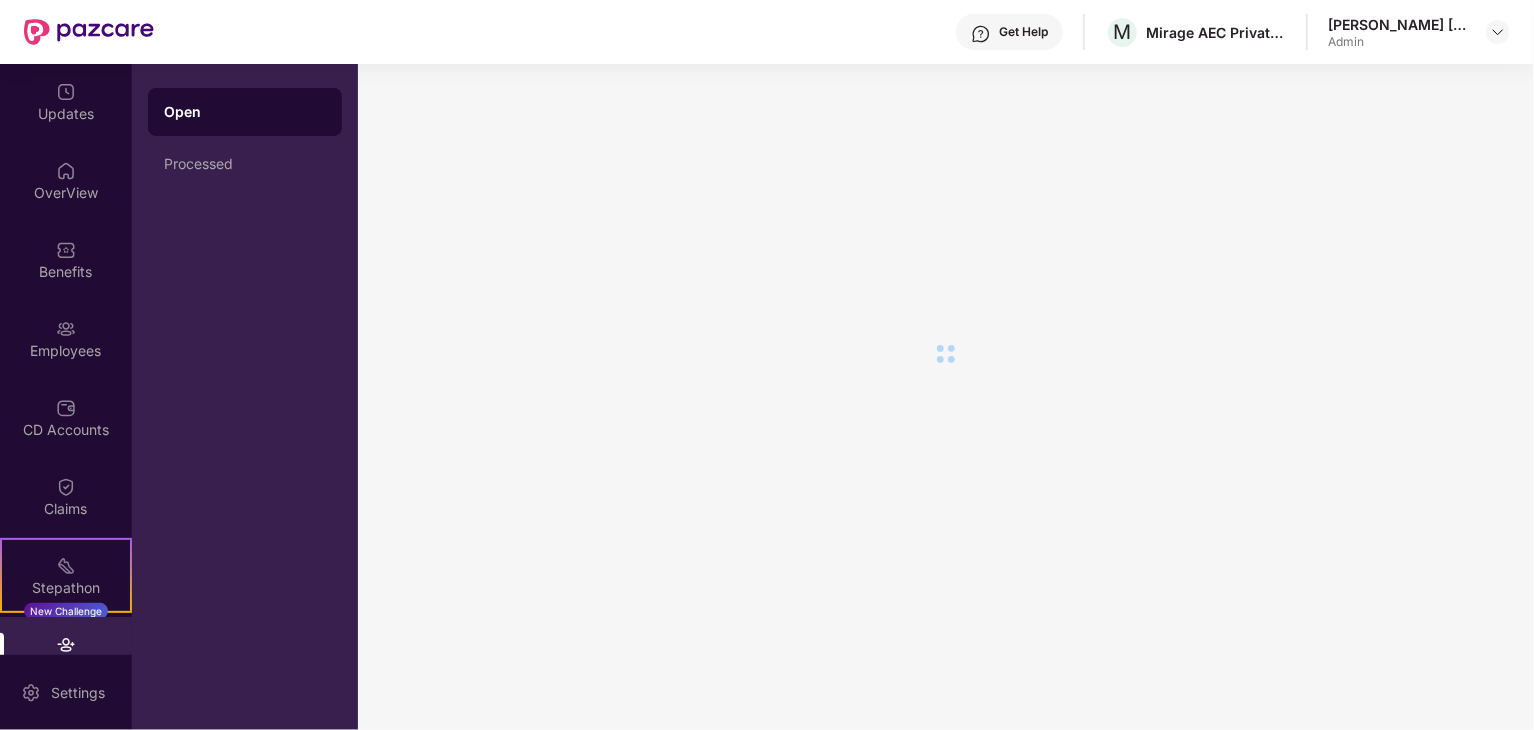 scroll, scrollTop: 0, scrollLeft: 0, axis: both 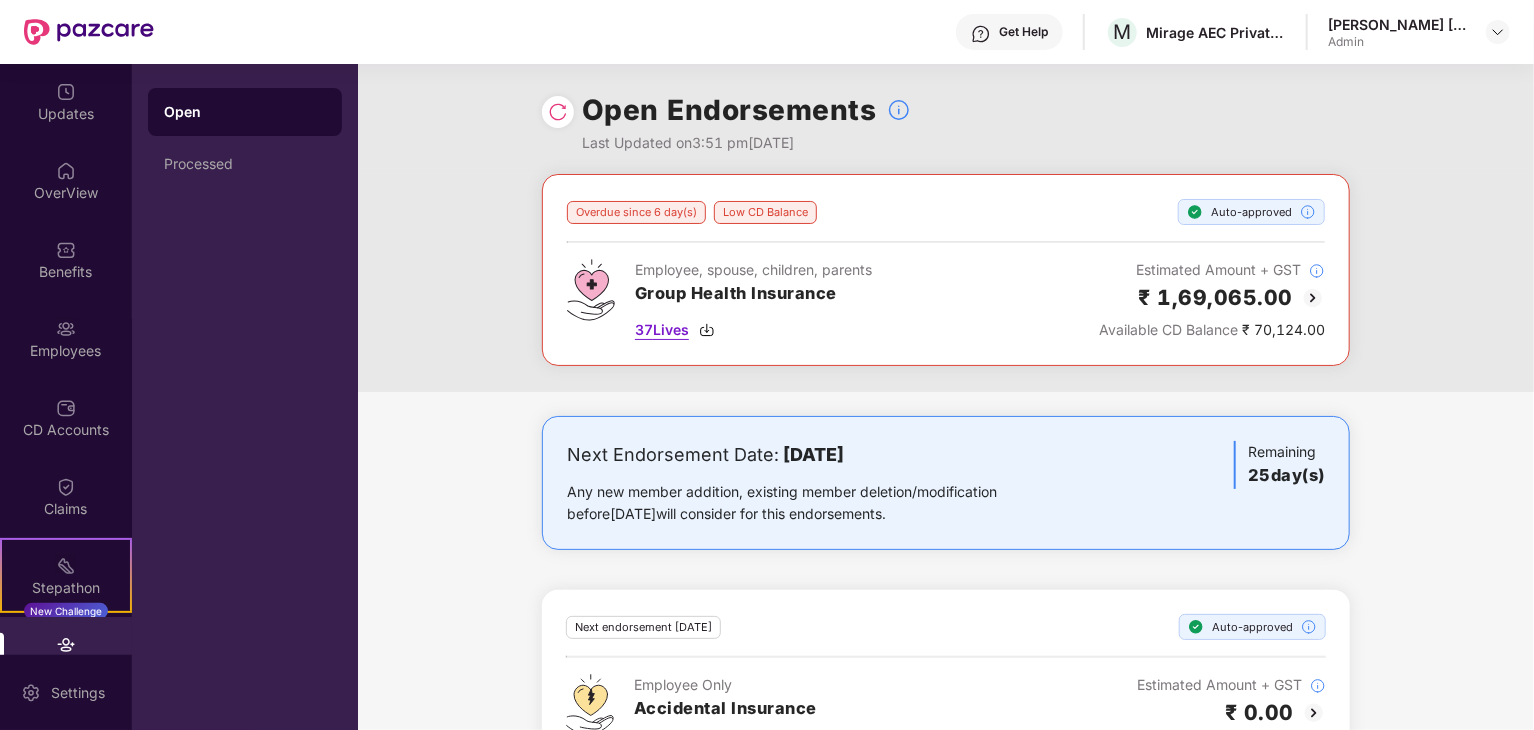 click on "37  Lives" at bounding box center [662, 330] 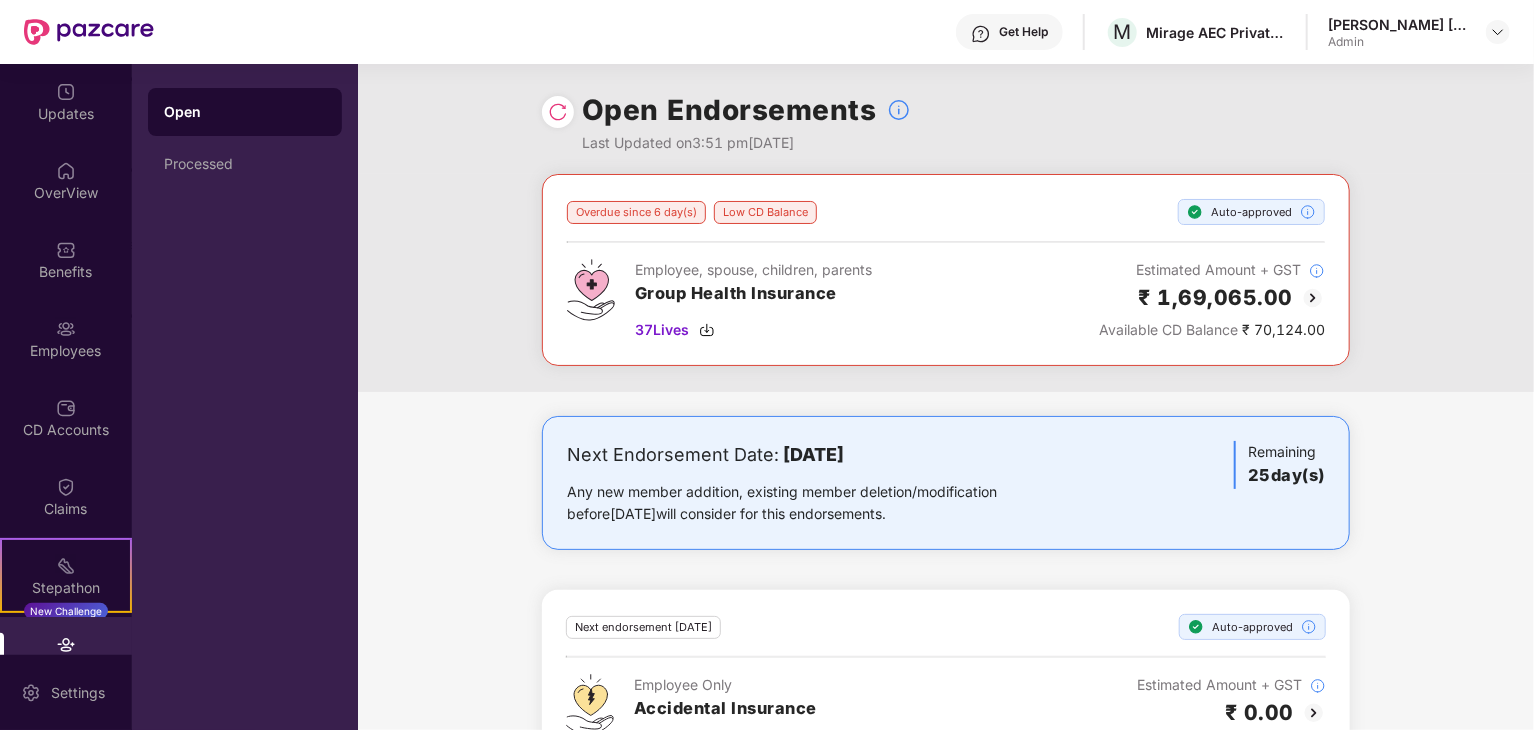 scroll, scrollTop: 72, scrollLeft: 0, axis: vertical 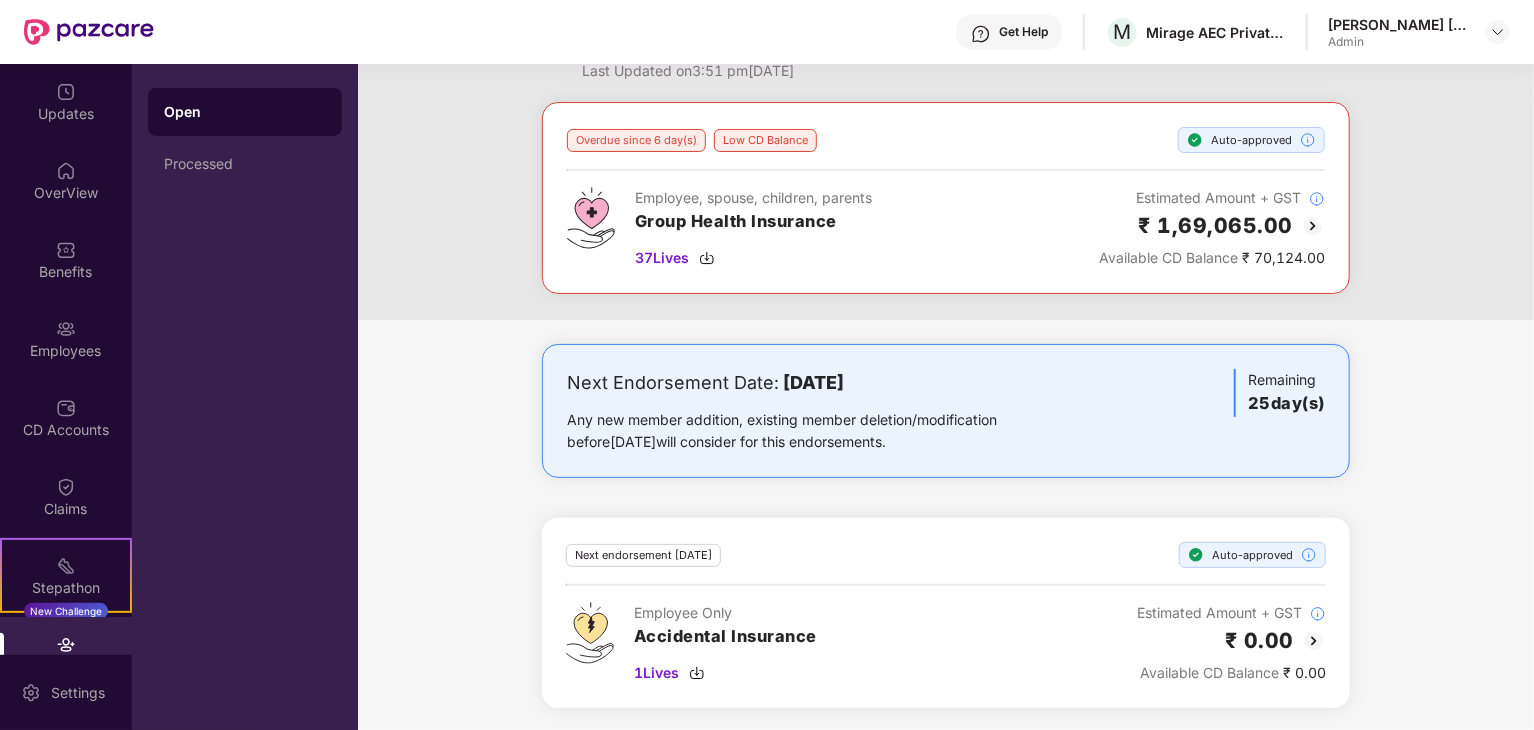 click at bounding box center (1313, 226) 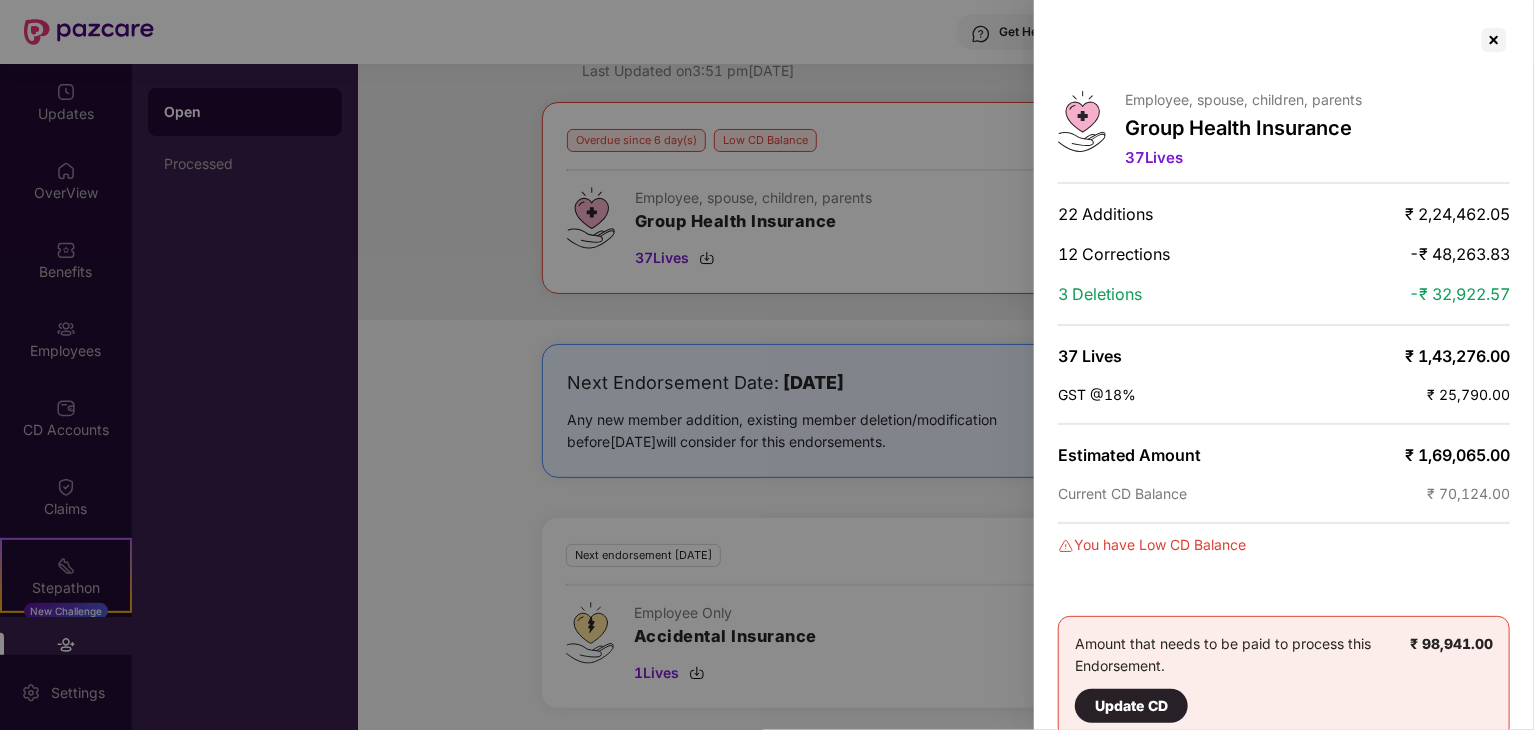 click at bounding box center [767, 365] 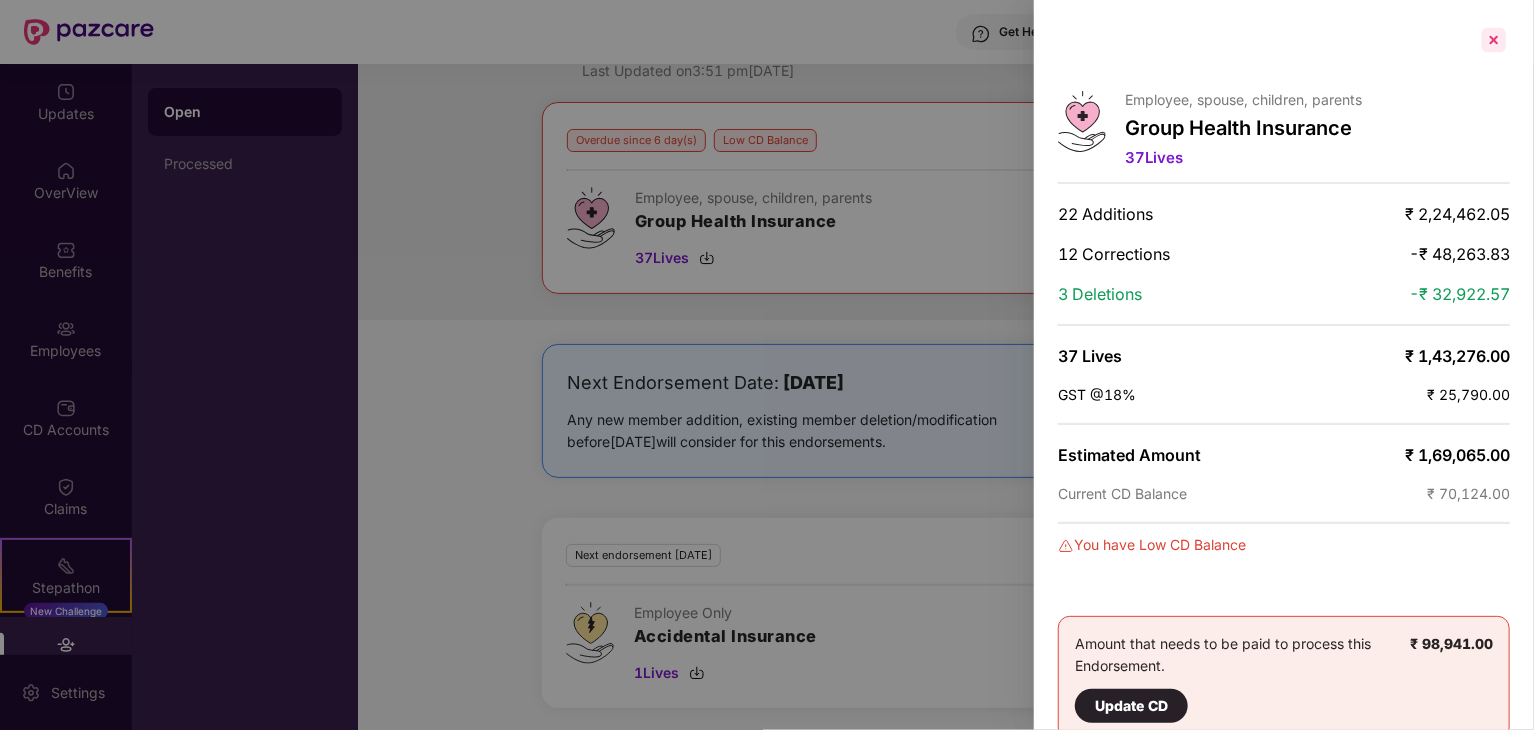 click at bounding box center (1494, 40) 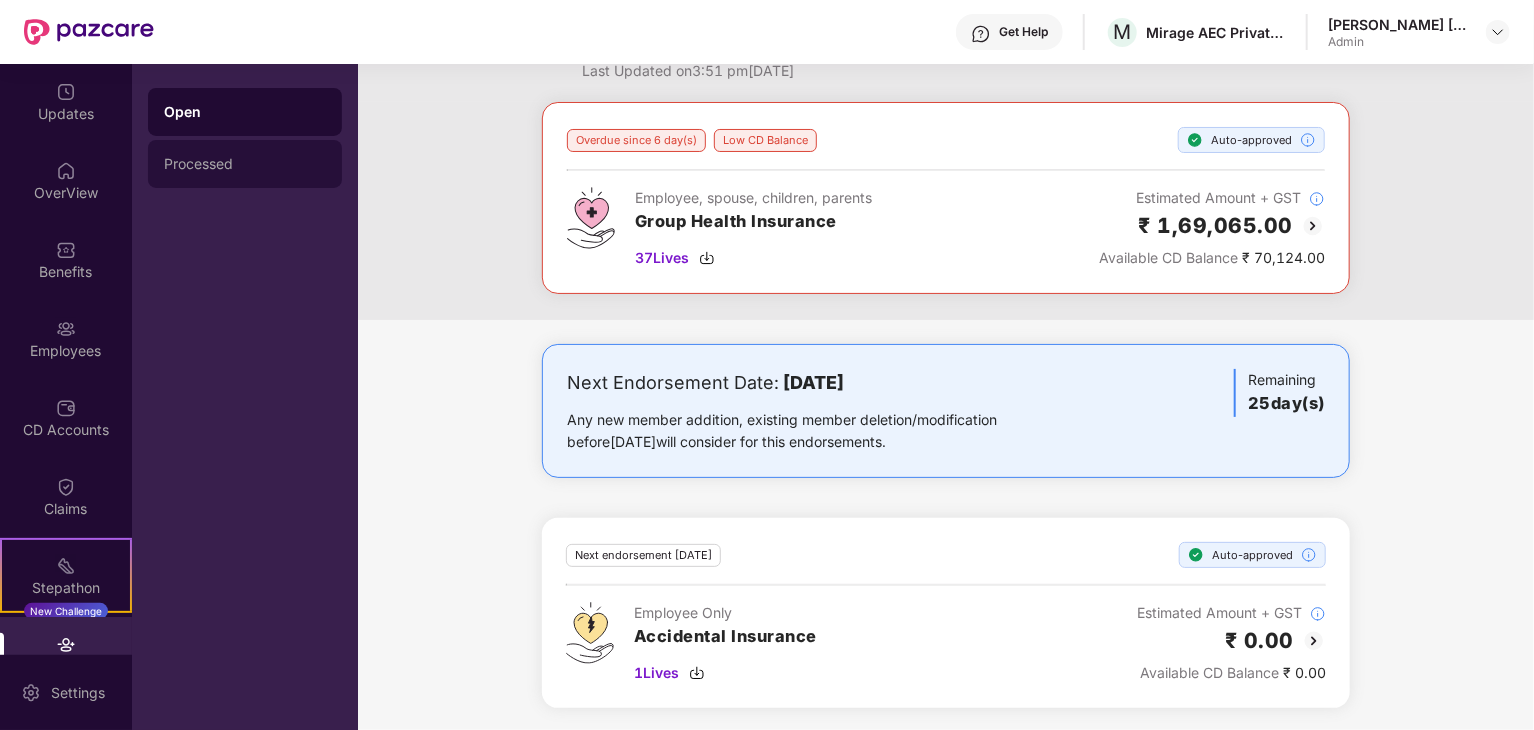 click on "Processed" at bounding box center [245, 164] 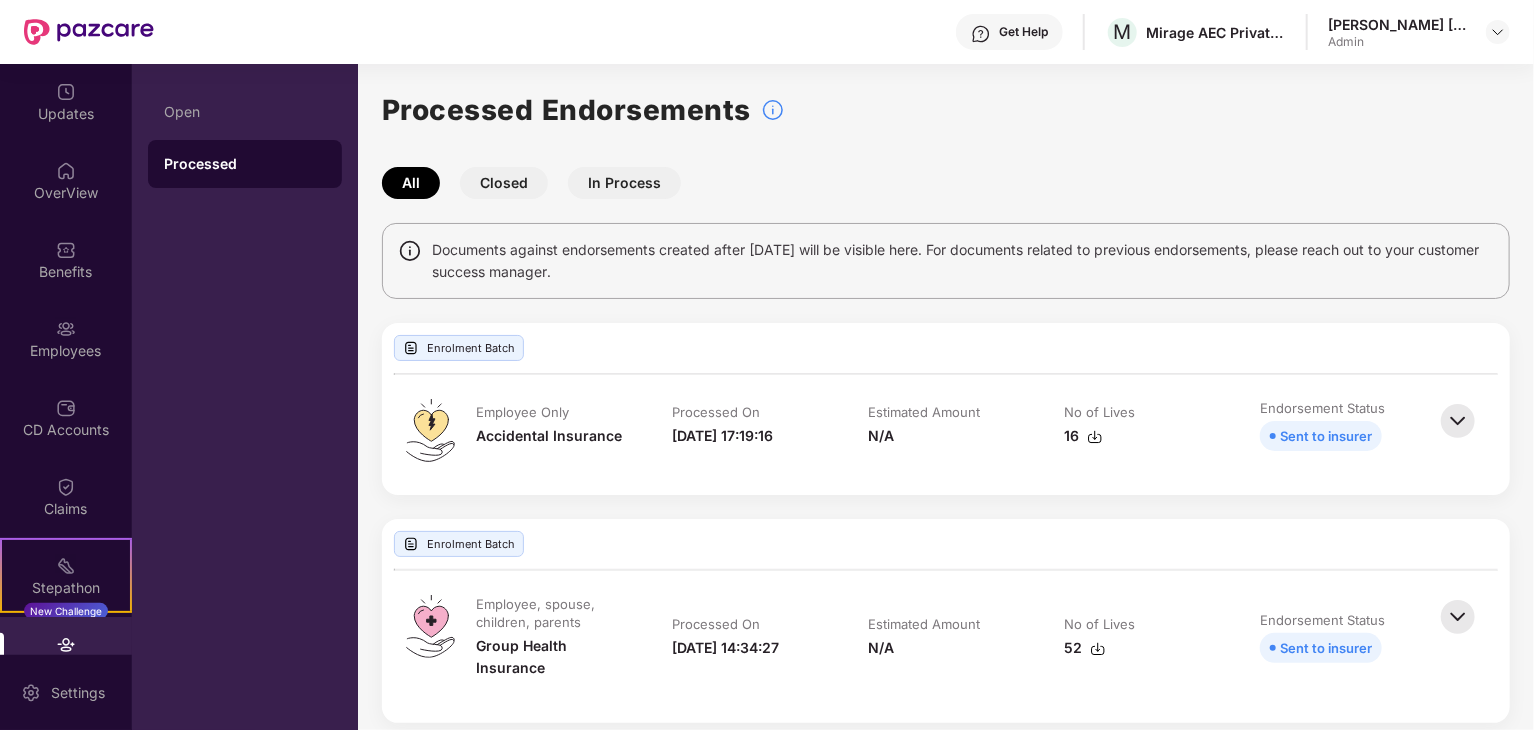 scroll, scrollTop: 16, scrollLeft: 0, axis: vertical 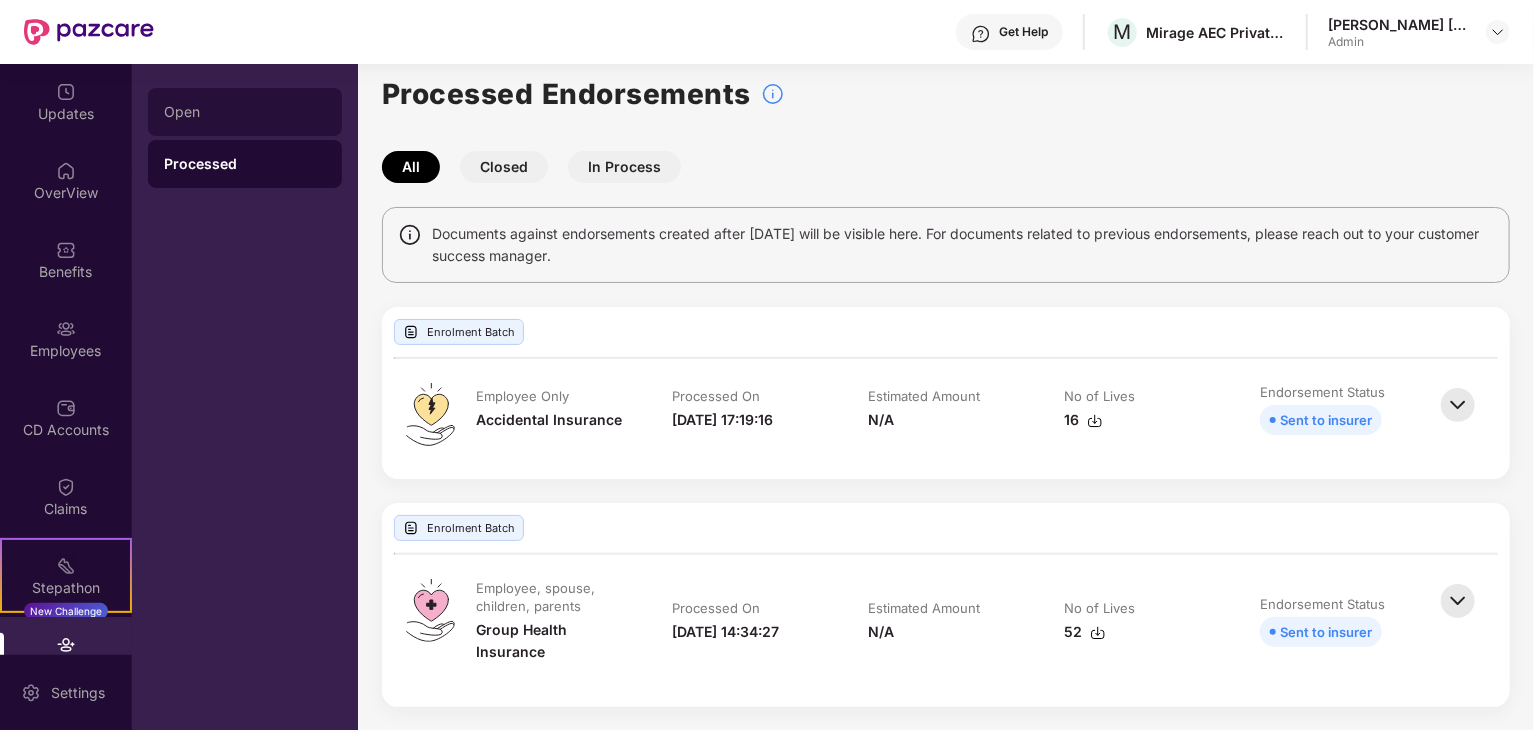 click on "Open" at bounding box center [245, 112] 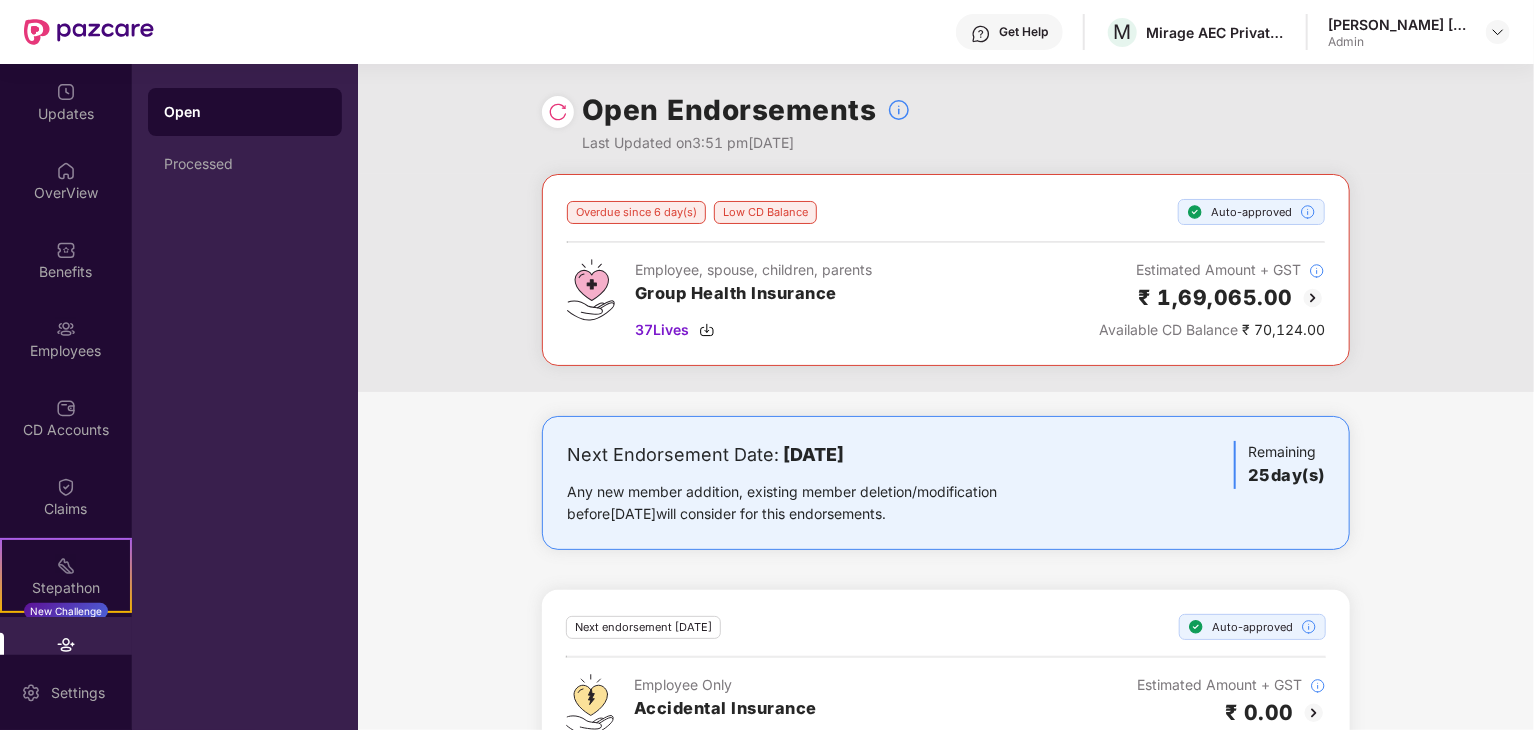 scroll, scrollTop: 72, scrollLeft: 0, axis: vertical 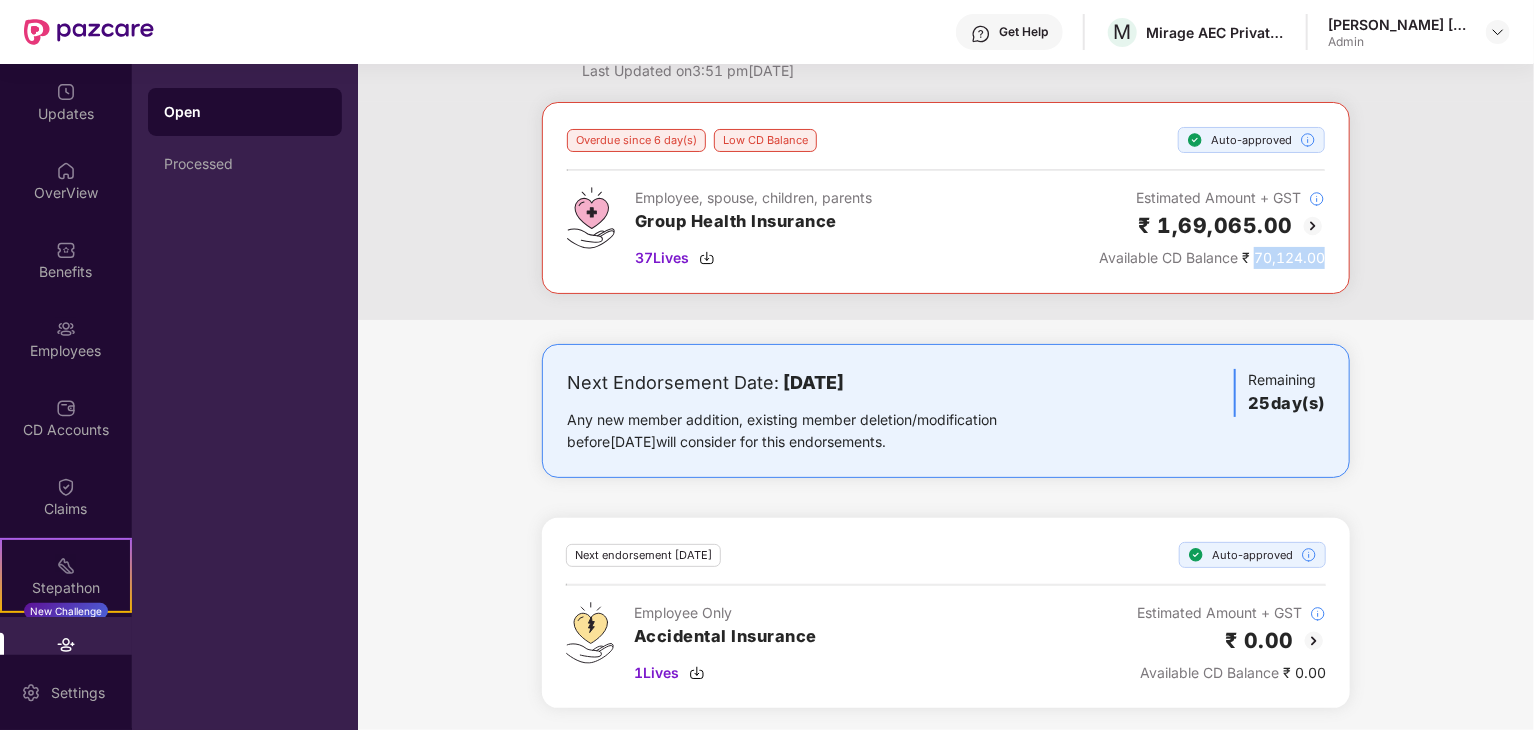 drag, startPoint x: 1253, startPoint y: 260, endPoint x: 1325, endPoint y: 257, distance: 72.06247 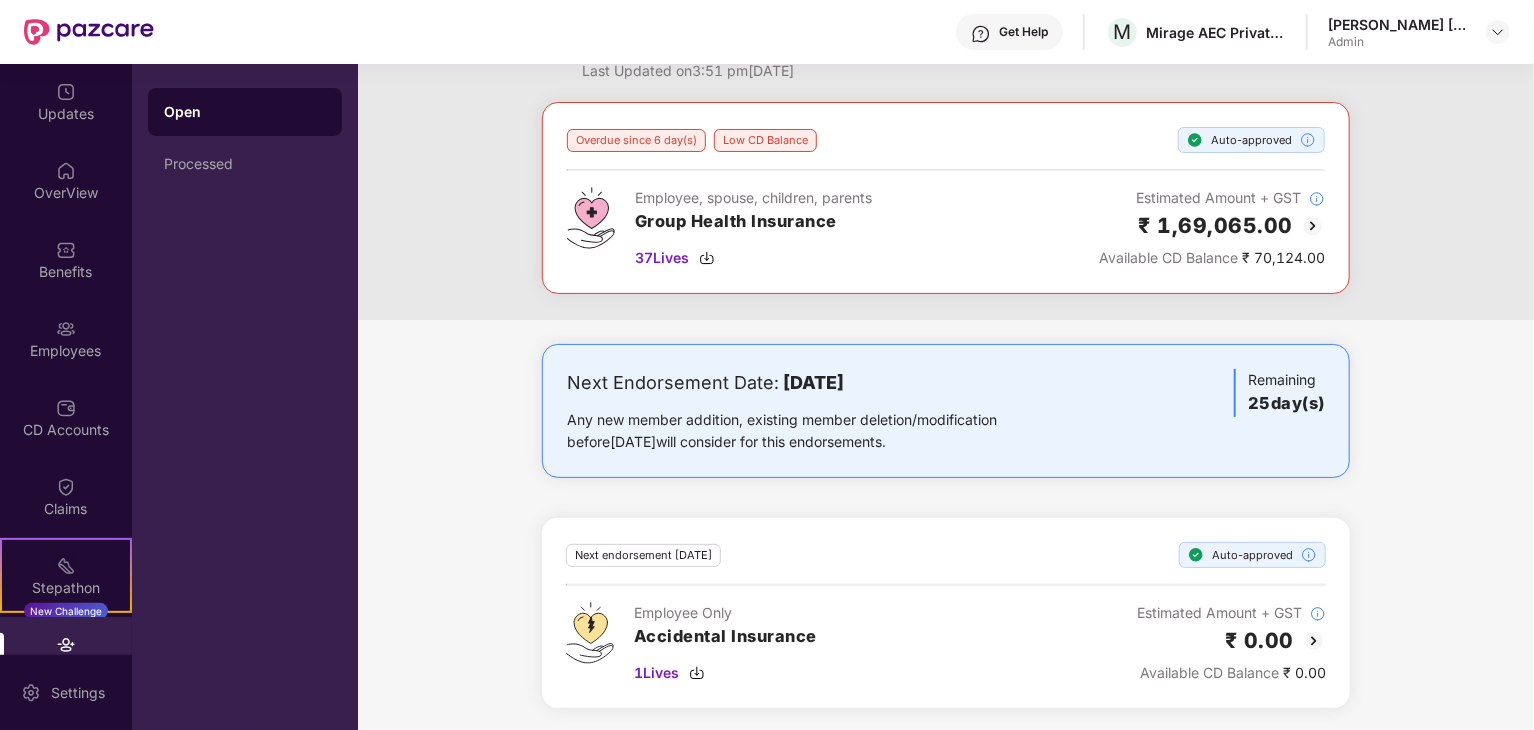 click on "Open" at bounding box center [245, 112] 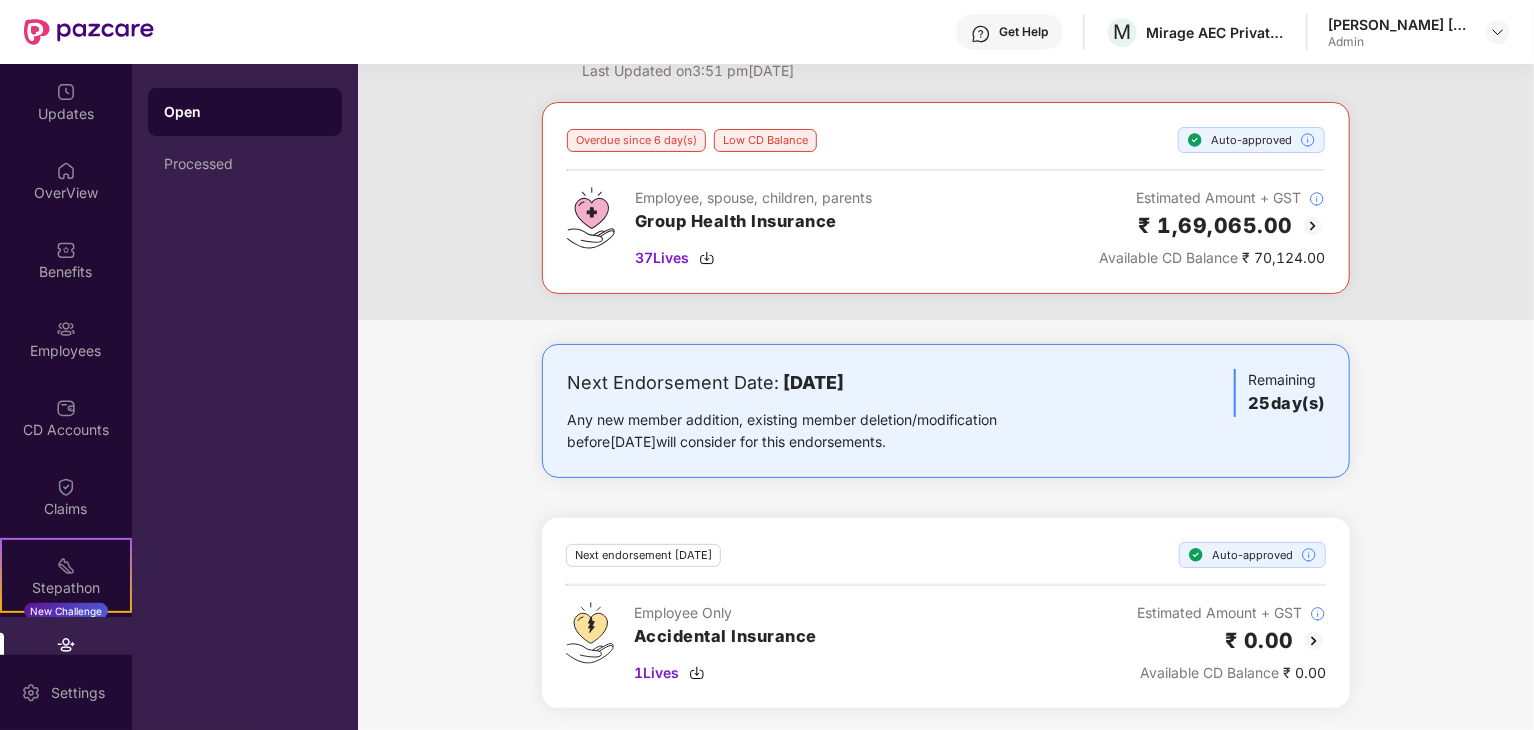 click at bounding box center (1313, 226) 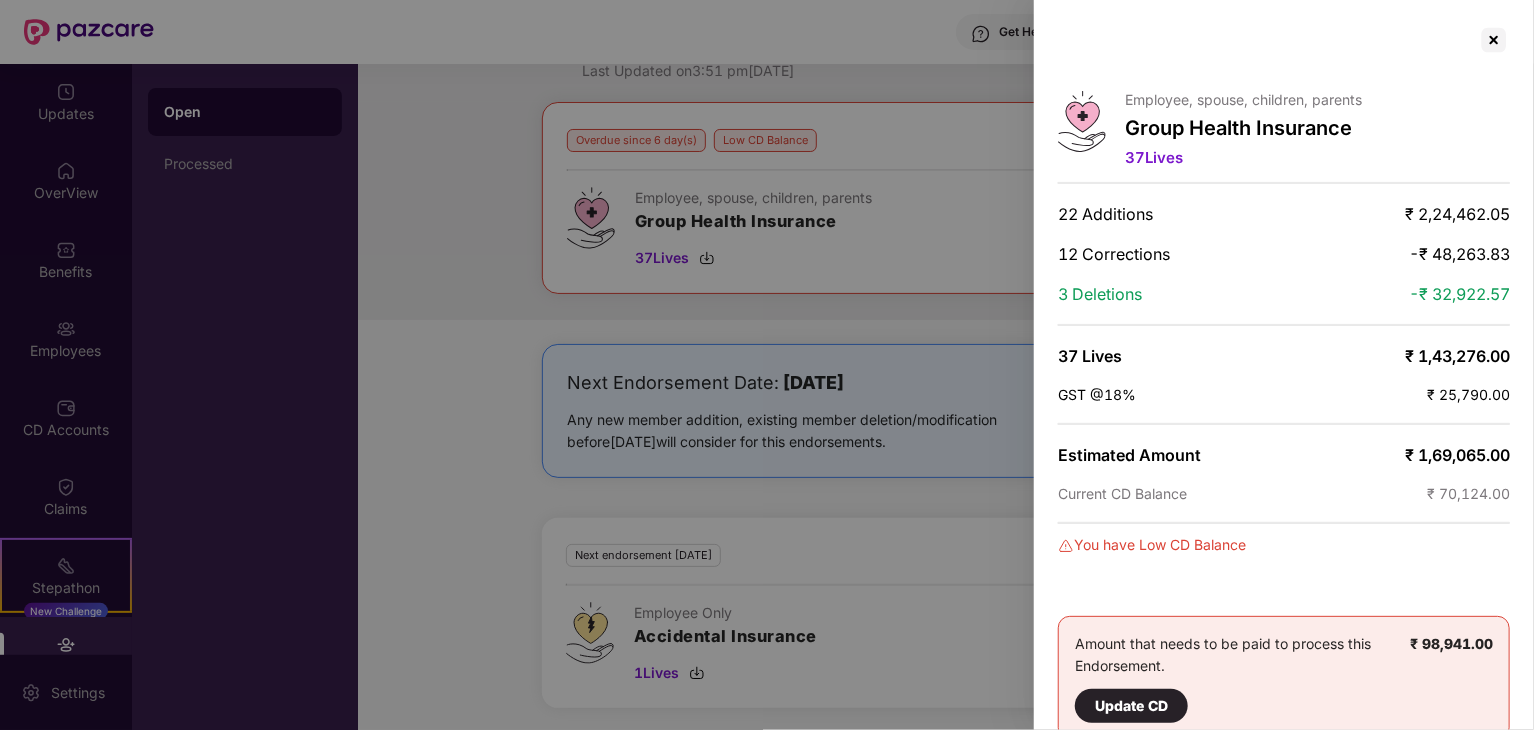 click on "Update CD" at bounding box center [1131, 706] 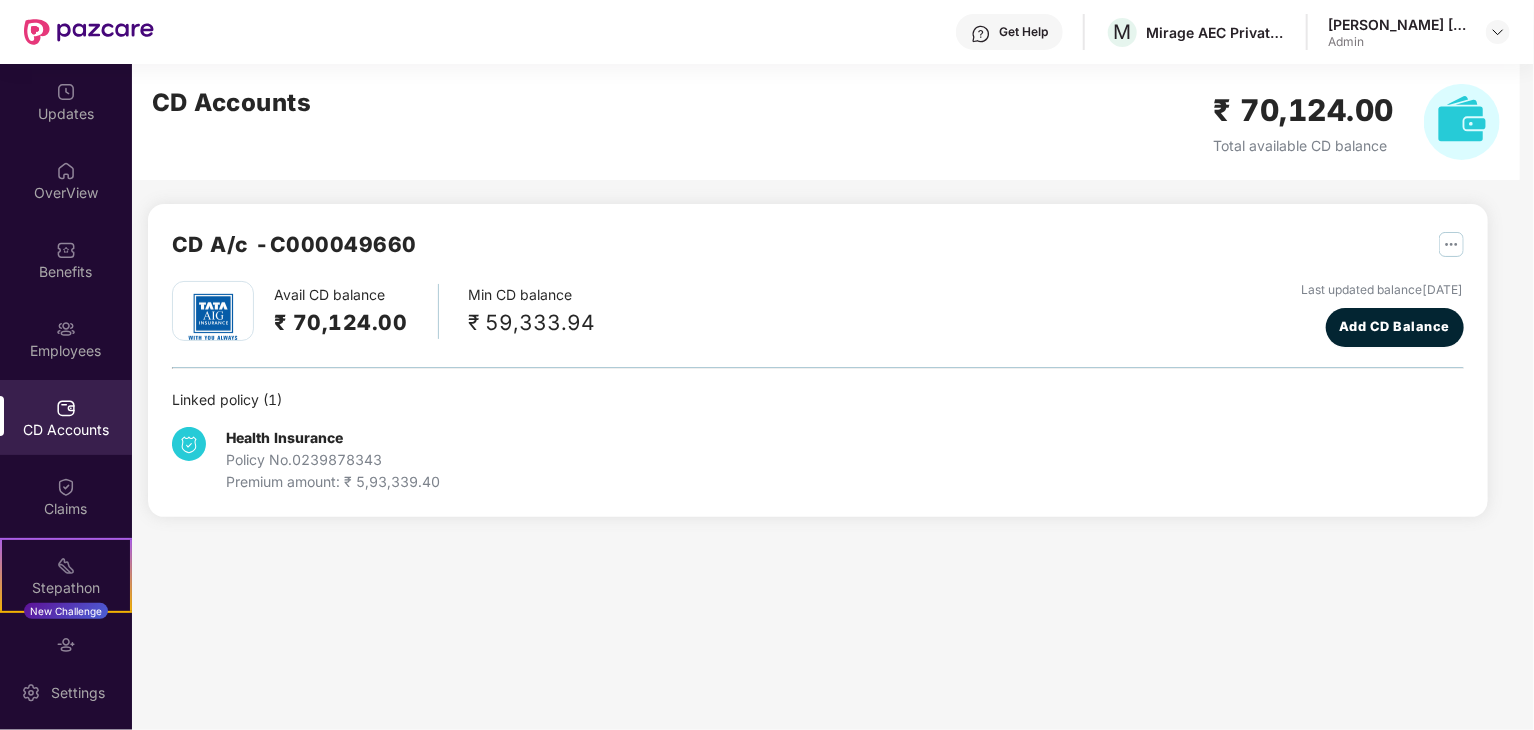 scroll, scrollTop: 0, scrollLeft: 0, axis: both 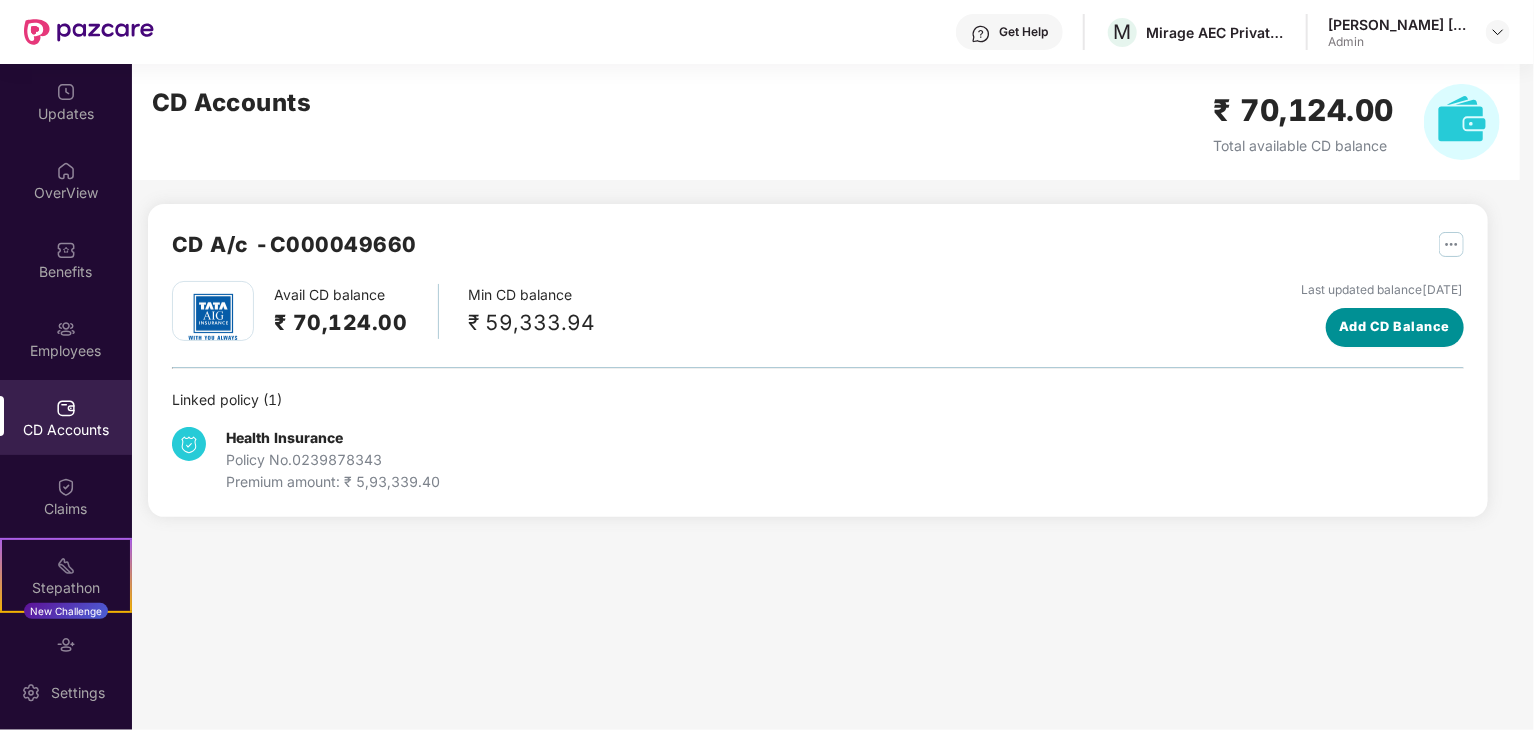 click on "Add CD Balance" at bounding box center (1394, 327) 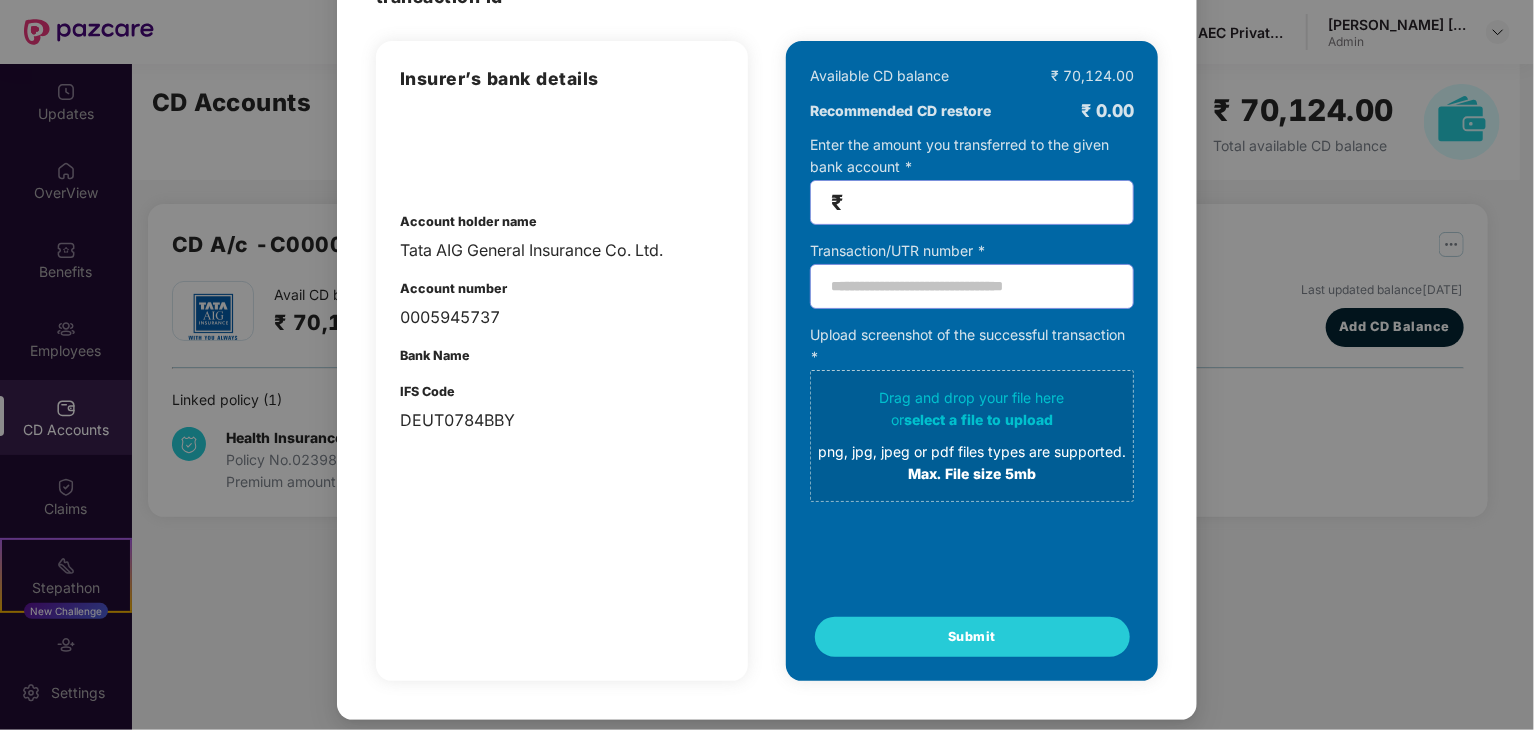 scroll, scrollTop: 0, scrollLeft: 0, axis: both 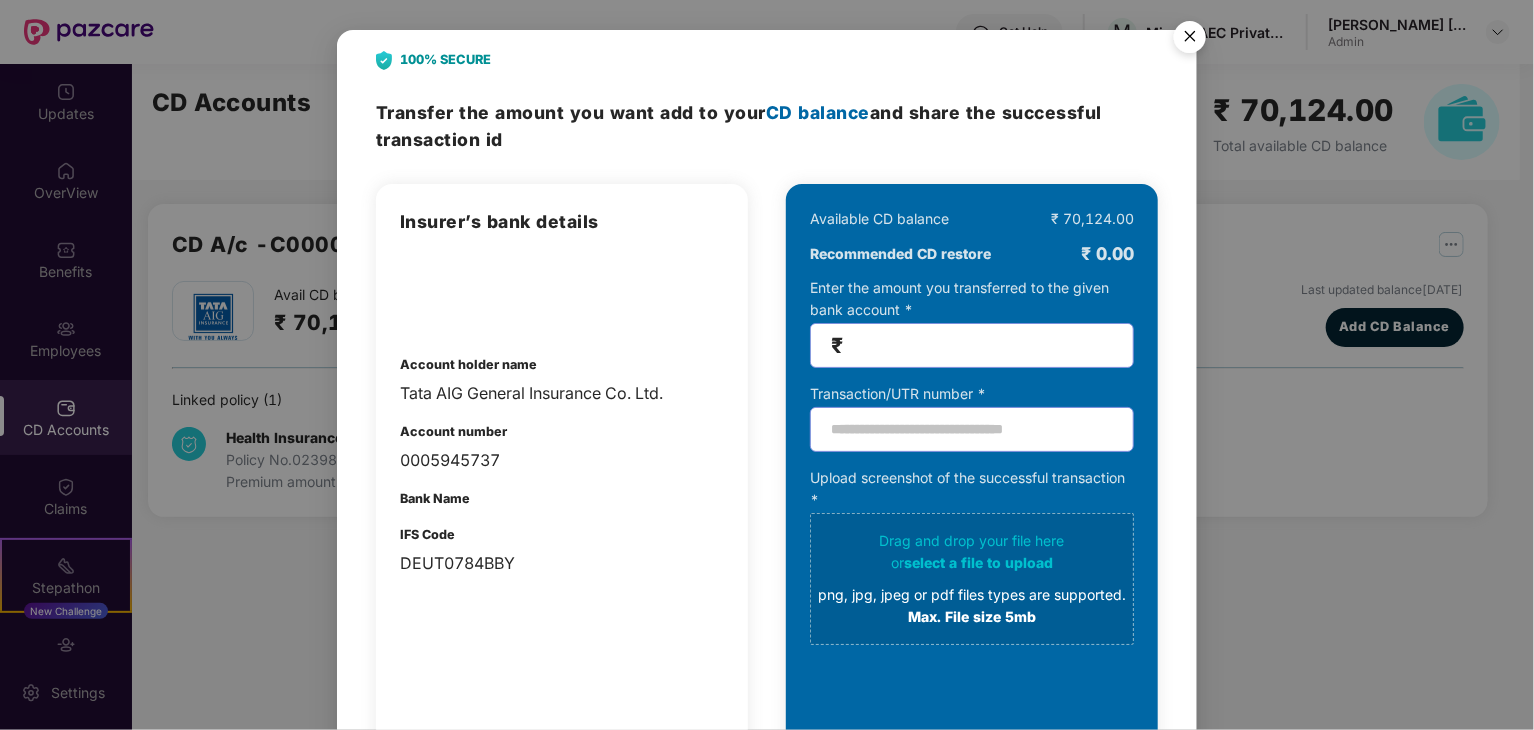 click at bounding box center (1190, 40) 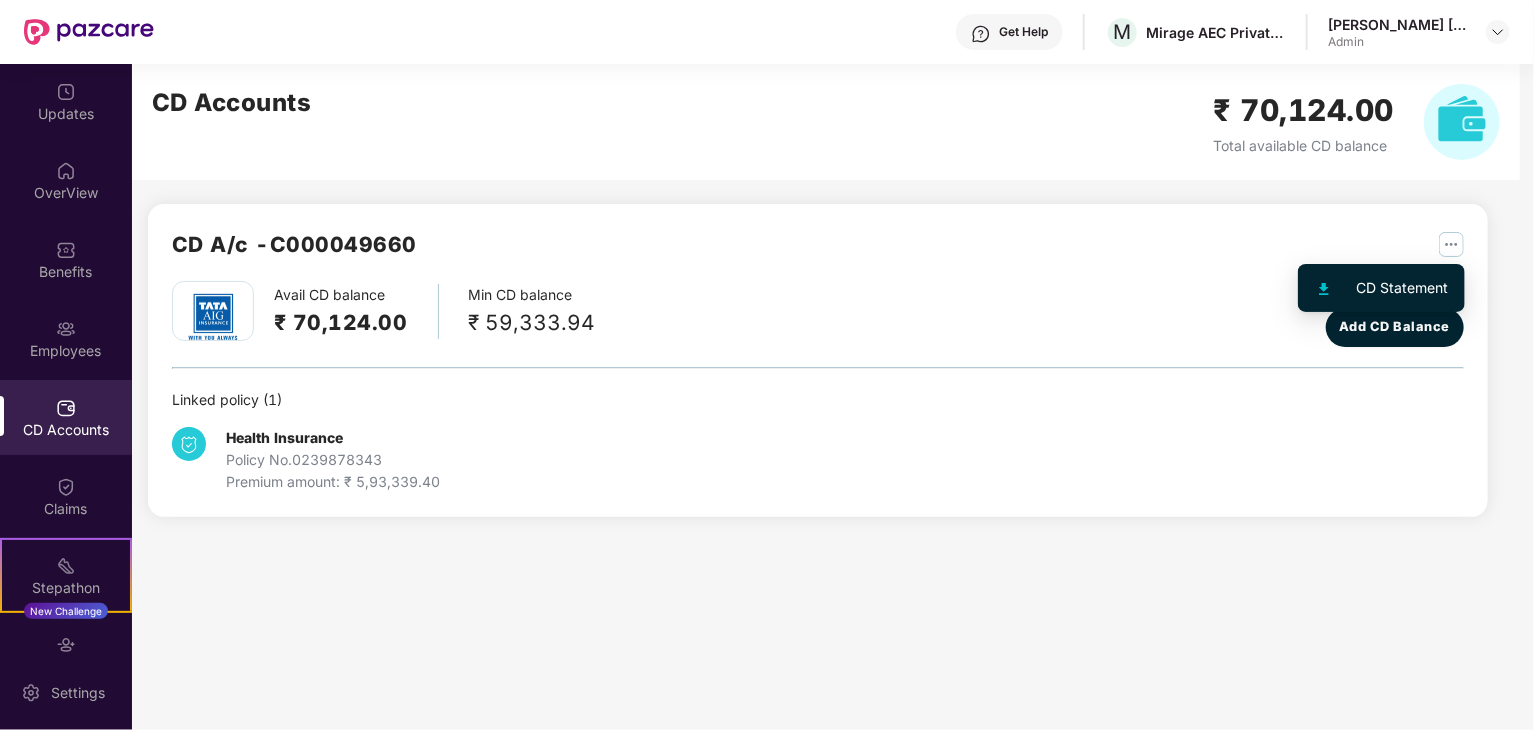 click on "CD Statement" at bounding box center (1403, 288) 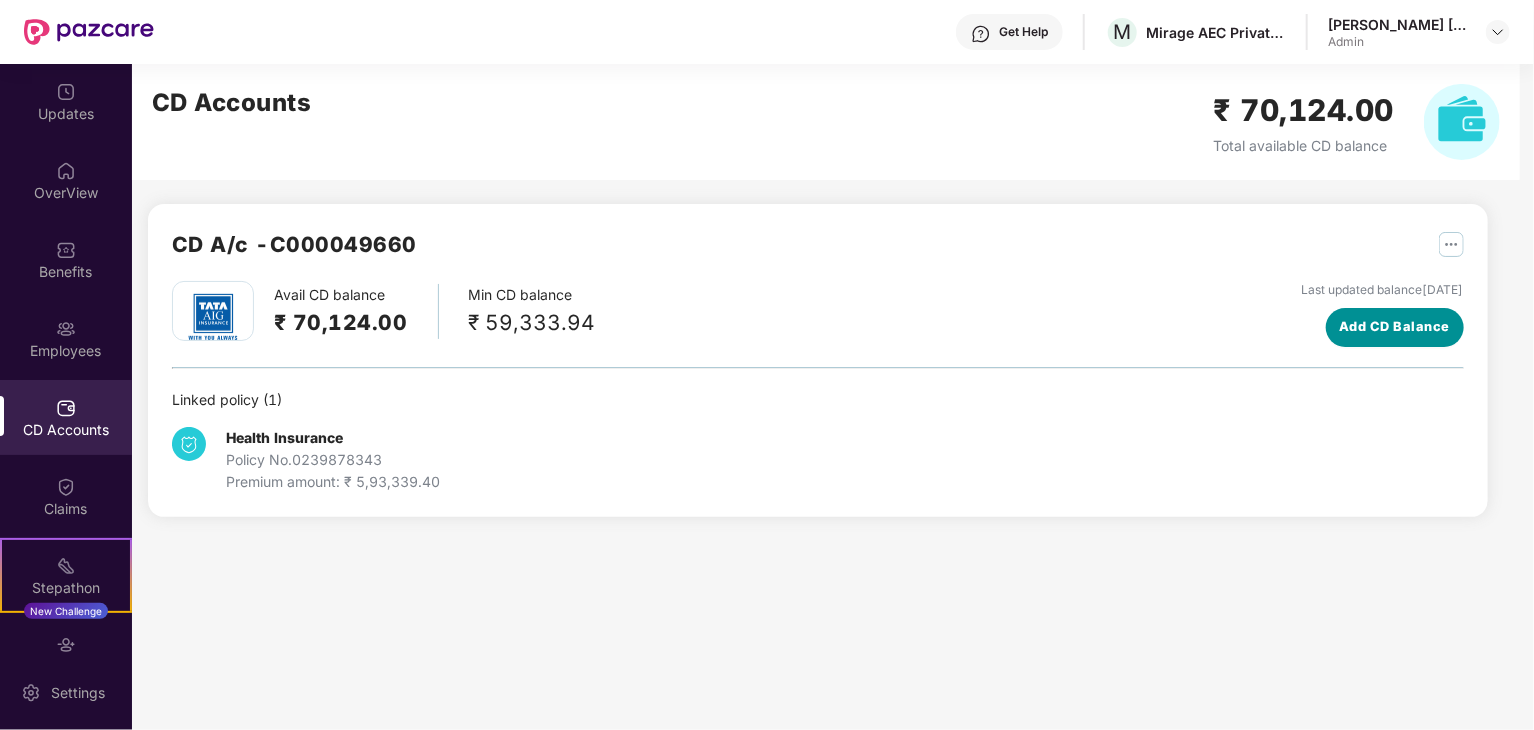 click on "Add CD Balance" at bounding box center (1394, 327) 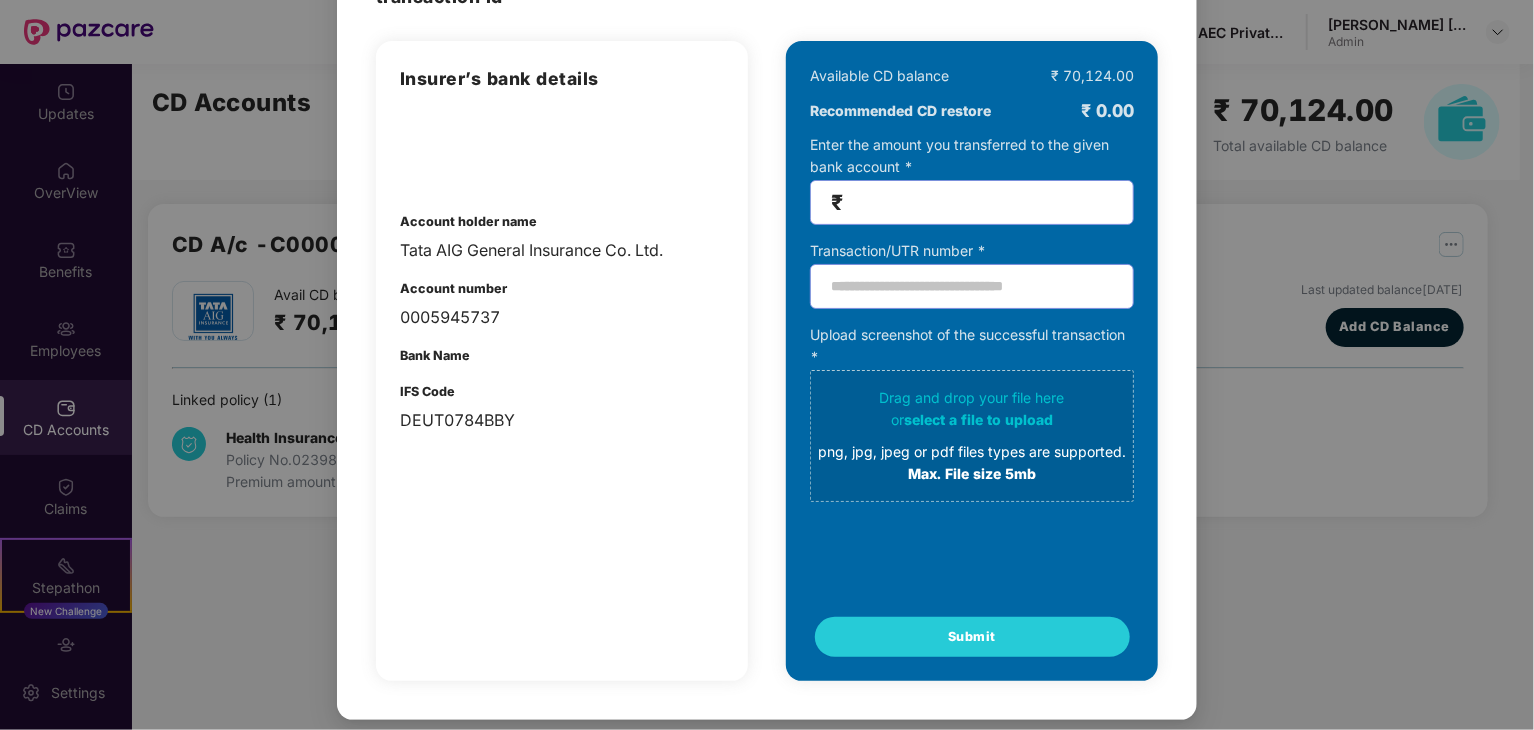 scroll, scrollTop: 0, scrollLeft: 0, axis: both 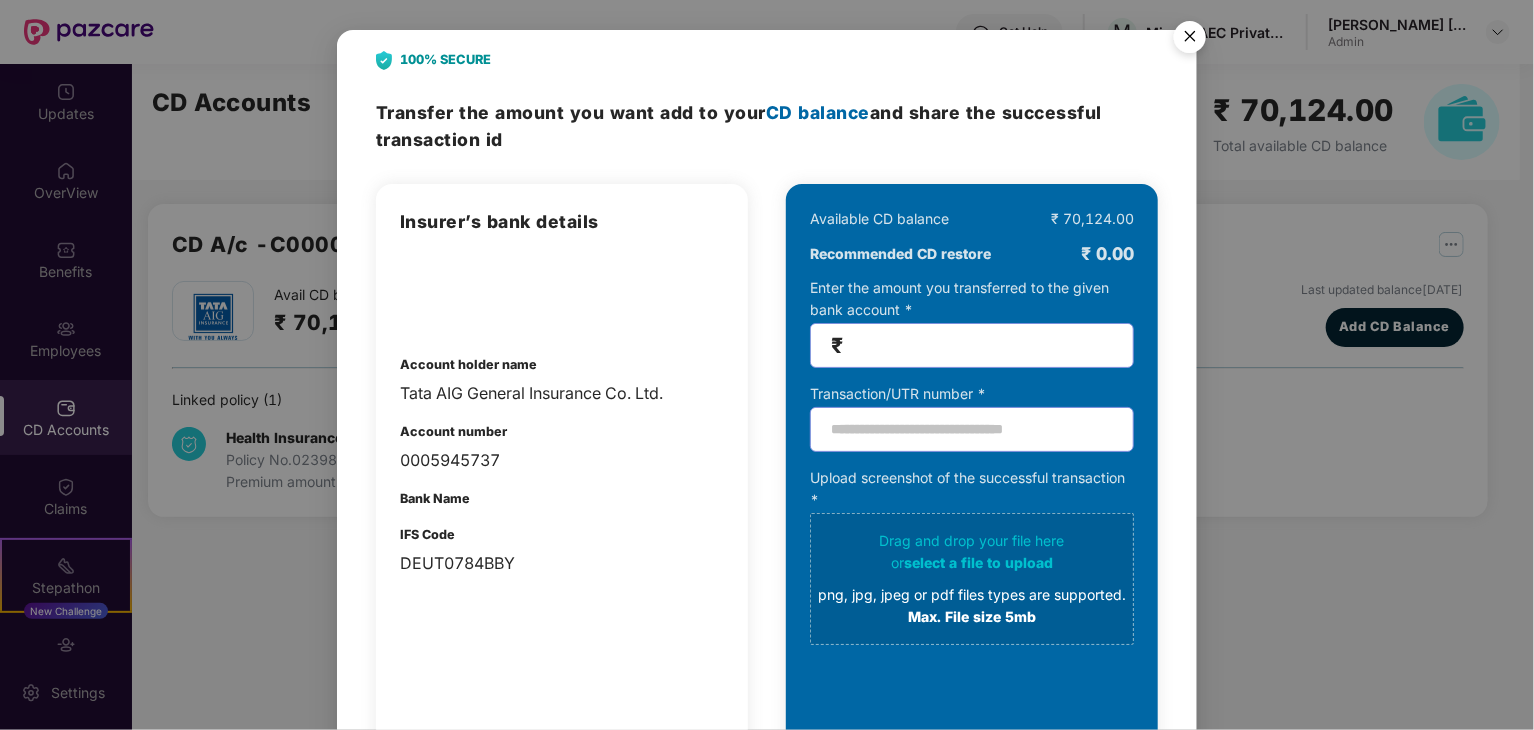 click at bounding box center [1190, 40] 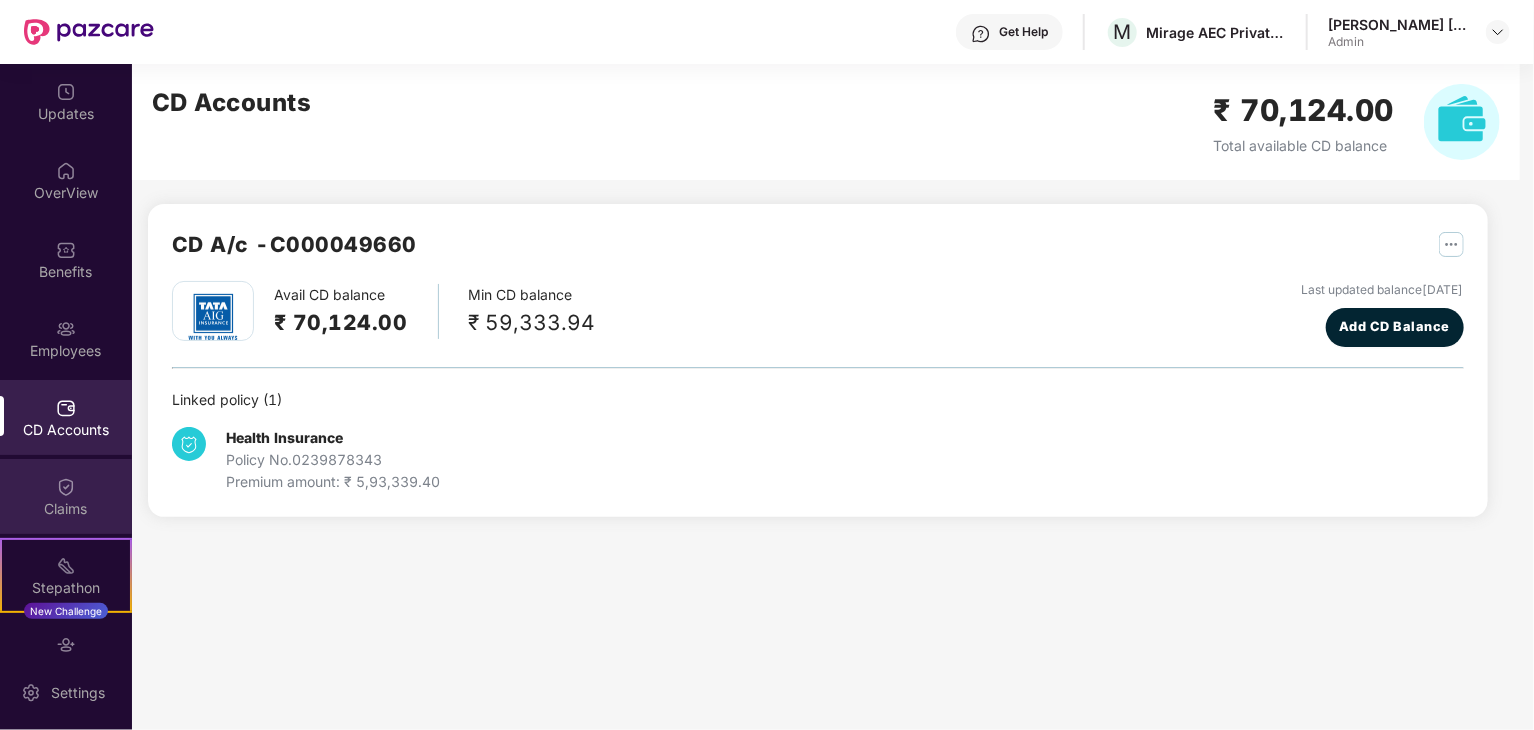 click on "Claims" at bounding box center (66, 509) 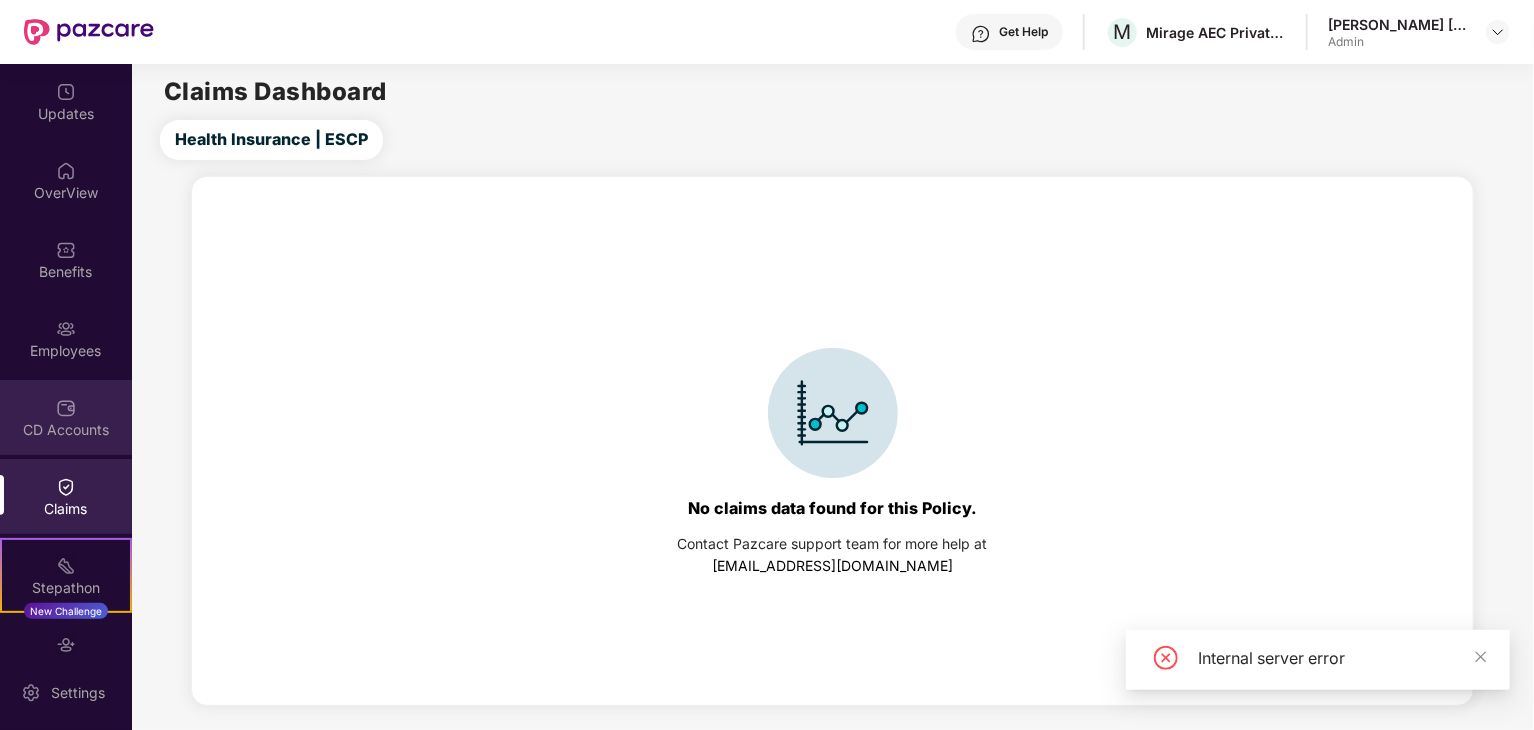 click on "CD Accounts" at bounding box center [66, 430] 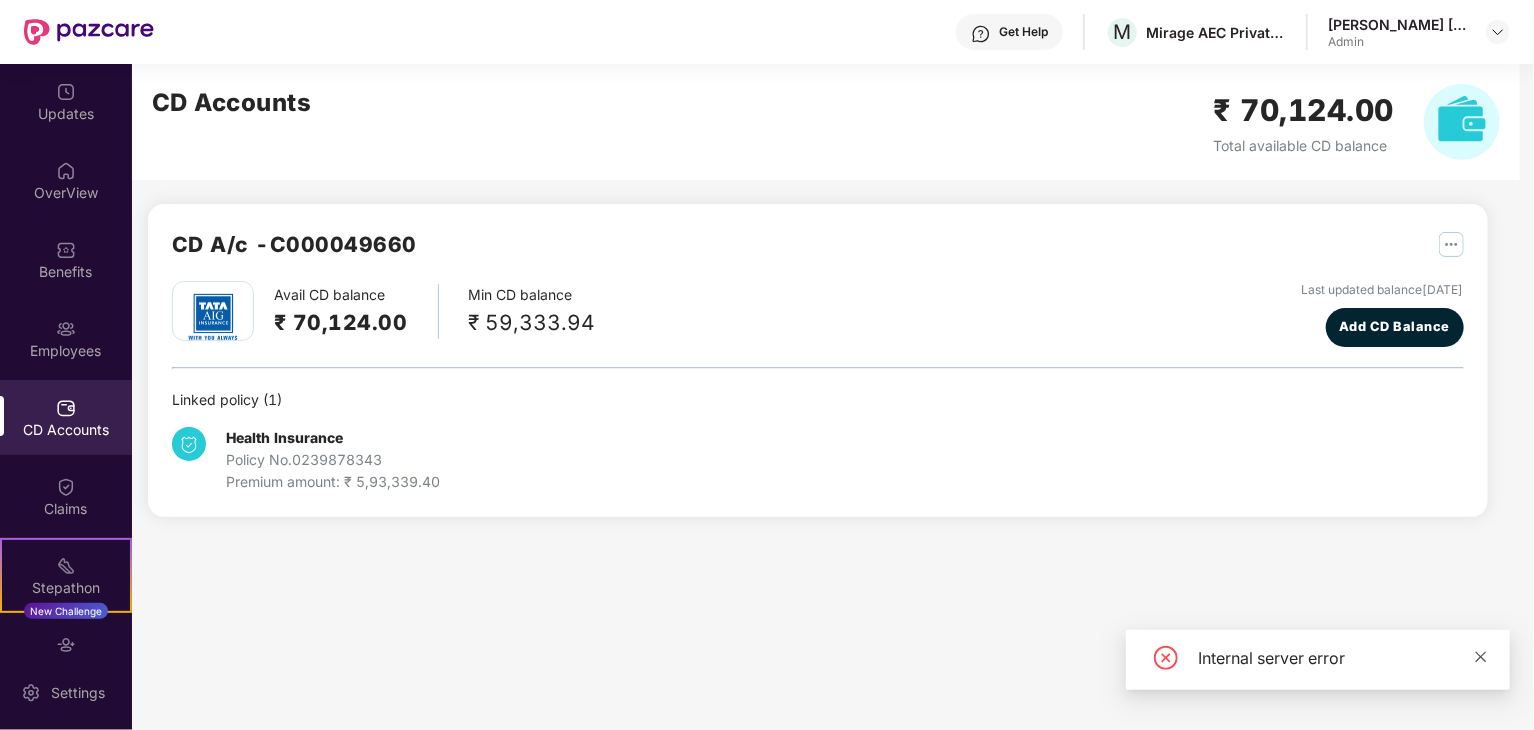 click 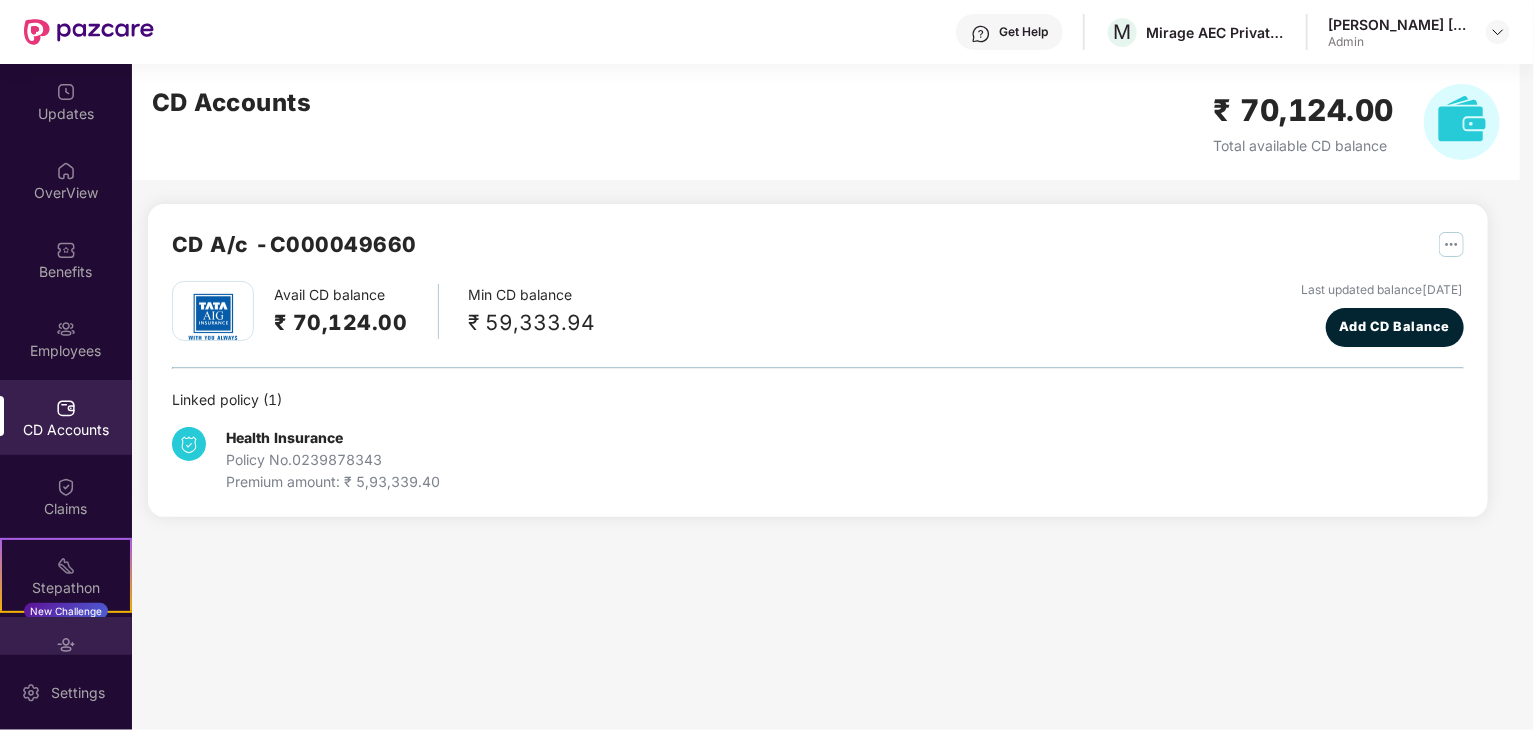 click on "Endorsements" at bounding box center (66, 654) 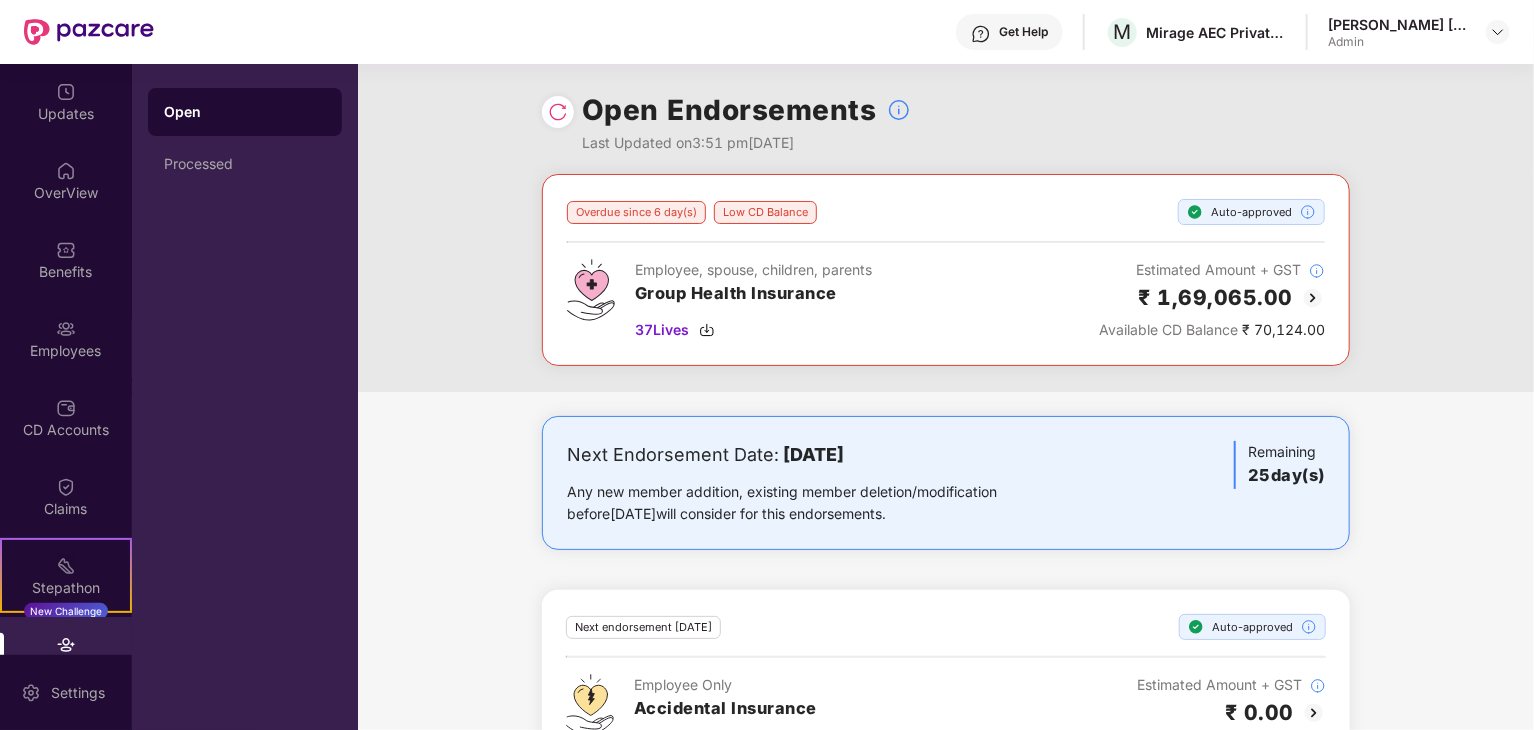 scroll, scrollTop: 72, scrollLeft: 0, axis: vertical 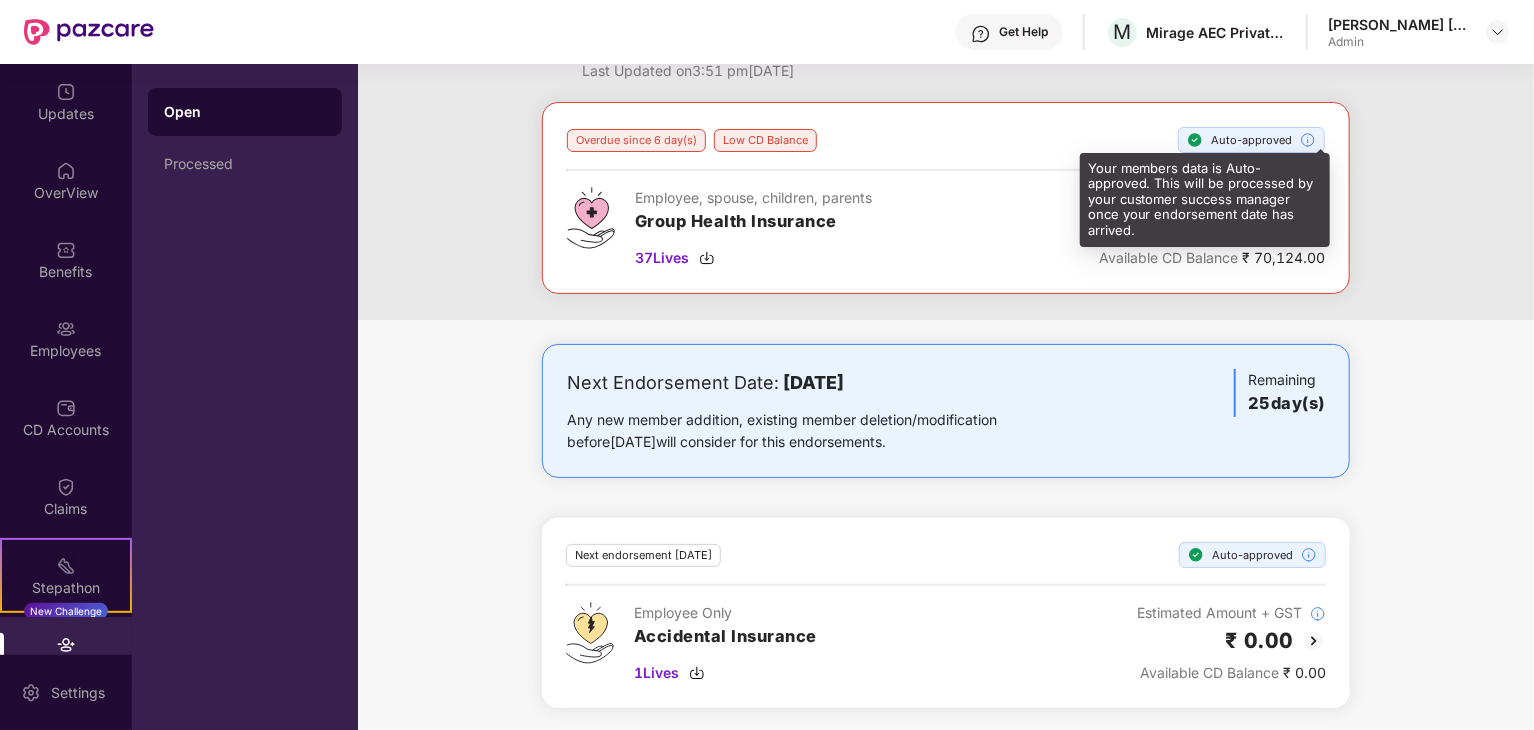 click at bounding box center [1308, 140] 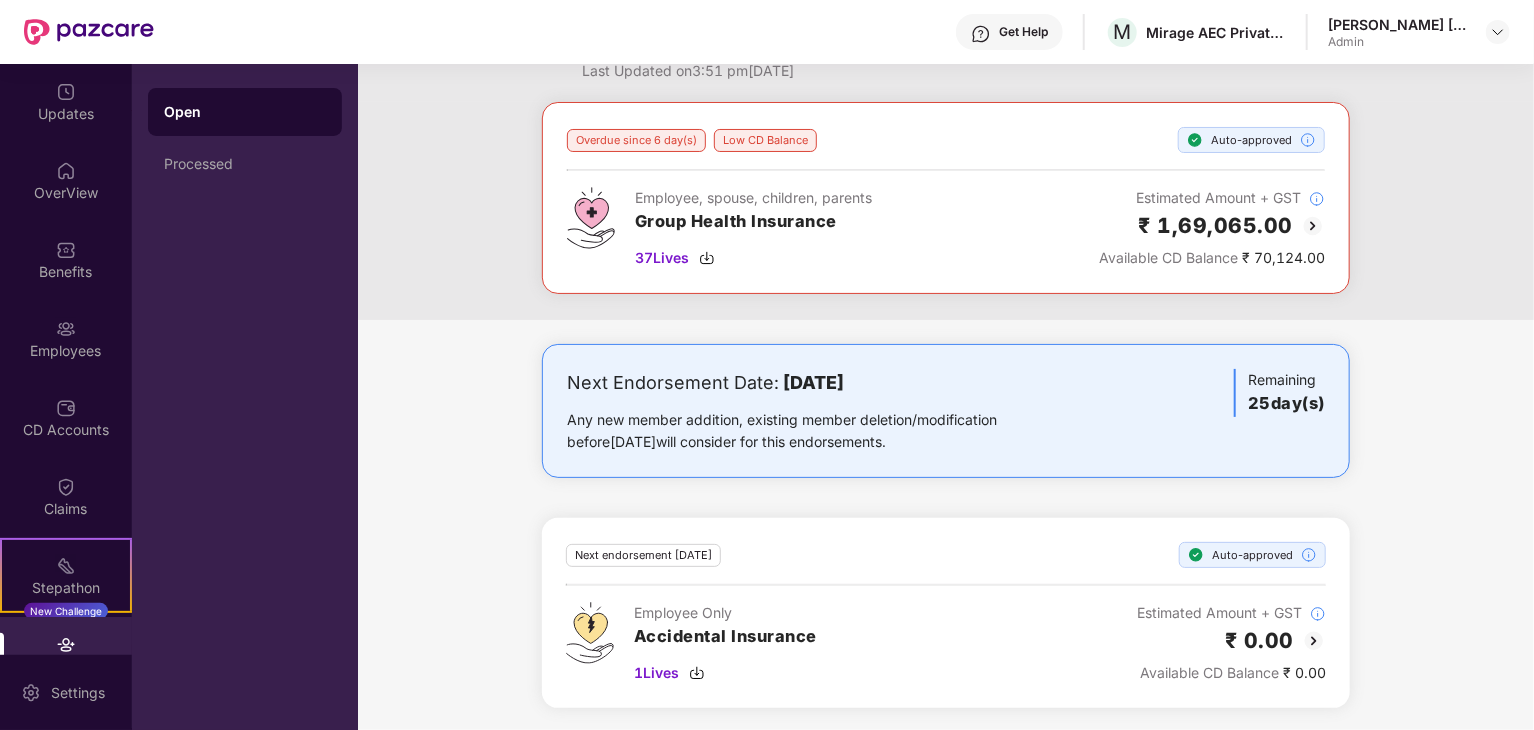 scroll, scrollTop: 0, scrollLeft: 0, axis: both 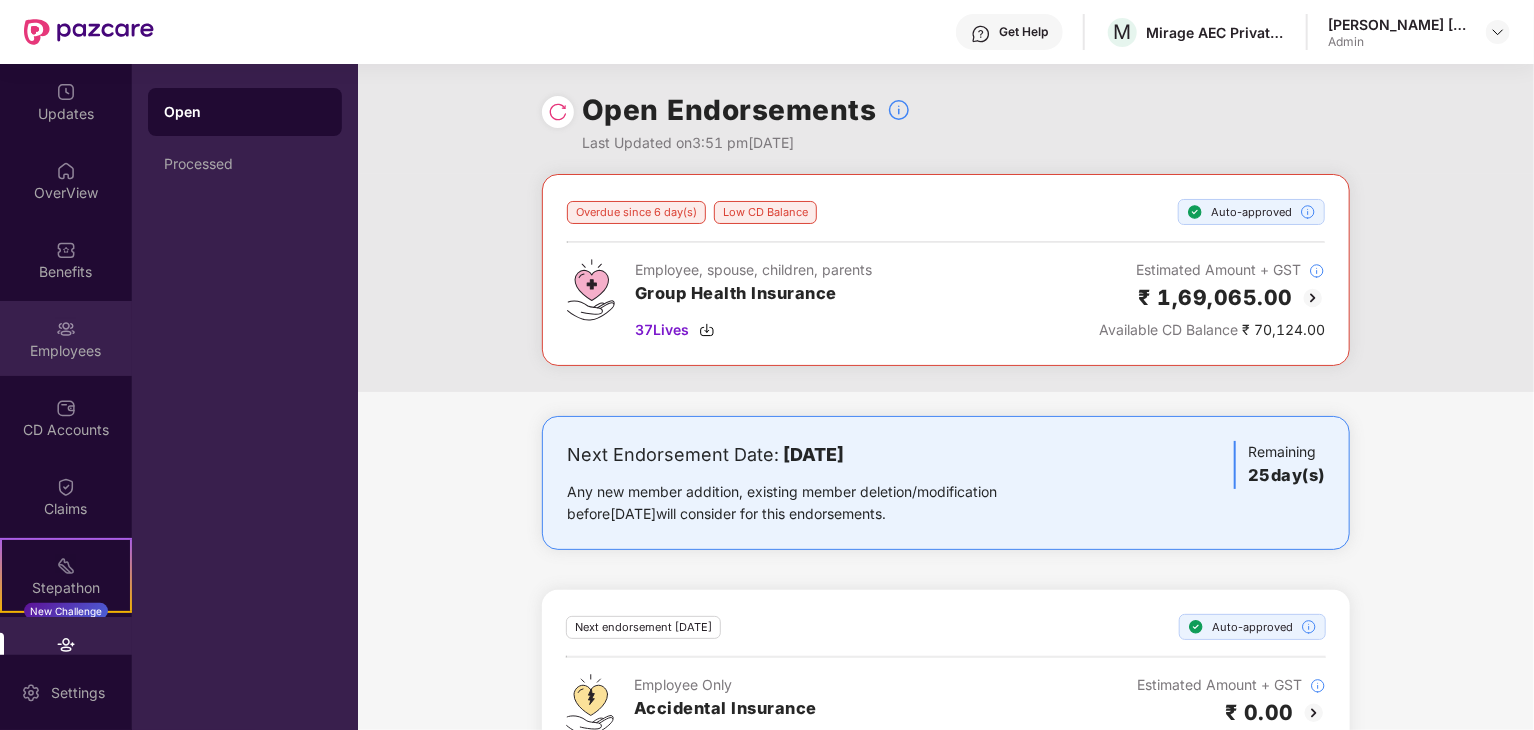 click on "Employees" at bounding box center [66, 351] 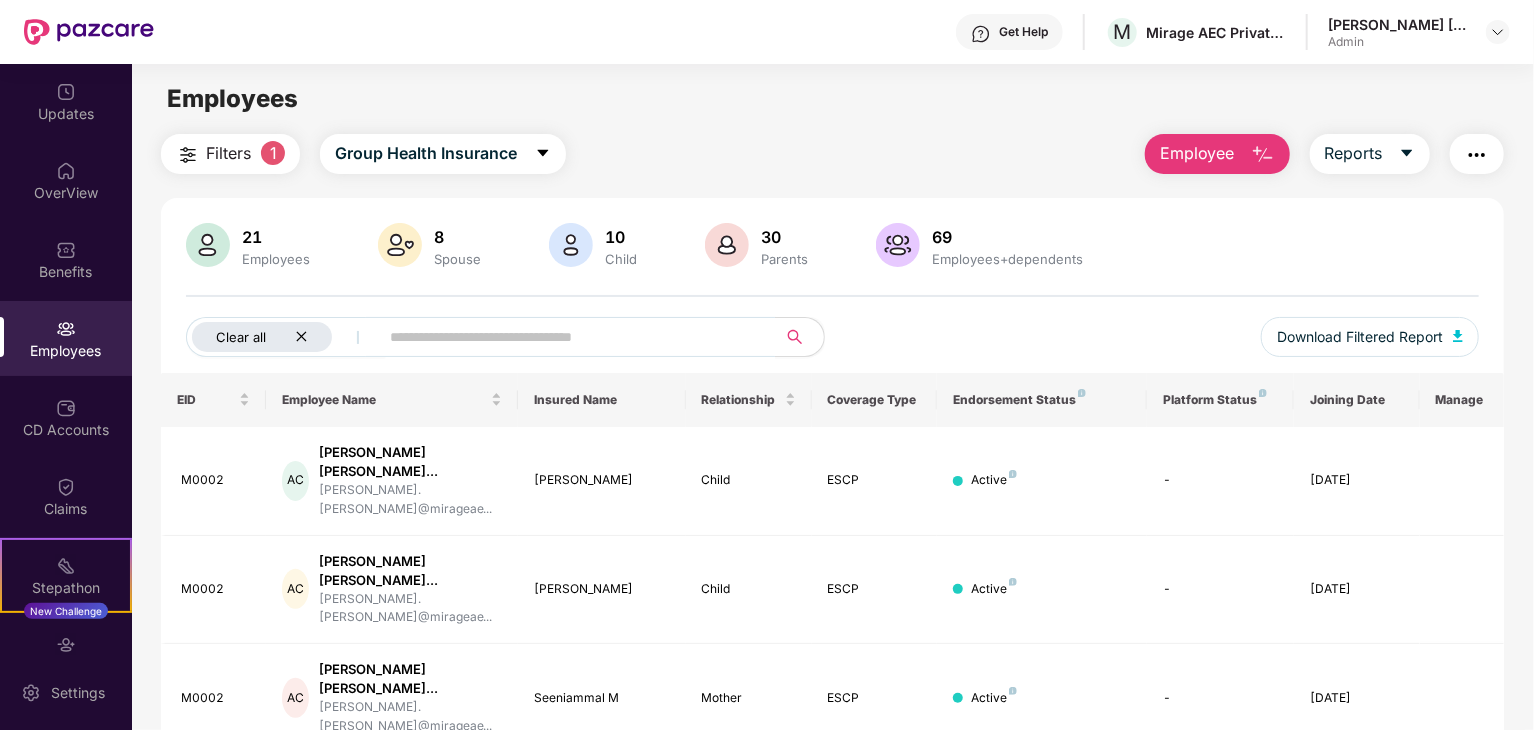 click 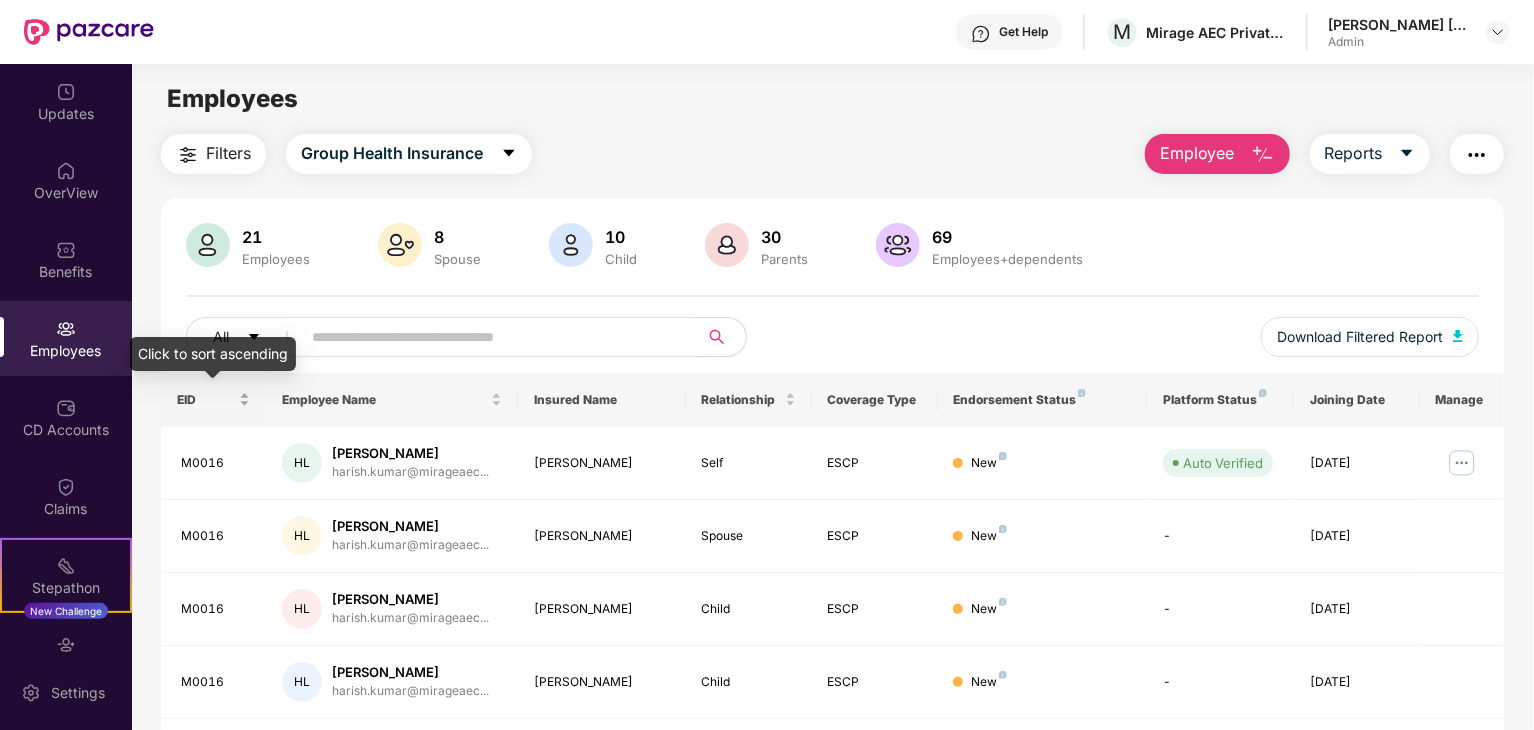 click on "EID" at bounding box center [213, 399] 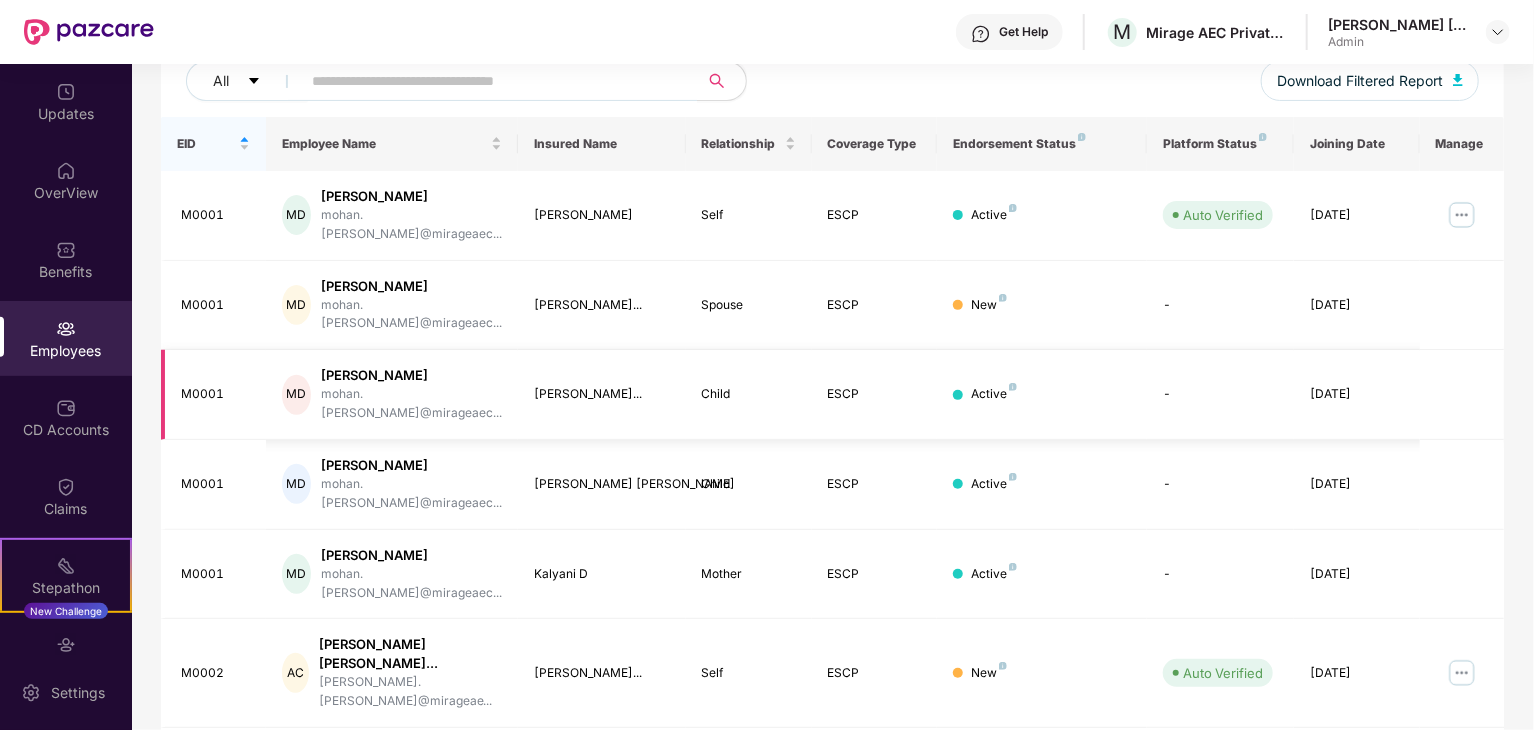 scroll, scrollTop: 268, scrollLeft: 0, axis: vertical 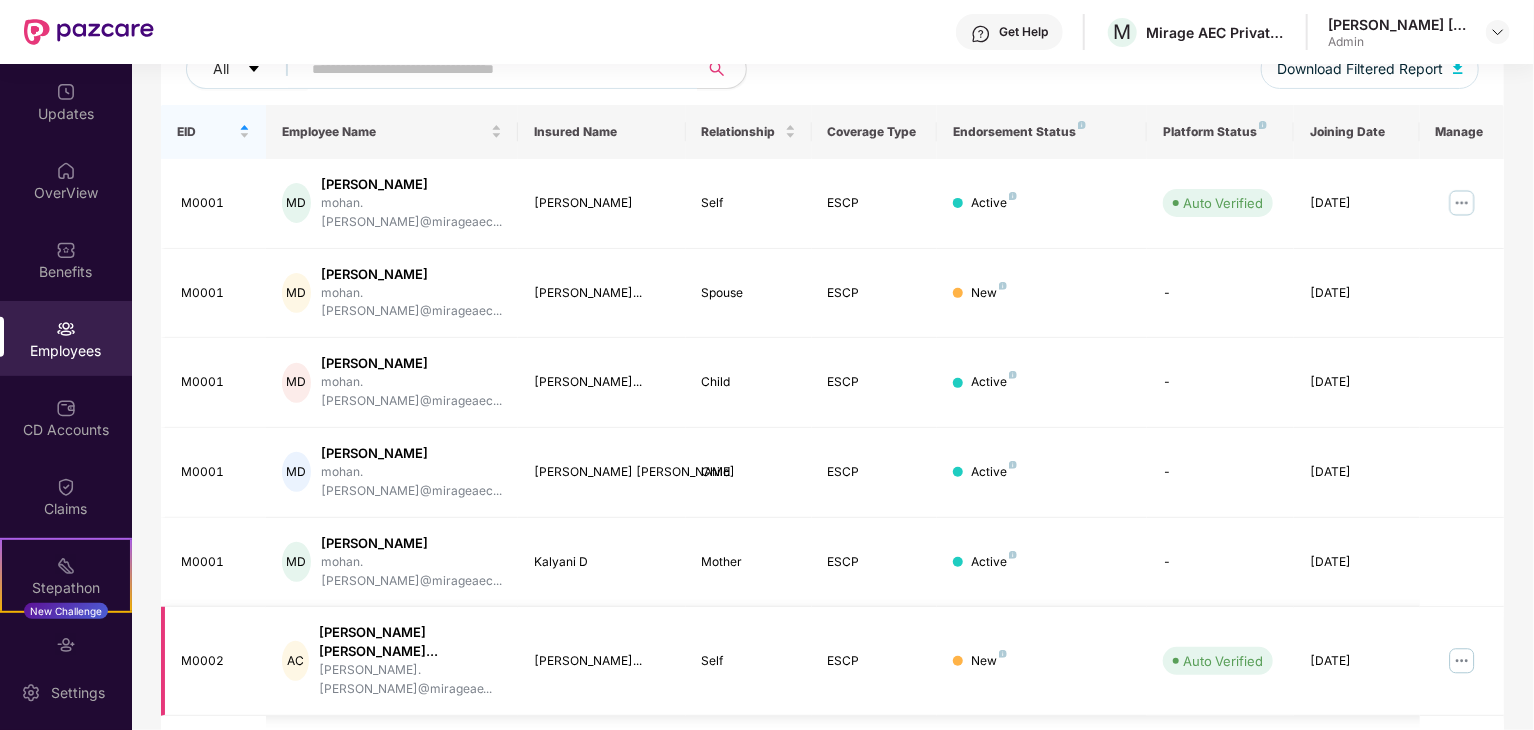 click at bounding box center [1462, 661] 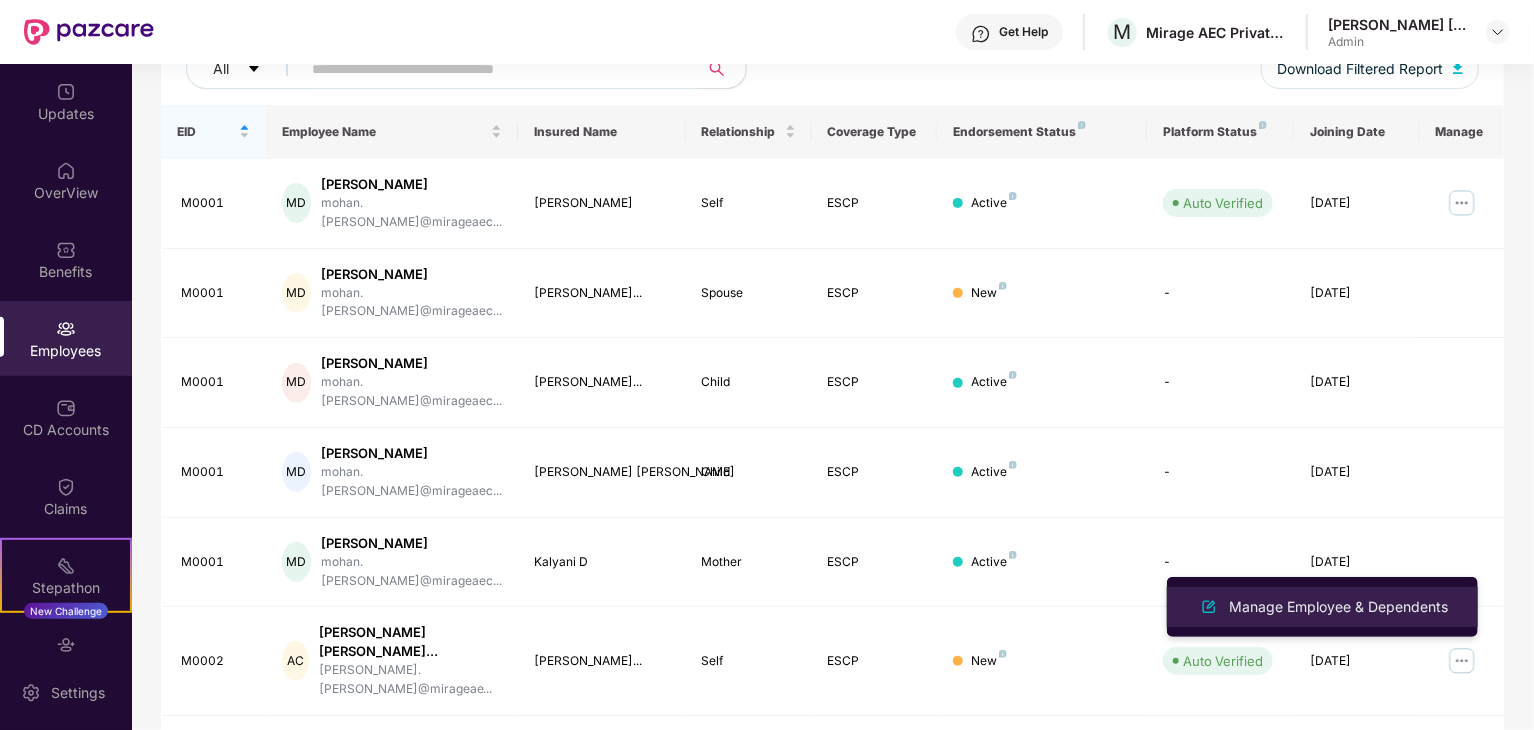 click on "Manage Employee & Dependents" at bounding box center [1338, 607] 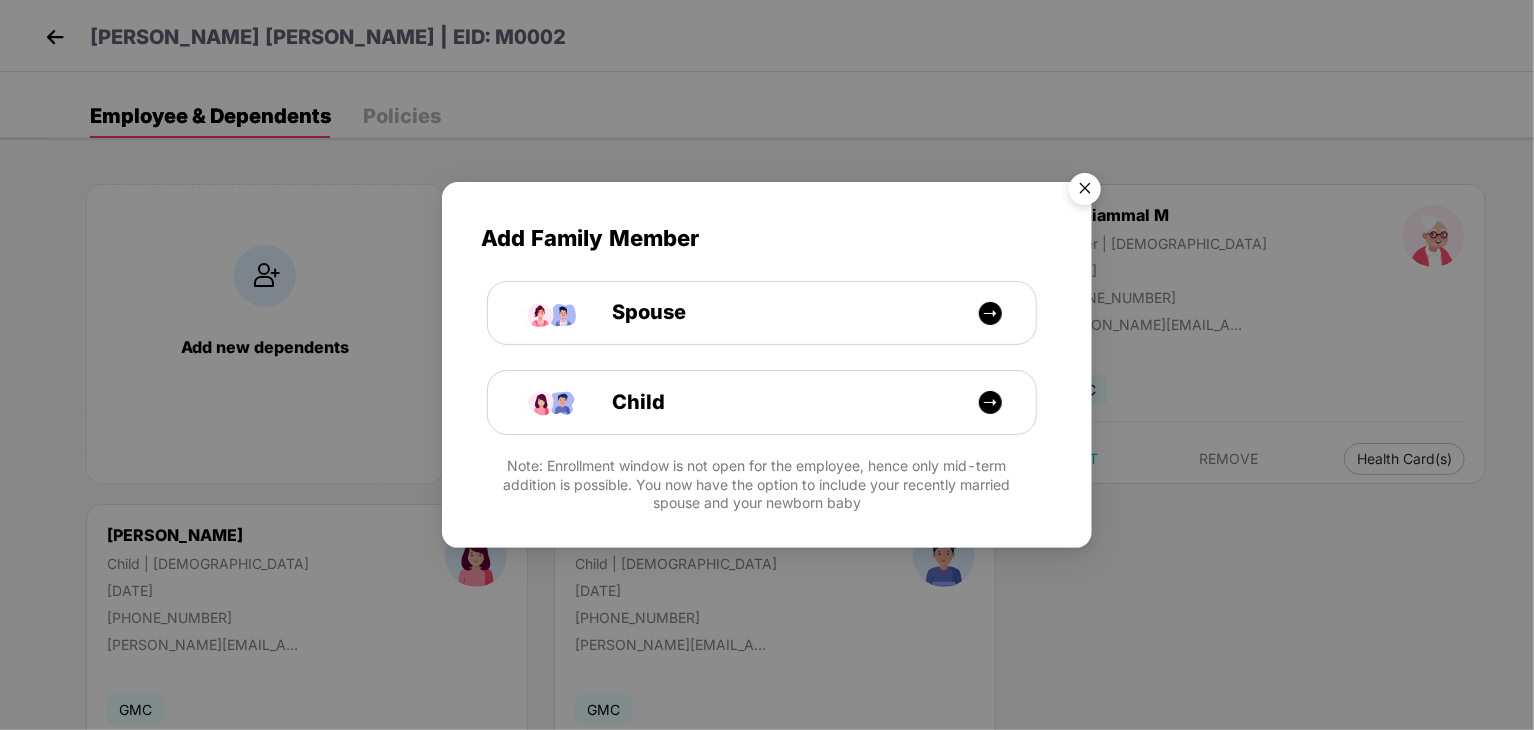 click at bounding box center [1085, 192] 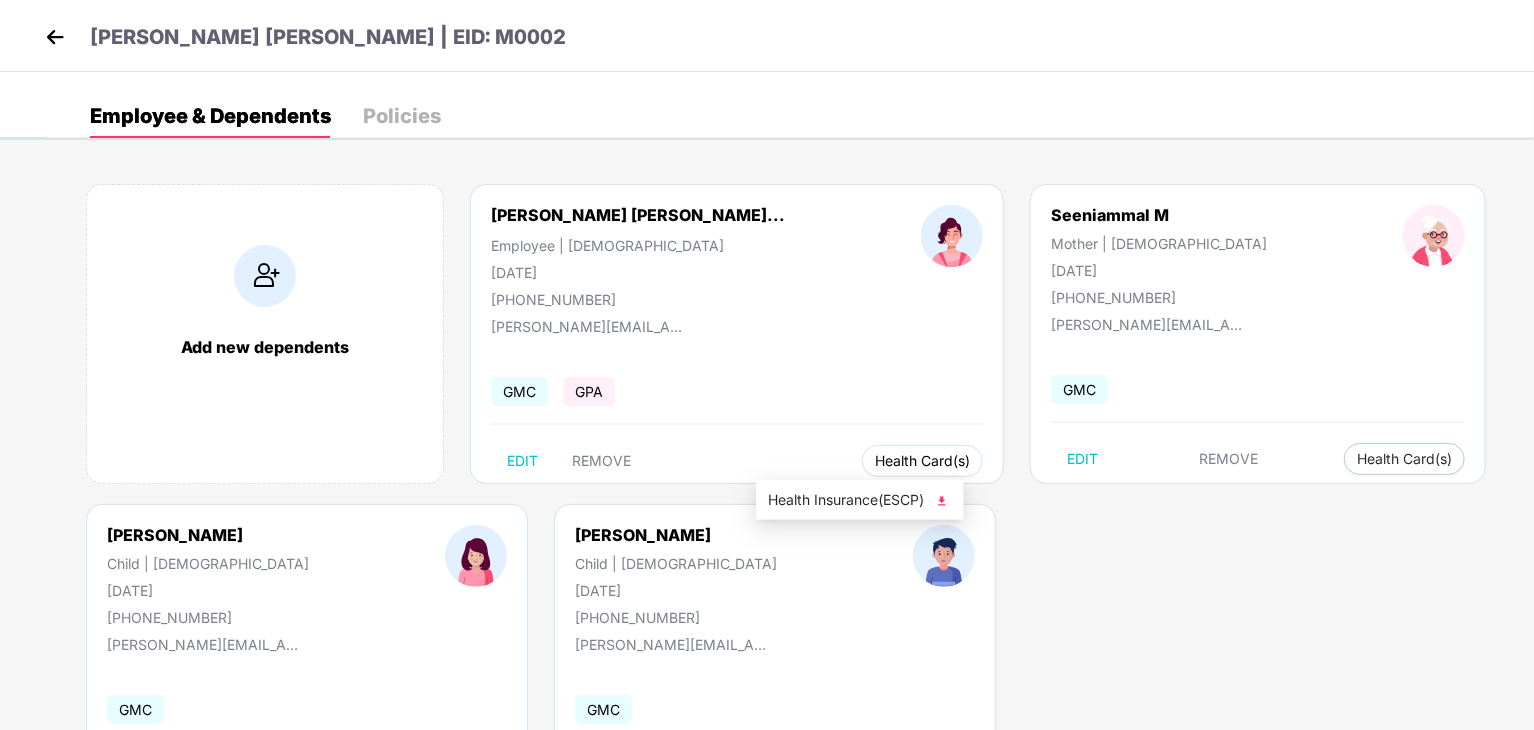 click on "Health Card(s)" at bounding box center [922, 461] 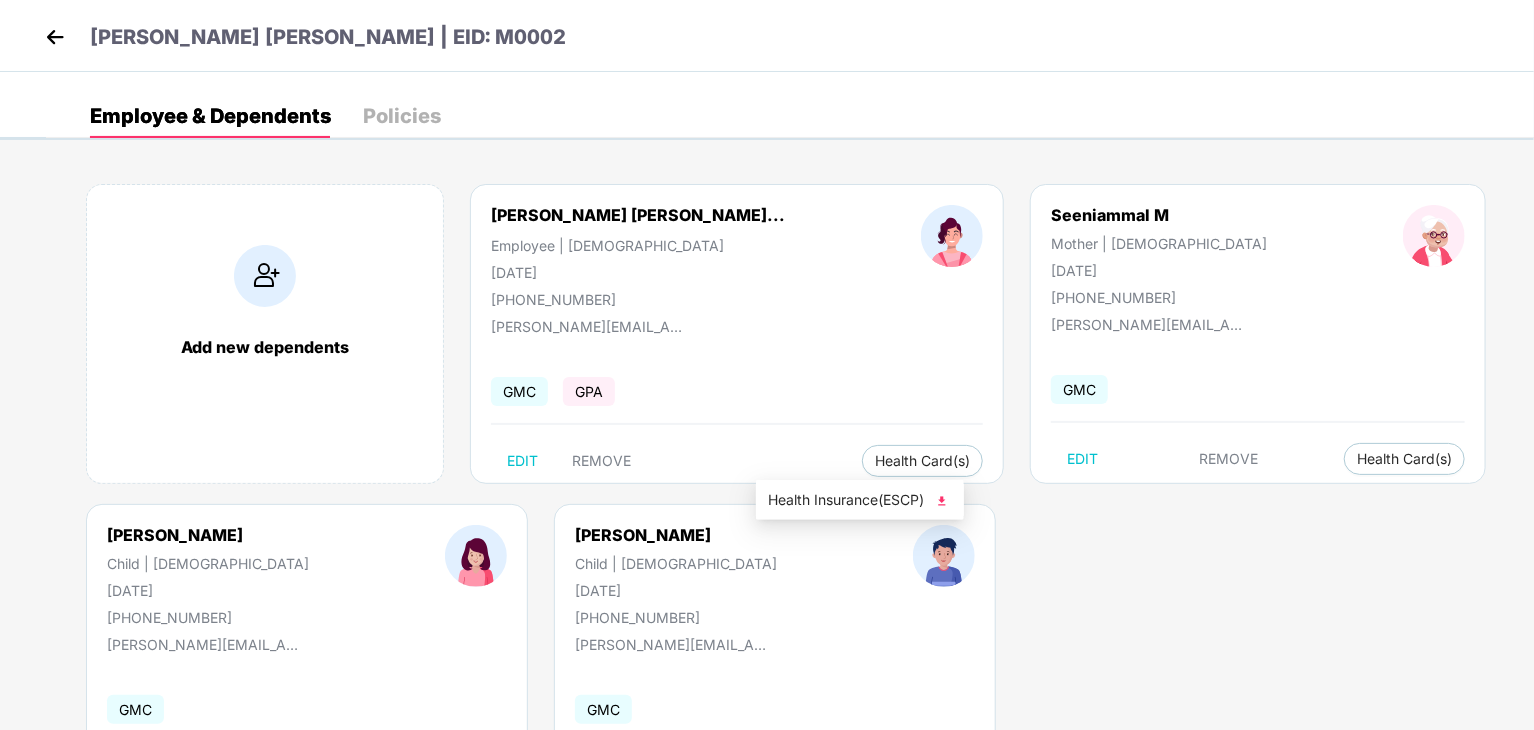 click on "Health Insurance(ESCP)" at bounding box center [860, 500] 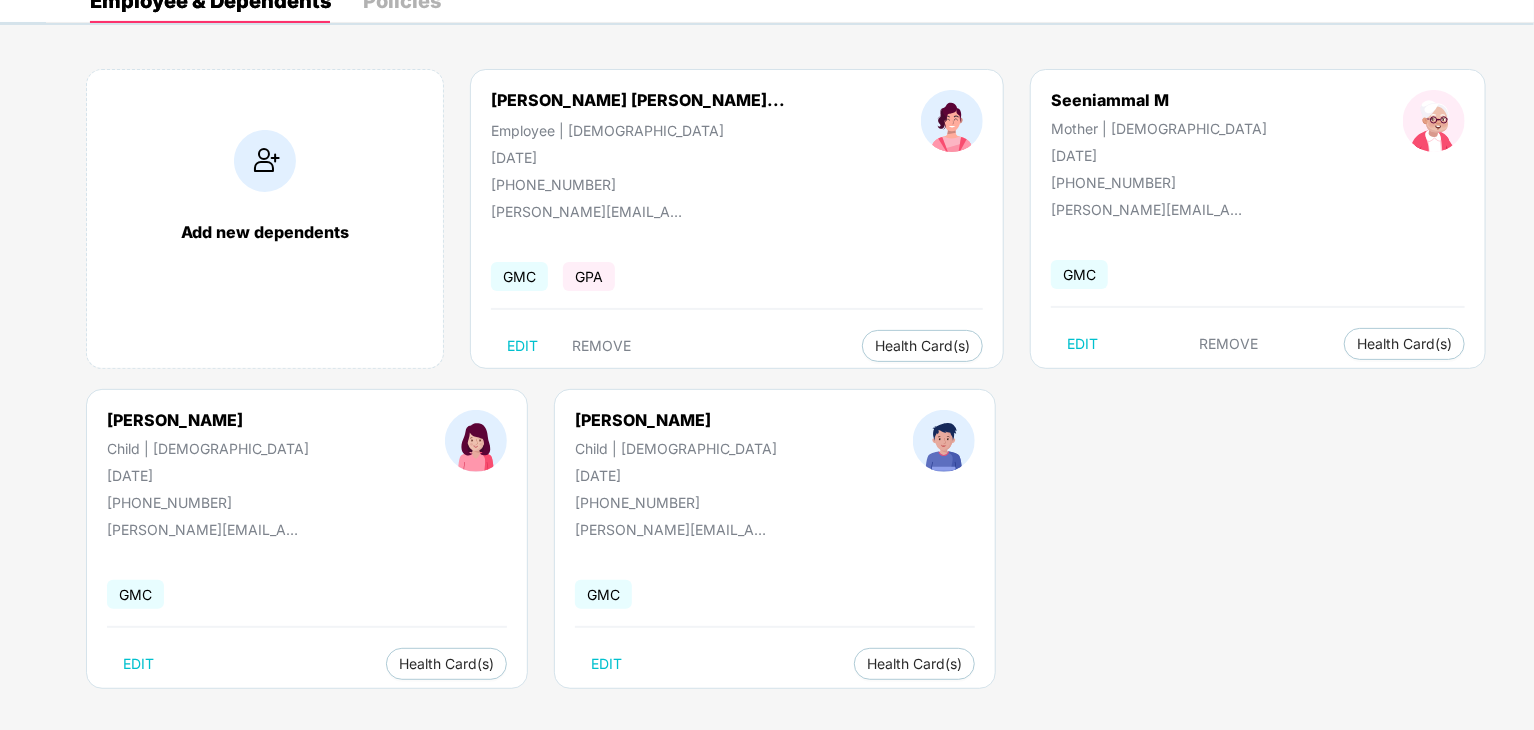 scroll, scrollTop: 0, scrollLeft: 0, axis: both 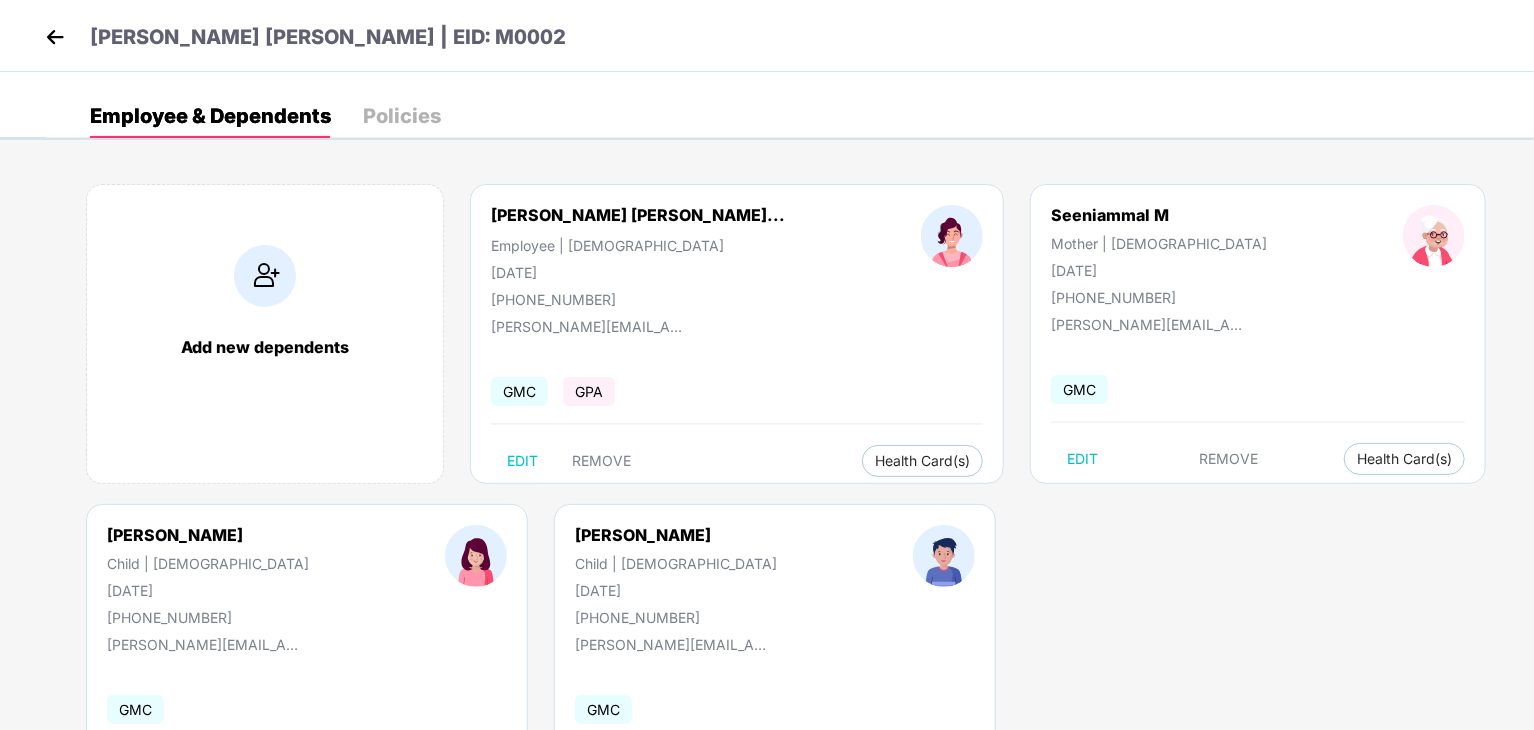 click at bounding box center (55, 37) 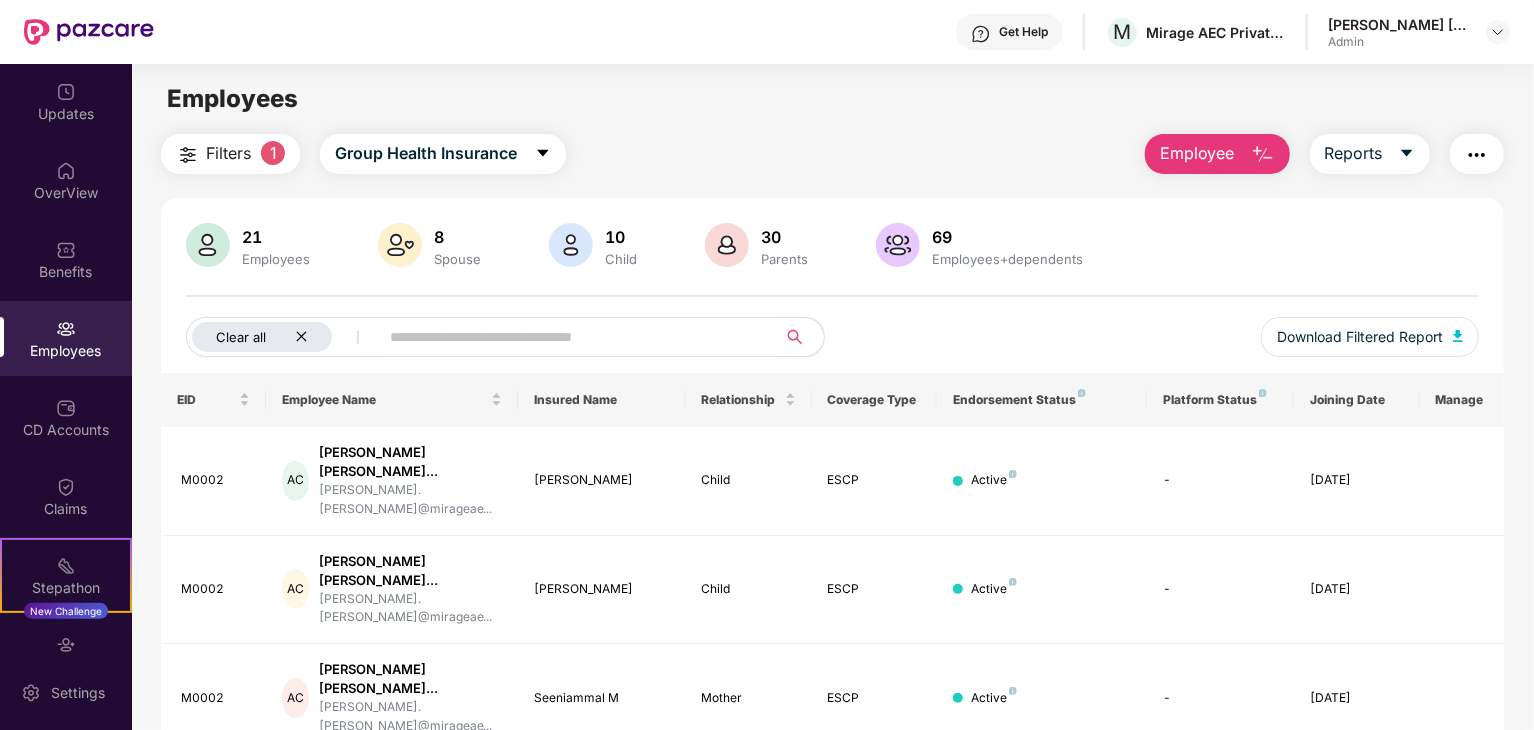 click on "Clear all" at bounding box center [262, 337] 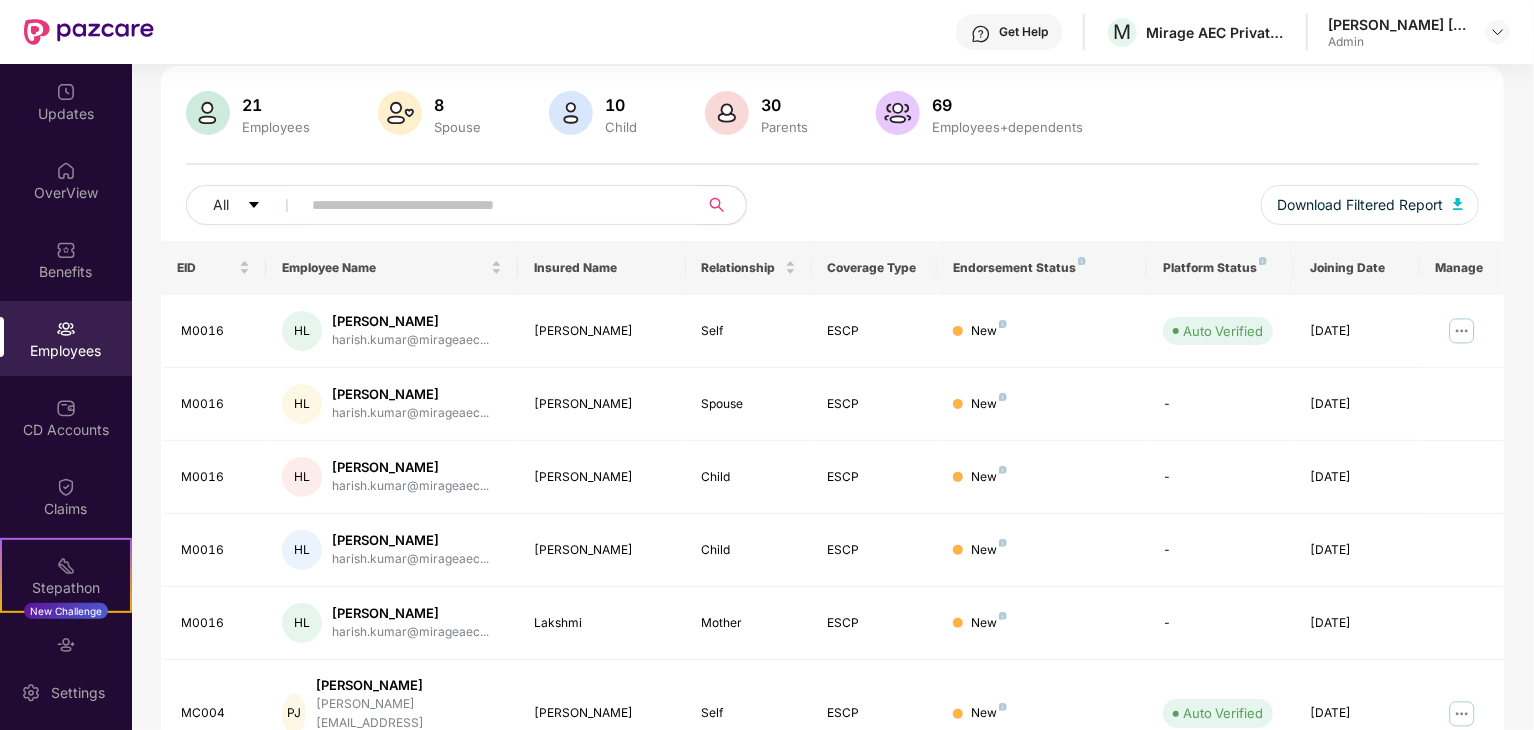 scroll, scrollTop: 130, scrollLeft: 0, axis: vertical 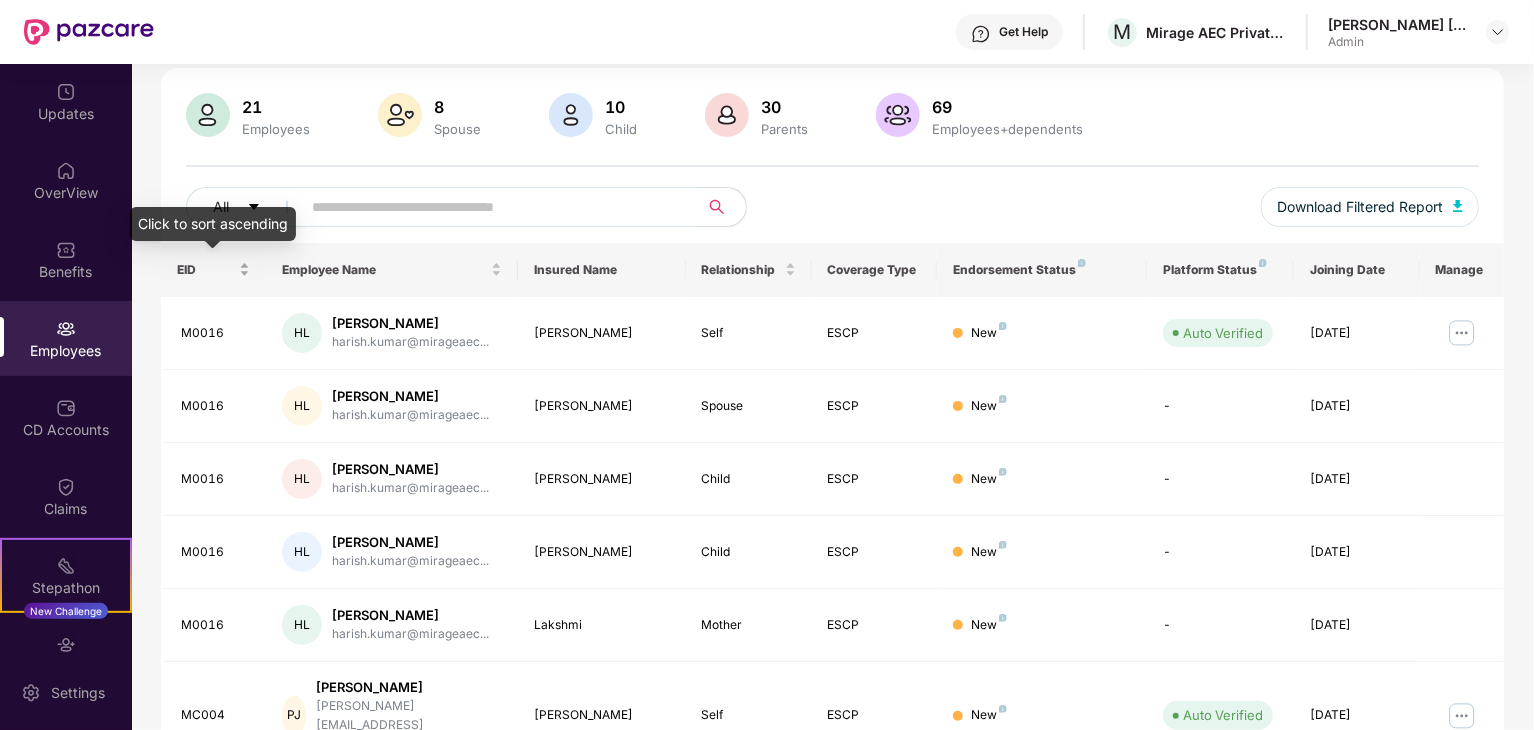 click on "EID" at bounding box center [213, 269] 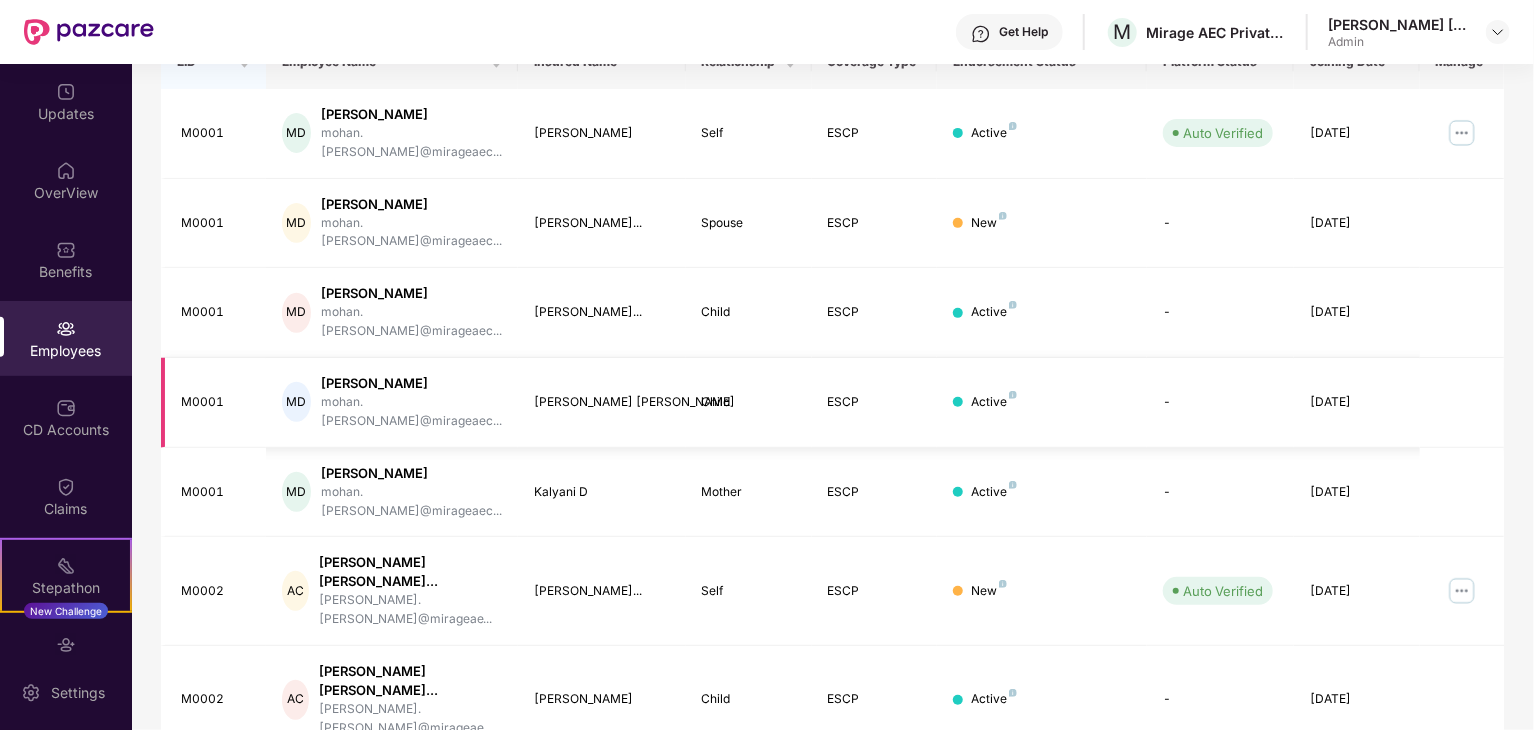 scroll, scrollTop: 513, scrollLeft: 0, axis: vertical 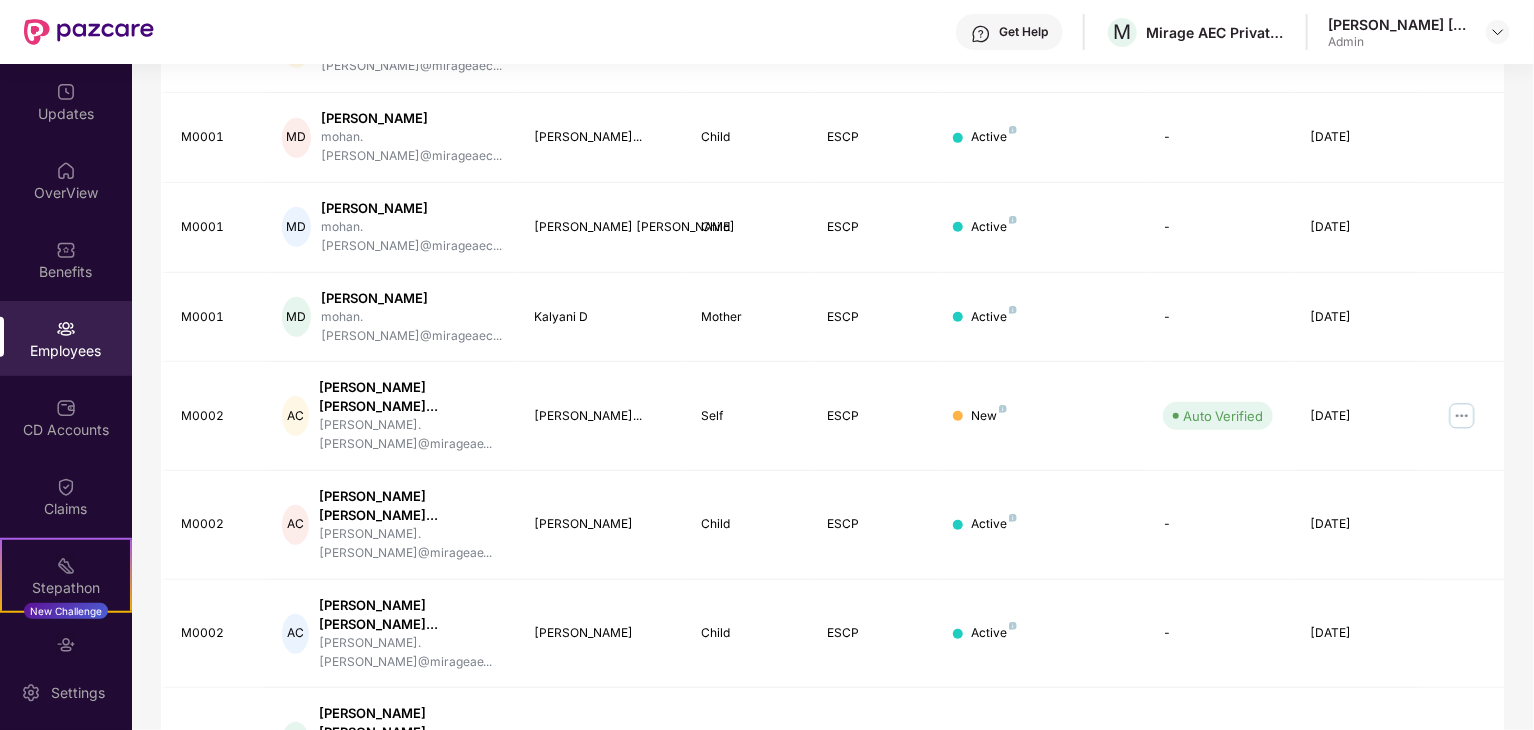 click on "2" at bounding box center (1288, 922) 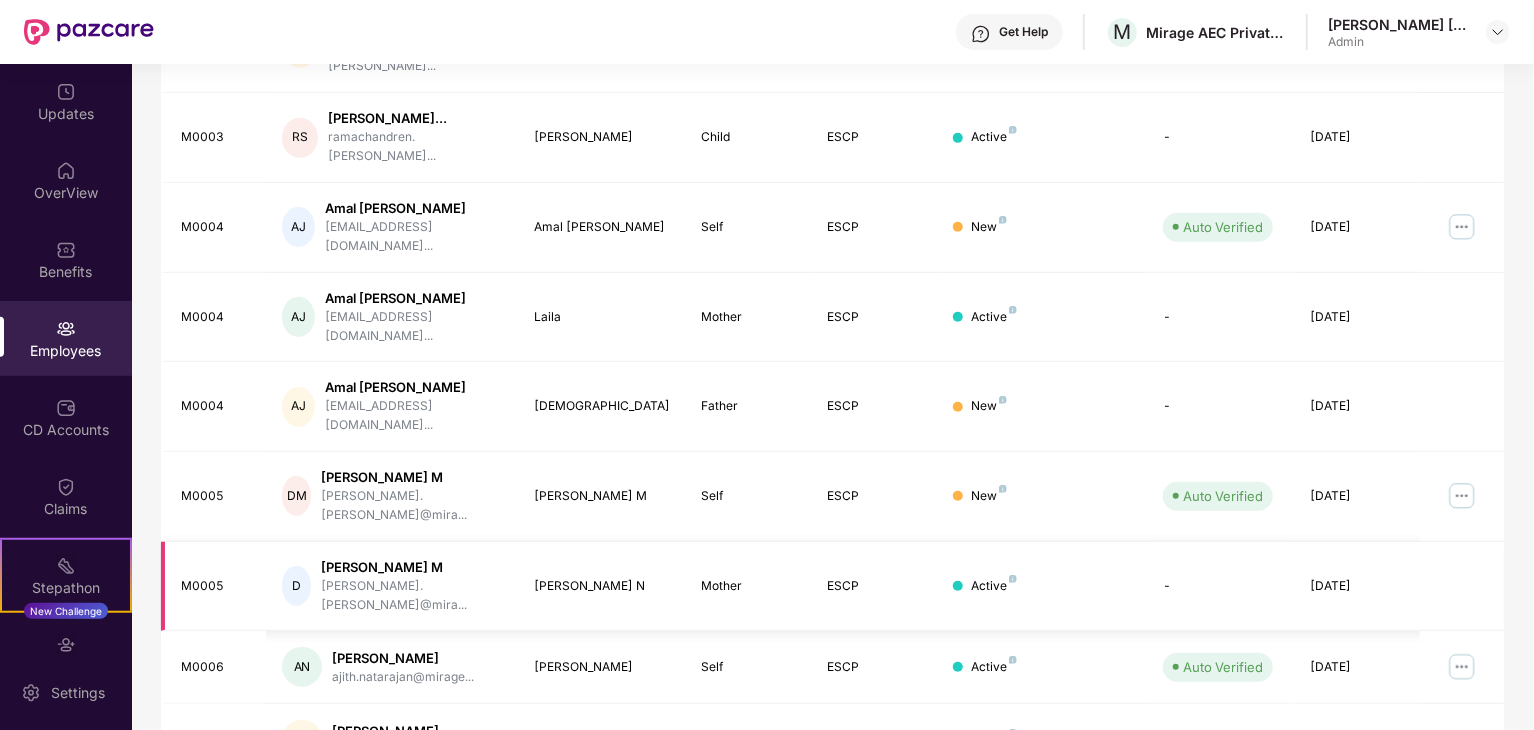 scroll, scrollTop: 547, scrollLeft: 0, axis: vertical 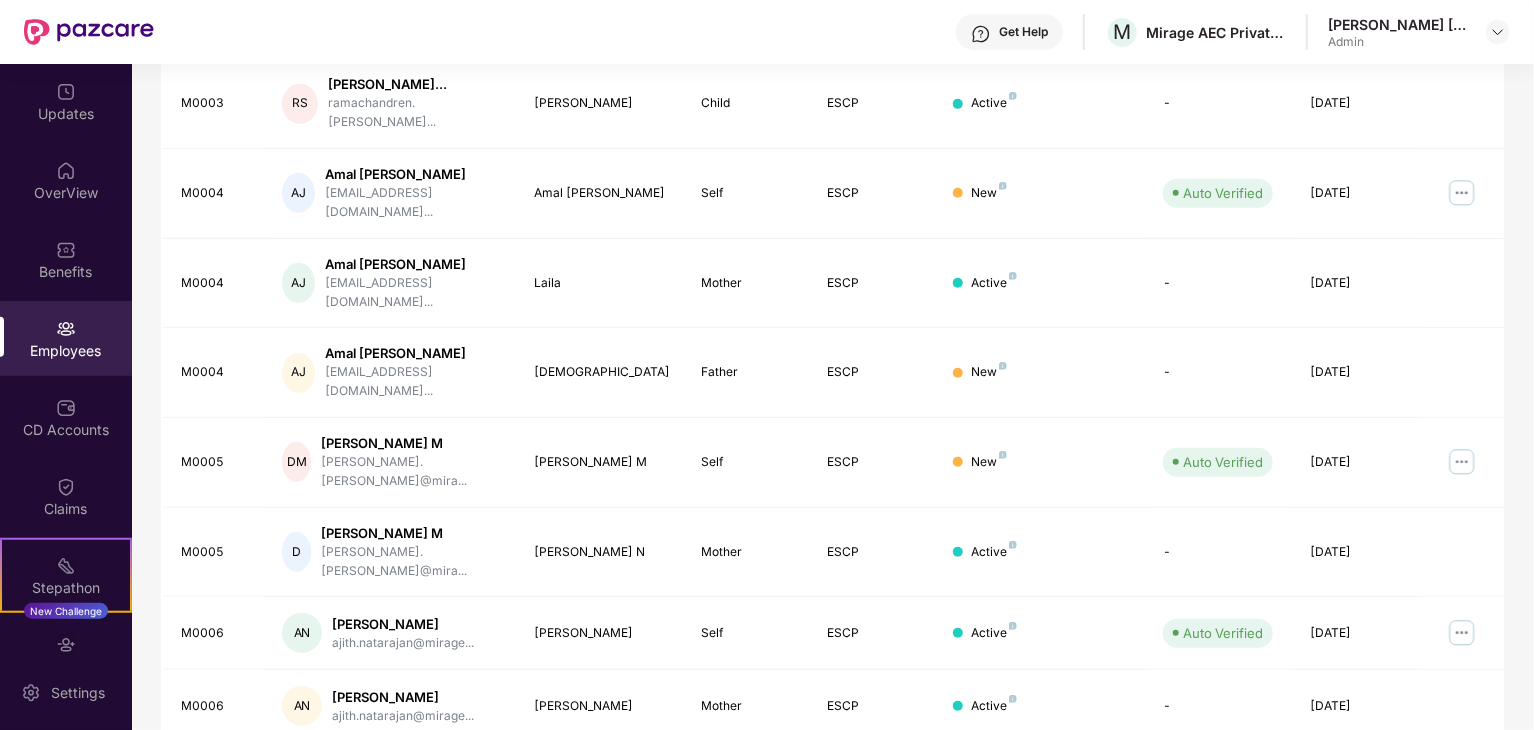 click on "3" at bounding box center [1320, 778] 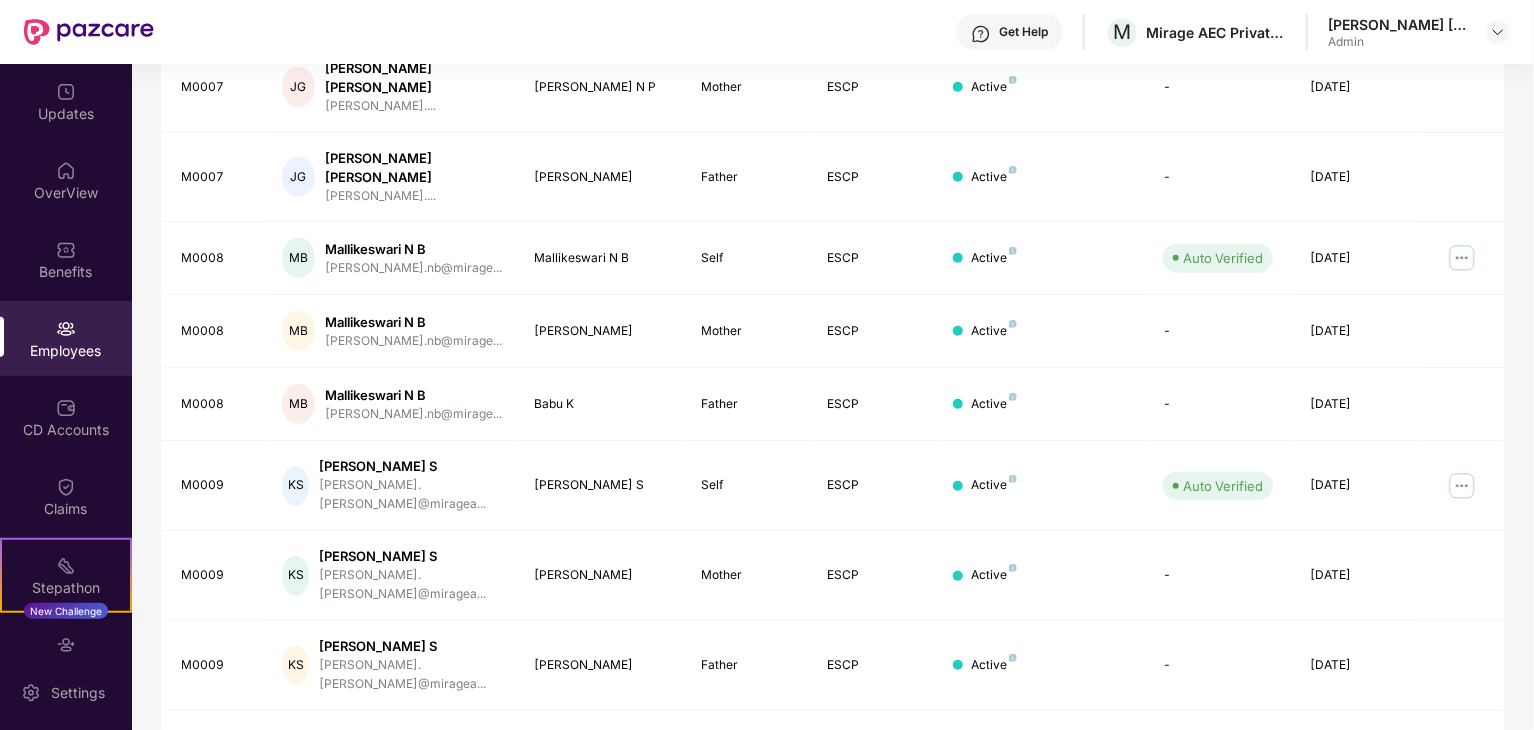 scroll, scrollTop: 496, scrollLeft: 0, axis: vertical 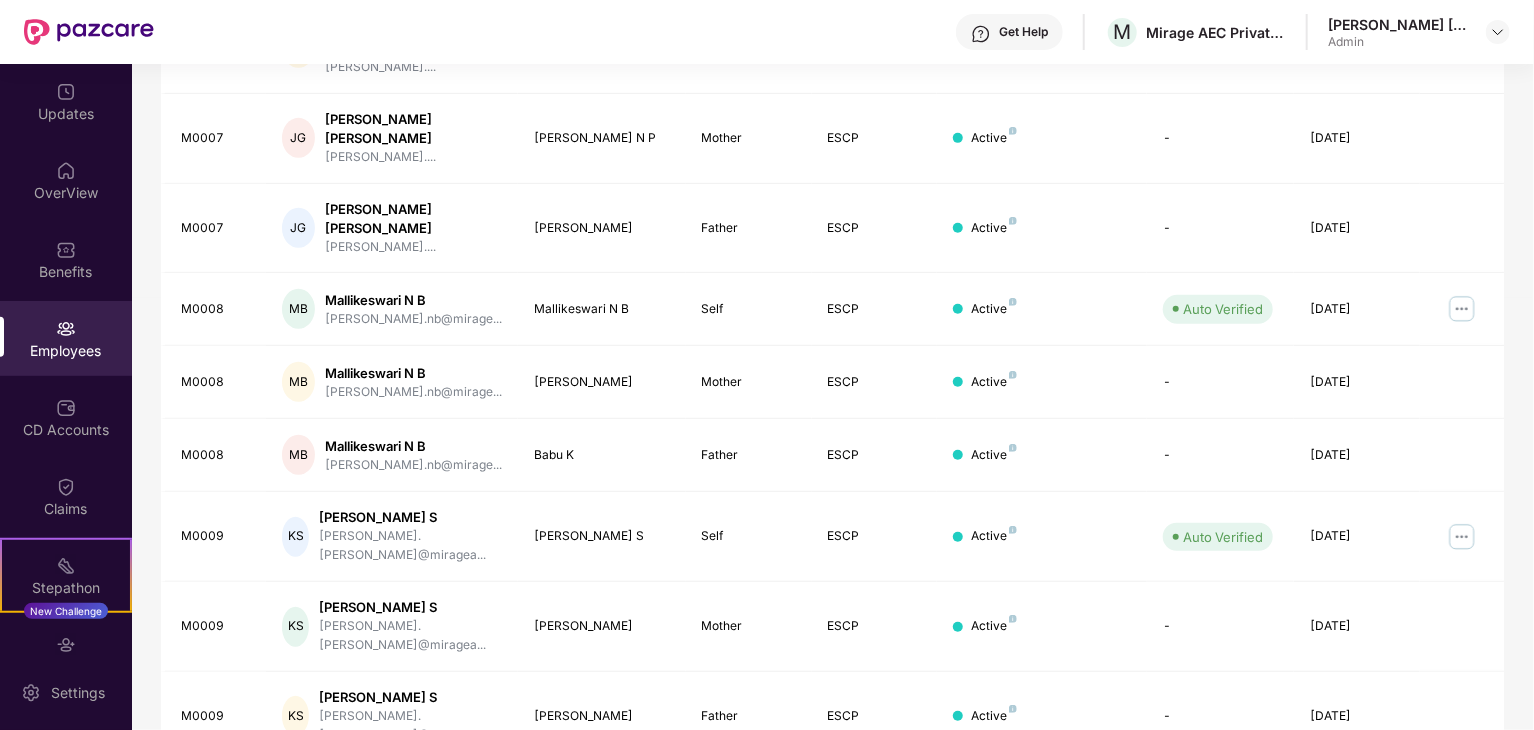 click on "4" at bounding box center (1352, 797) 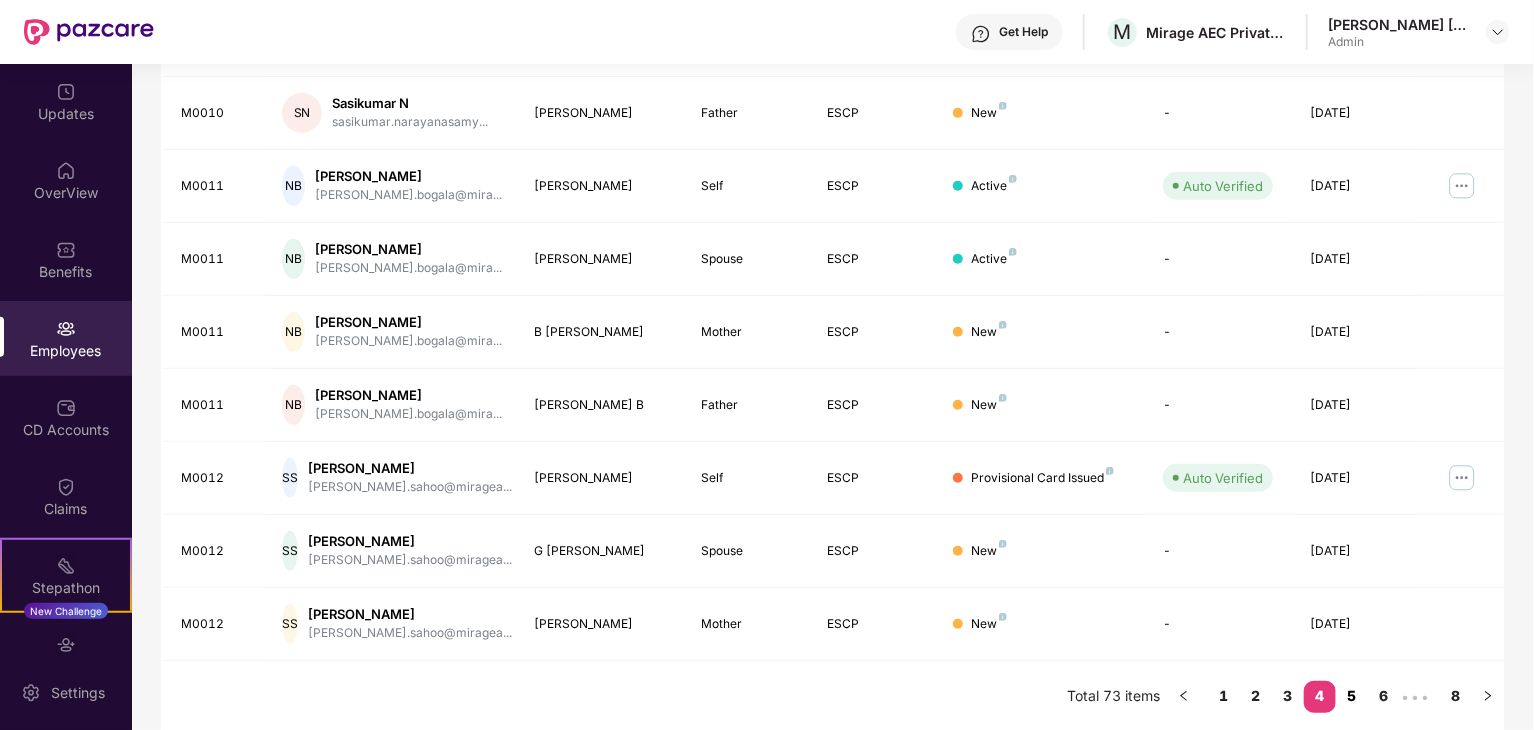 click on "5" at bounding box center [1352, 696] 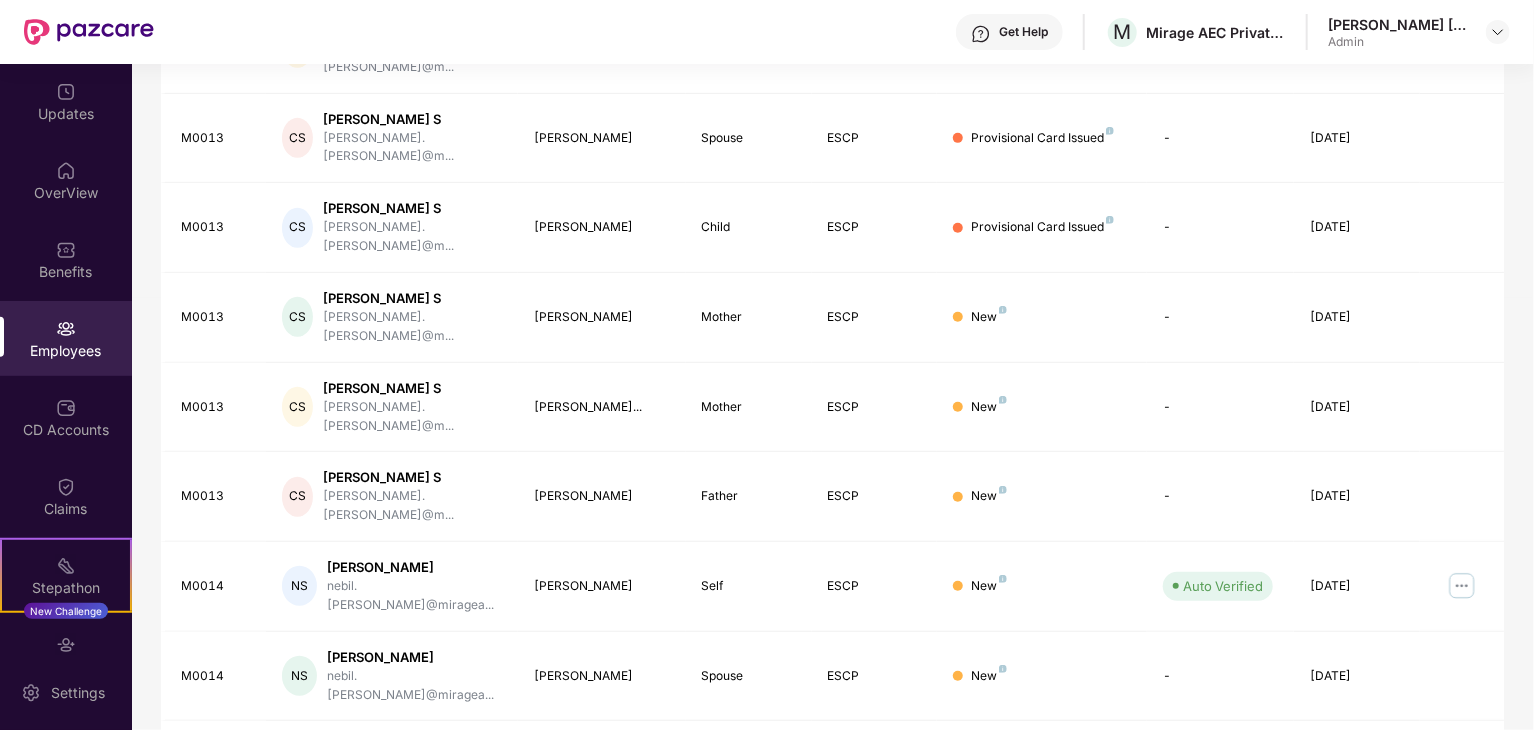 click on "6" at bounding box center [1392, 846] 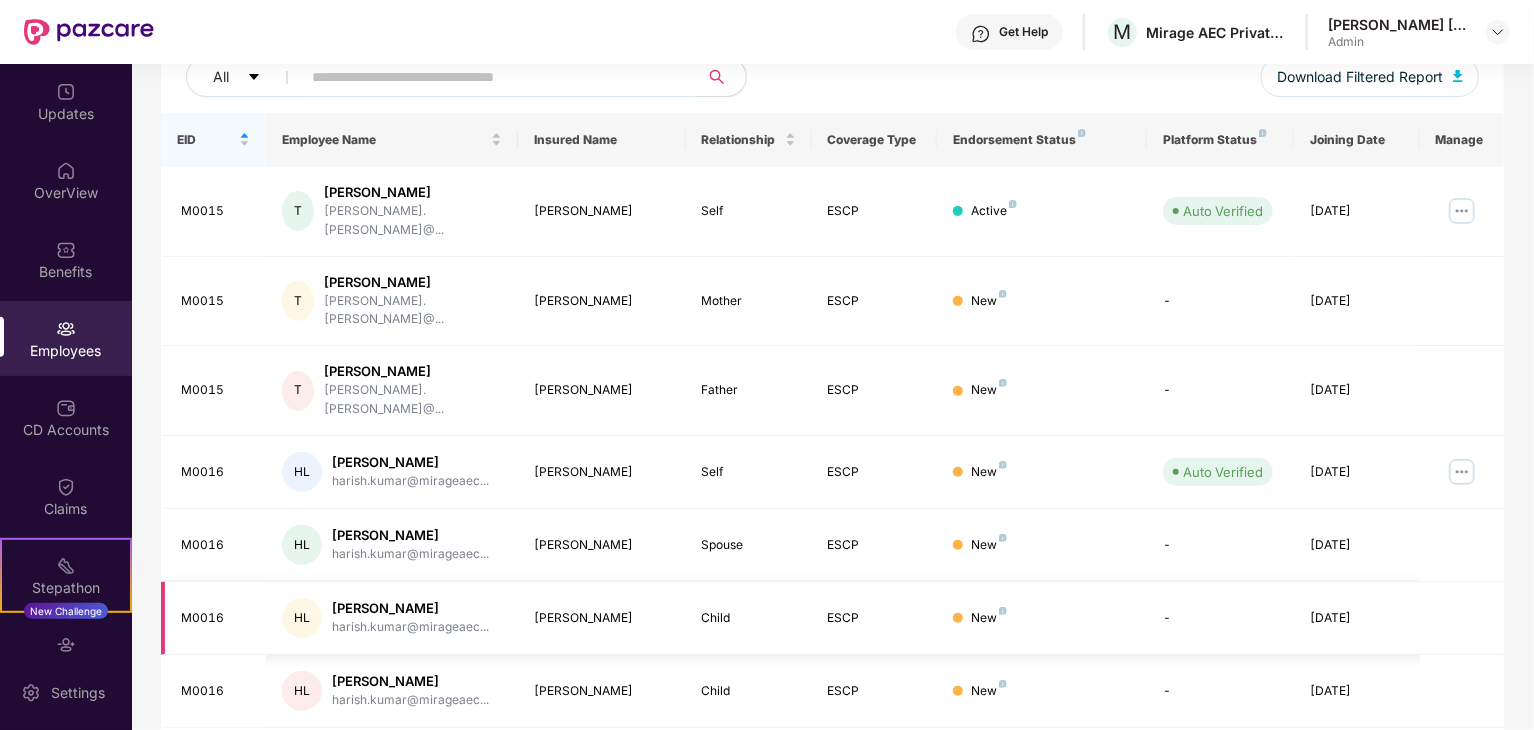 scroll, scrollTop: 256, scrollLeft: 0, axis: vertical 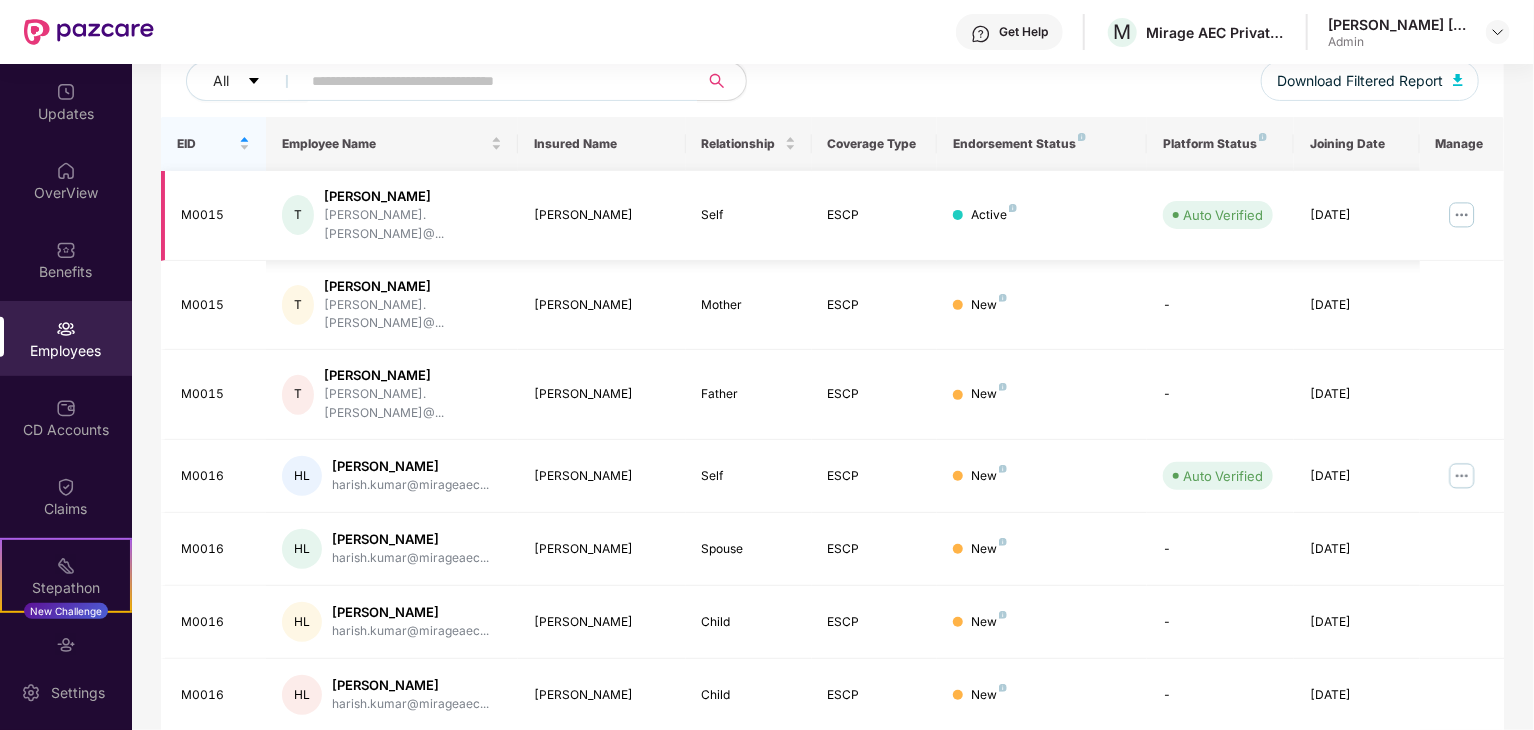 click at bounding box center (1462, 215) 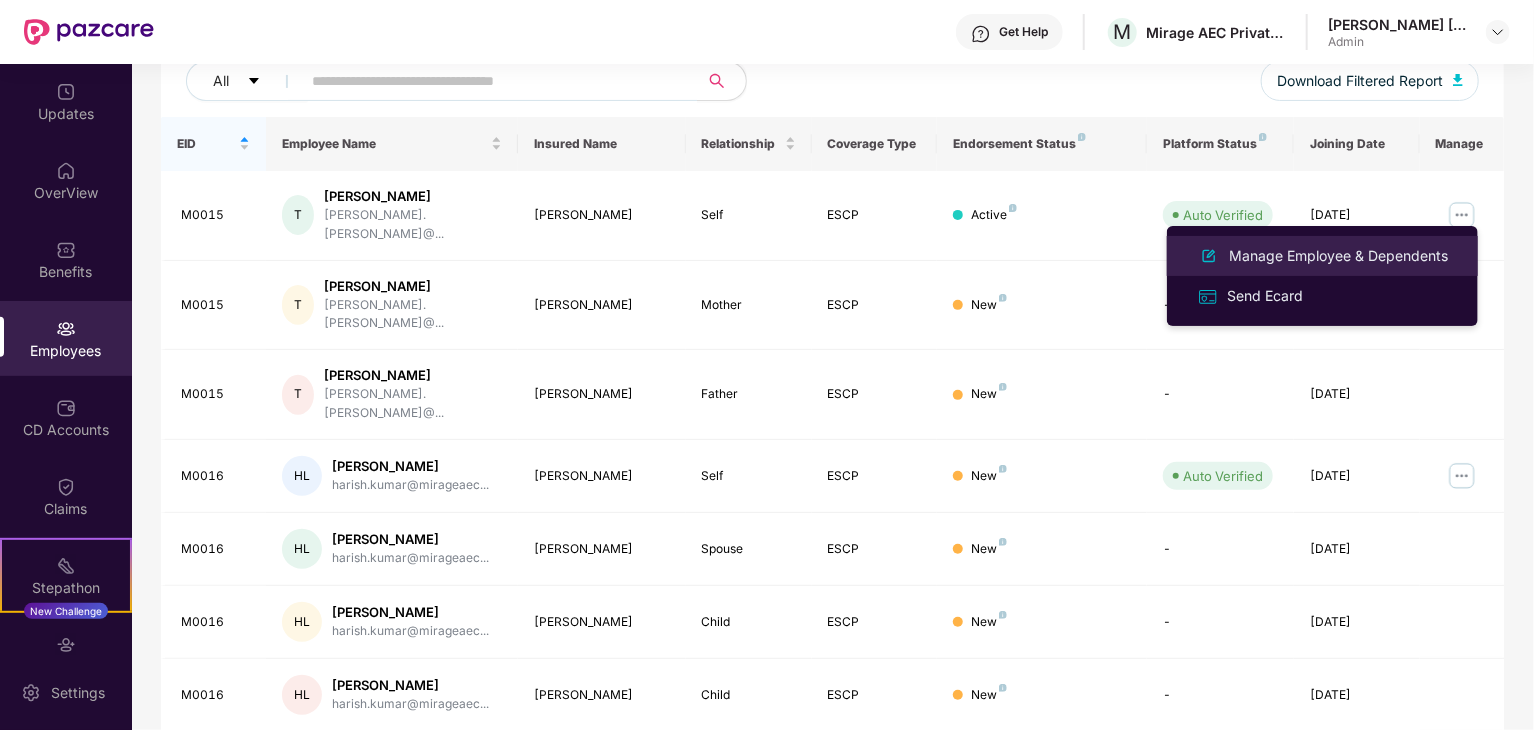 click on "Manage Employee & Dependents" at bounding box center [1338, 256] 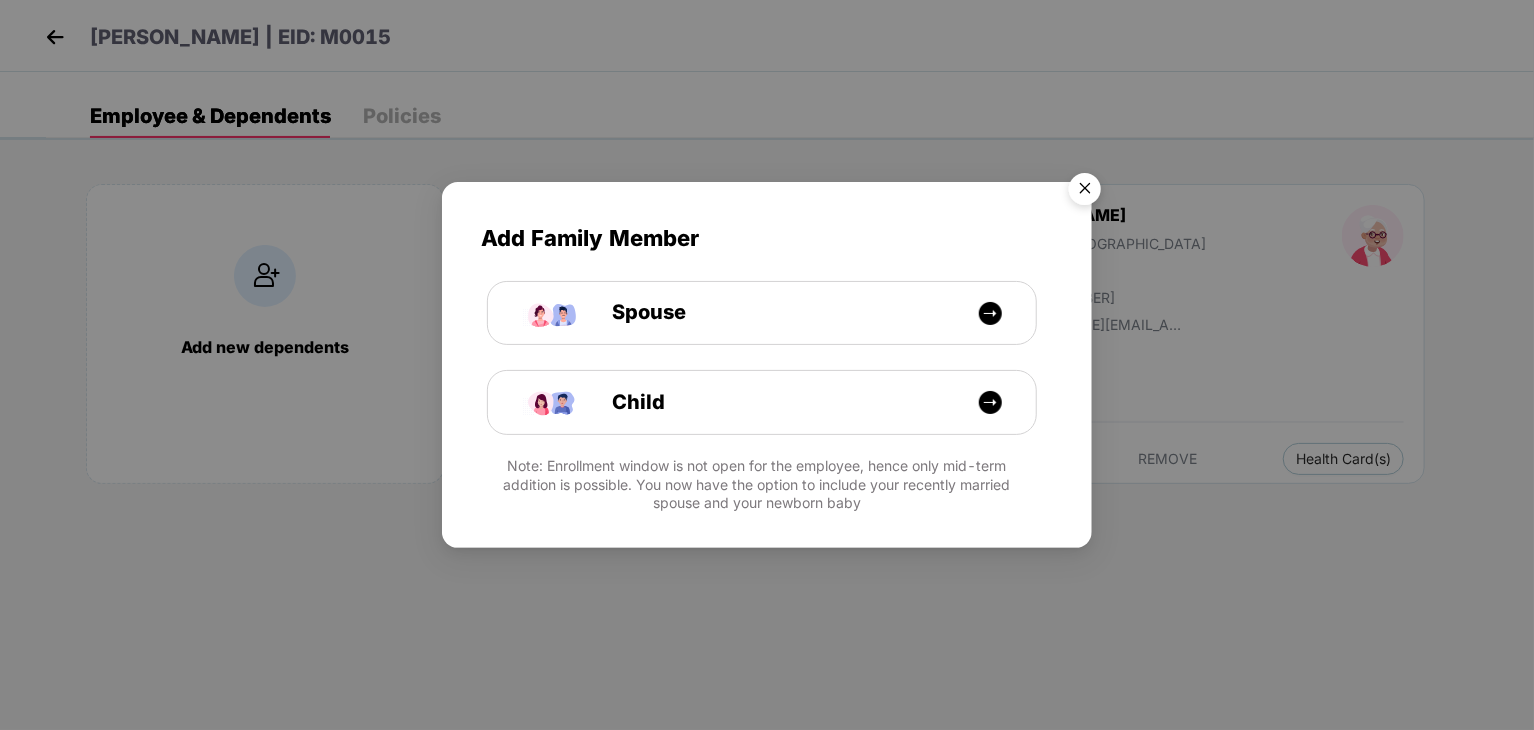 click at bounding box center [1085, 192] 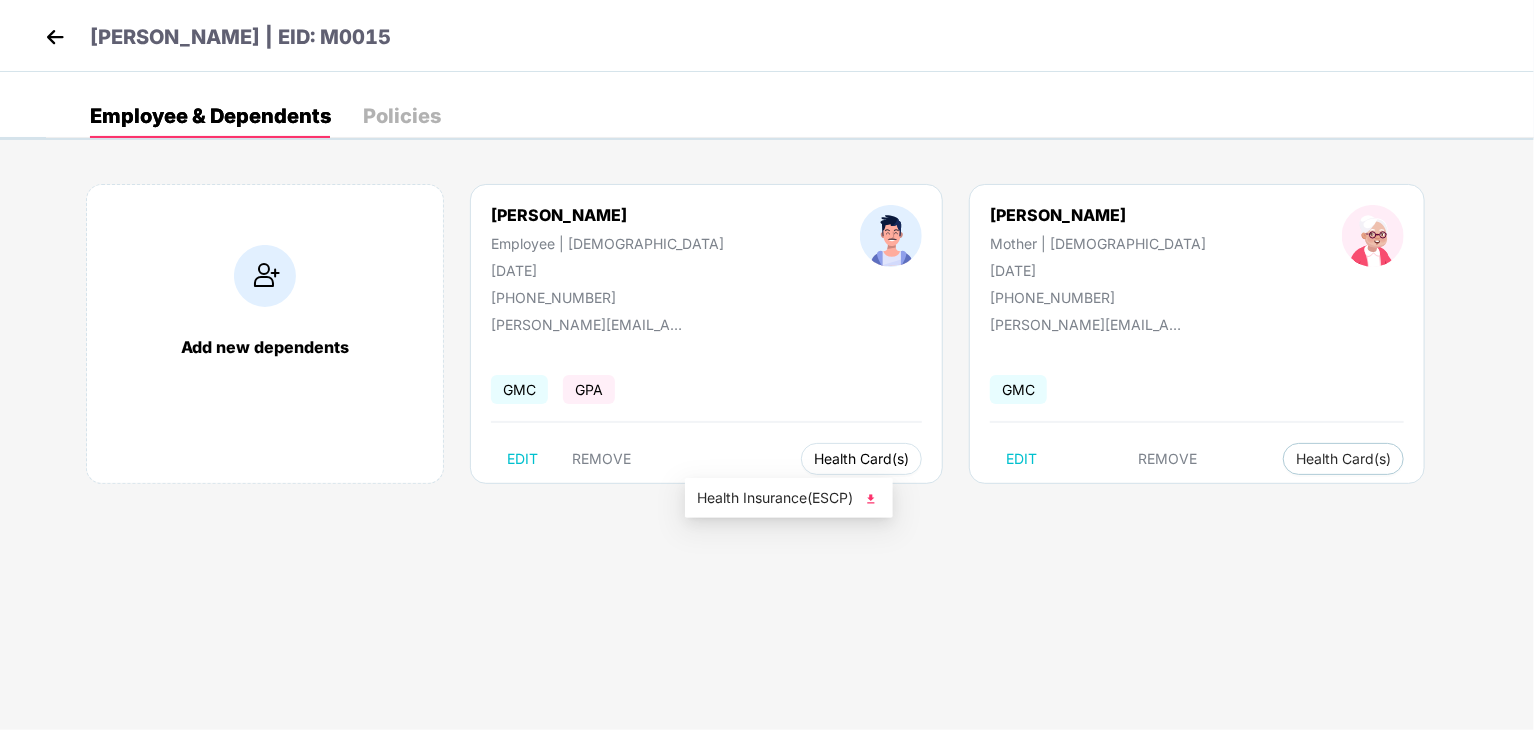 click on "Health Card(s)" at bounding box center [861, 459] 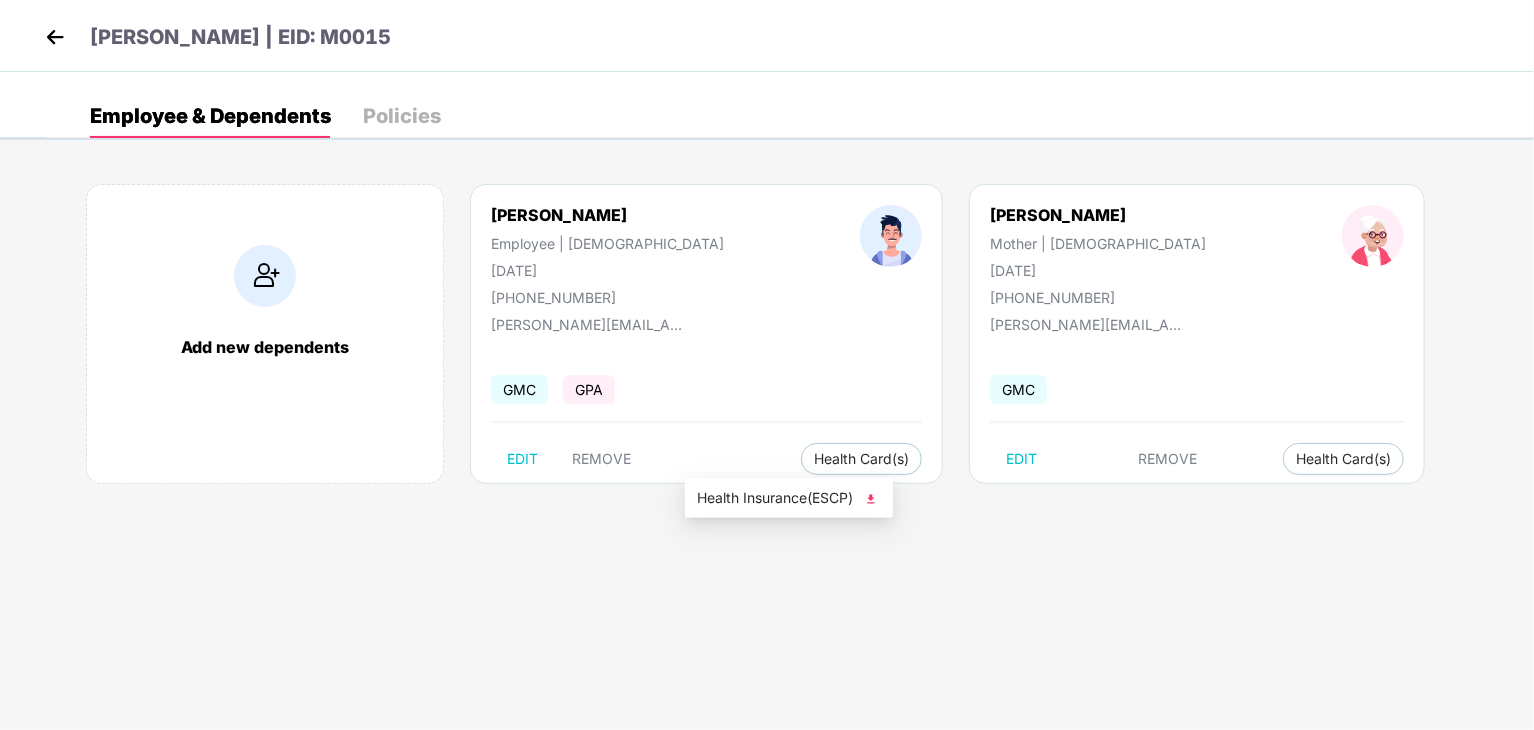 click on "Health Insurance(ESCP)" at bounding box center [789, 498] 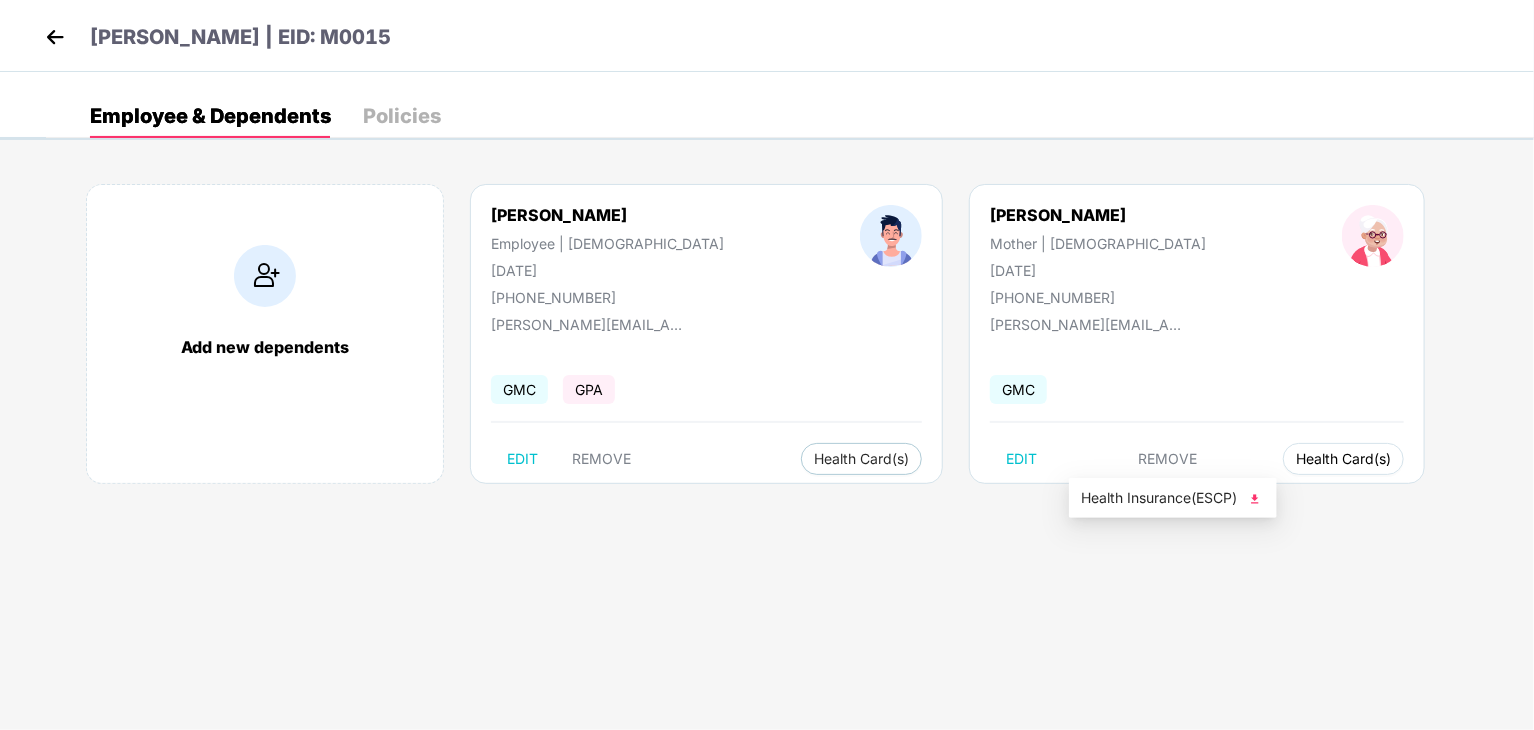 click on "Health Card(s)" at bounding box center (1343, 459) 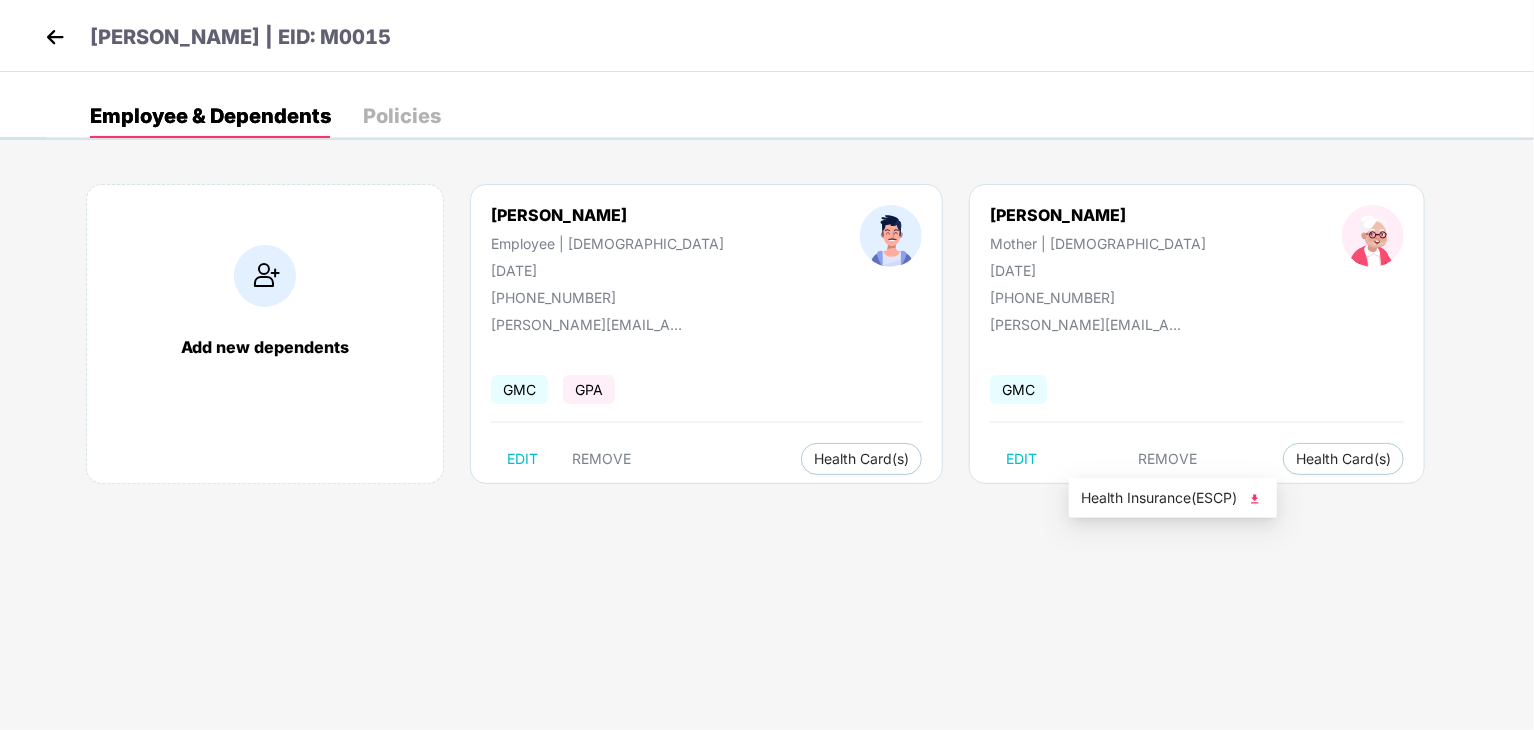 click on "Health Insurance(ESCP)" at bounding box center (1173, 498) 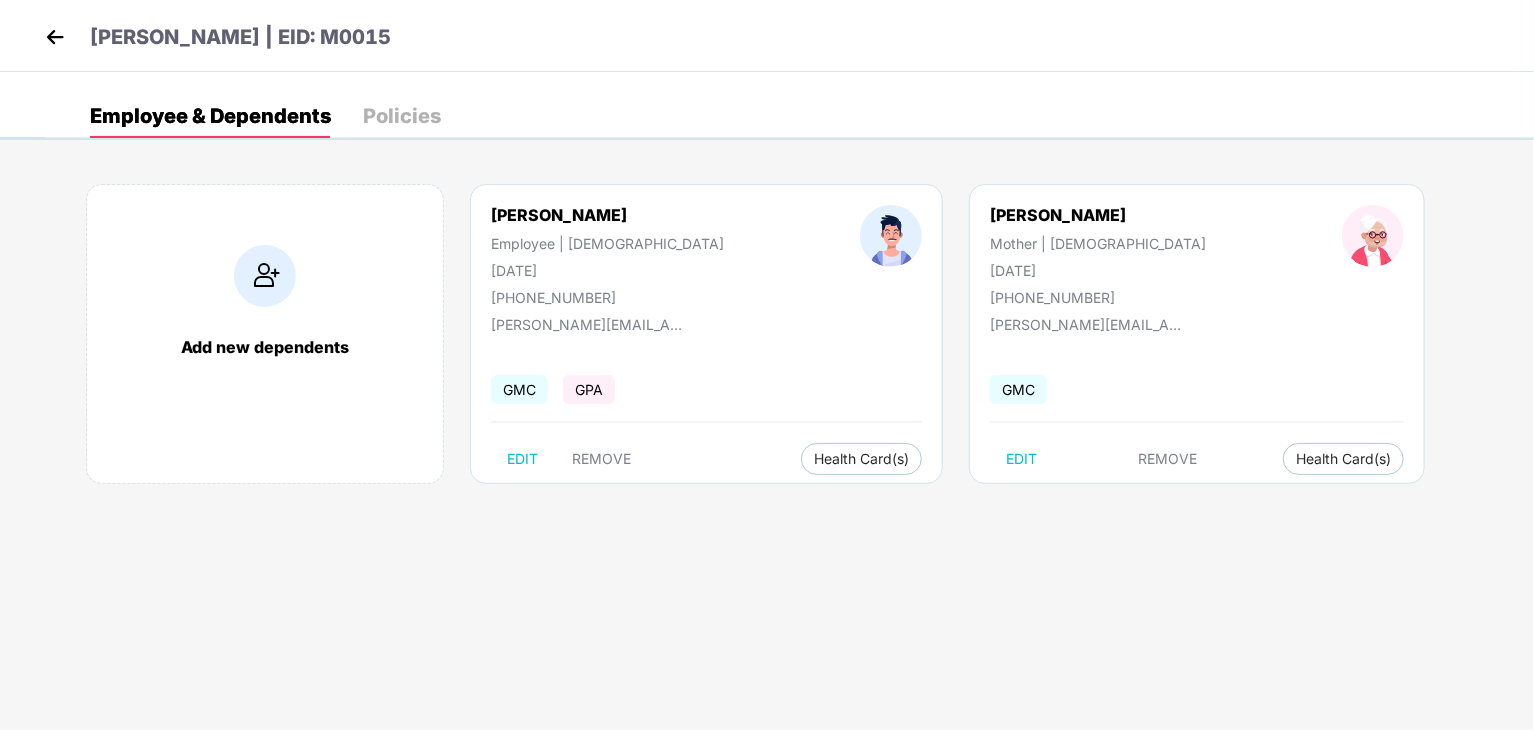 click on "Policies" at bounding box center [402, 116] 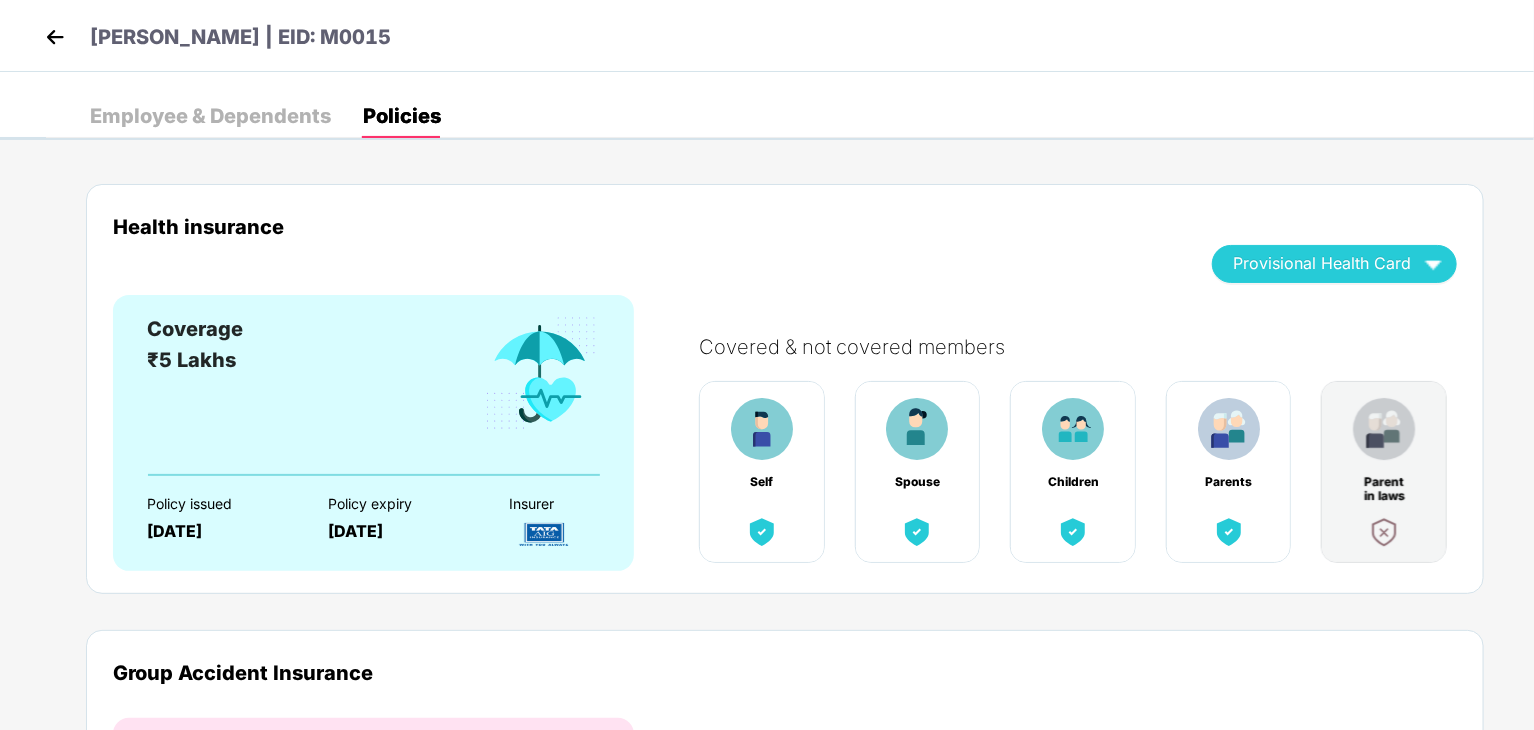 click at bounding box center (55, 37) 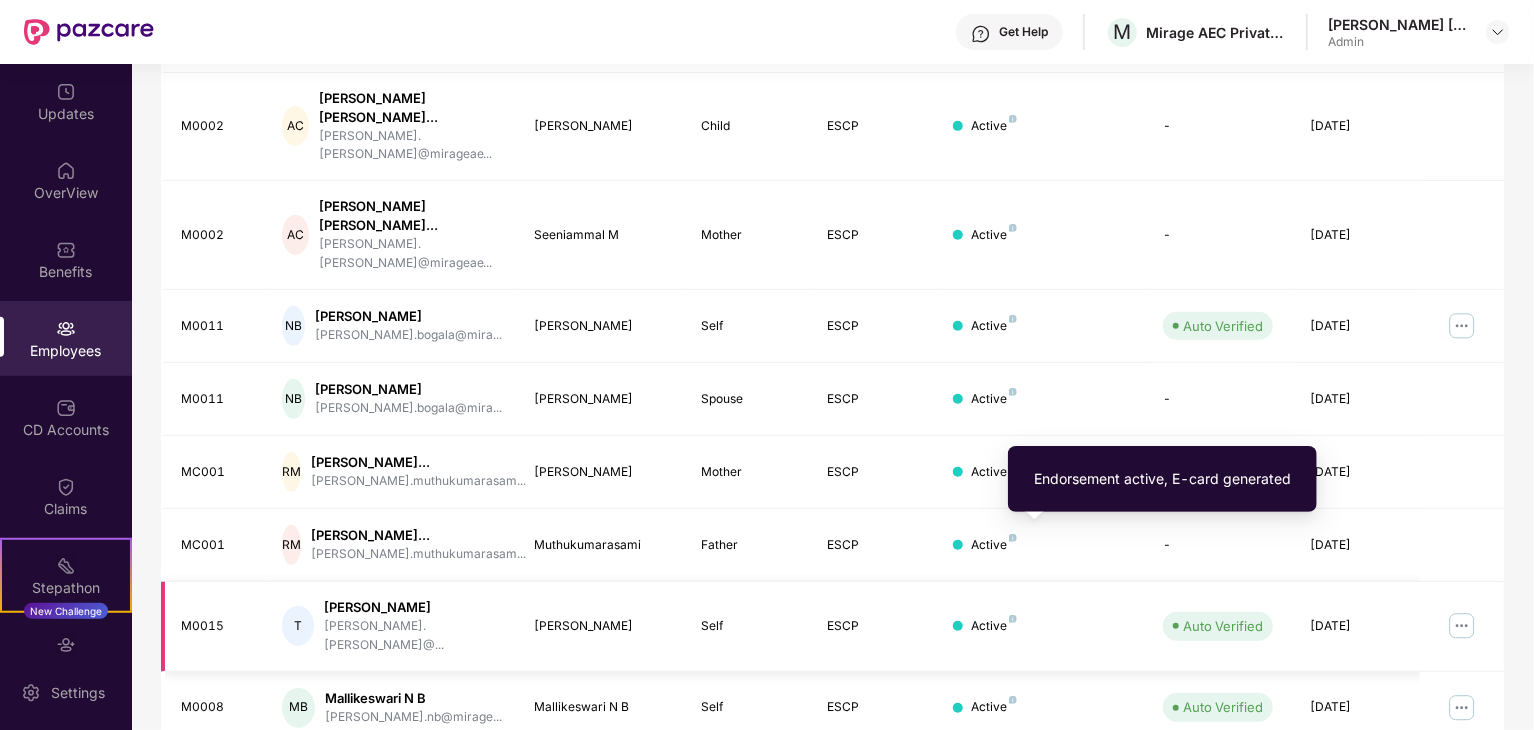 scroll, scrollTop: 530, scrollLeft: 0, axis: vertical 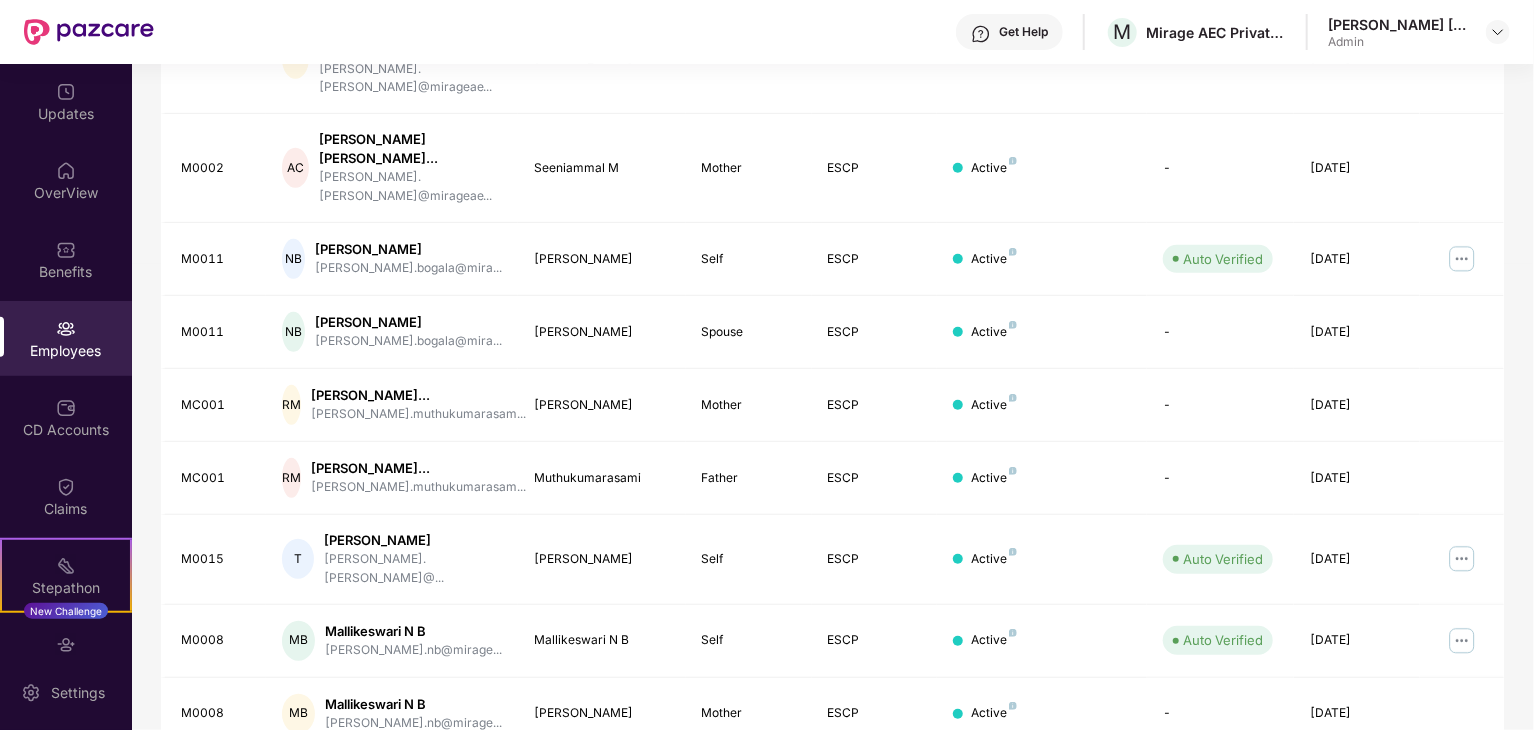 click on "2" at bounding box center [1424, 786] 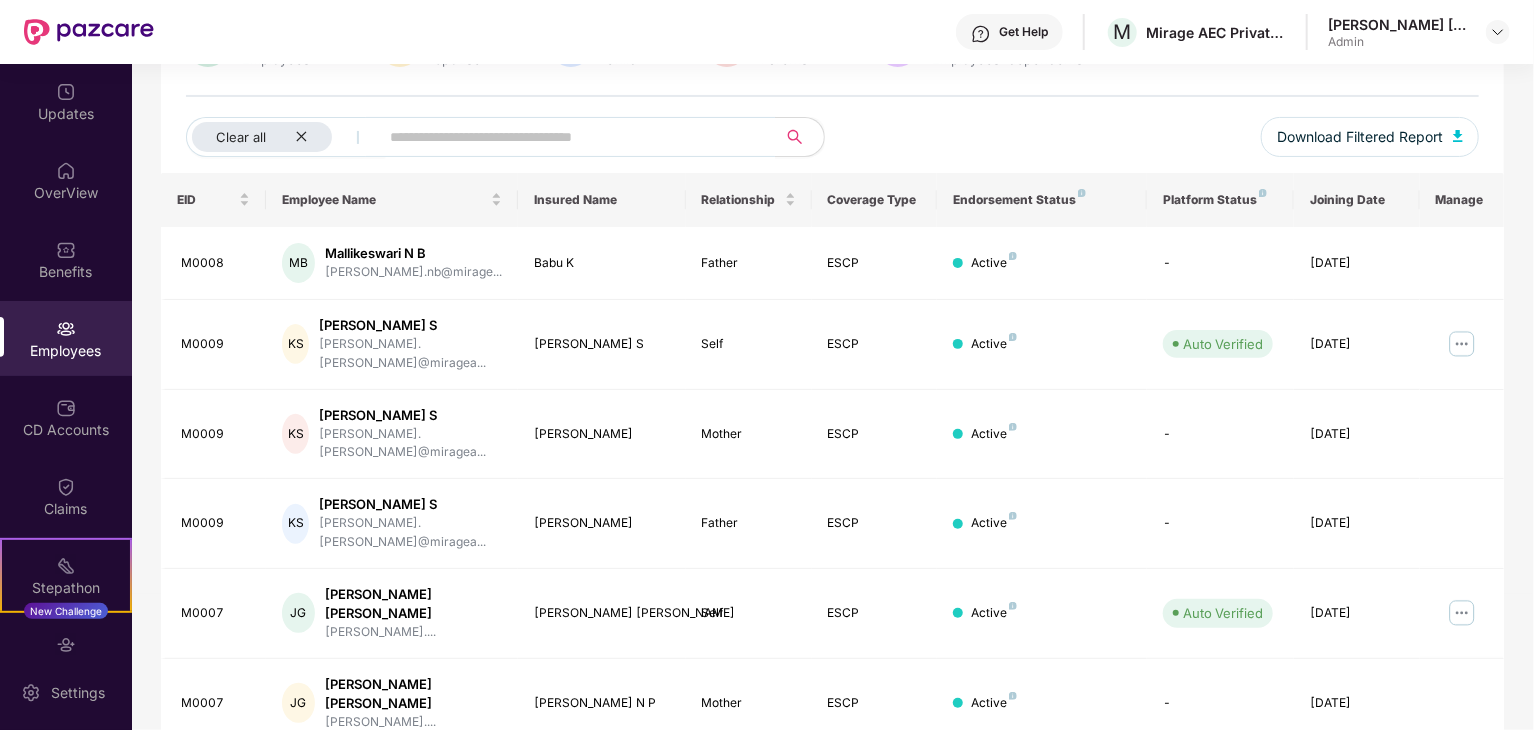 scroll, scrollTop: 496, scrollLeft: 0, axis: vertical 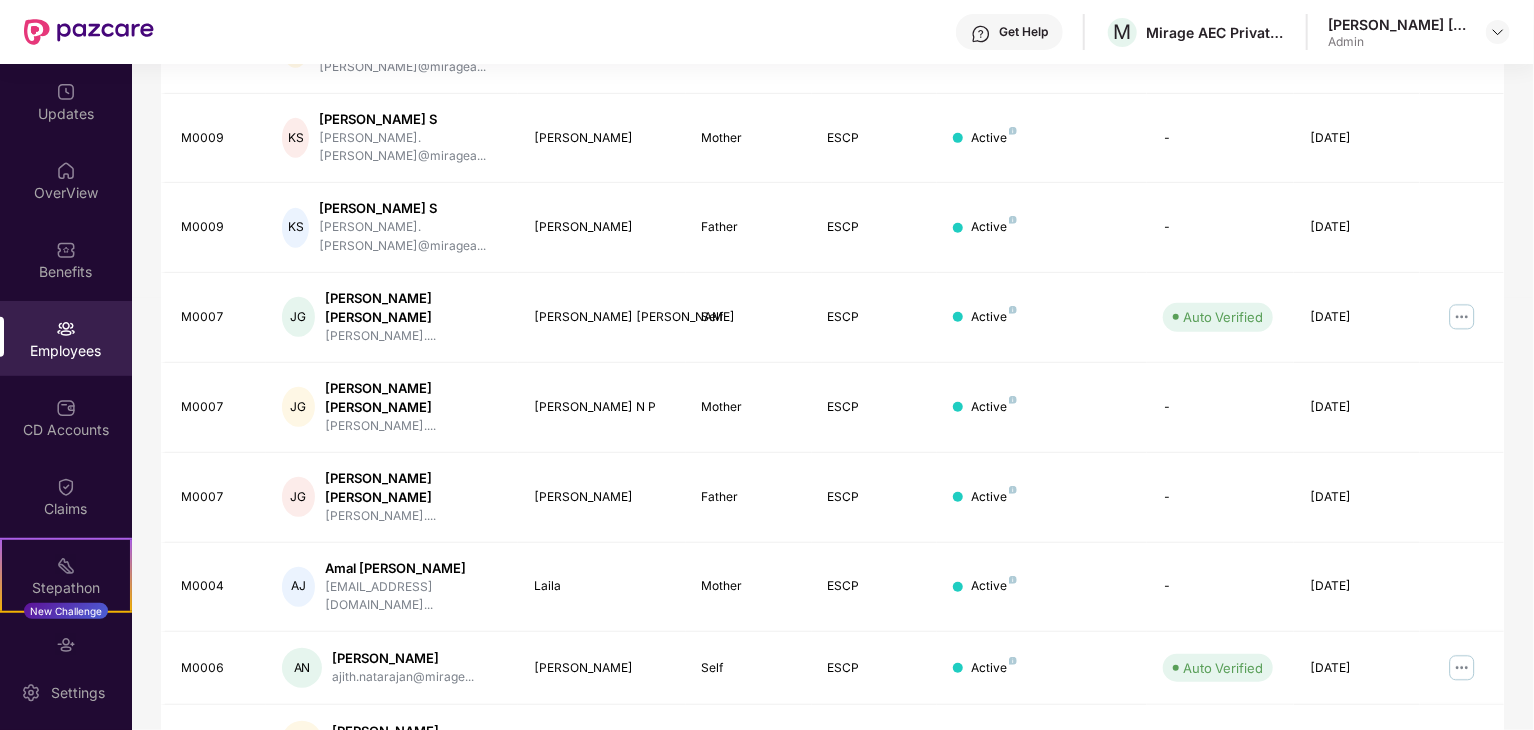 click on "3" at bounding box center (1456, 813) 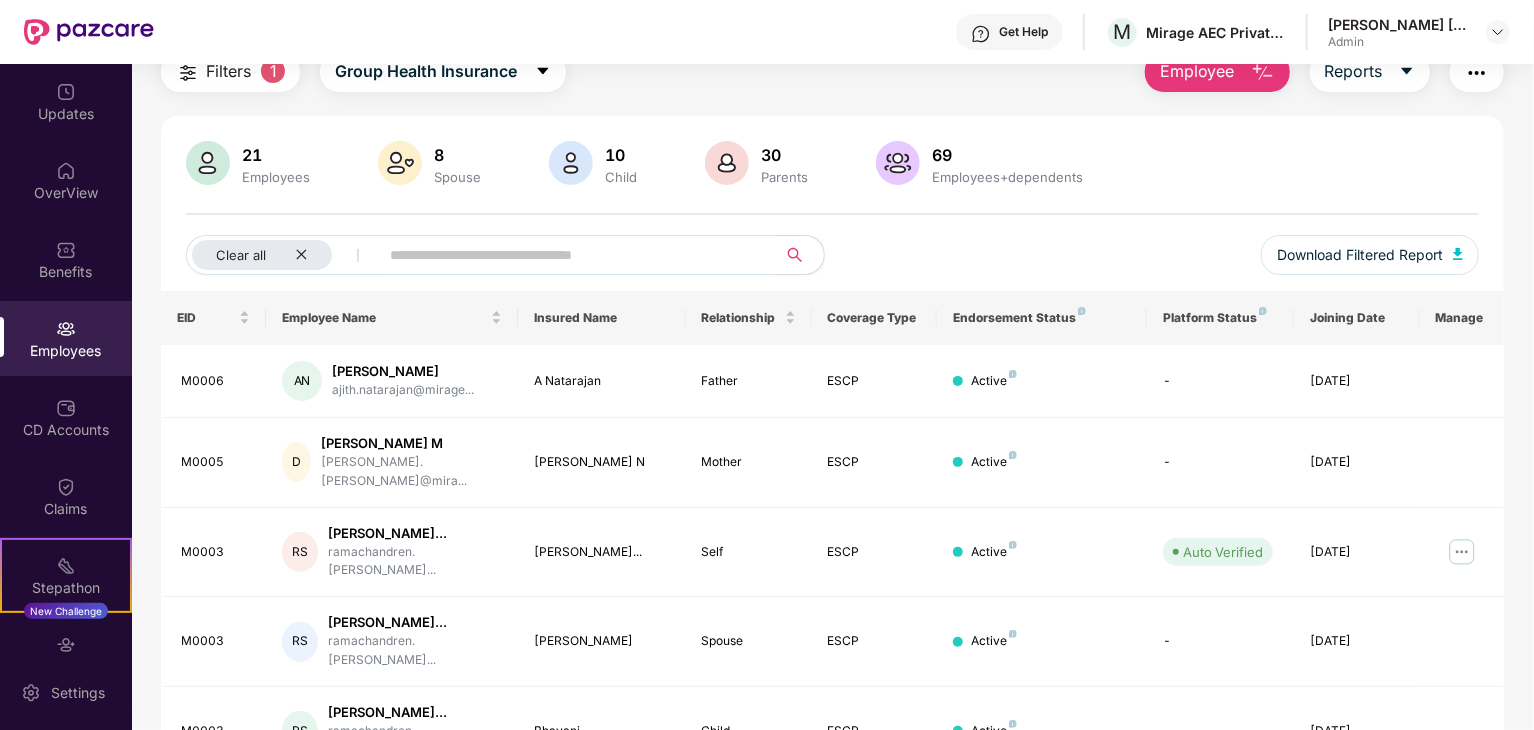 scroll, scrollTop: 0, scrollLeft: 0, axis: both 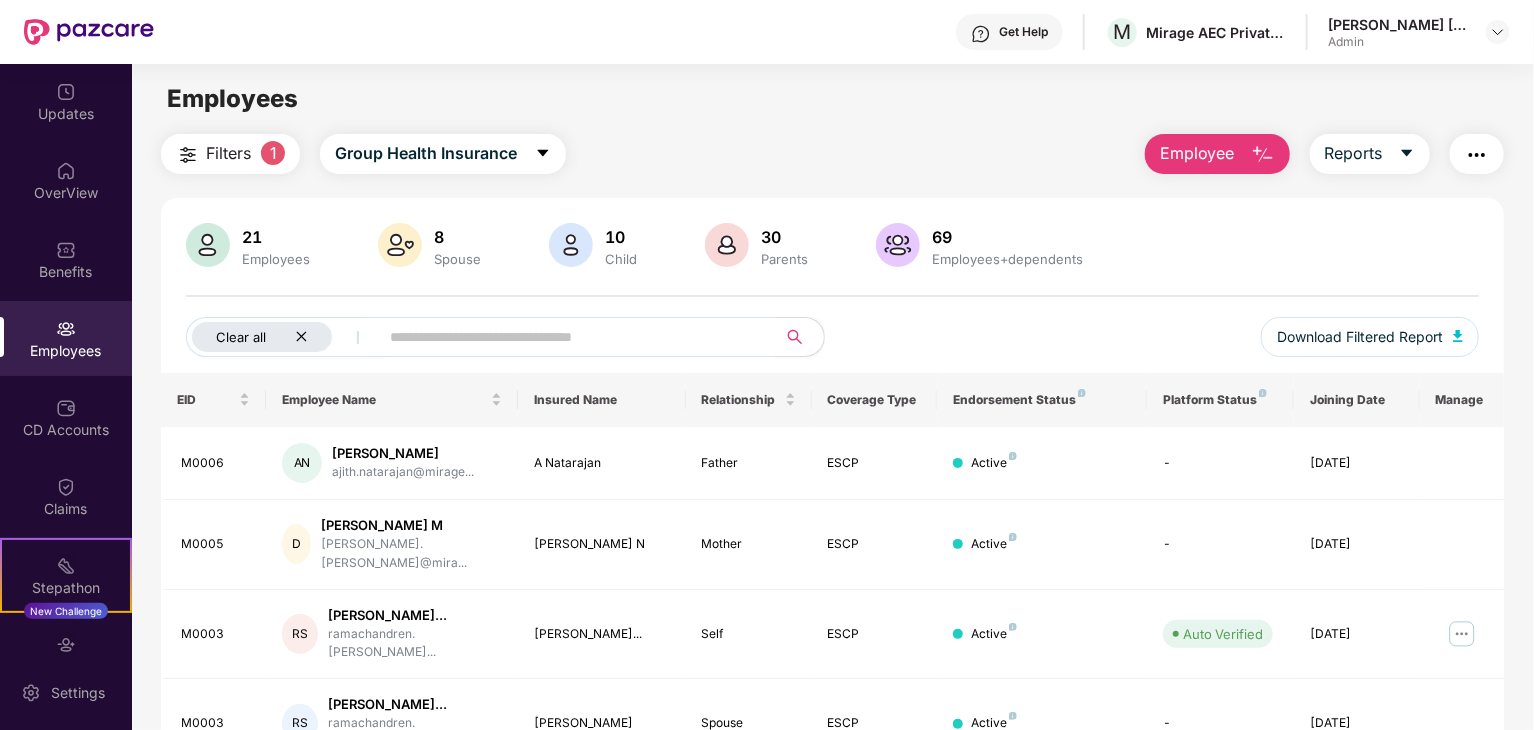 click 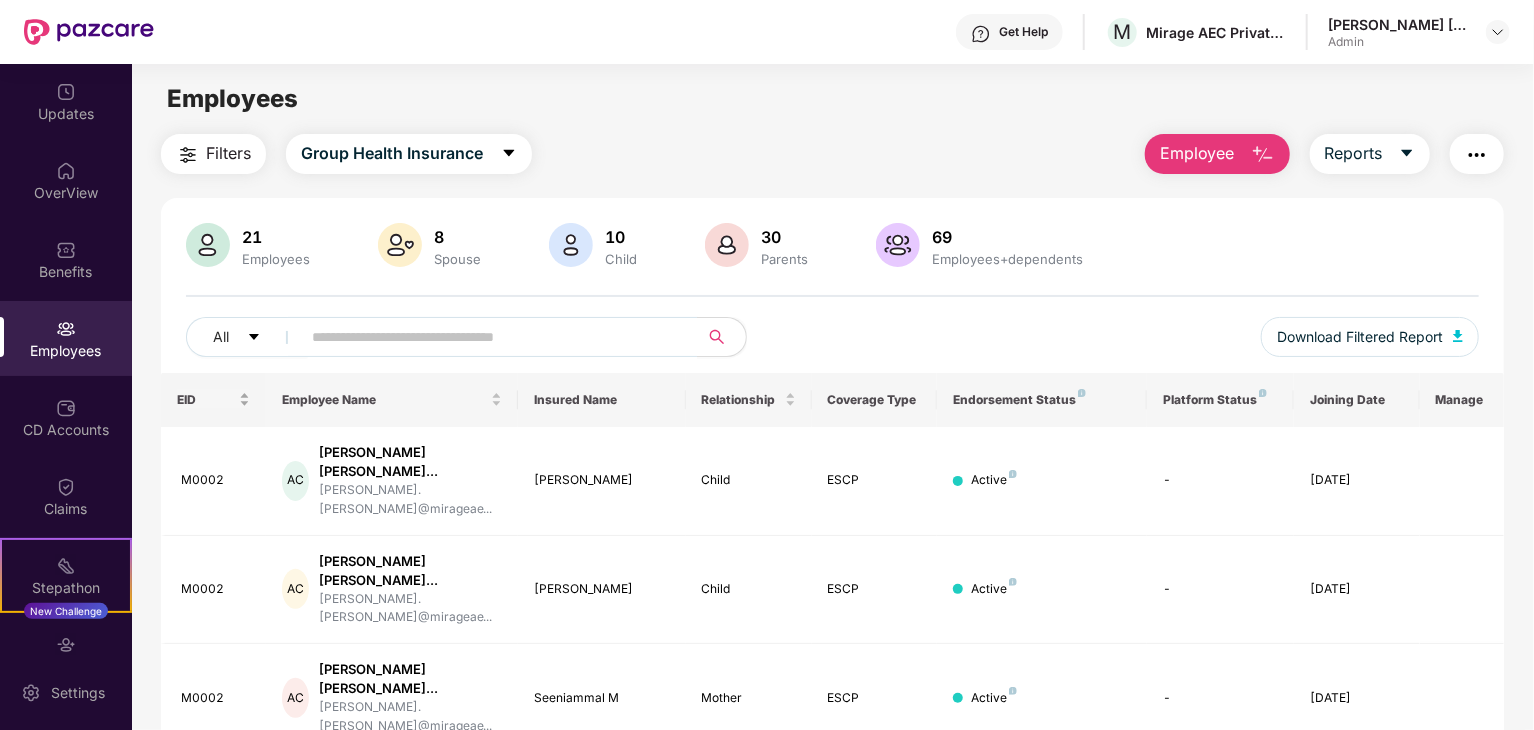 click on "EID" at bounding box center [213, 399] 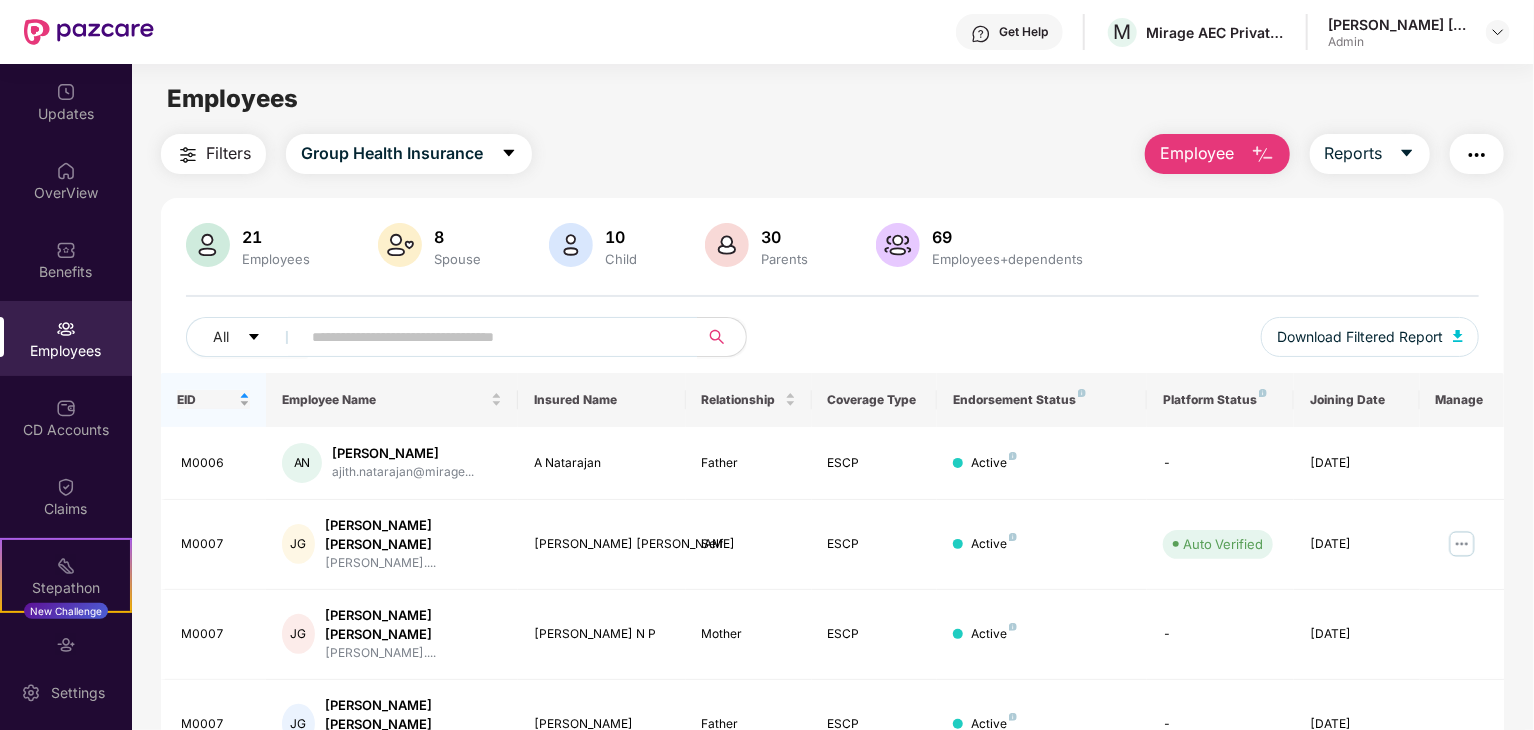 click on "EID" at bounding box center [213, 399] 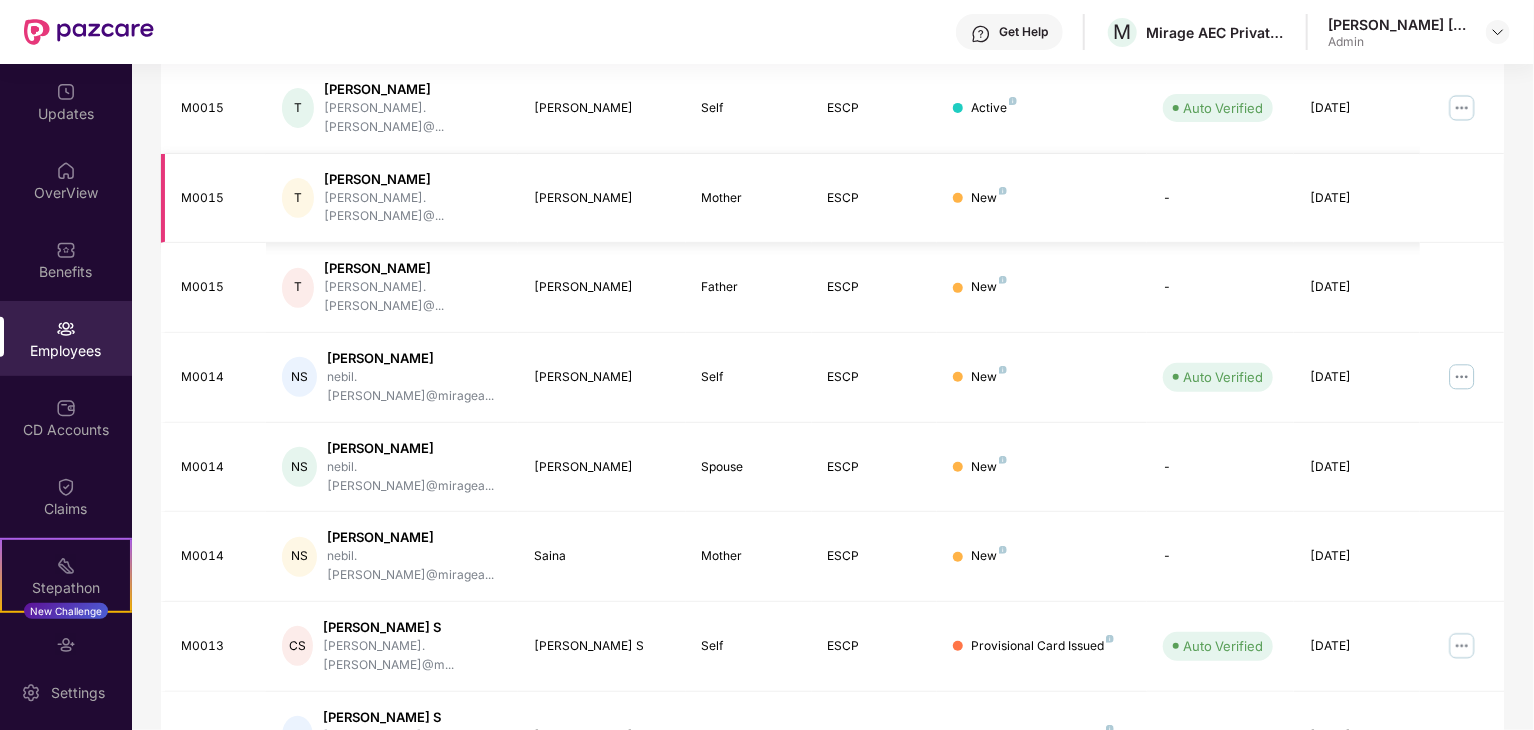 scroll, scrollTop: 496, scrollLeft: 0, axis: vertical 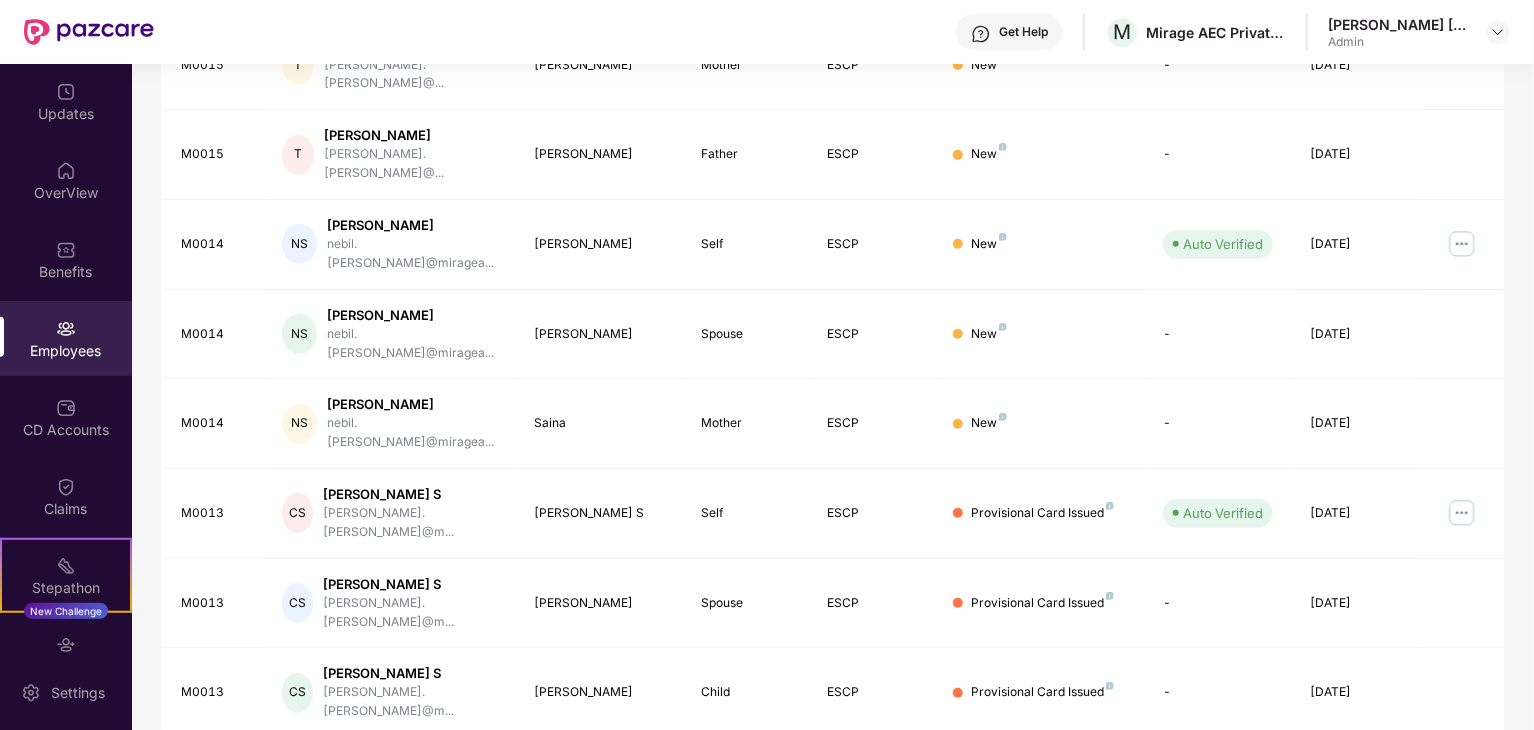click on "4" at bounding box center [1352, 863] 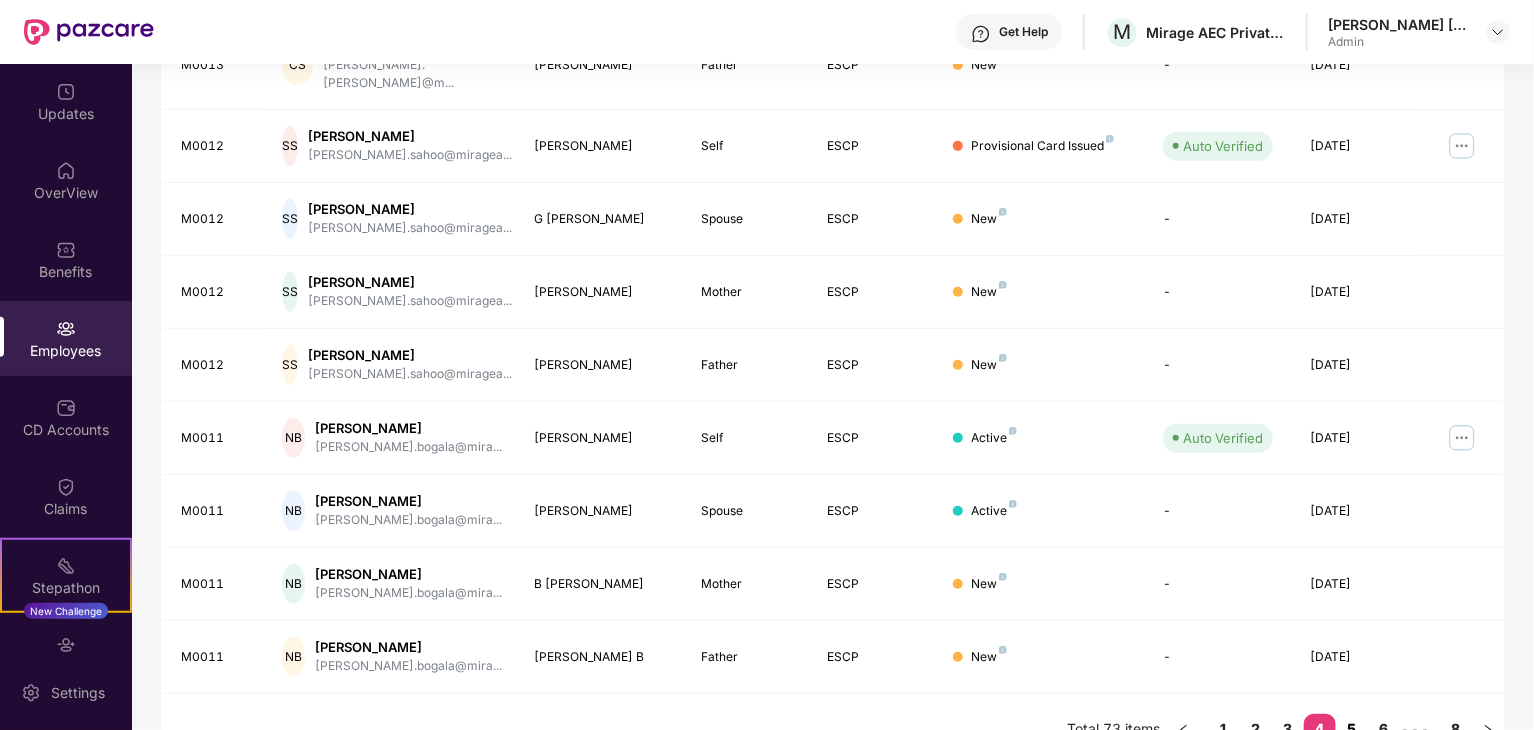 click on "5" at bounding box center (1352, 729) 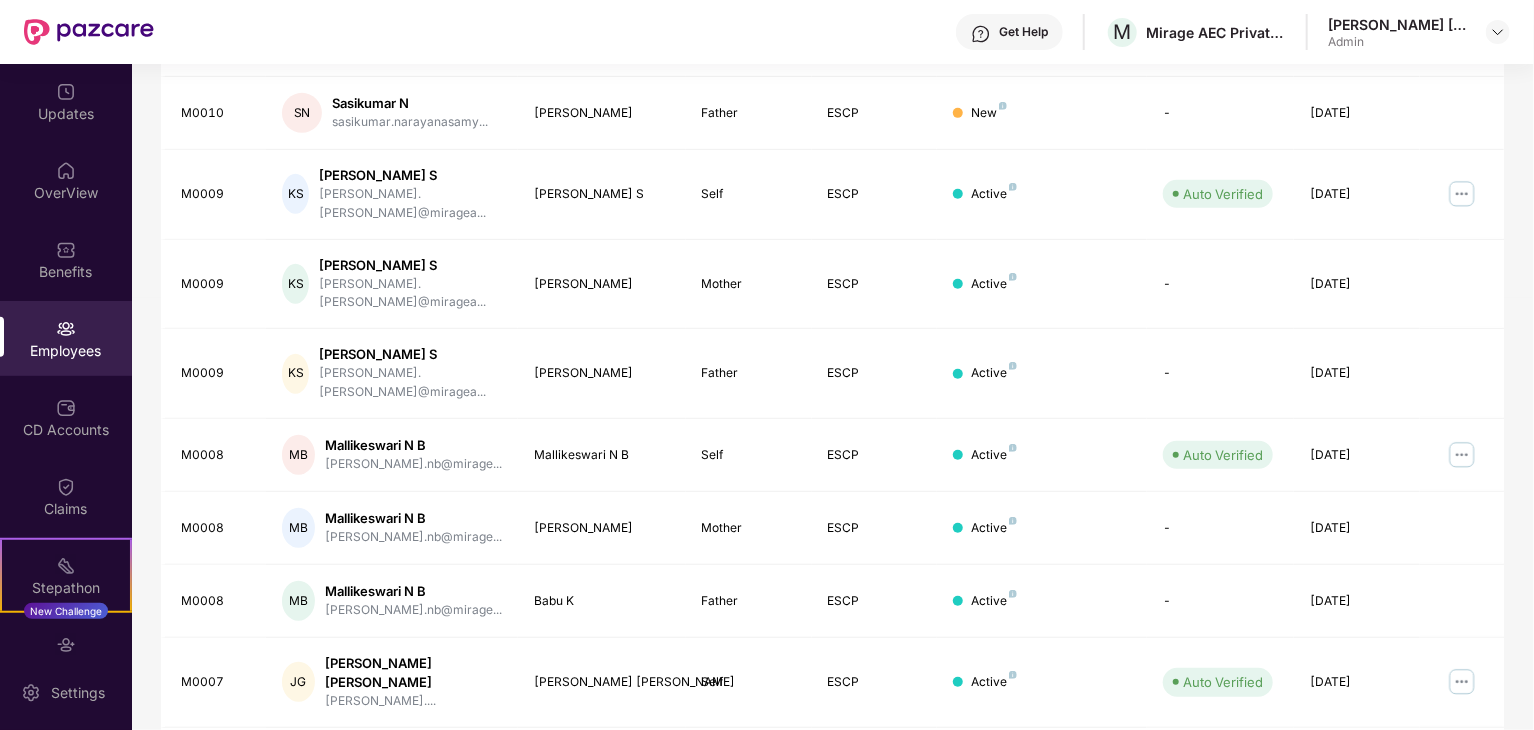 click on "1" at bounding box center (1224, 763) 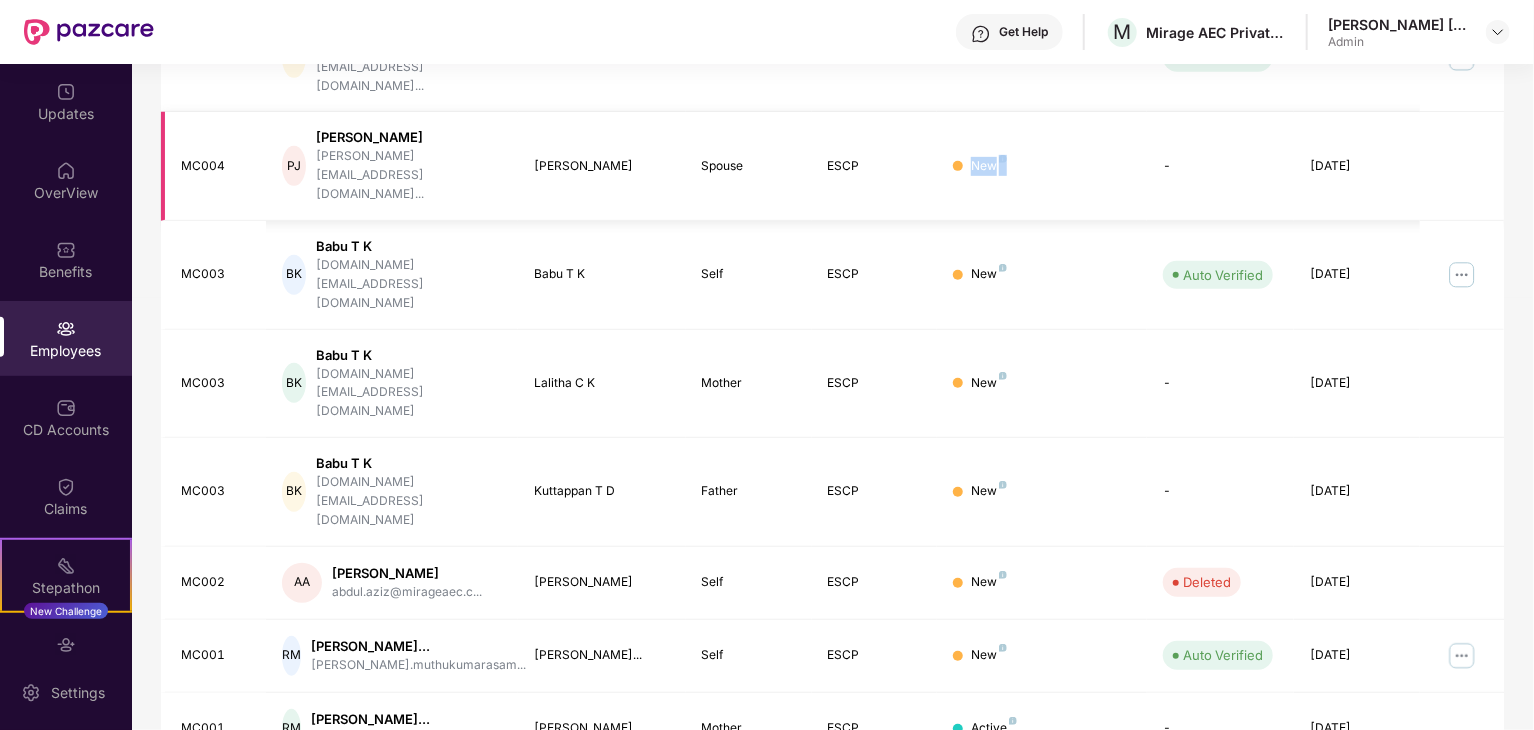 drag, startPoint x: 959, startPoint y: 113, endPoint x: 1006, endPoint y: 105, distance: 47.67599 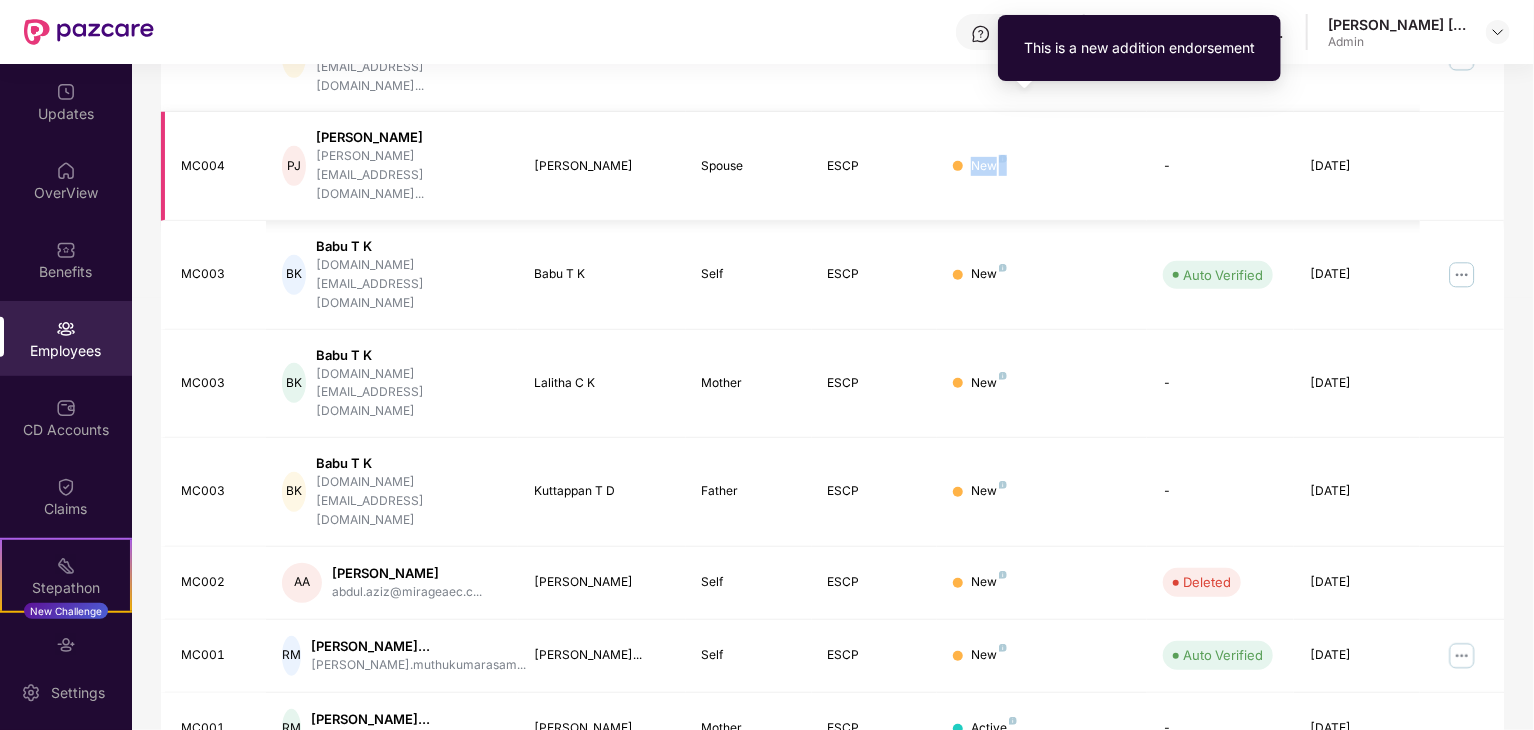 click at bounding box center (1003, 159) 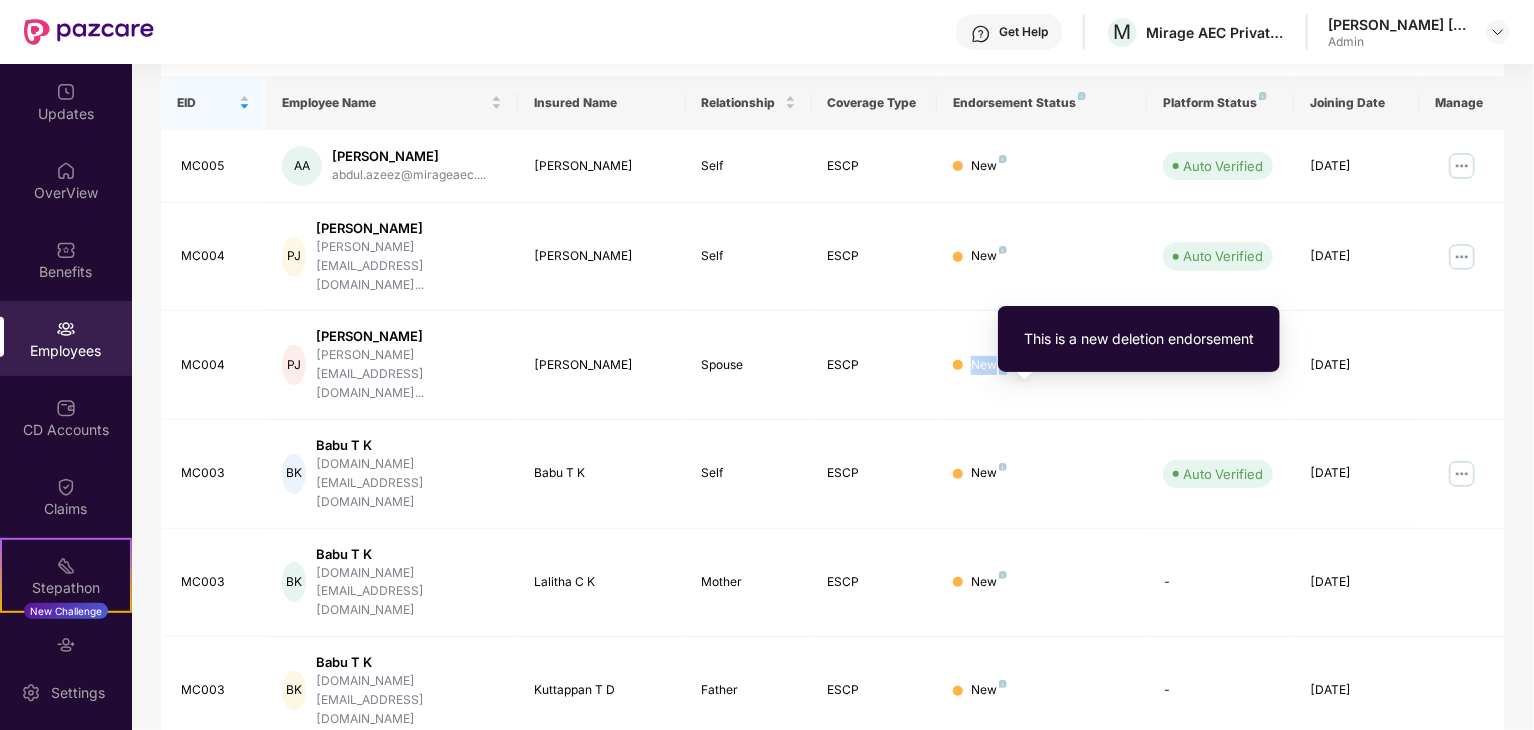 scroll, scrollTop: 296, scrollLeft: 0, axis: vertical 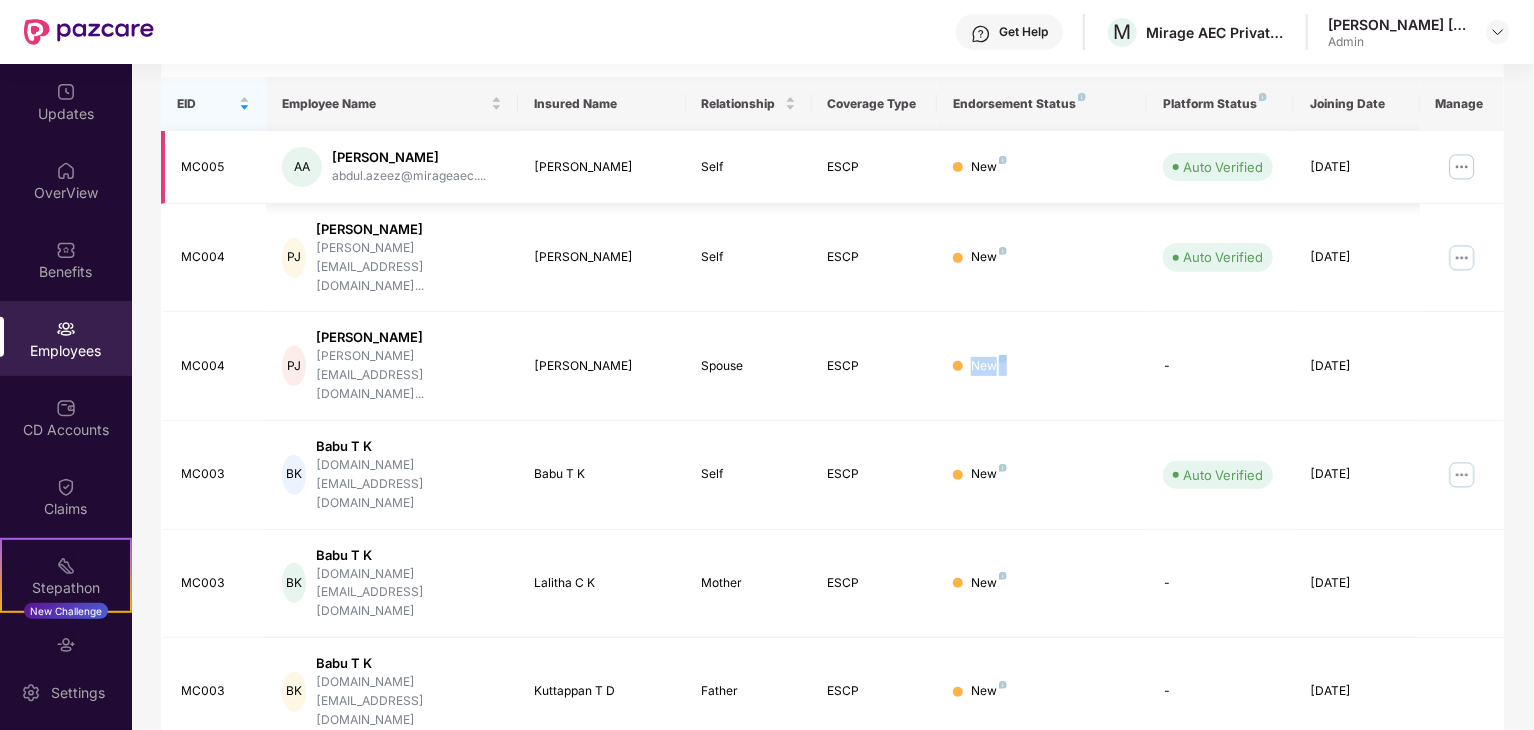 click at bounding box center [1462, 167] 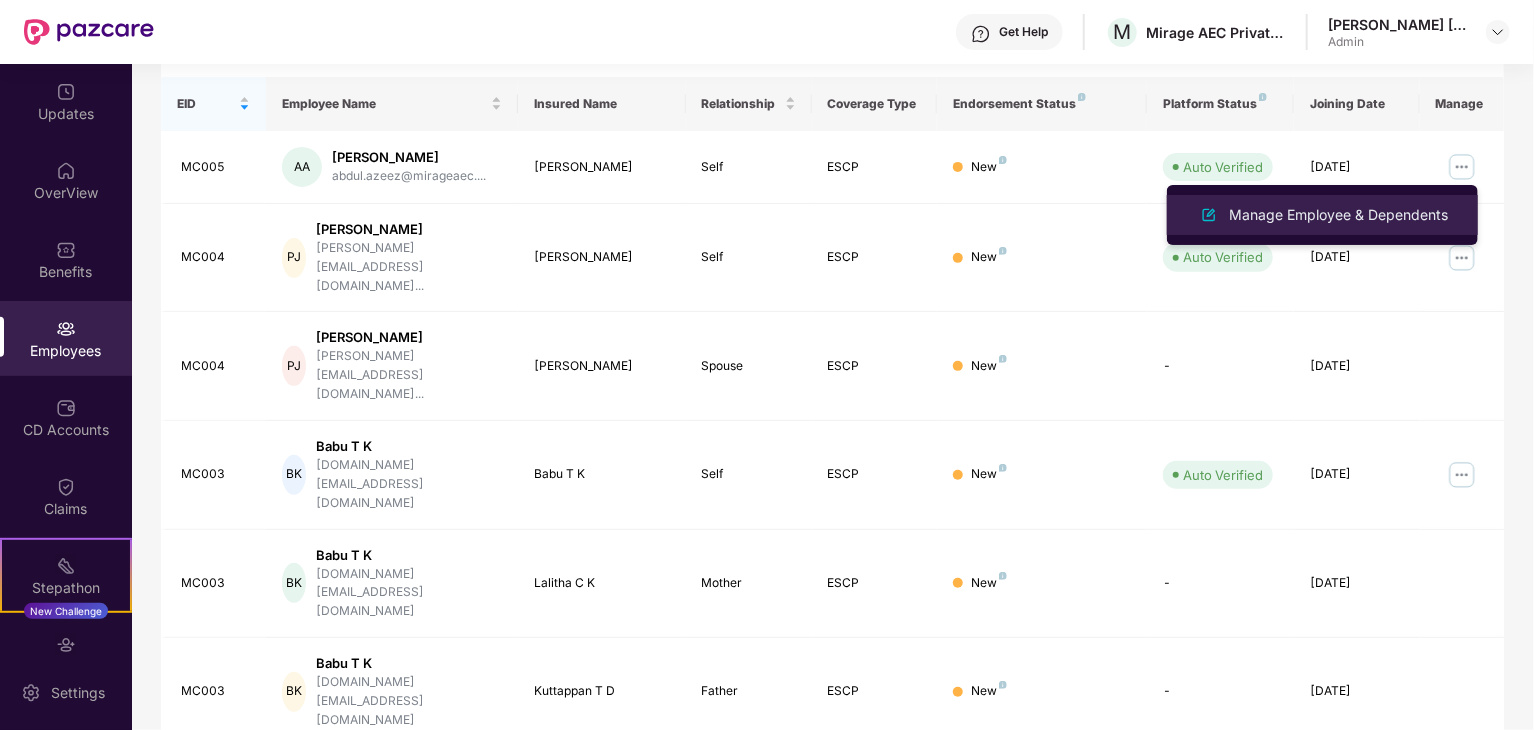 click on "Manage Employee & Dependents" at bounding box center (1338, 215) 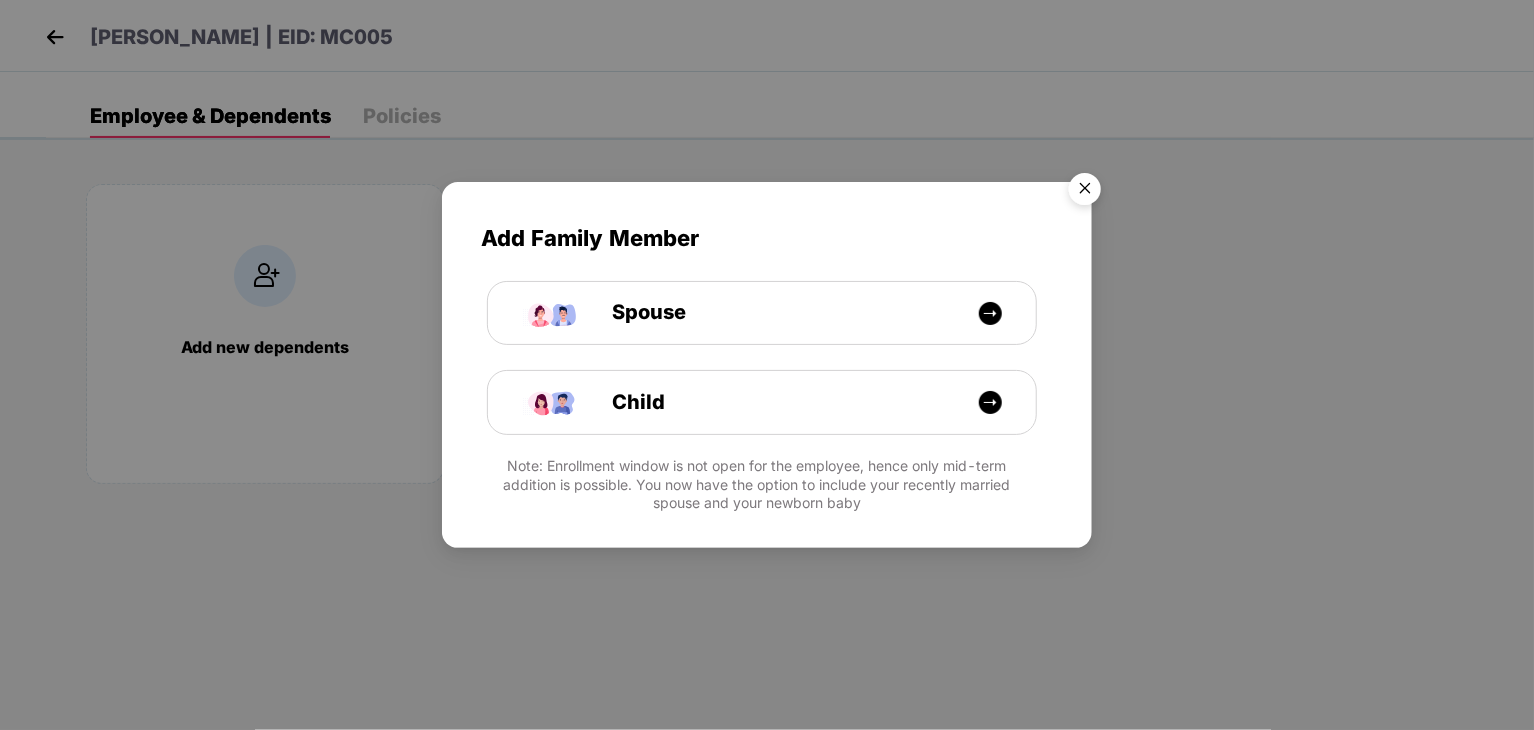 click at bounding box center [1085, 192] 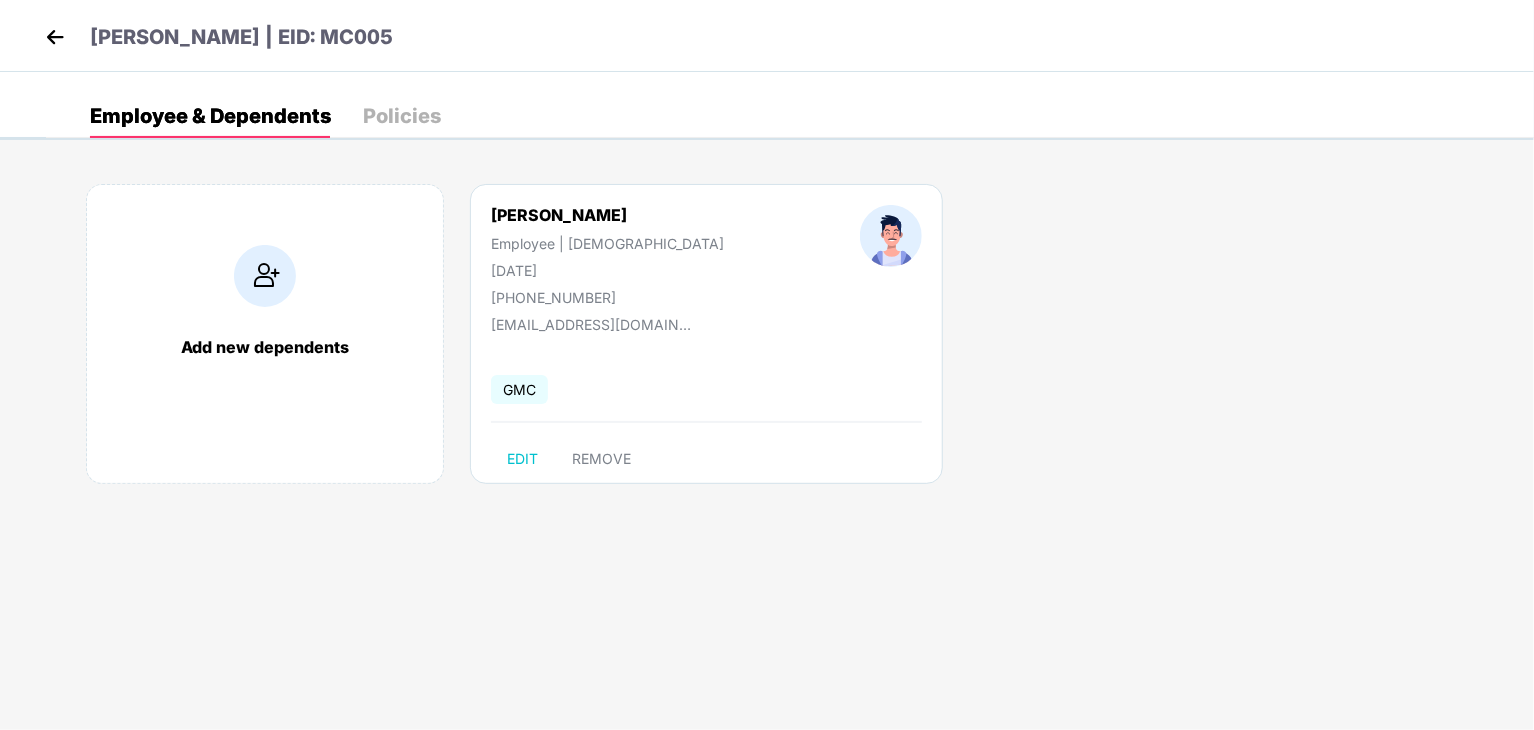 click at bounding box center [55, 37] 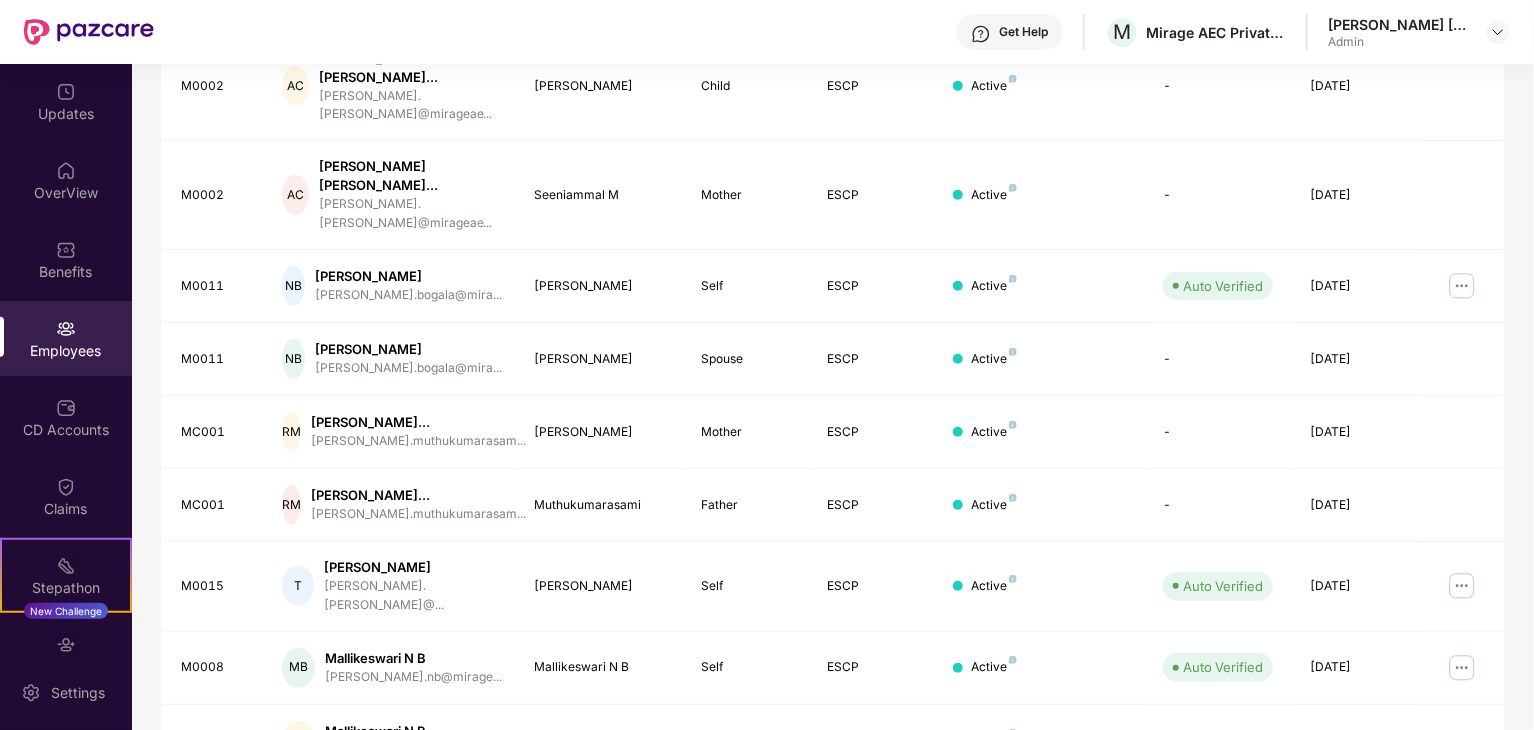 scroll, scrollTop: 530, scrollLeft: 0, axis: vertical 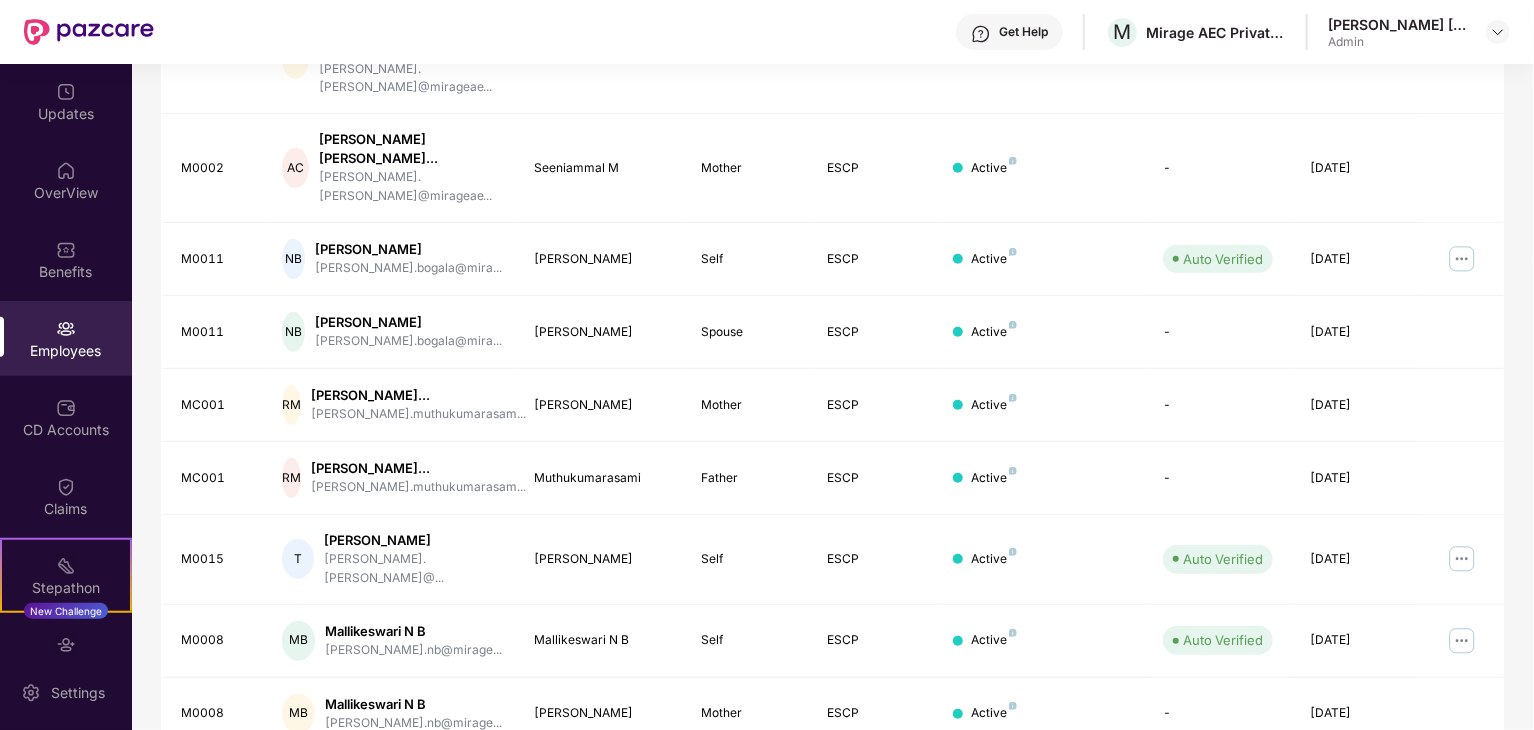 click on "2" at bounding box center (1424, 786) 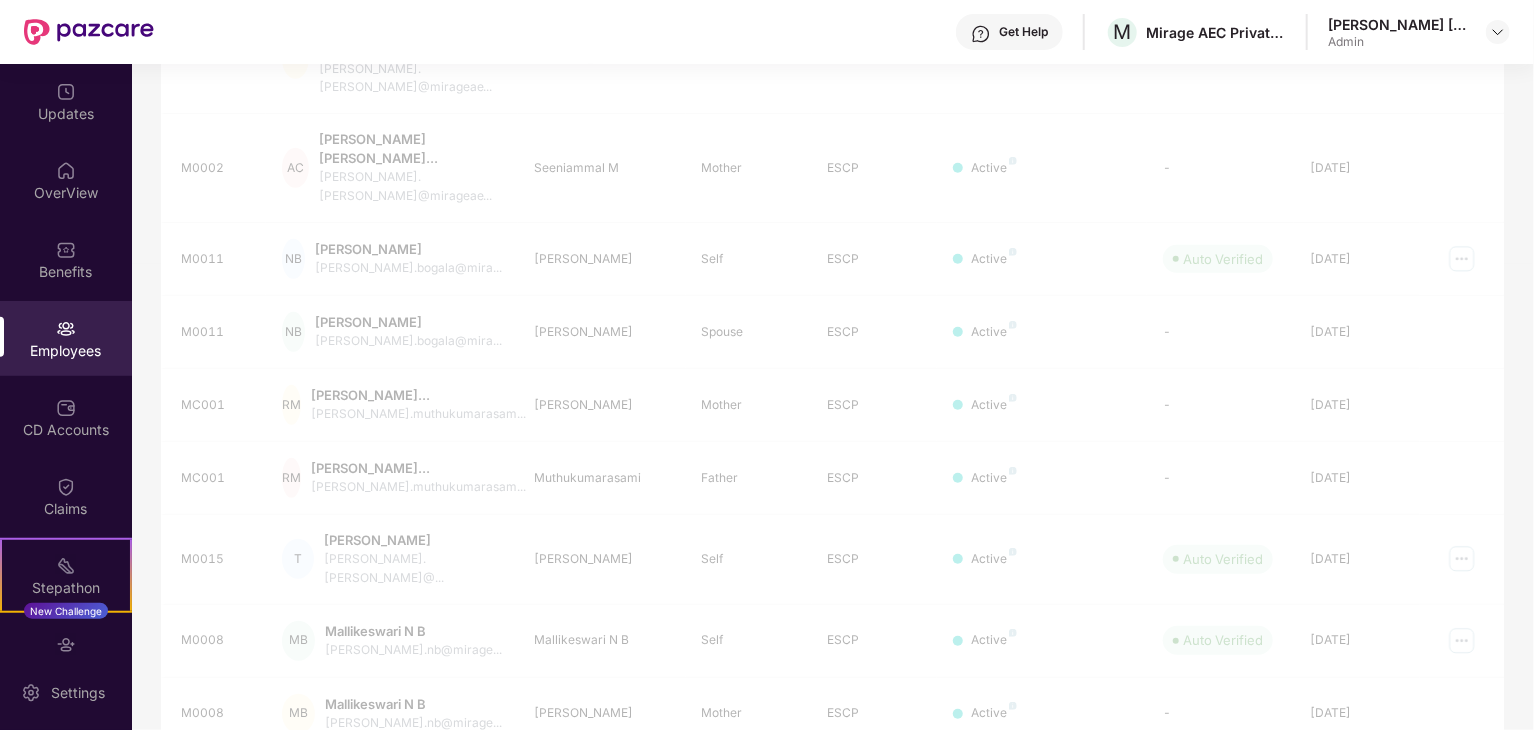 scroll, scrollTop: 496, scrollLeft: 0, axis: vertical 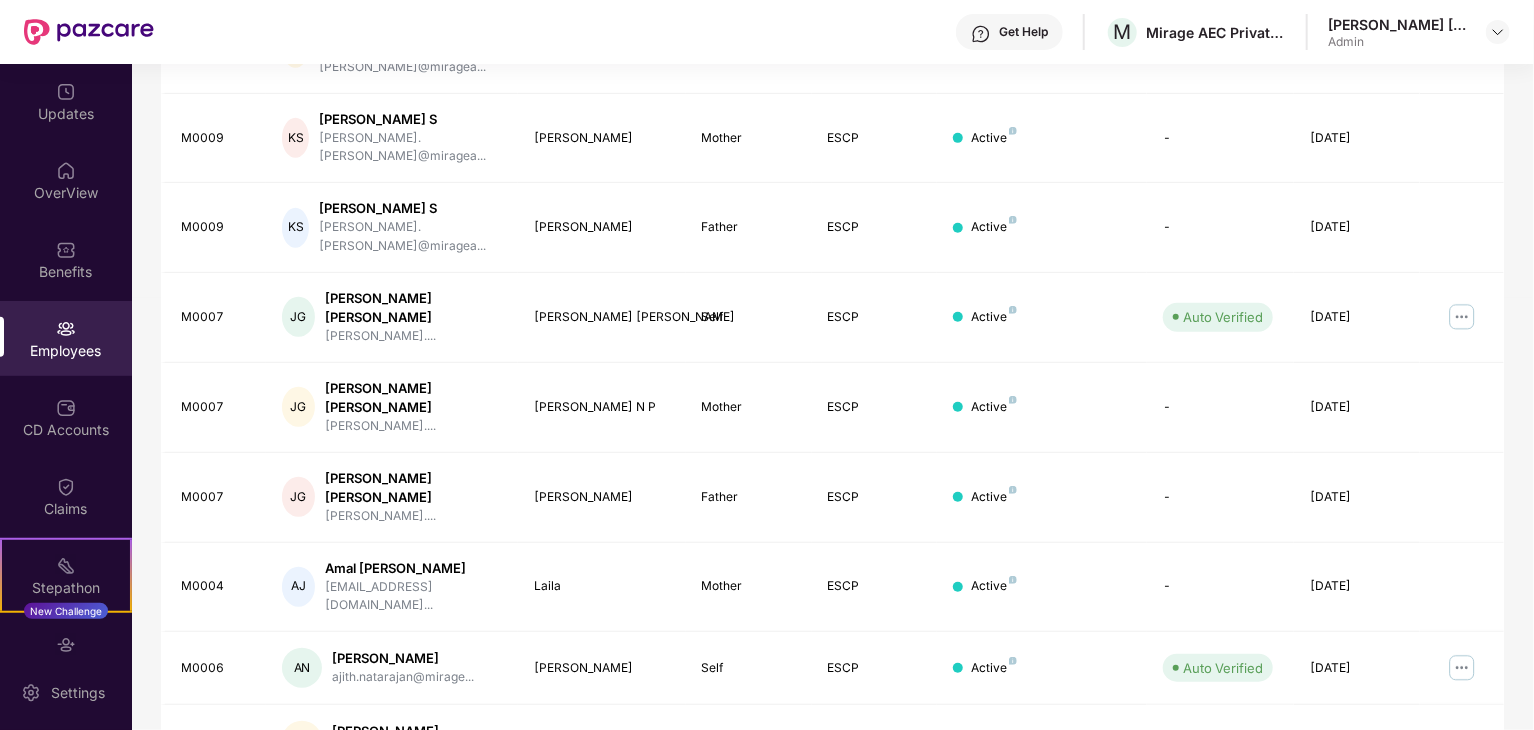 click on "3" at bounding box center (1456, 813) 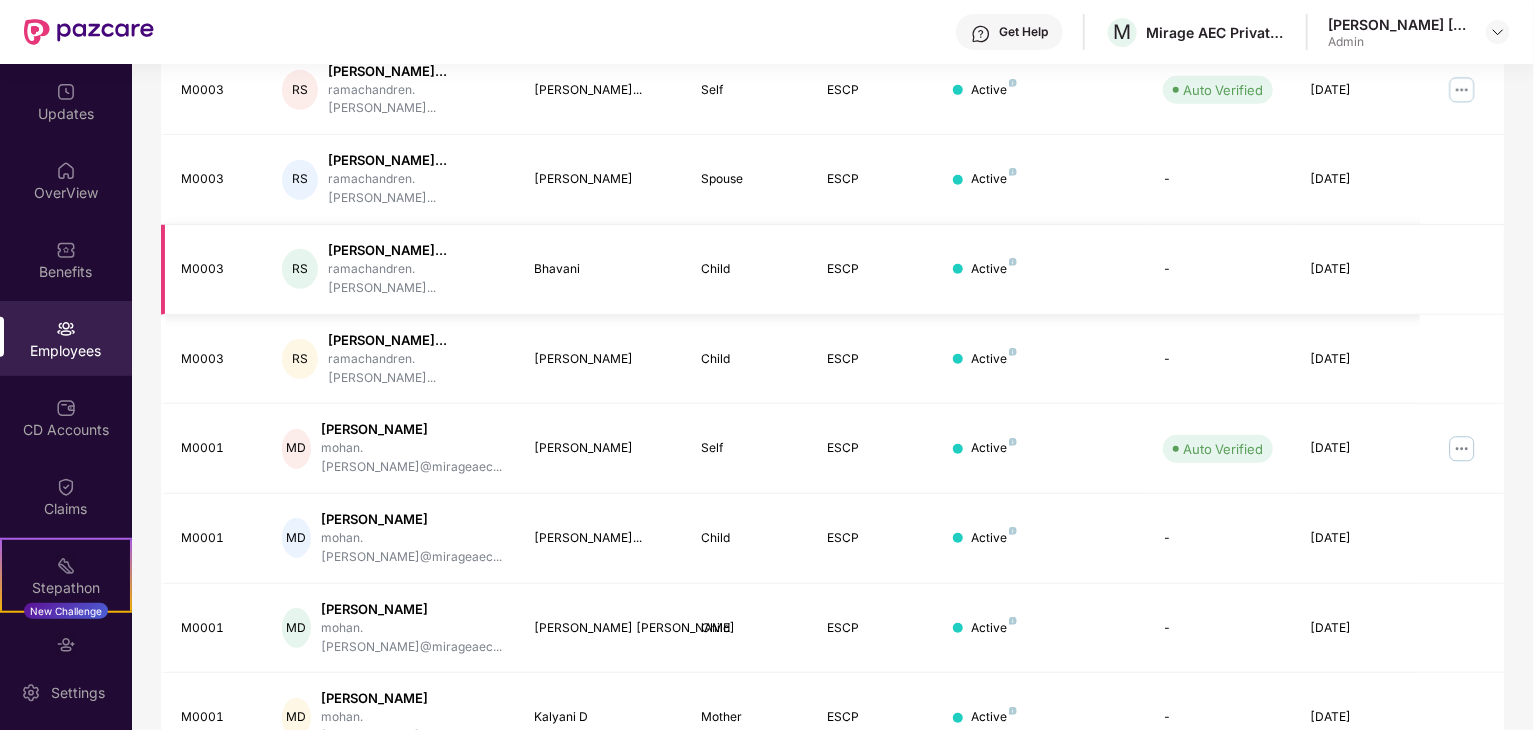 scroll, scrollTop: 564, scrollLeft: 0, axis: vertical 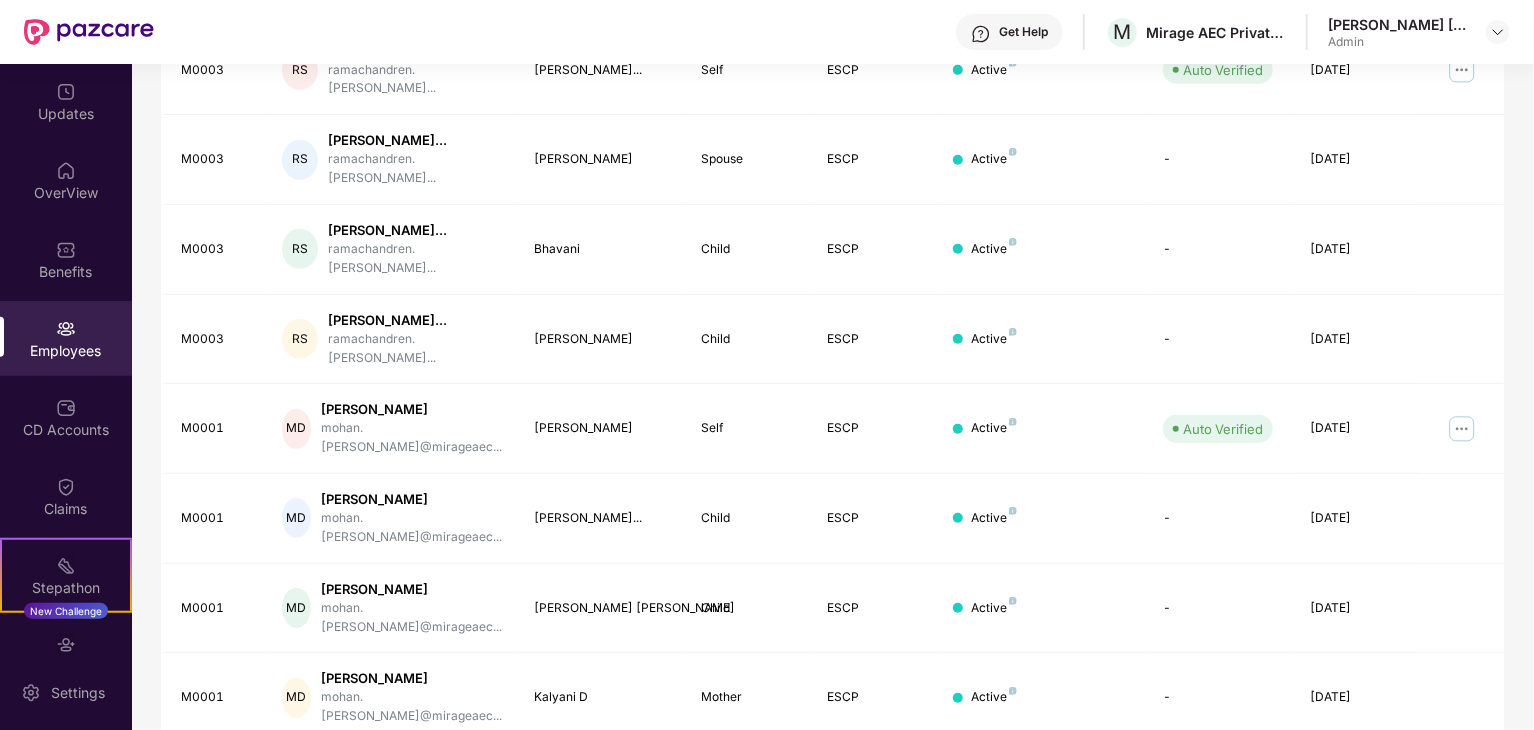 click on "1" at bounding box center (1392, 778) 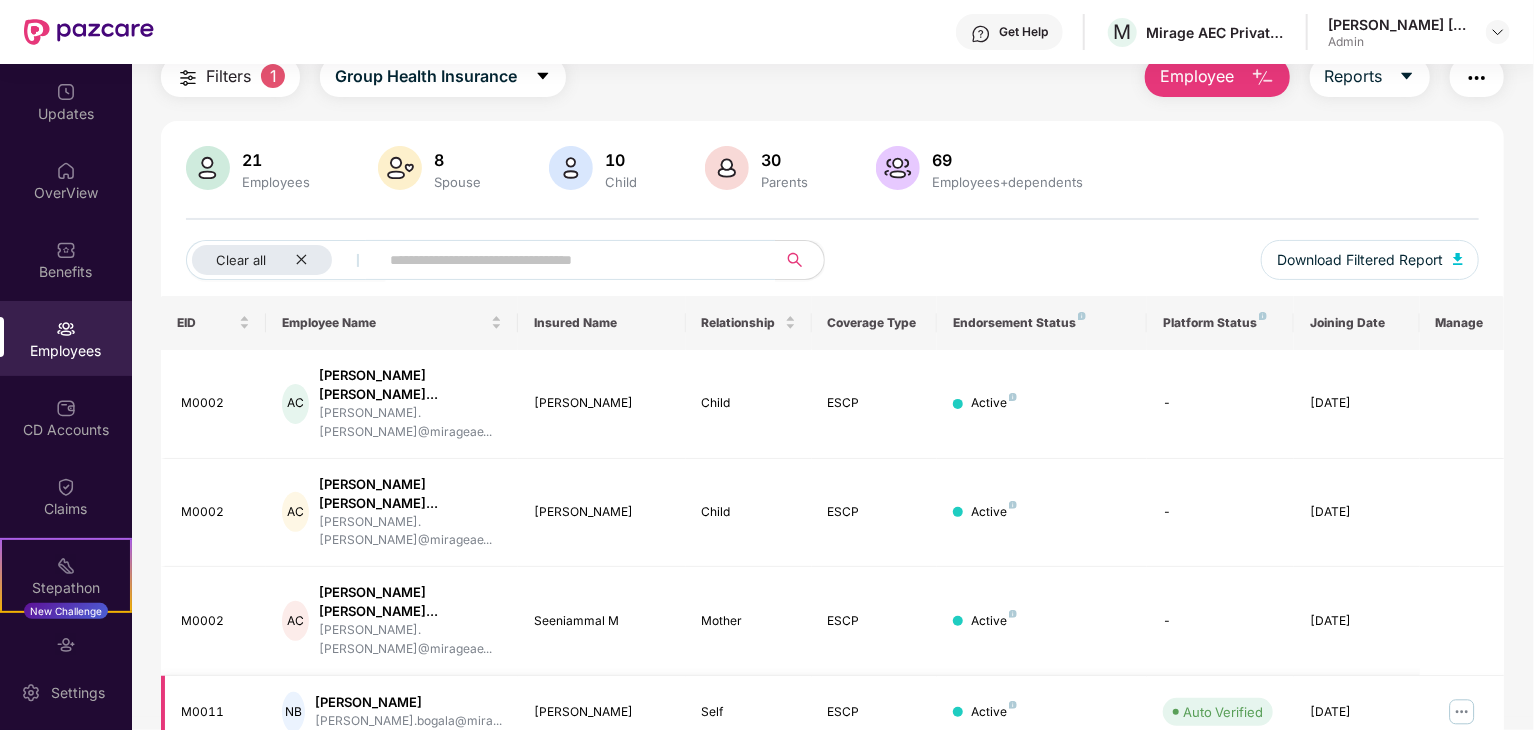 scroll, scrollTop: 0, scrollLeft: 0, axis: both 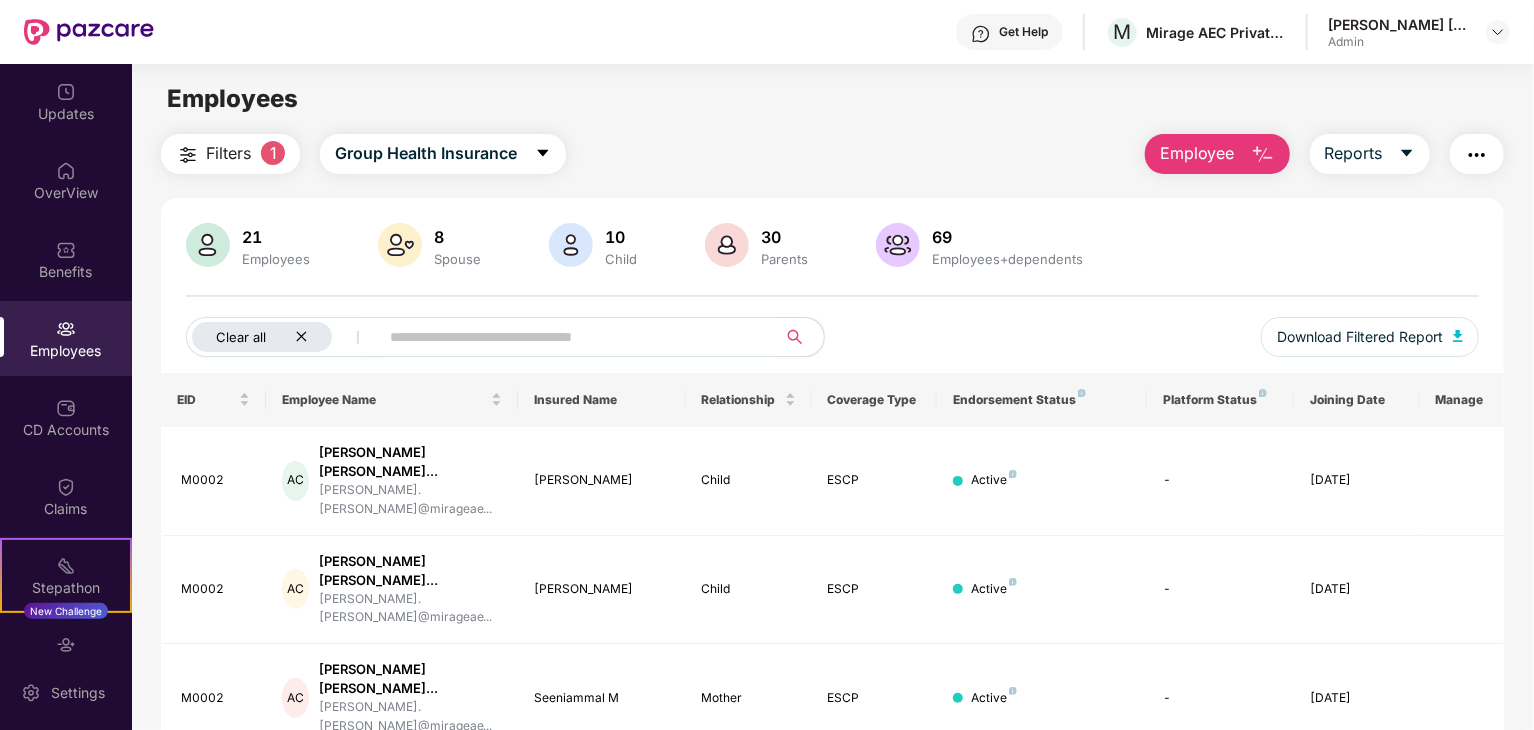click on "Clear all" at bounding box center (262, 337) 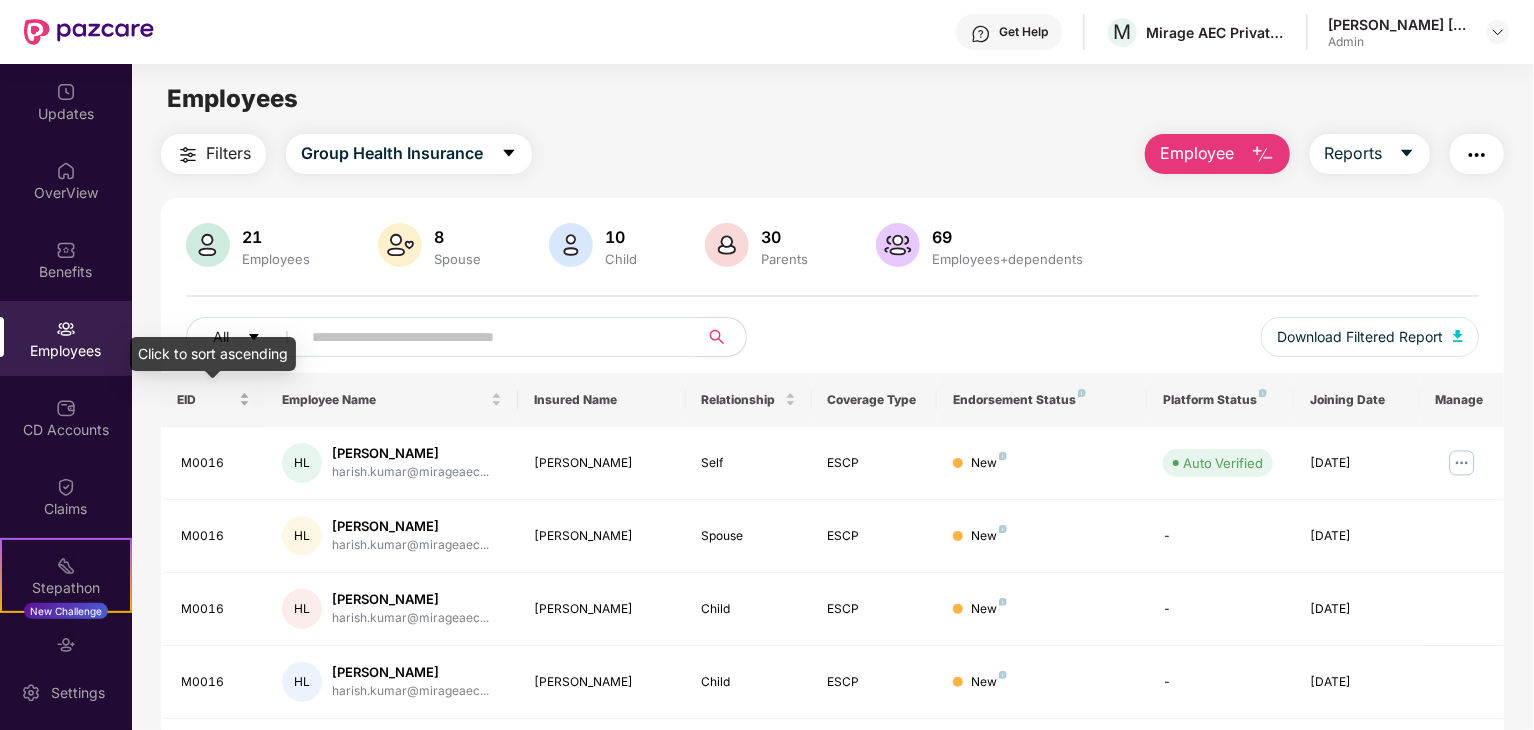 click on "EID" at bounding box center [213, 399] 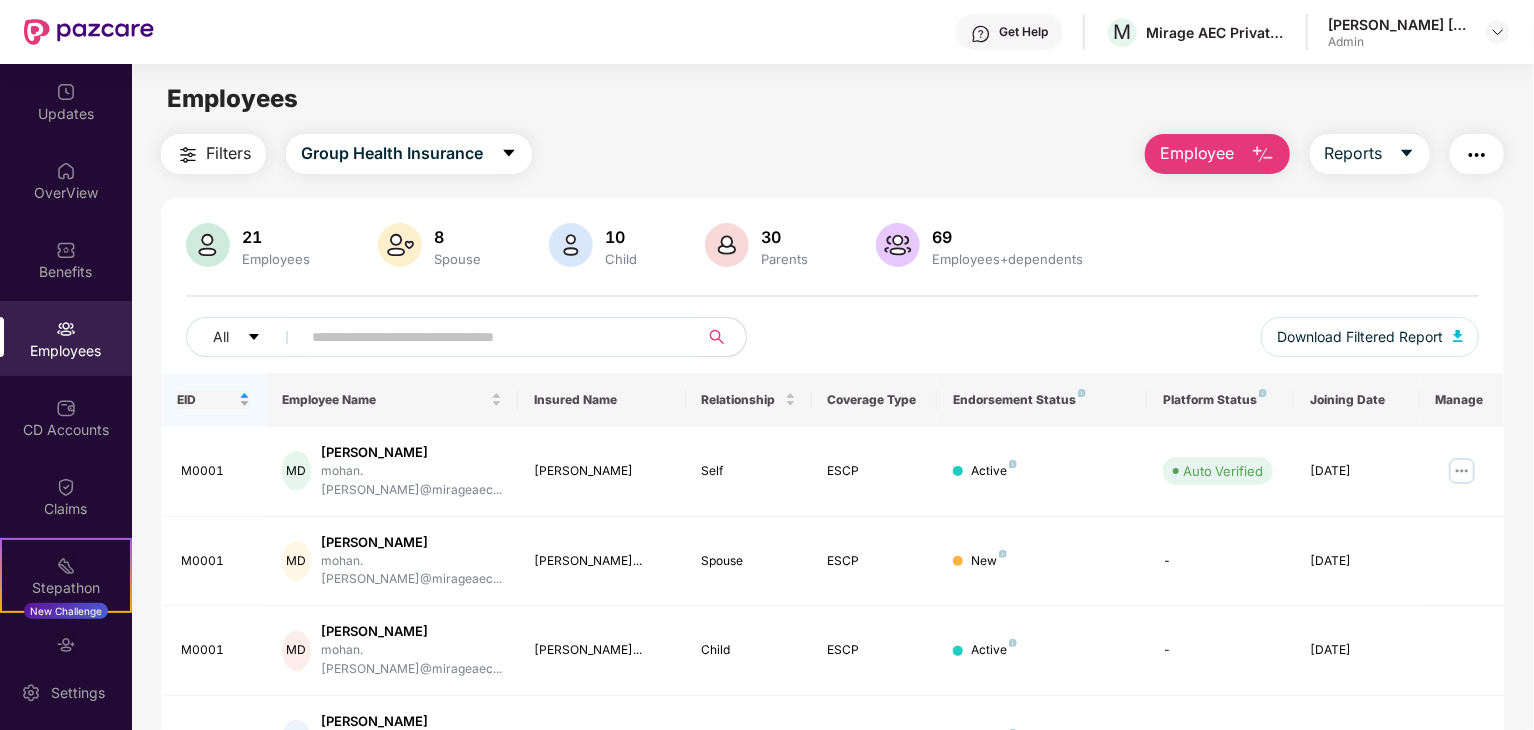click on "EID" at bounding box center (213, 399) 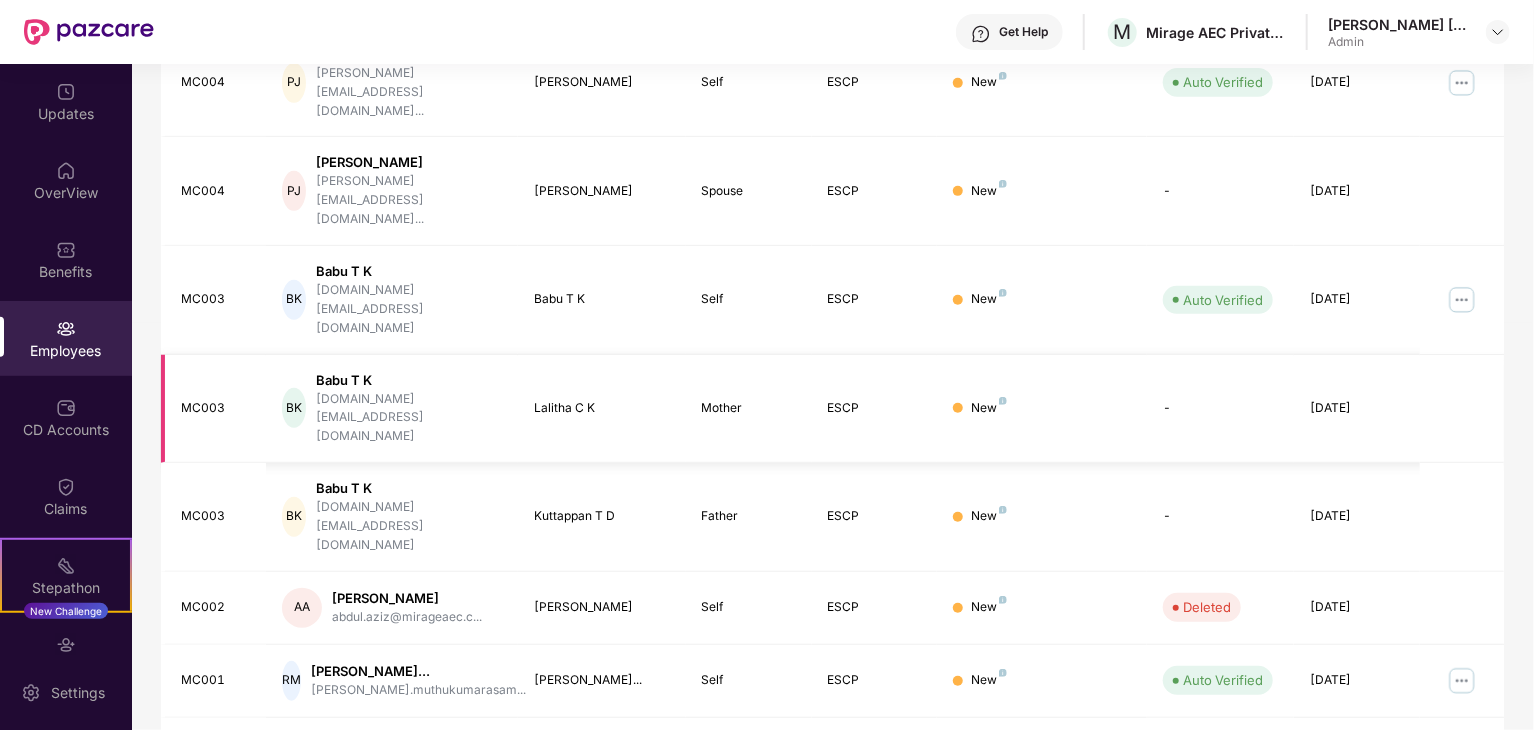 scroll, scrollTop: 547, scrollLeft: 0, axis: vertical 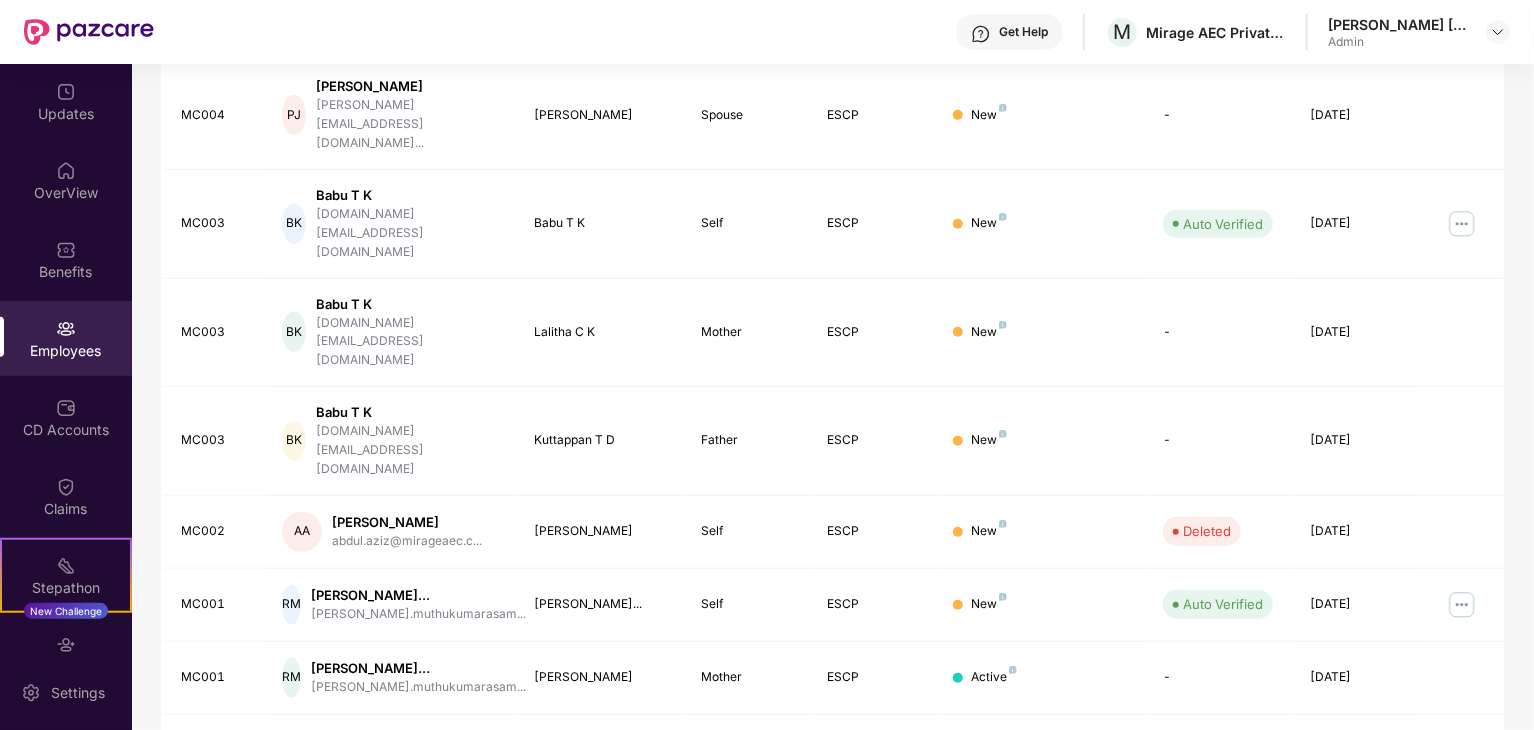 click on "2" at bounding box center (1288, 823) 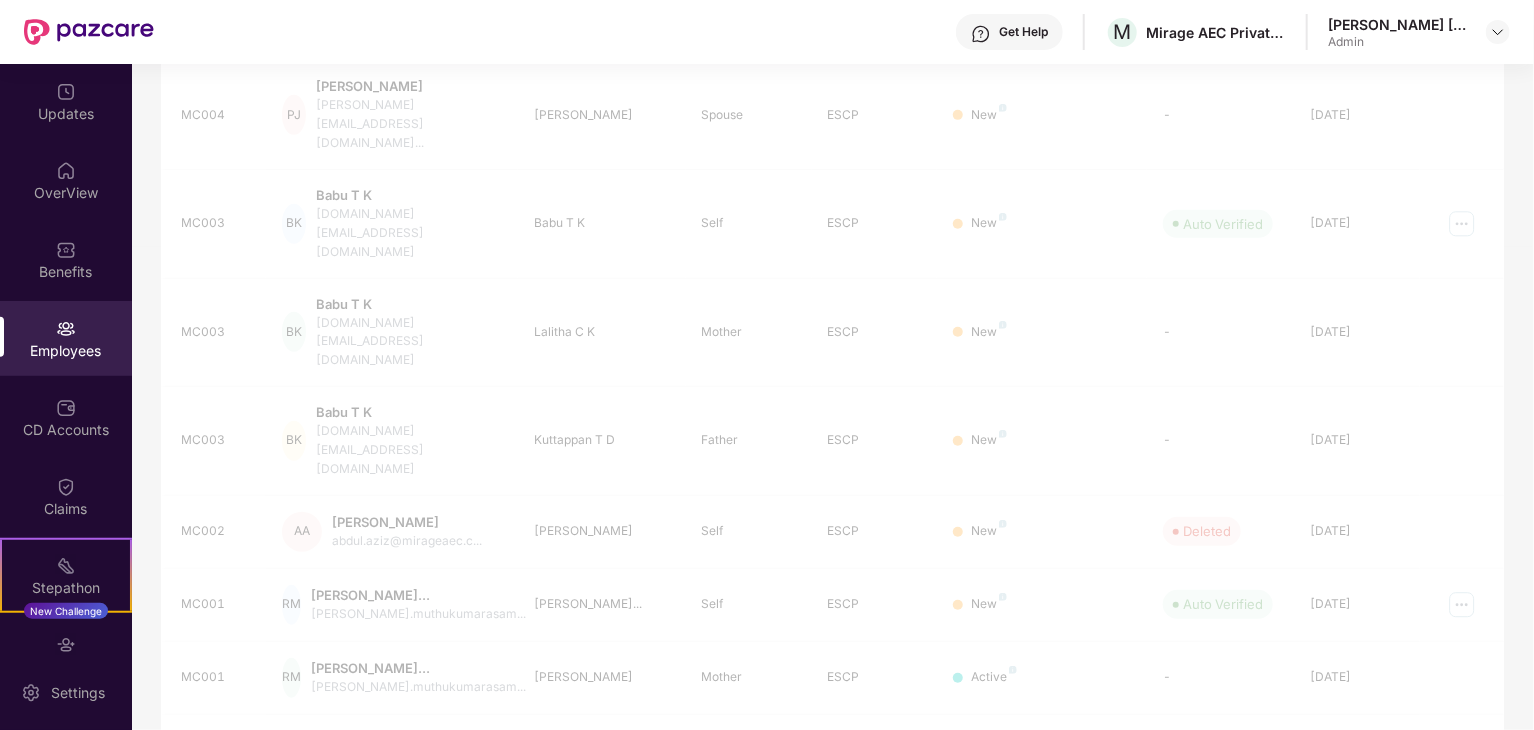 scroll, scrollTop: 496, scrollLeft: 0, axis: vertical 